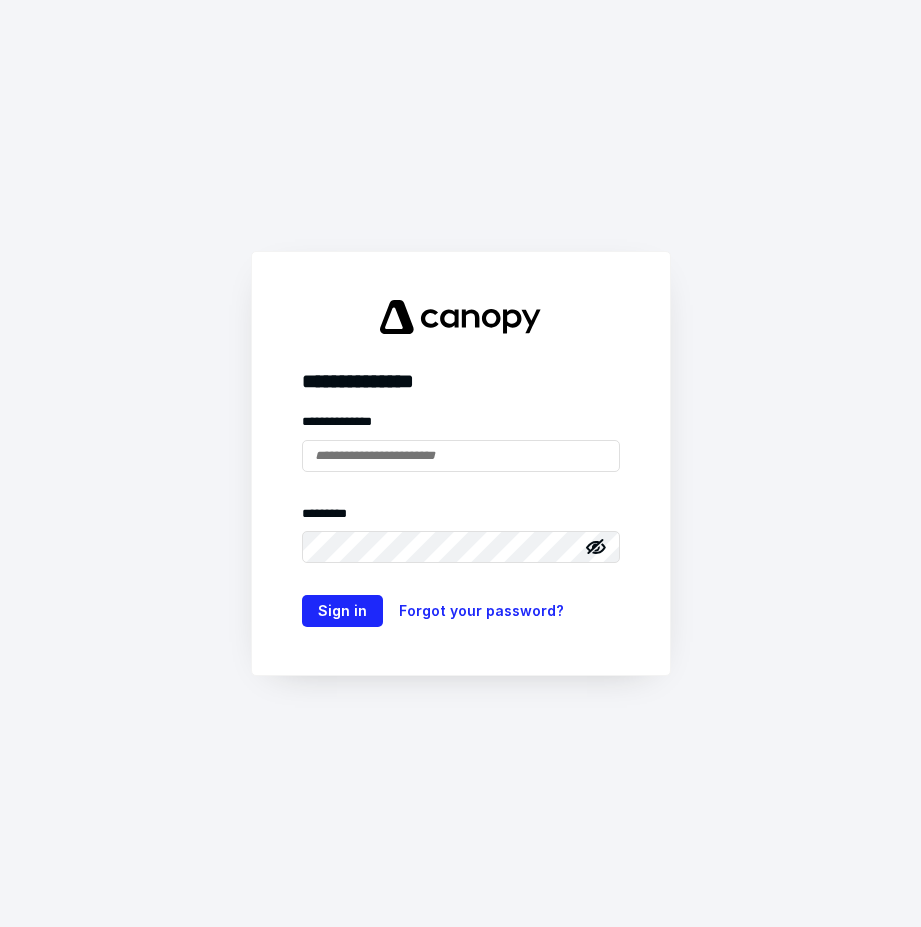 scroll, scrollTop: 0, scrollLeft: 0, axis: both 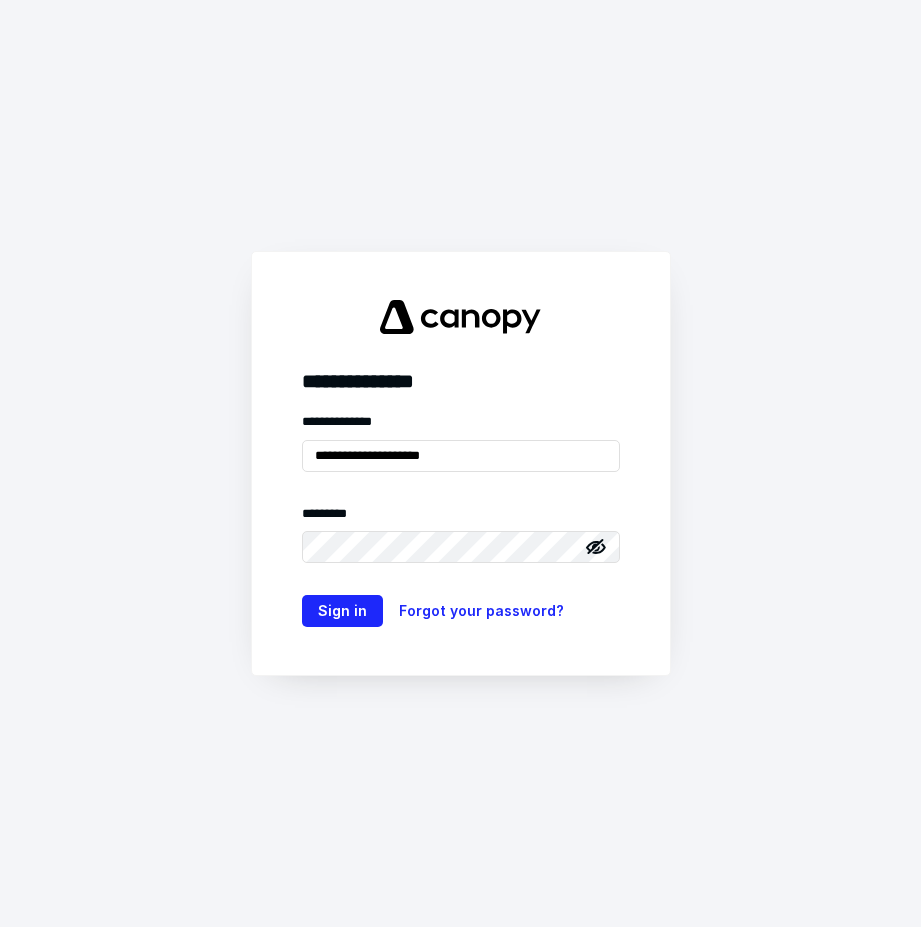 type on "**********" 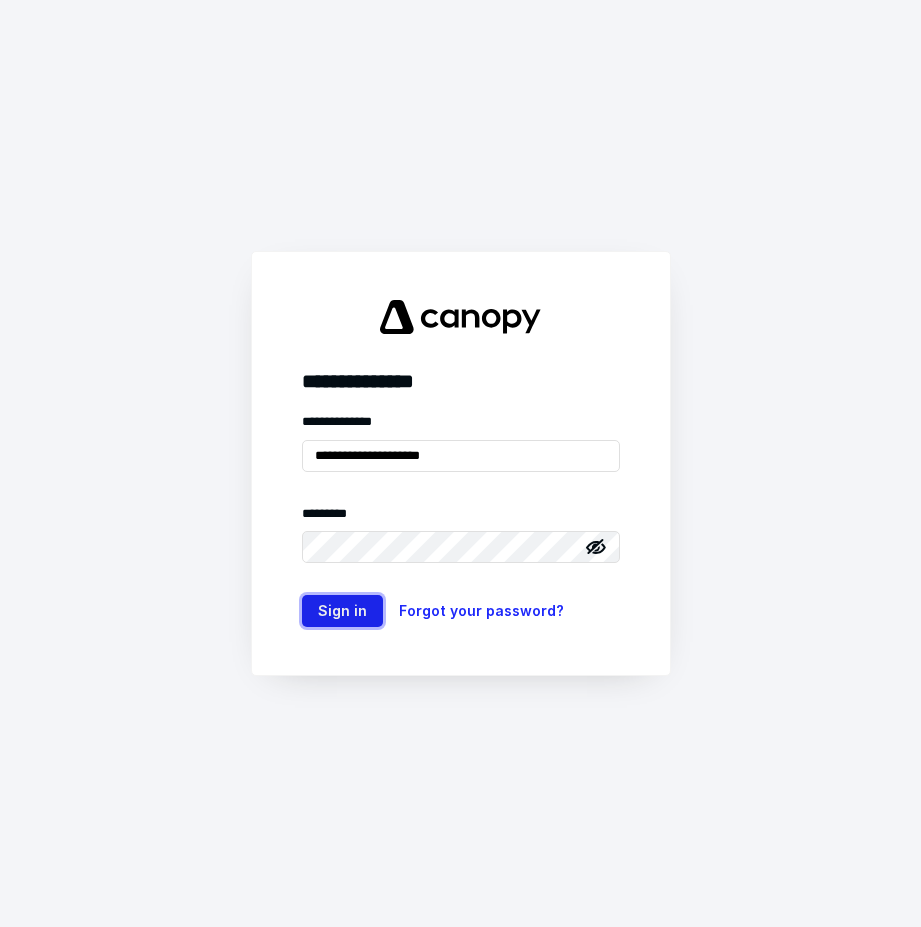 click on "Sign in" at bounding box center [342, 611] 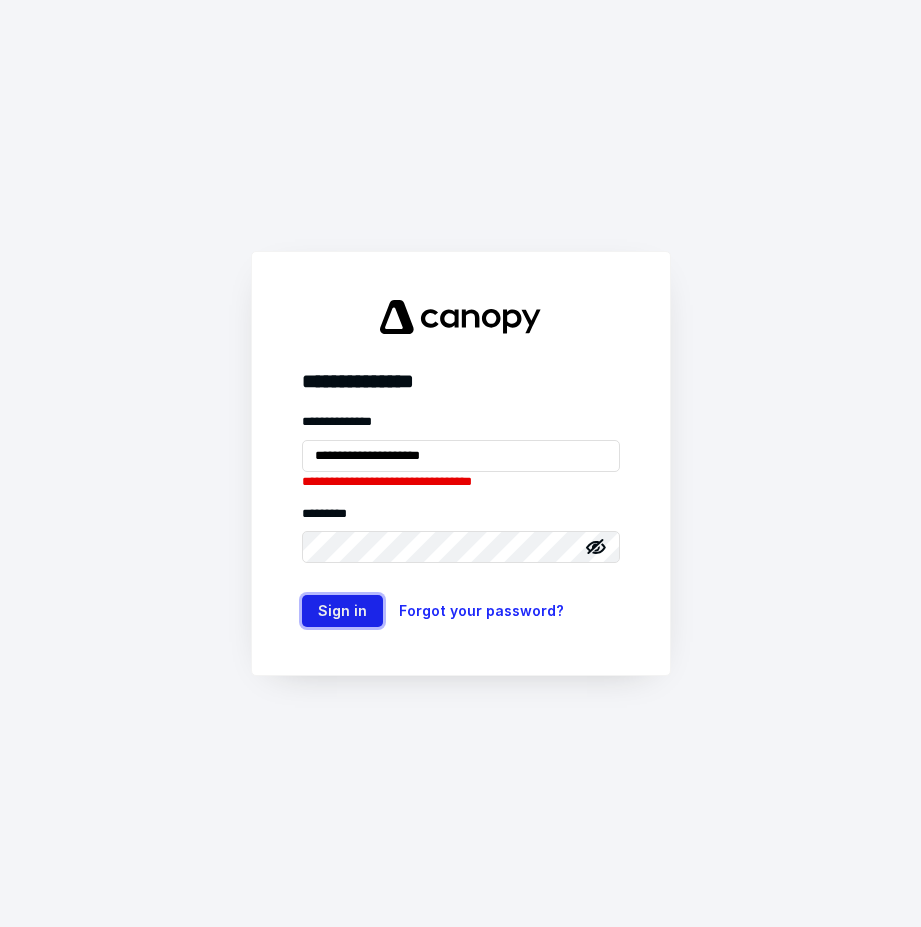 click on "Sign in" at bounding box center [342, 611] 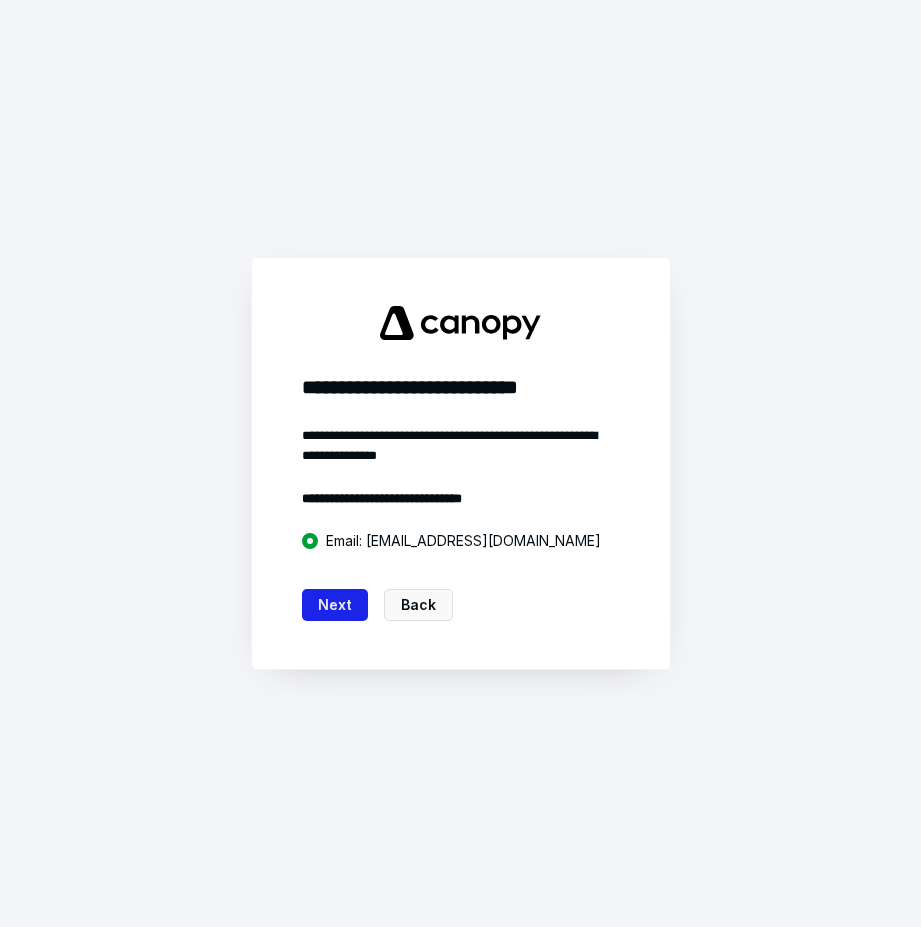 click on "Next" at bounding box center [335, 605] 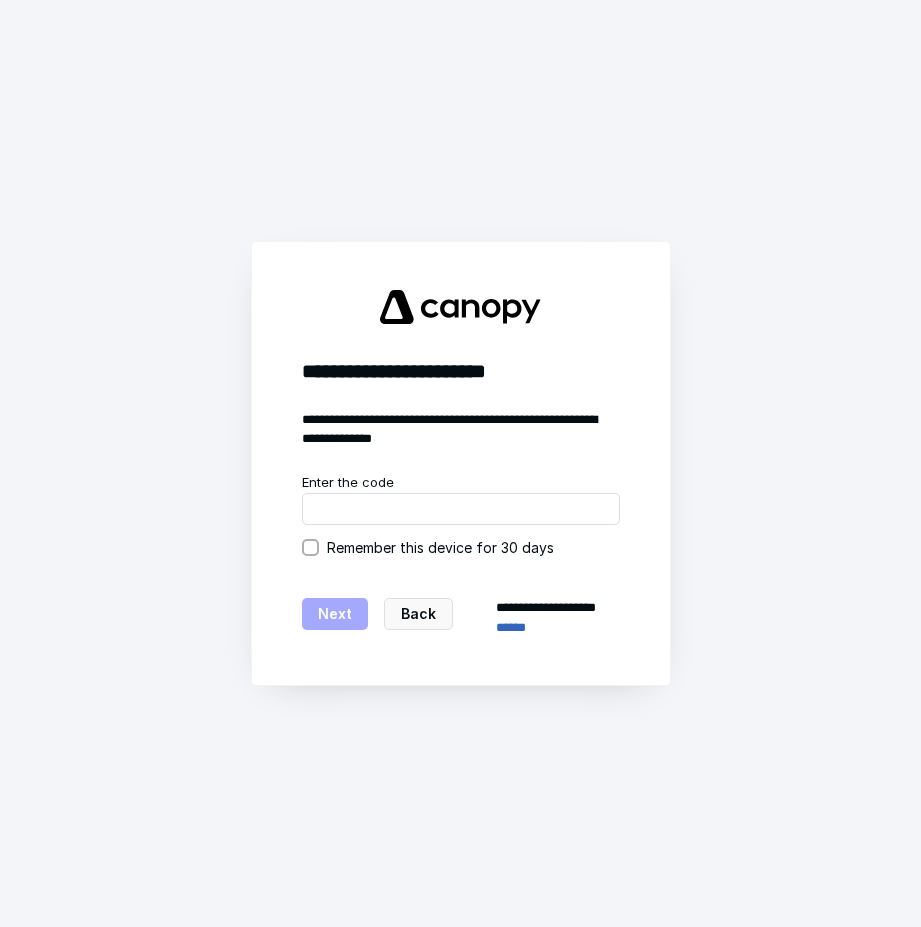 click 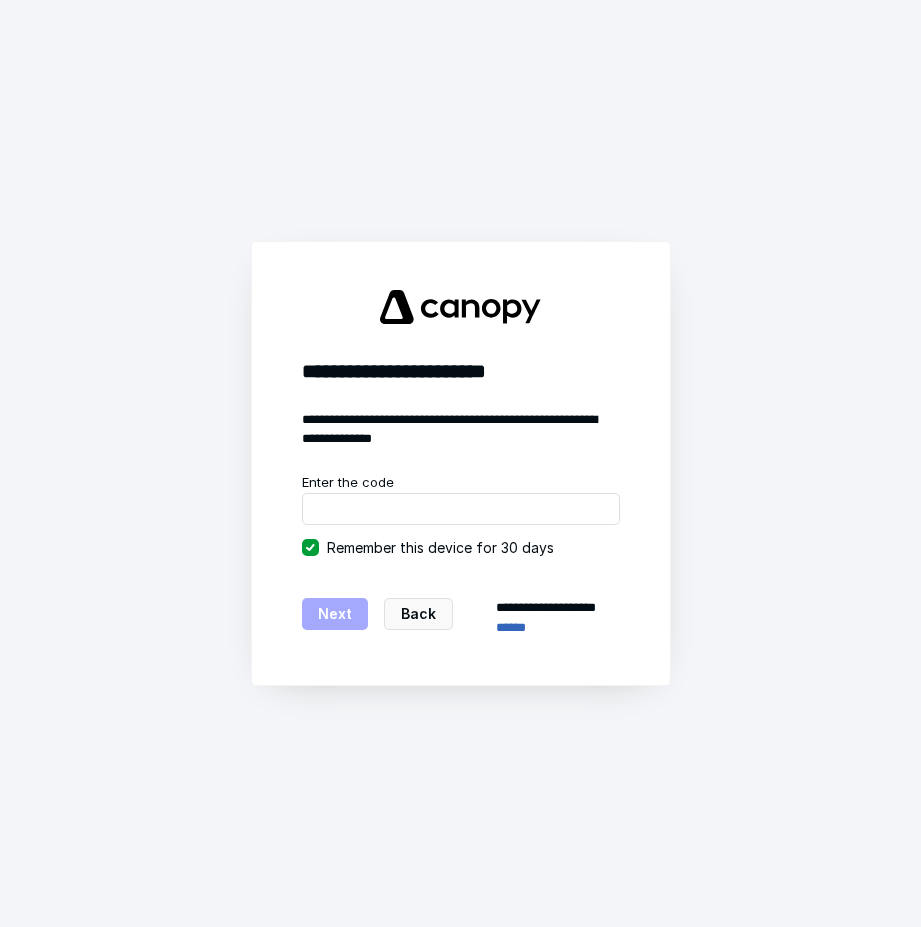click on "**********" at bounding box center (460, 463) 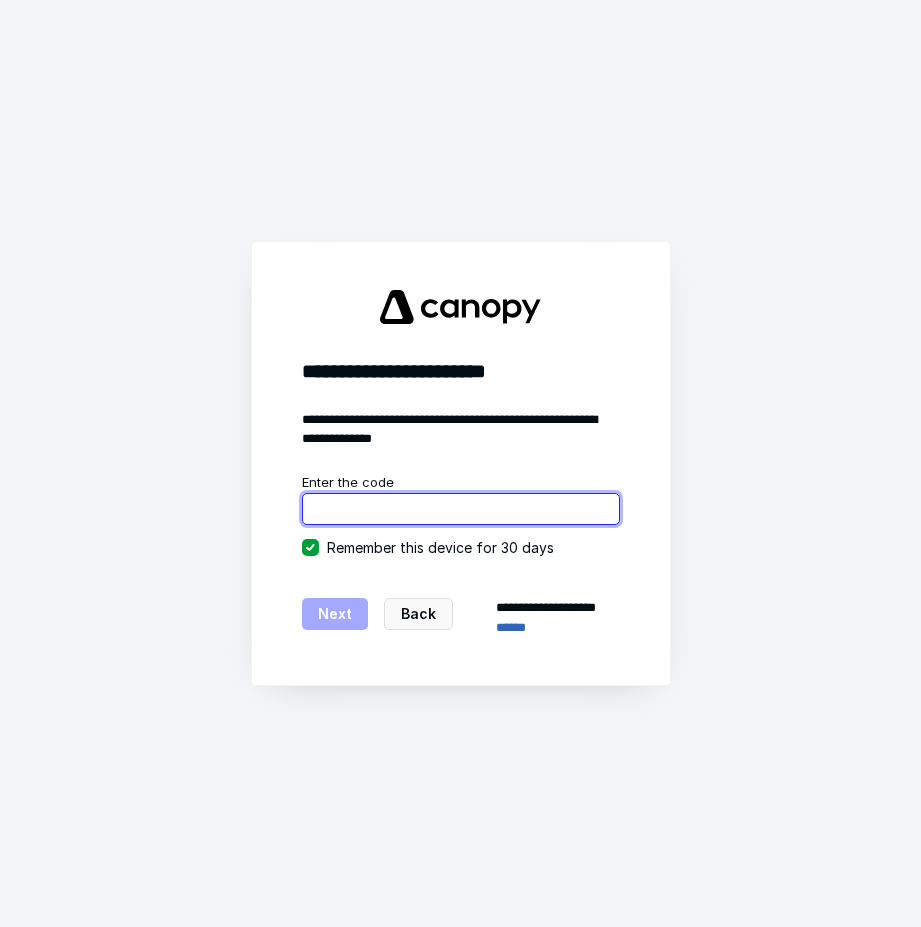 click at bounding box center (461, 509) 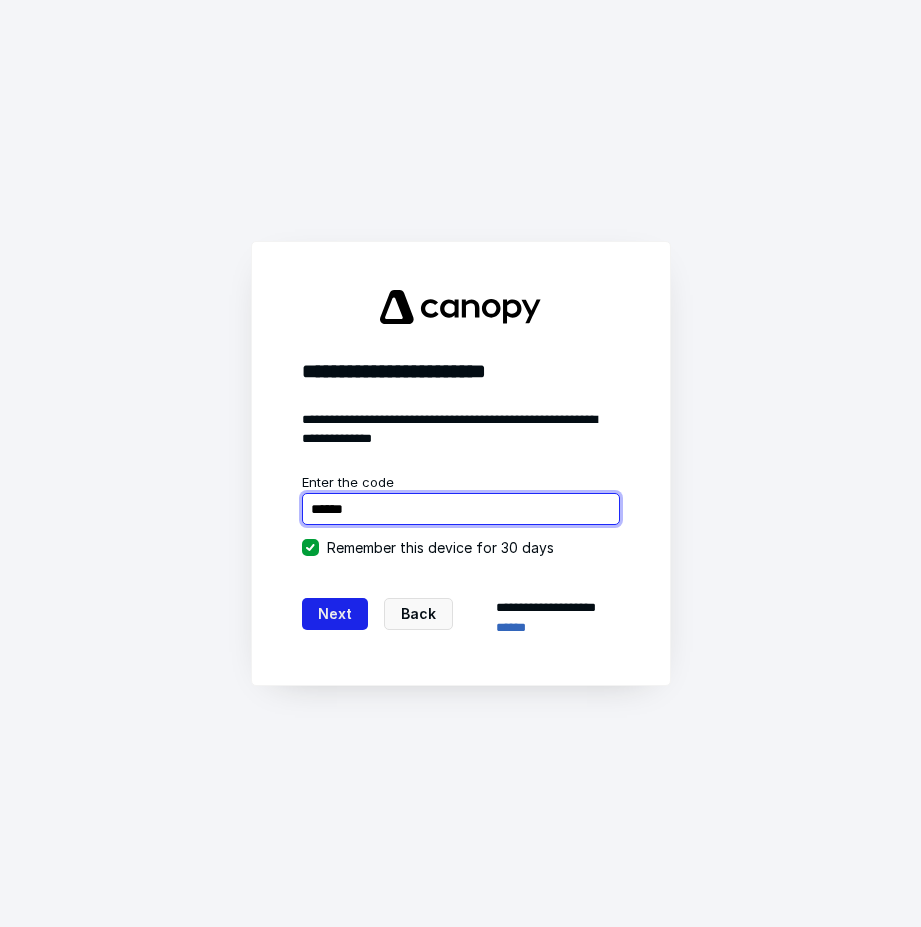type on "******" 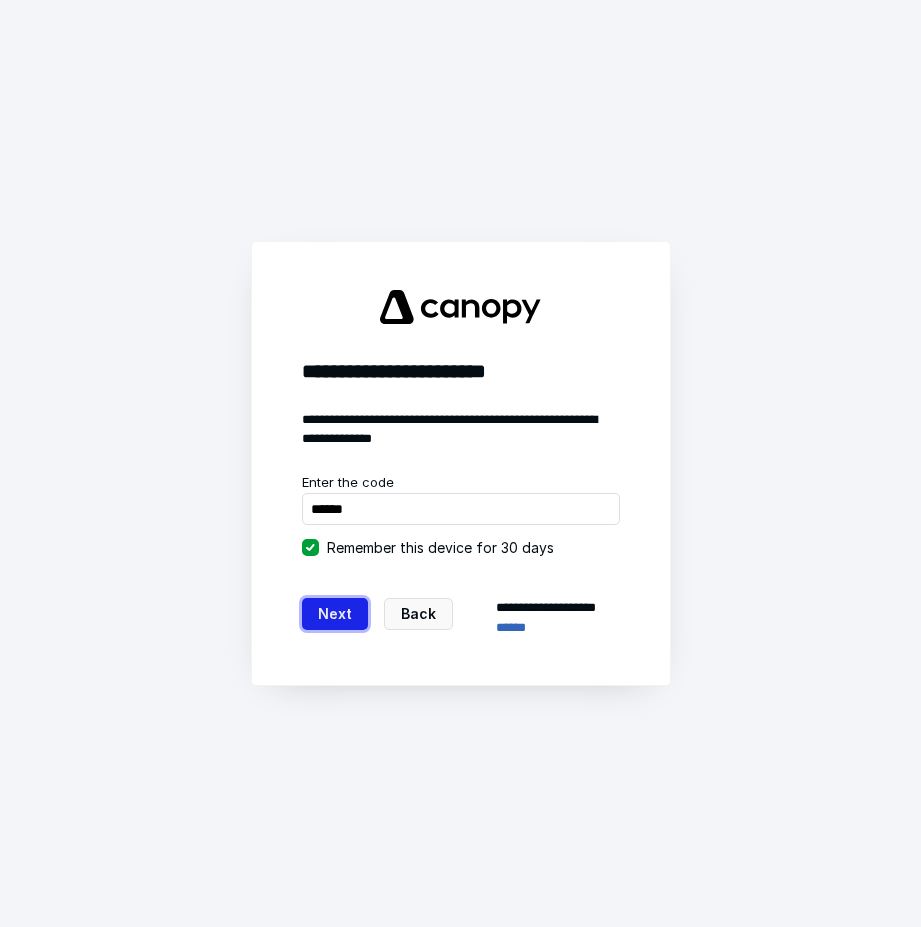 click on "Next" at bounding box center [335, 614] 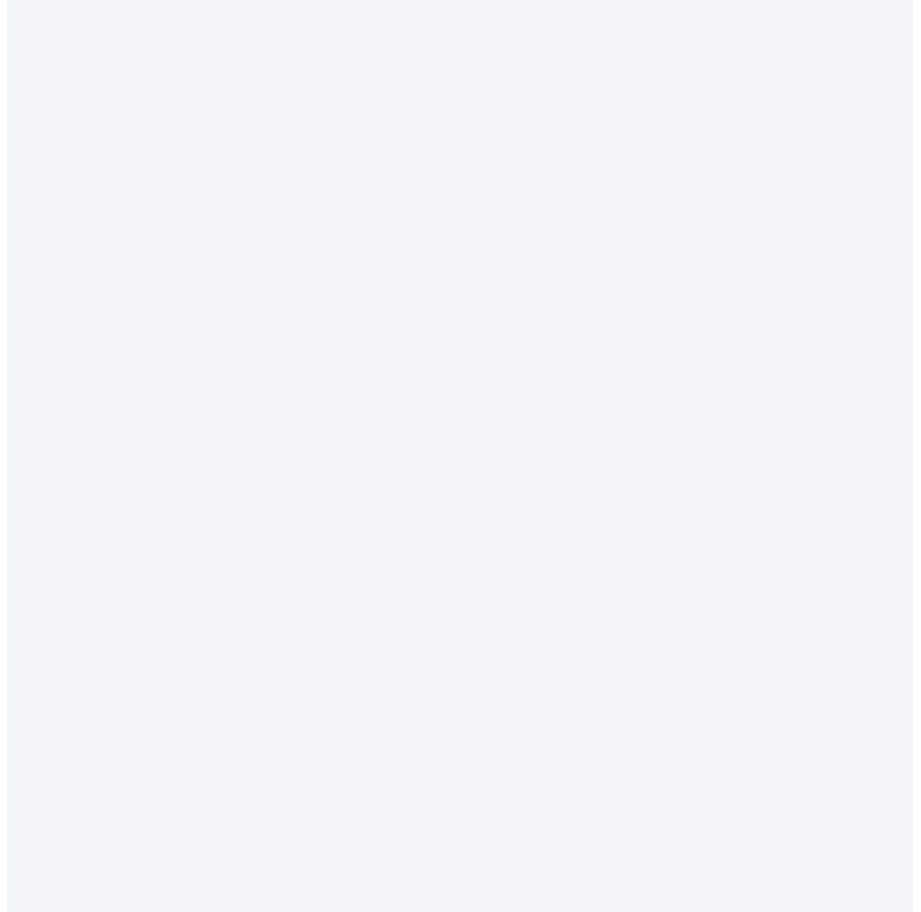 scroll, scrollTop: 0, scrollLeft: 0, axis: both 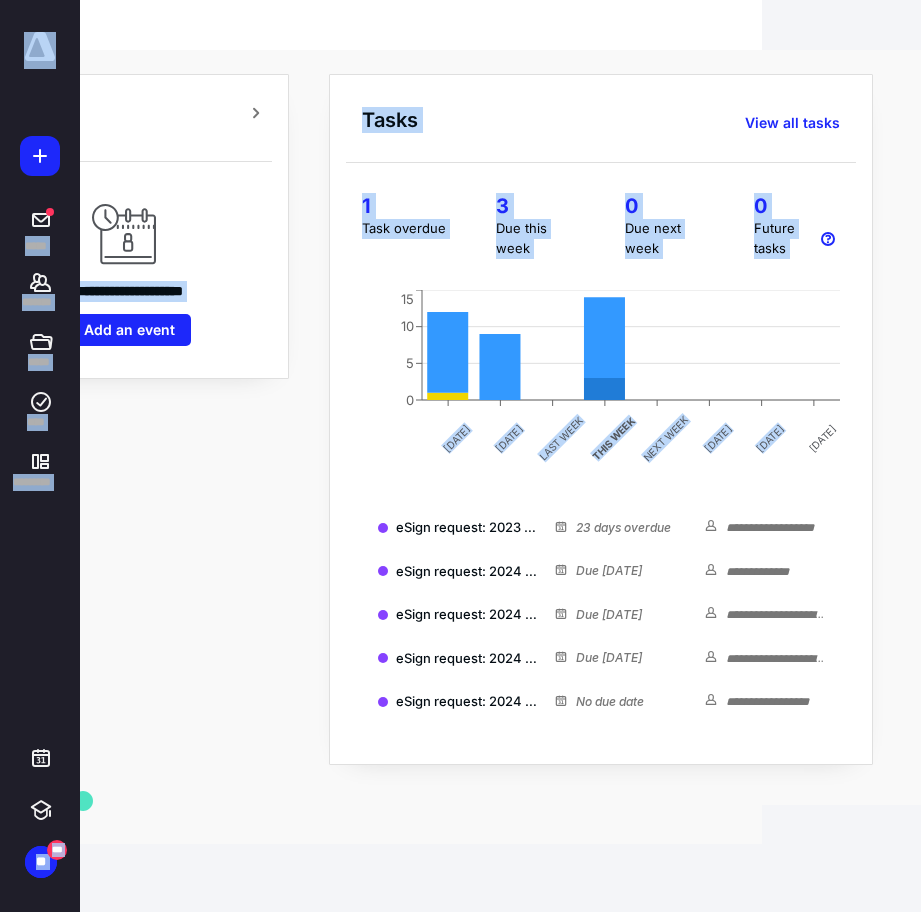 drag, startPoint x: 920, startPoint y: 298, endPoint x: 1102, endPoint y: 314, distance: 182.70195 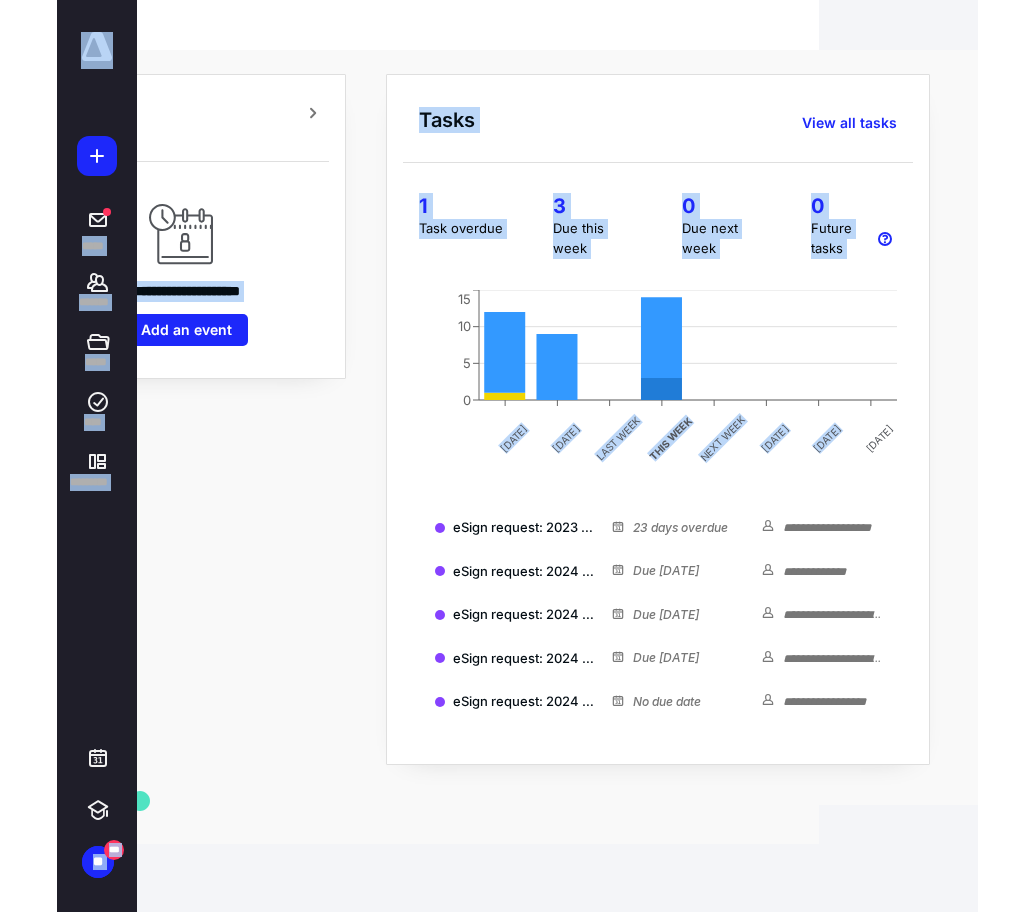 scroll, scrollTop: 0, scrollLeft: 46, axis: horizontal 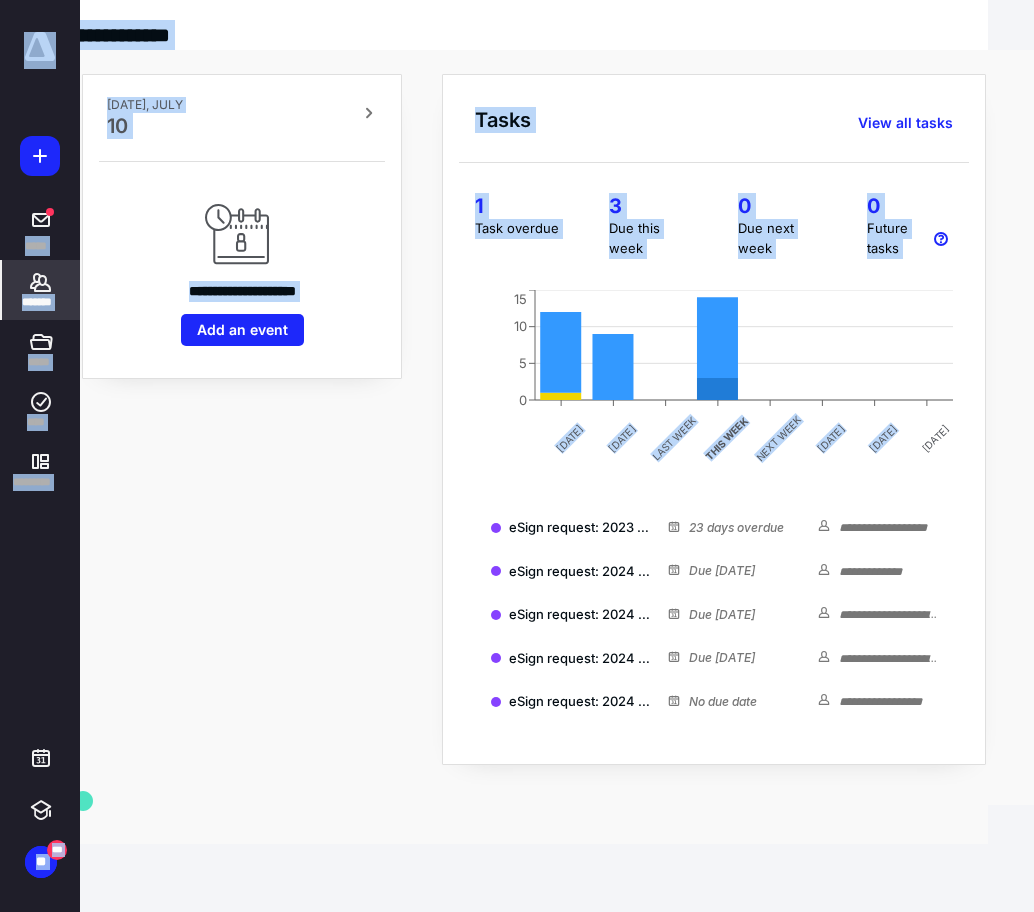 click 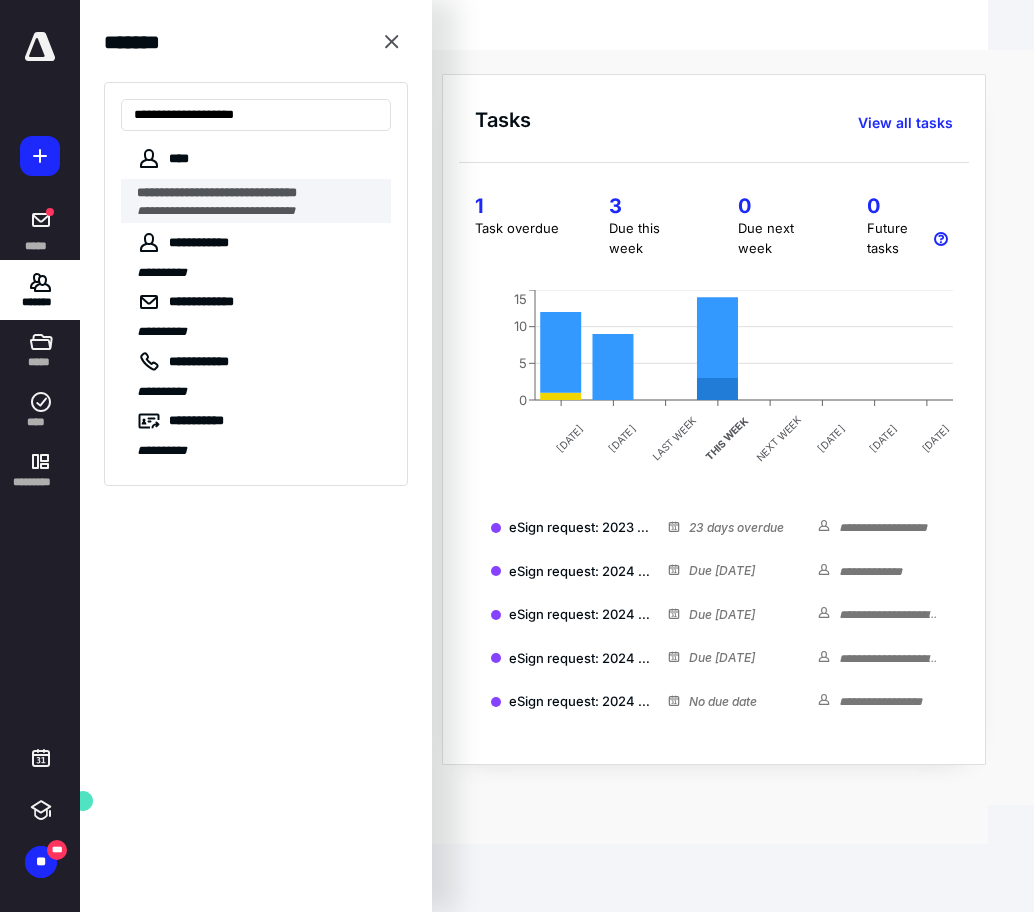 type on "**********" 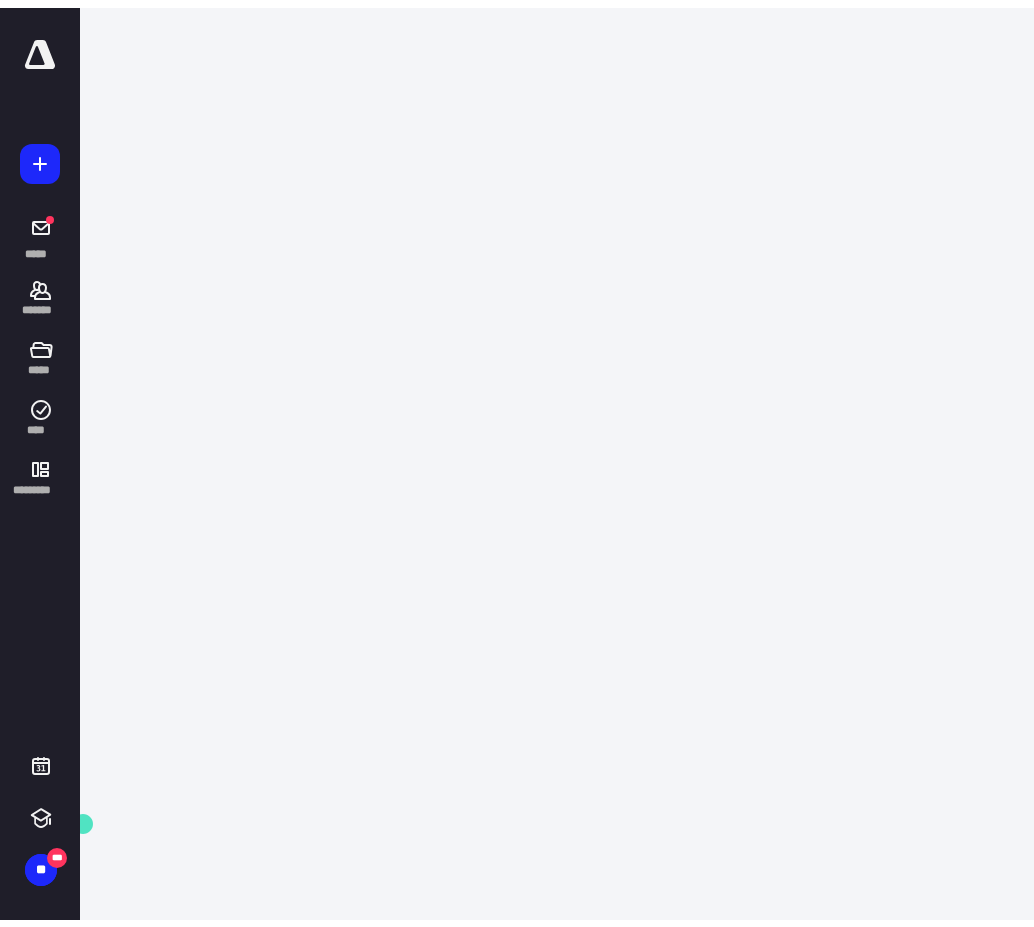 scroll, scrollTop: 0, scrollLeft: 0, axis: both 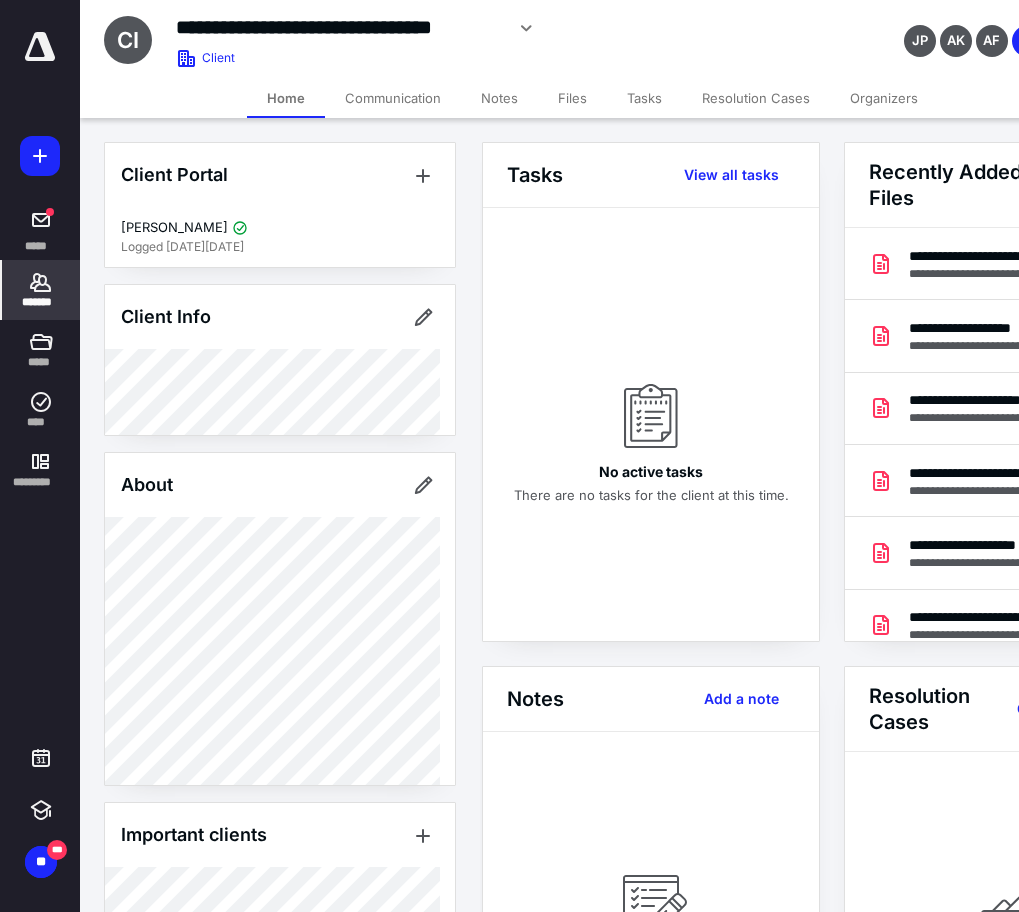 click on "Files" at bounding box center (572, 98) 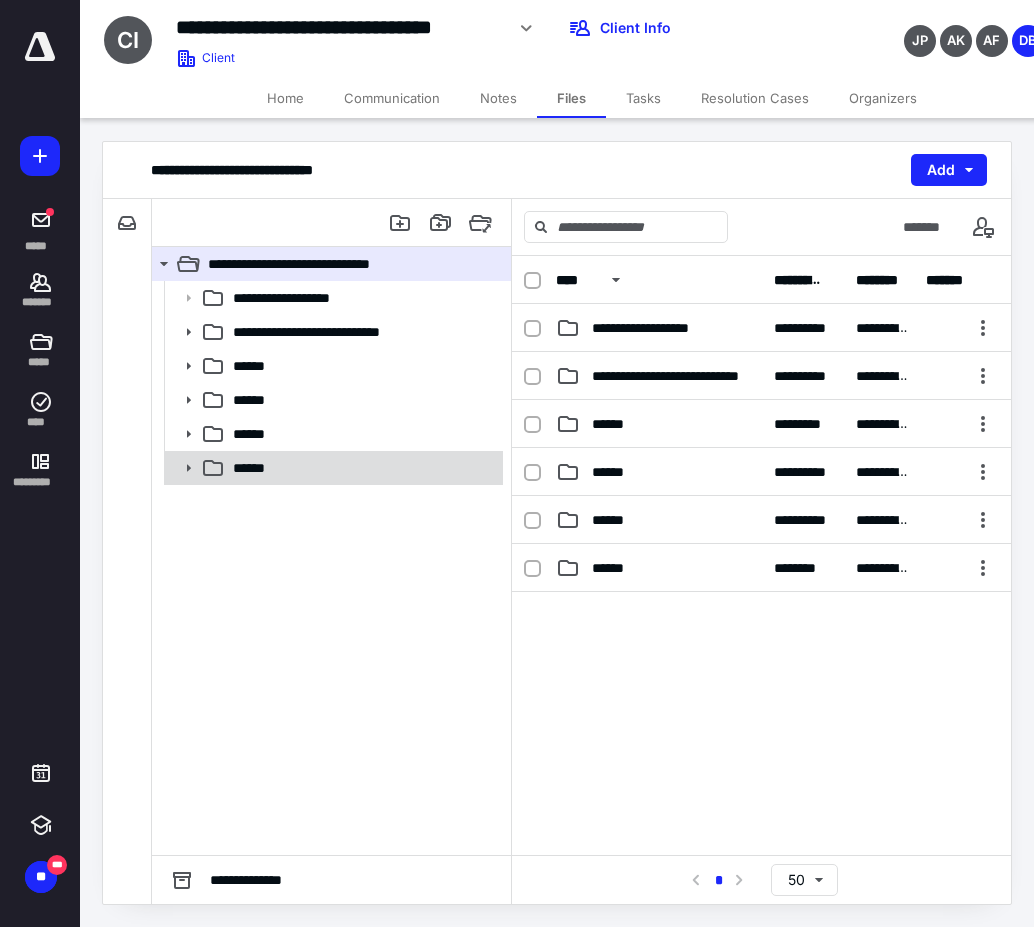click 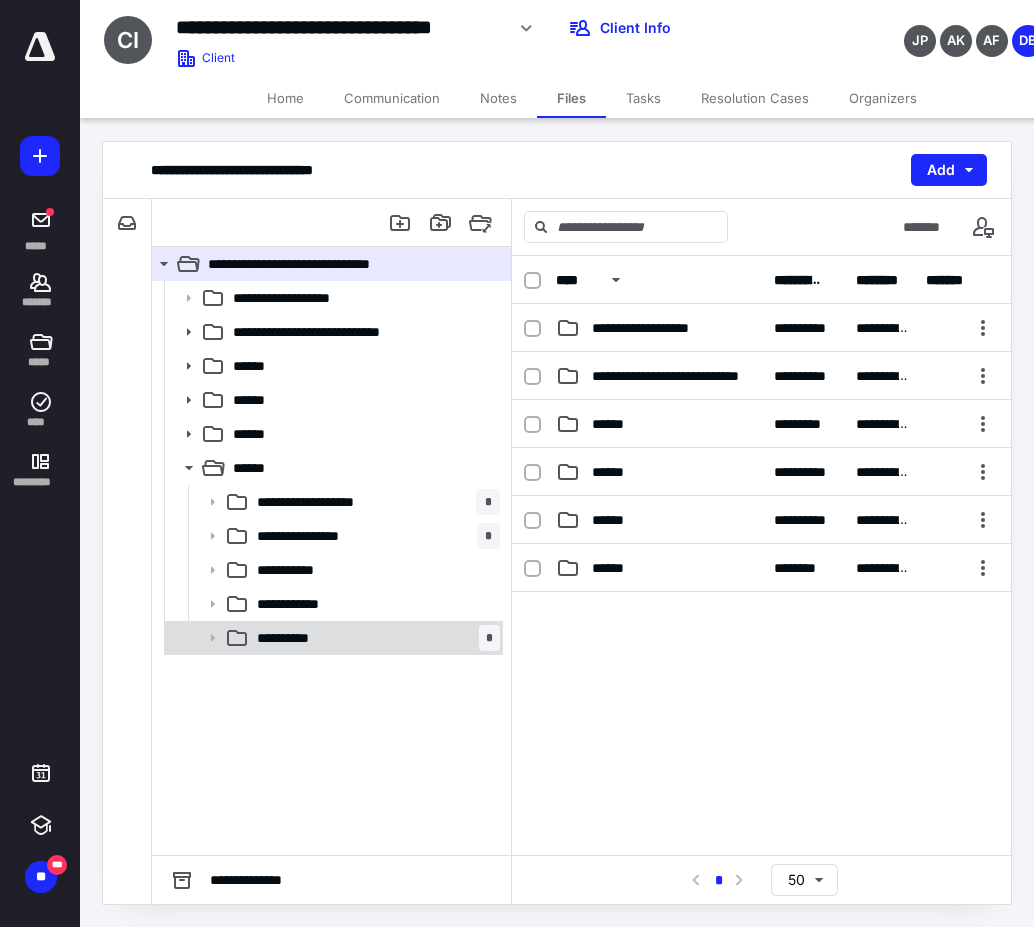 click 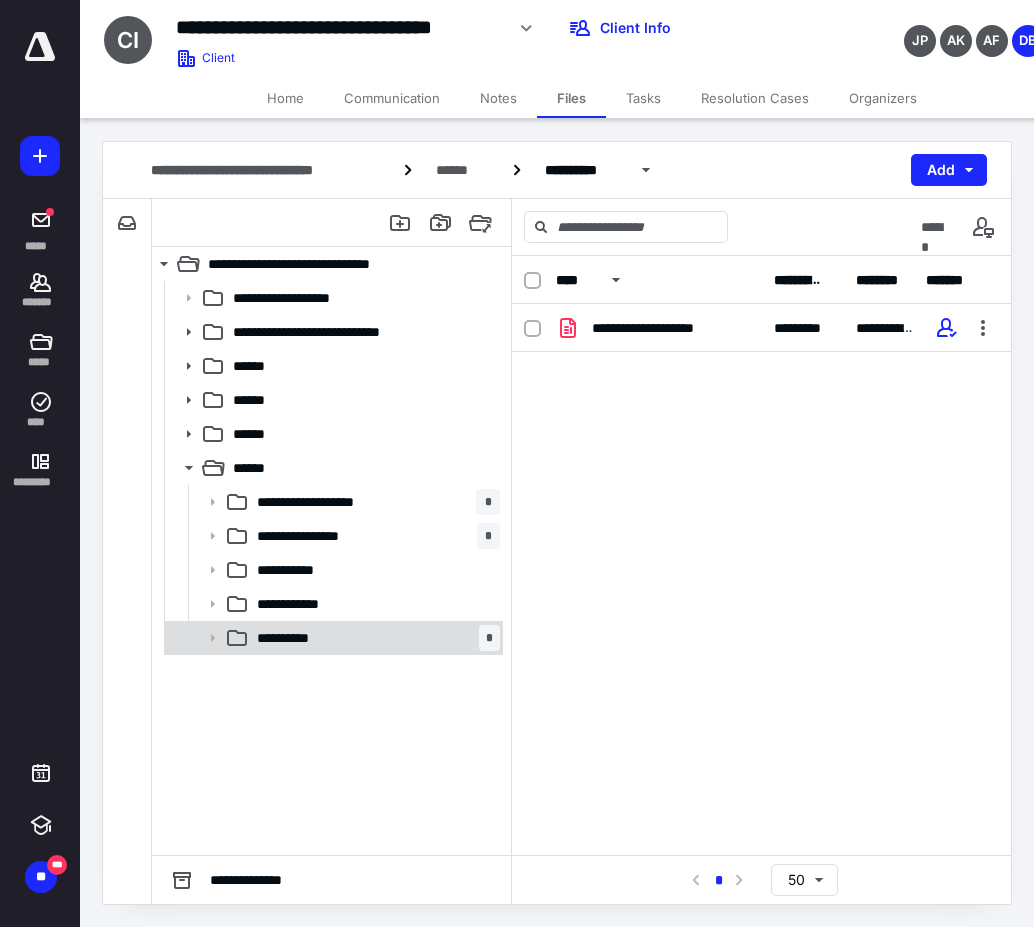 click 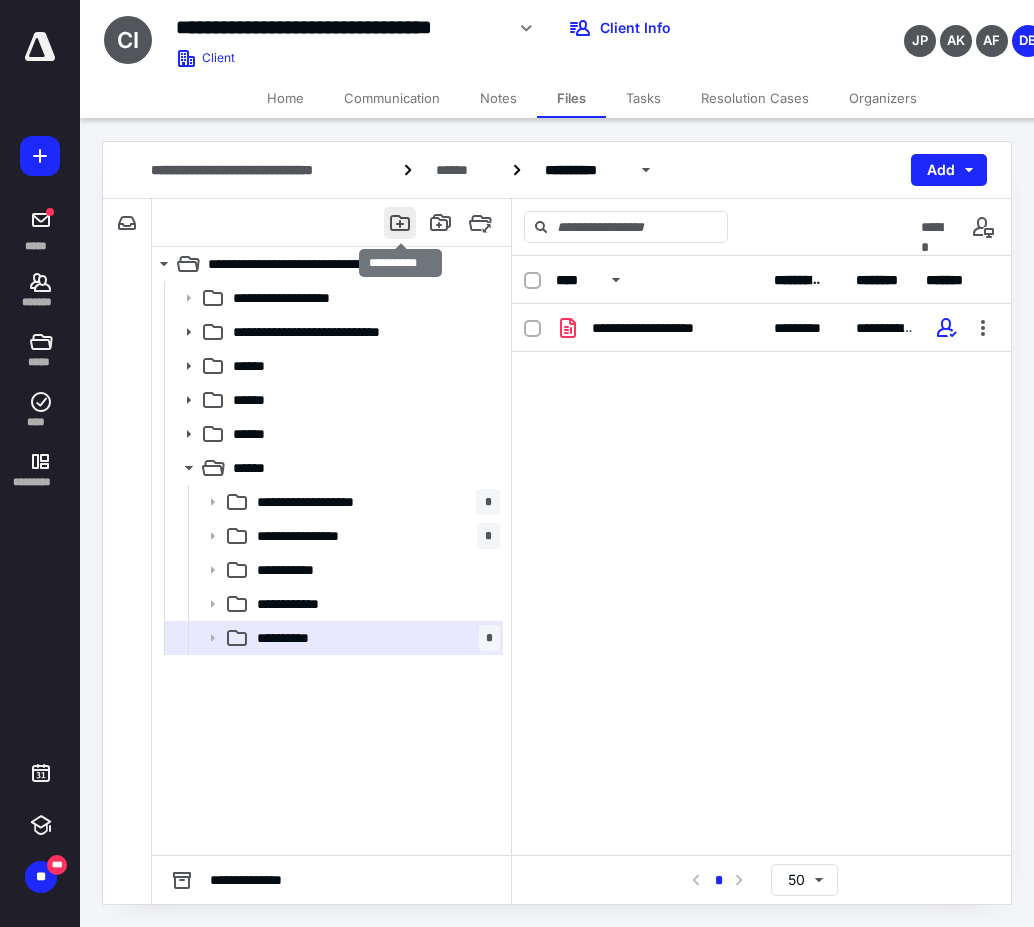 click at bounding box center [400, 223] 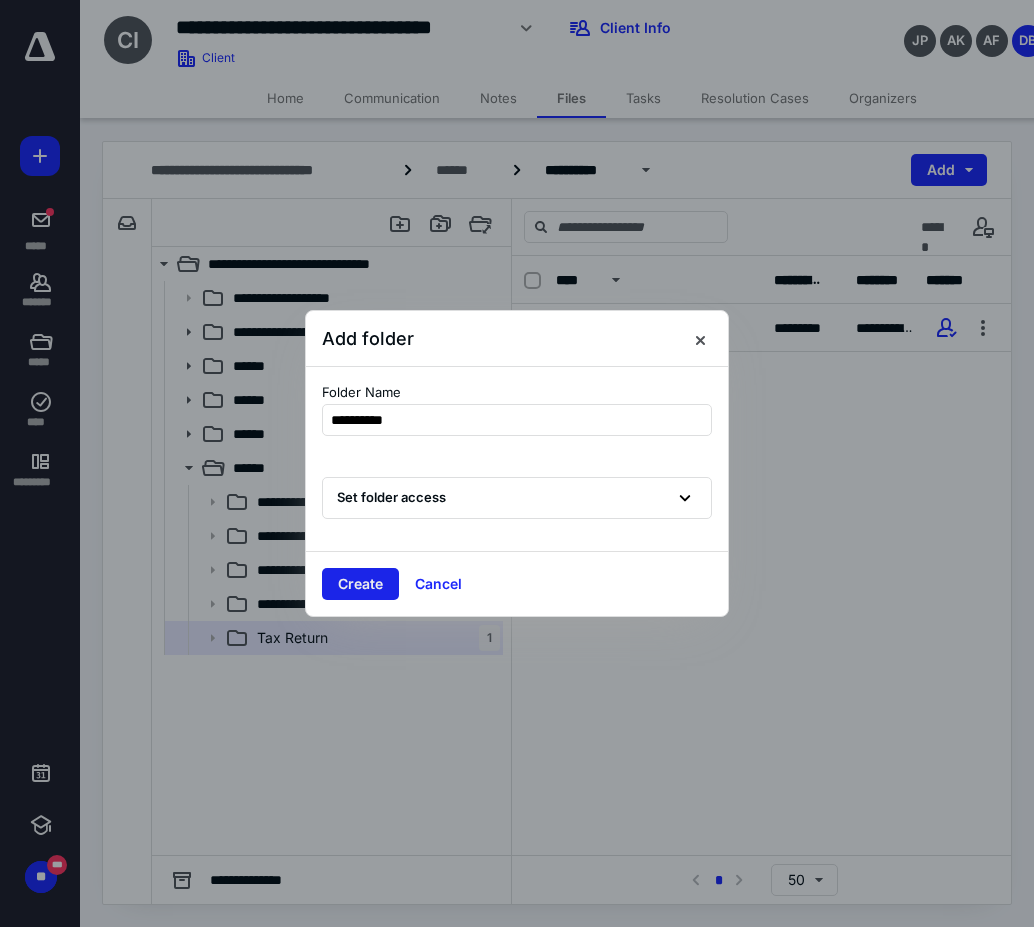 type on "**********" 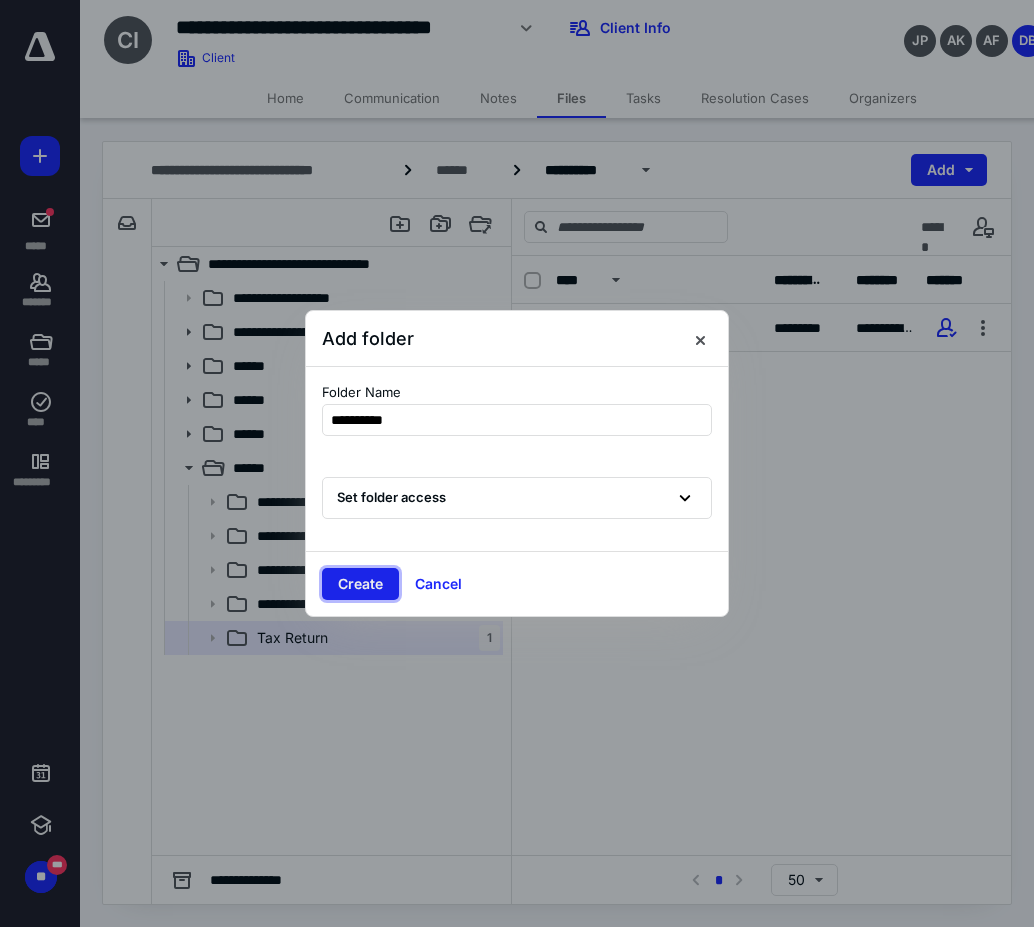 click on "Create" at bounding box center (360, 584) 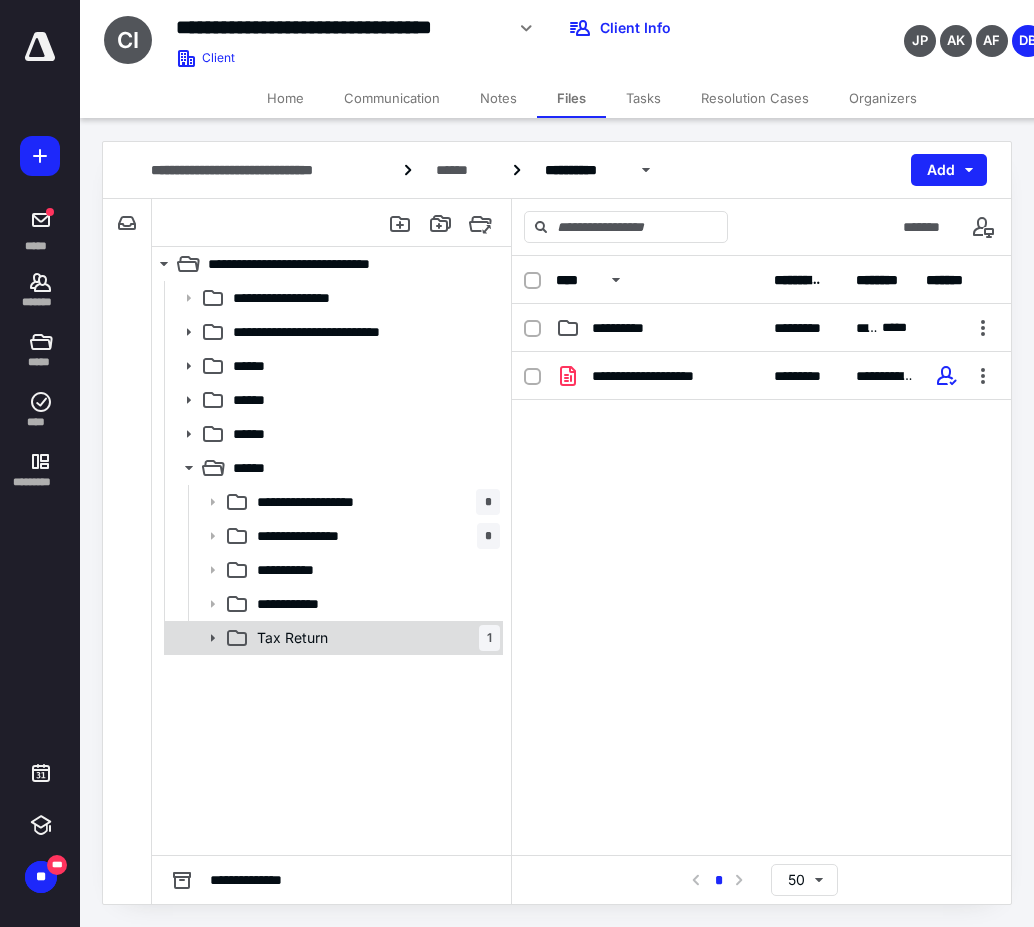 click 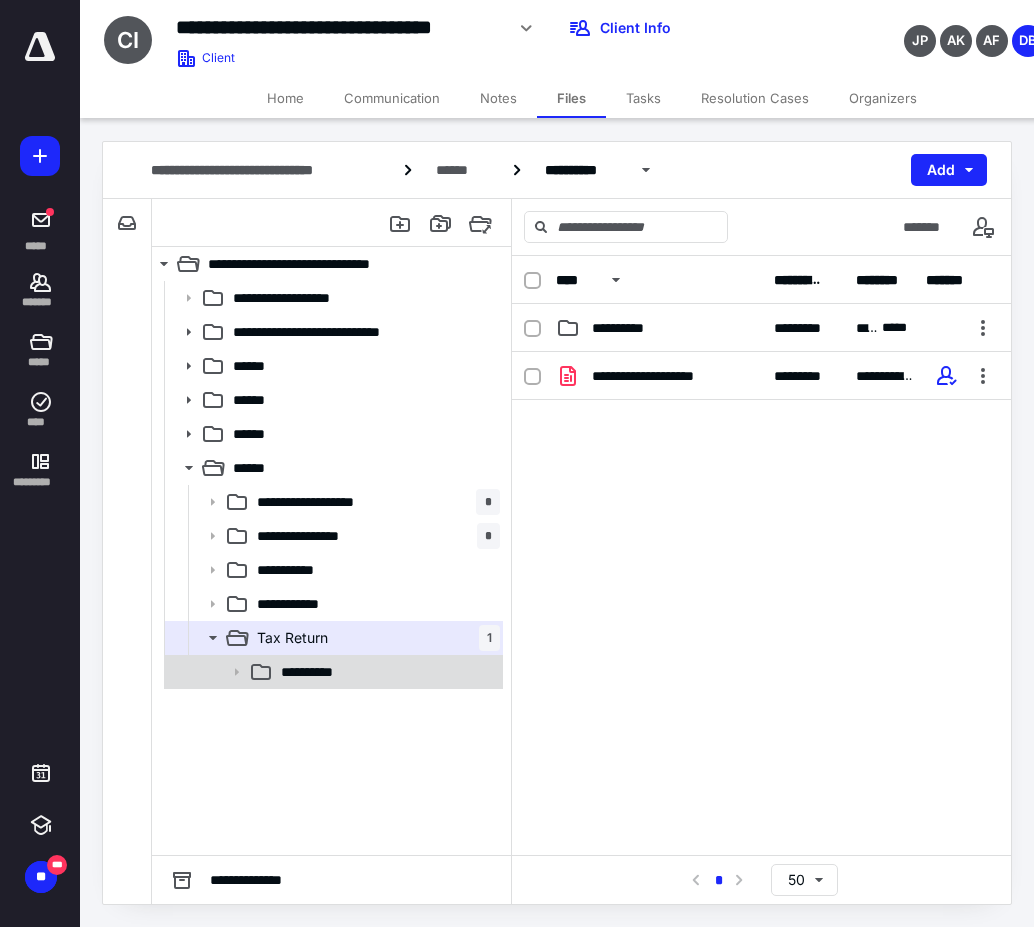 click 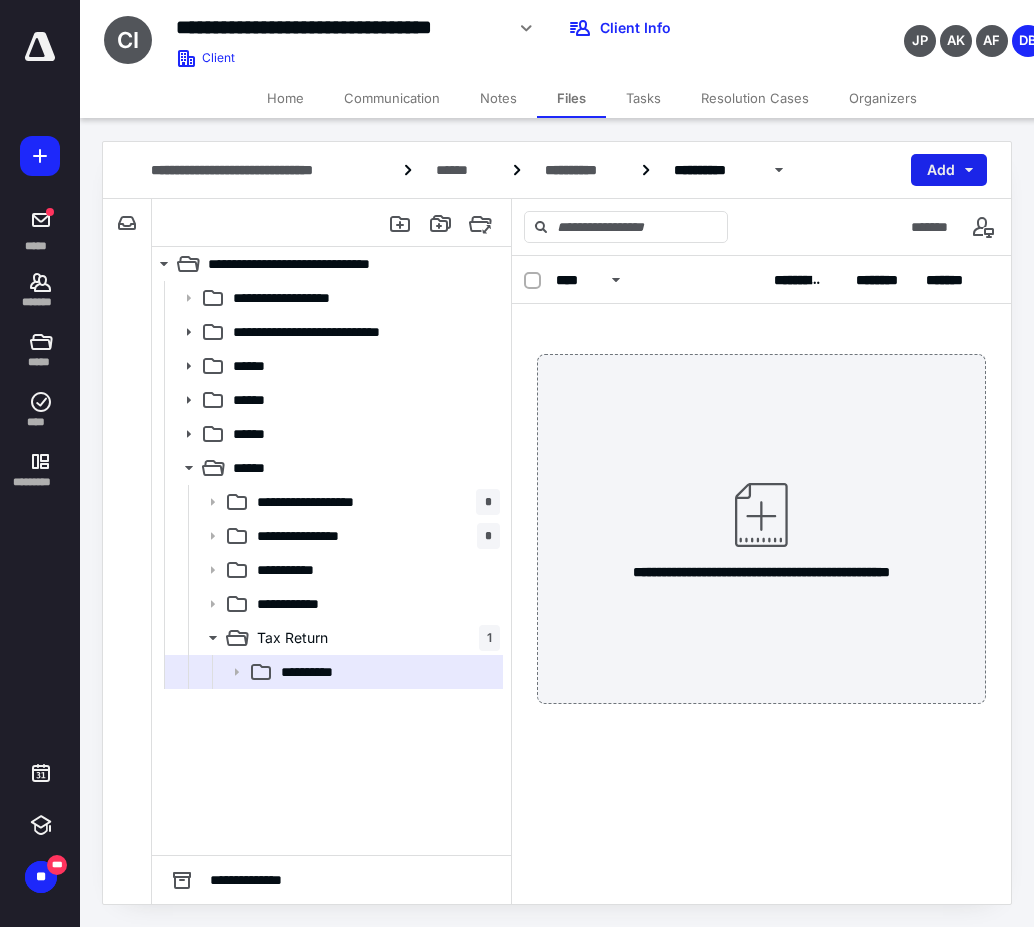 click on "Add" at bounding box center (949, 170) 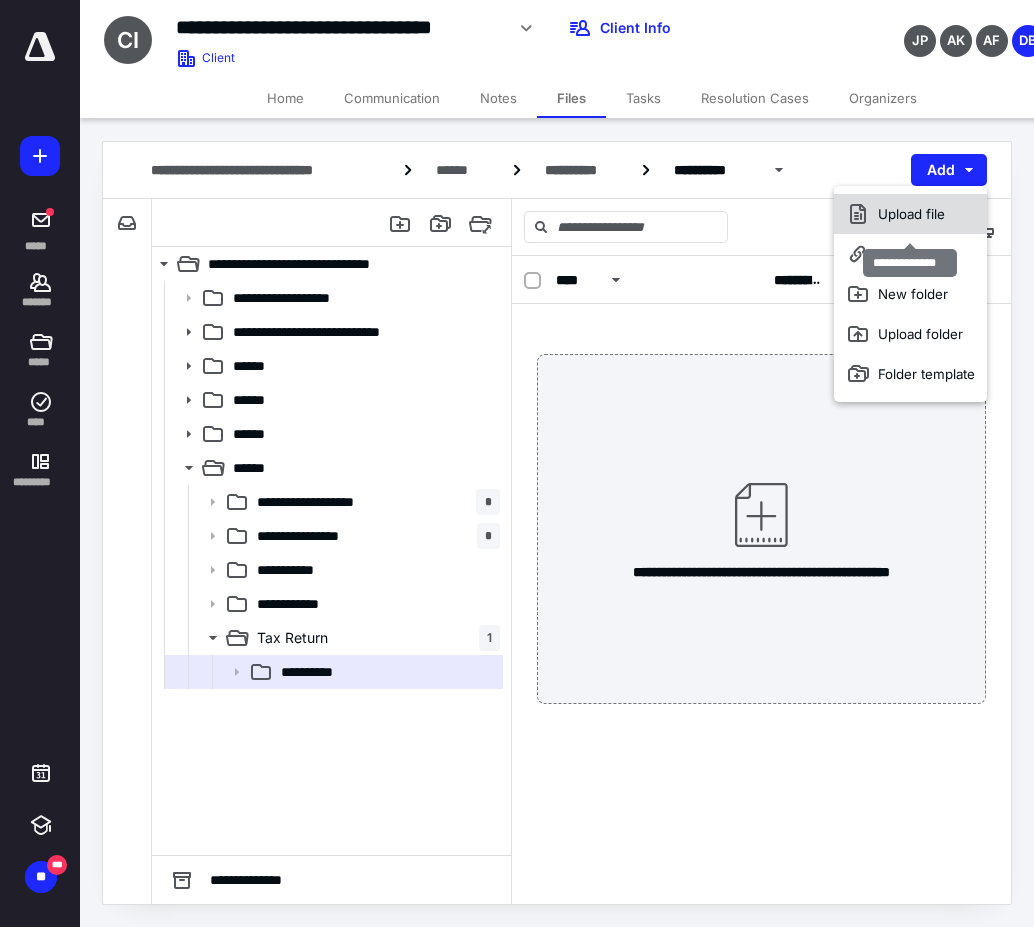 click on "Upload file" at bounding box center (910, 214) 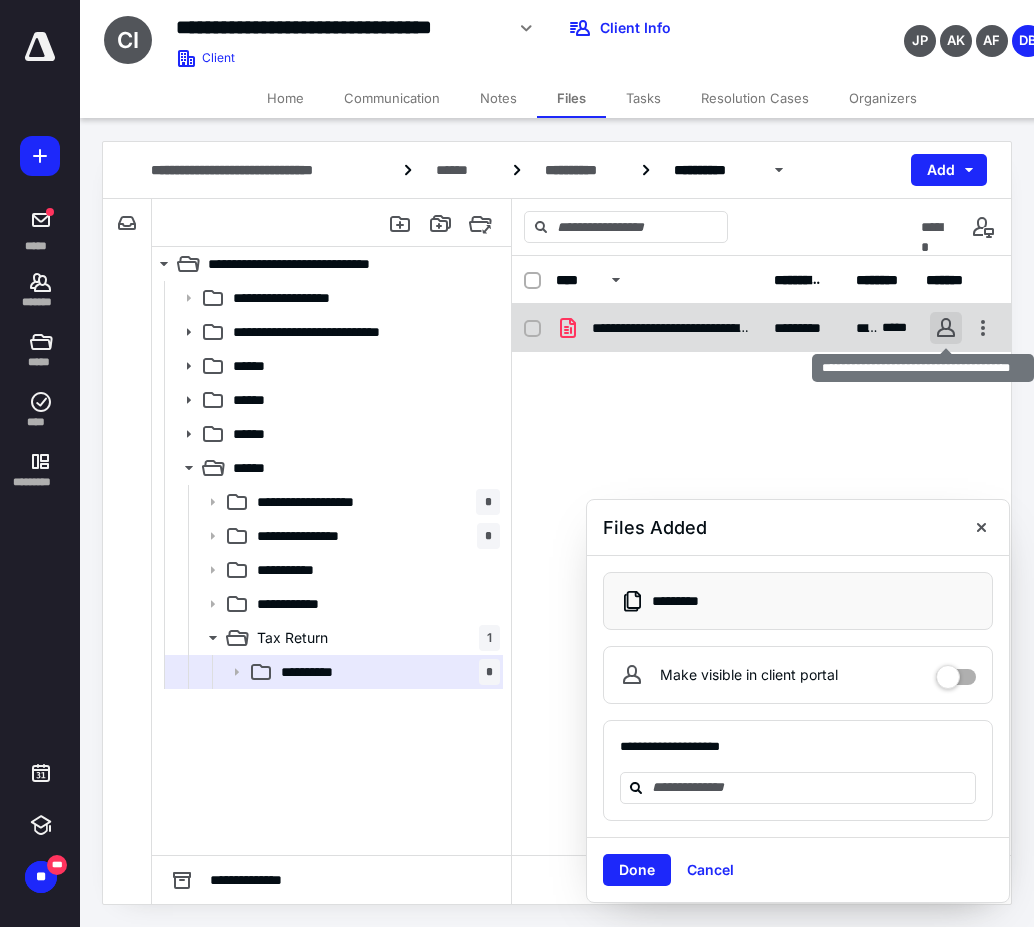 click at bounding box center (946, 328) 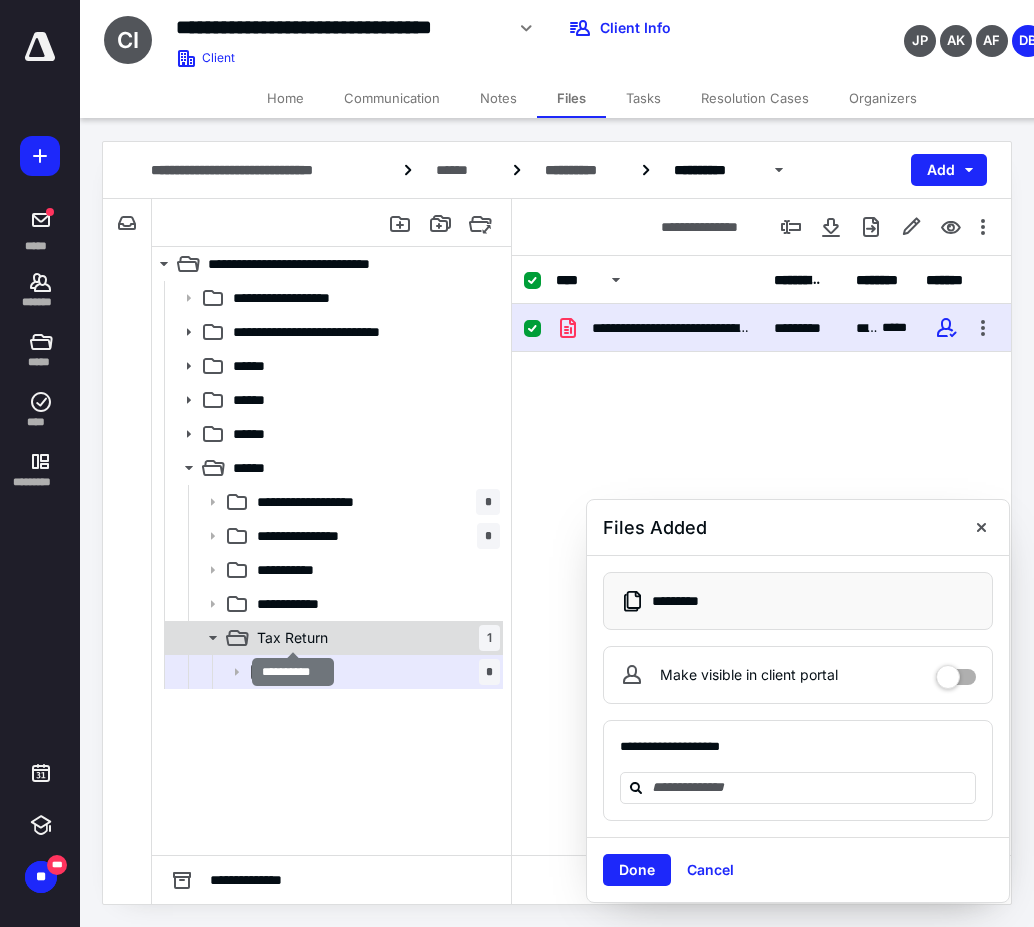 click on "Tax Return" at bounding box center [292, 638] 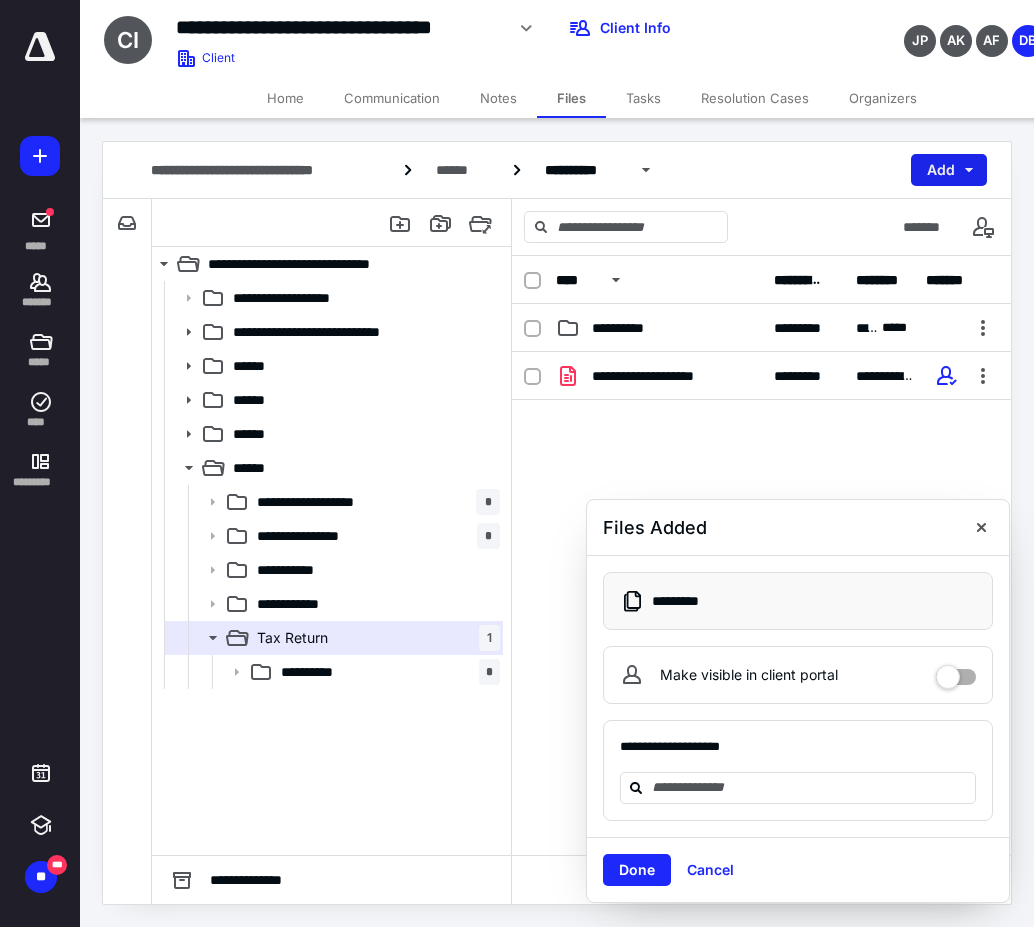 click on "Add" at bounding box center [949, 170] 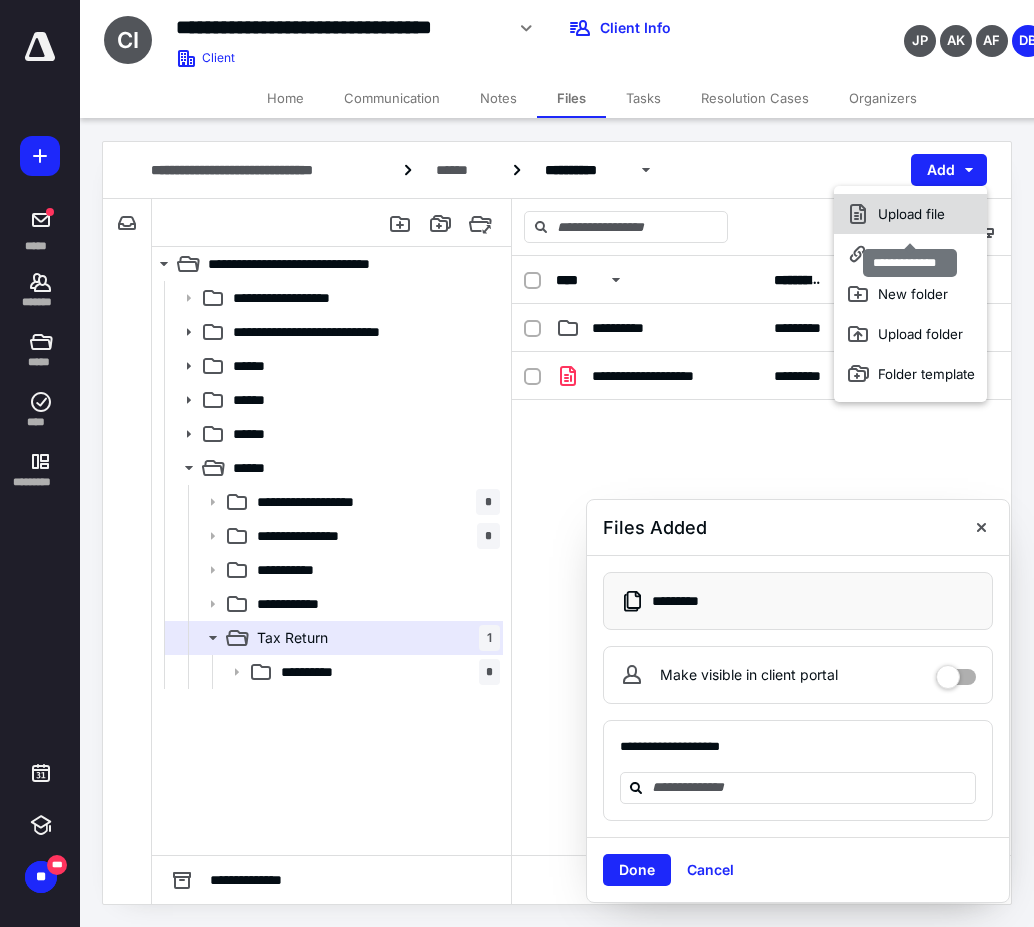 click on "Upload file" at bounding box center (910, 214) 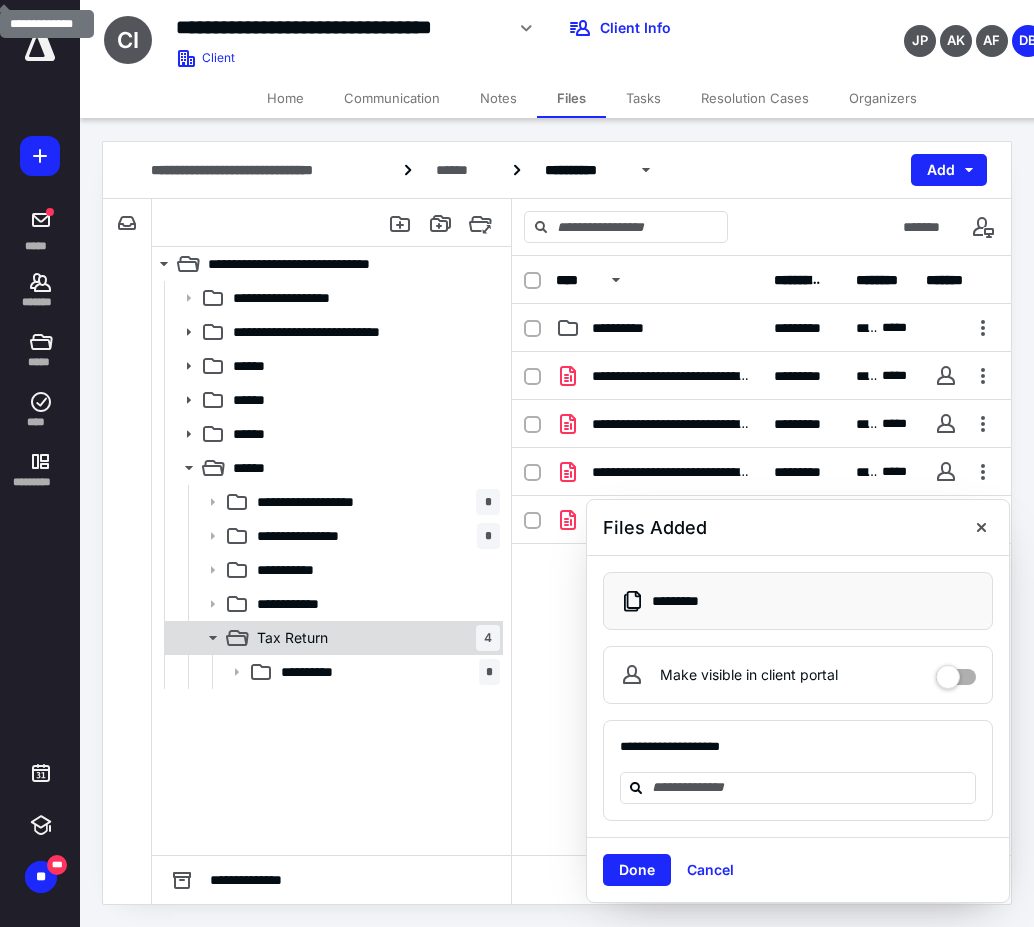 click on "Tax Return 4" at bounding box center [374, 638] 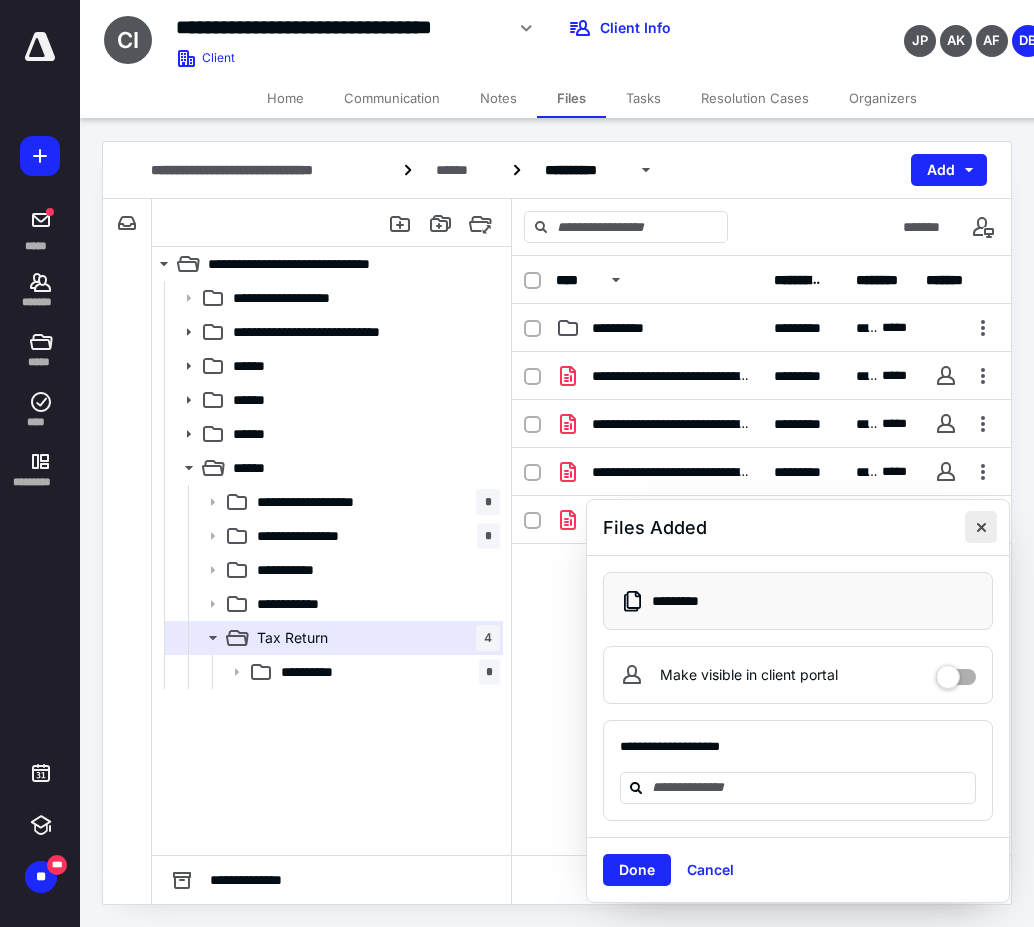 click at bounding box center (981, 527) 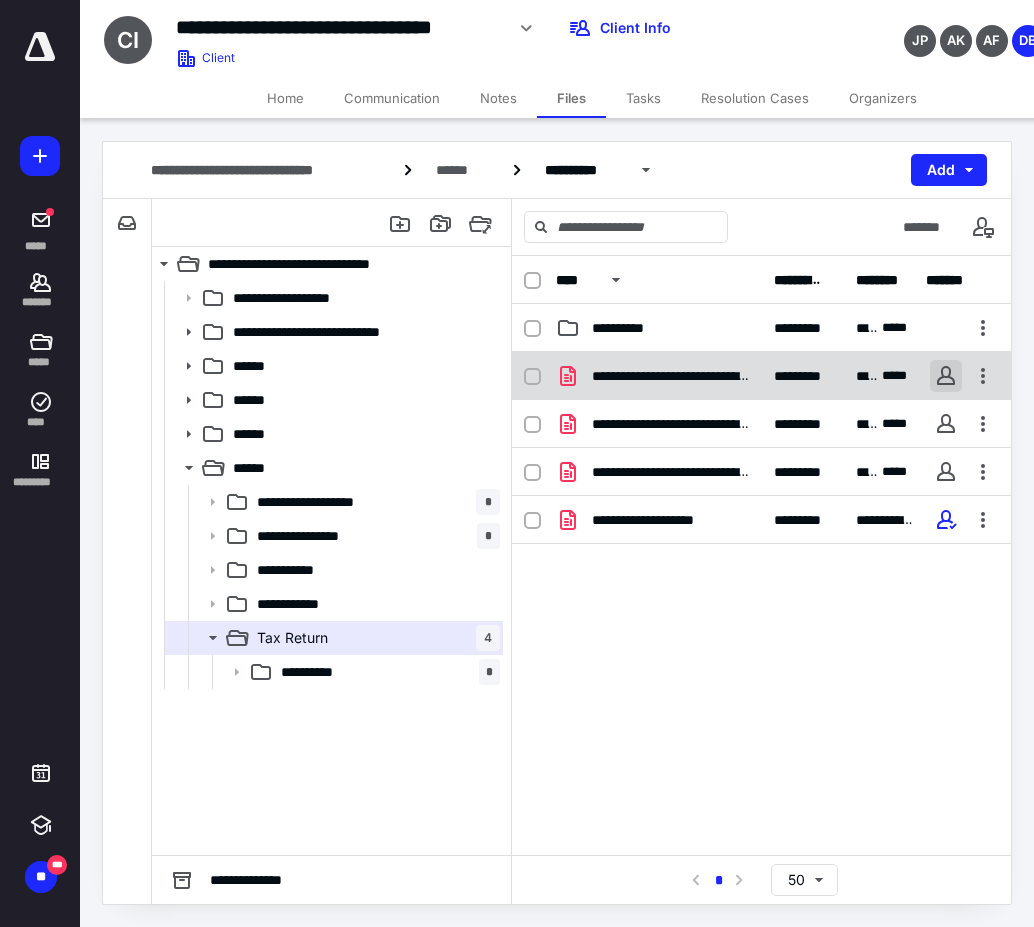 click at bounding box center [946, 376] 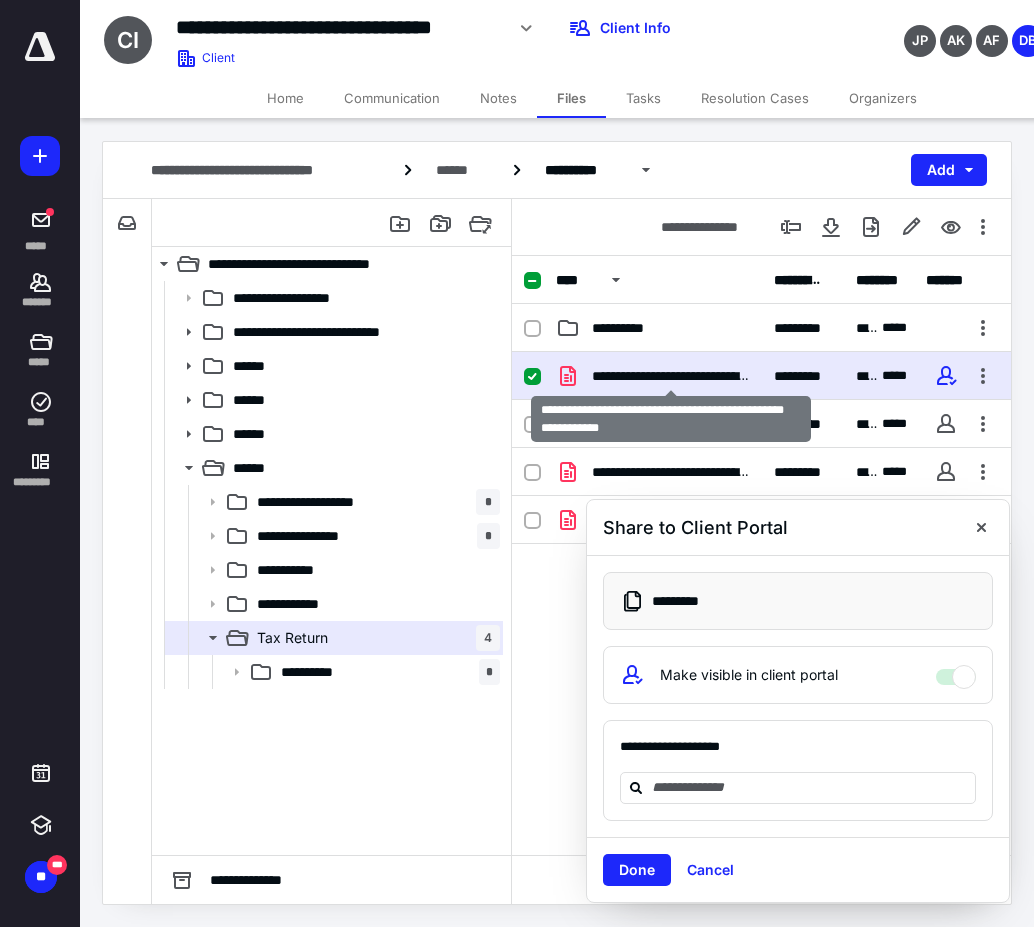click on "**********" at bounding box center [671, 376] 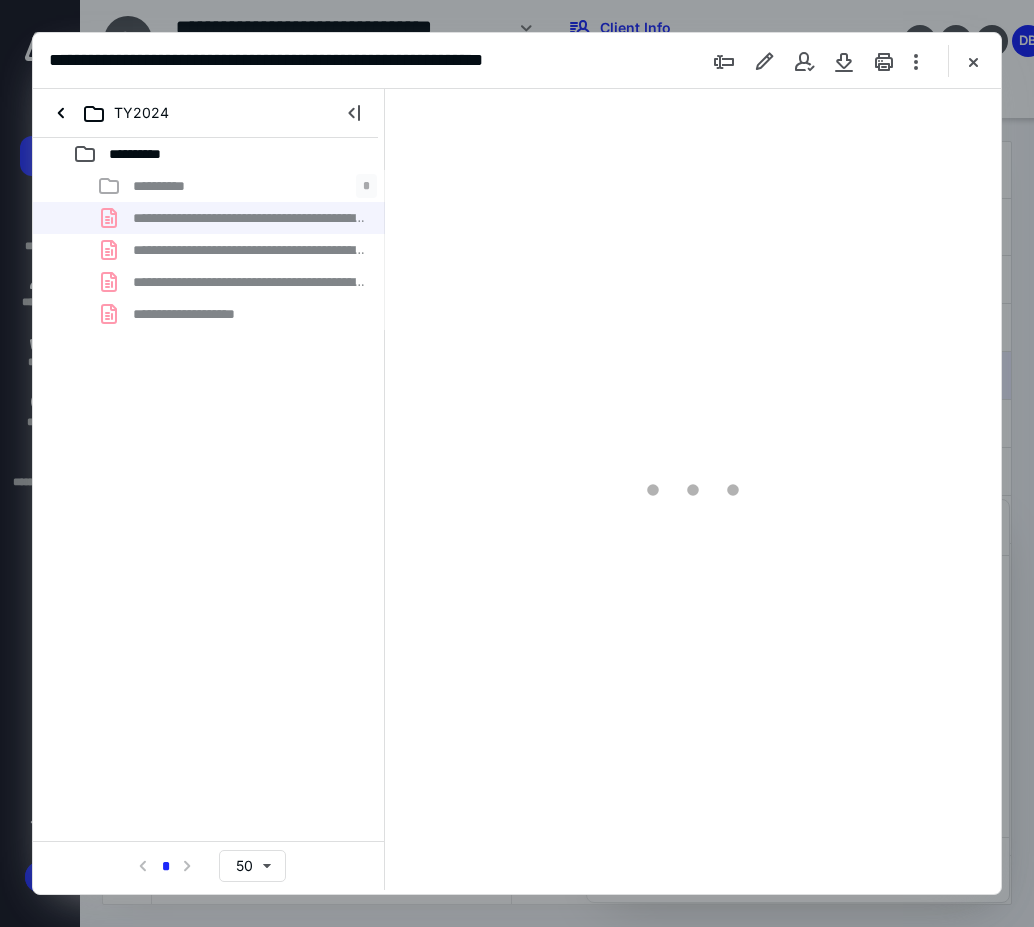 scroll, scrollTop: 0, scrollLeft: 0, axis: both 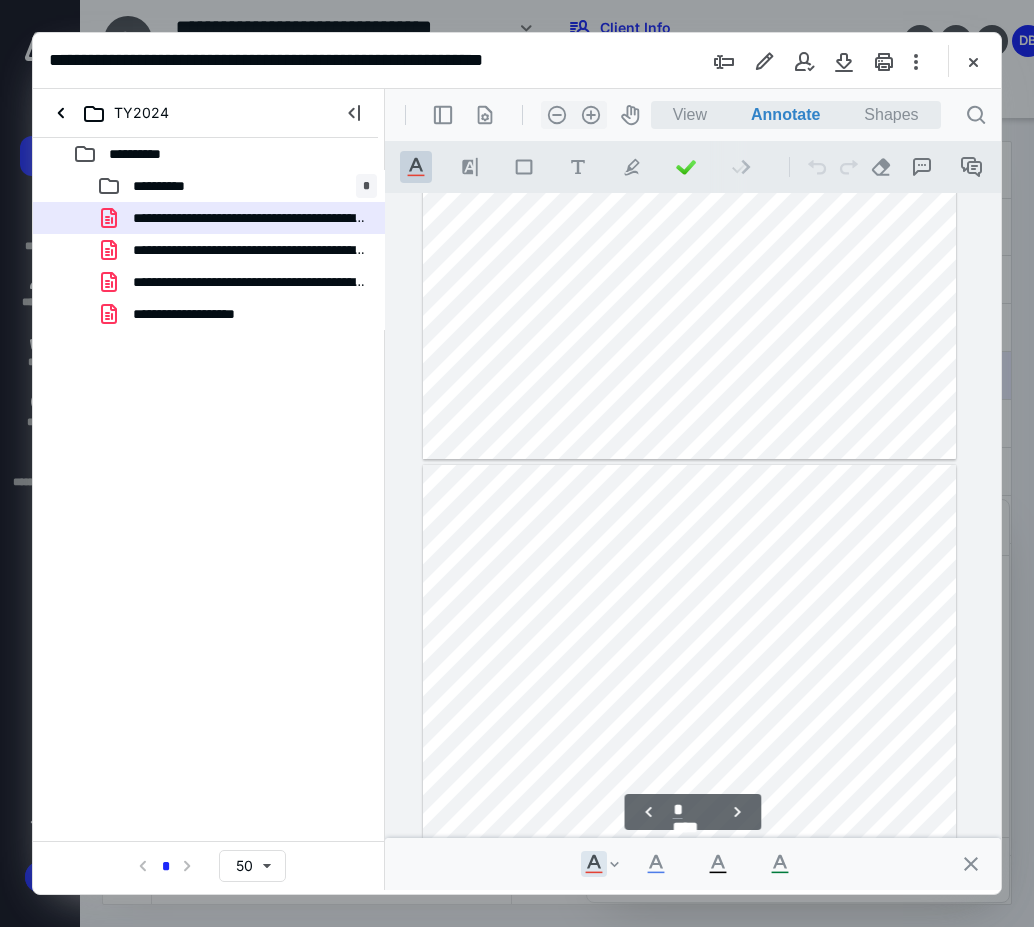 type on "*" 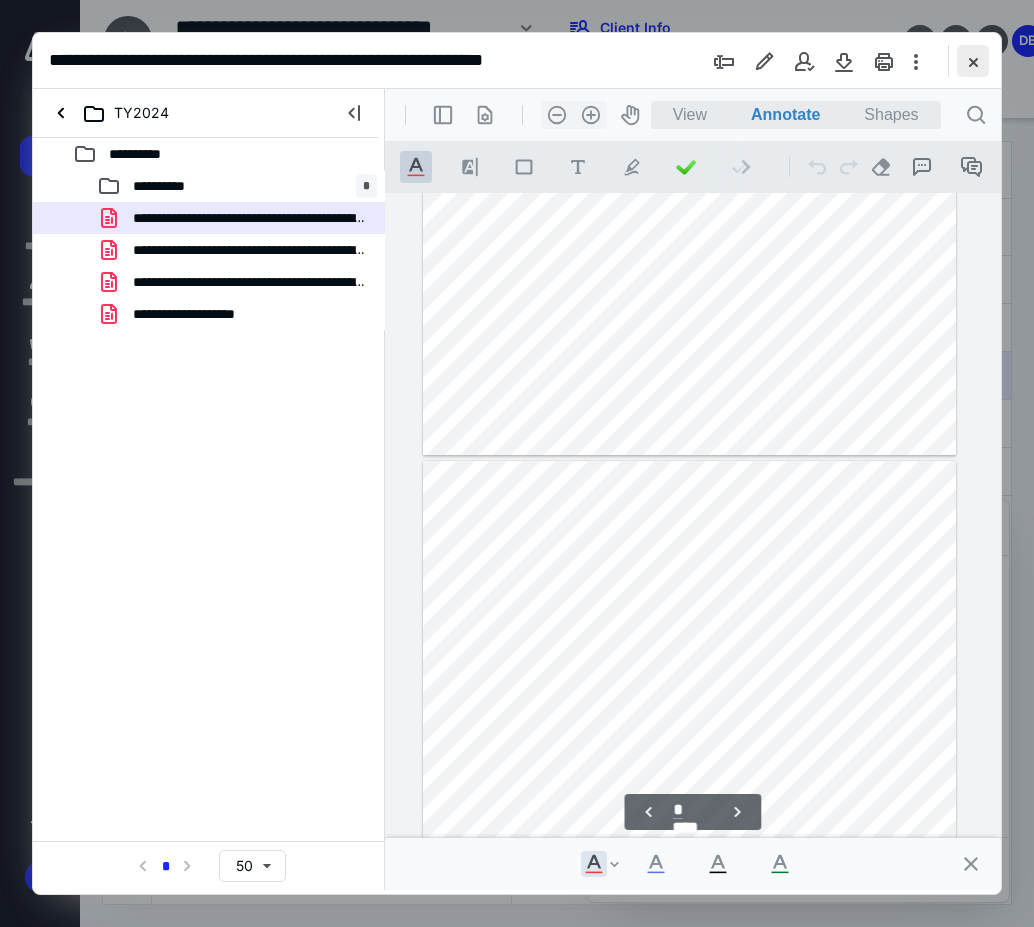 click at bounding box center [973, 61] 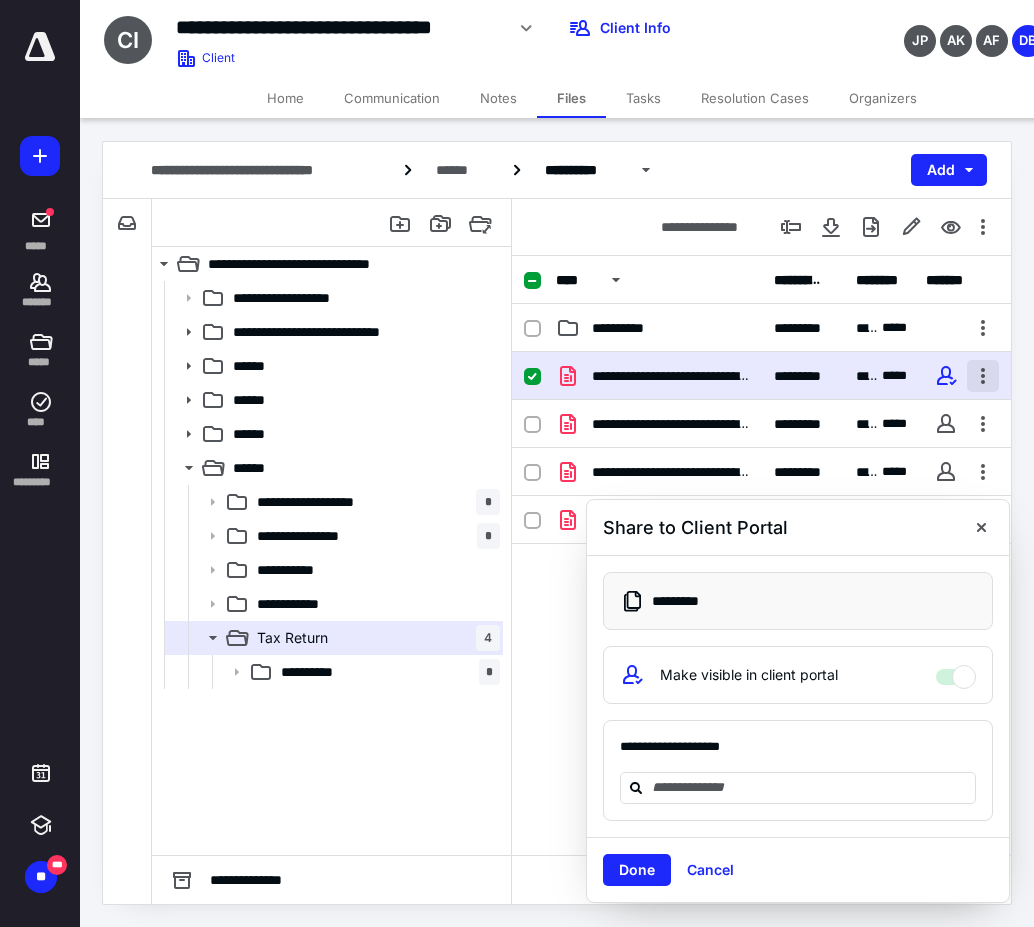 click at bounding box center [983, 376] 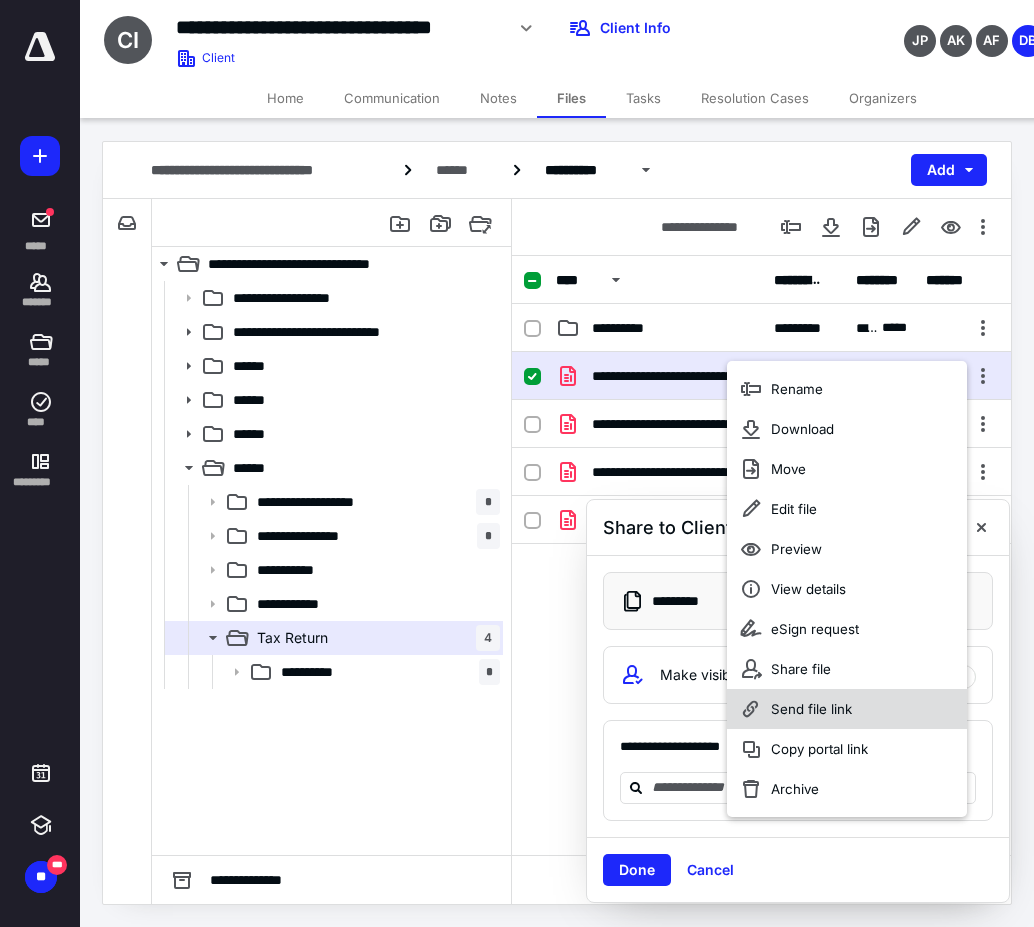 click on "Send file link" at bounding box center [811, 709] 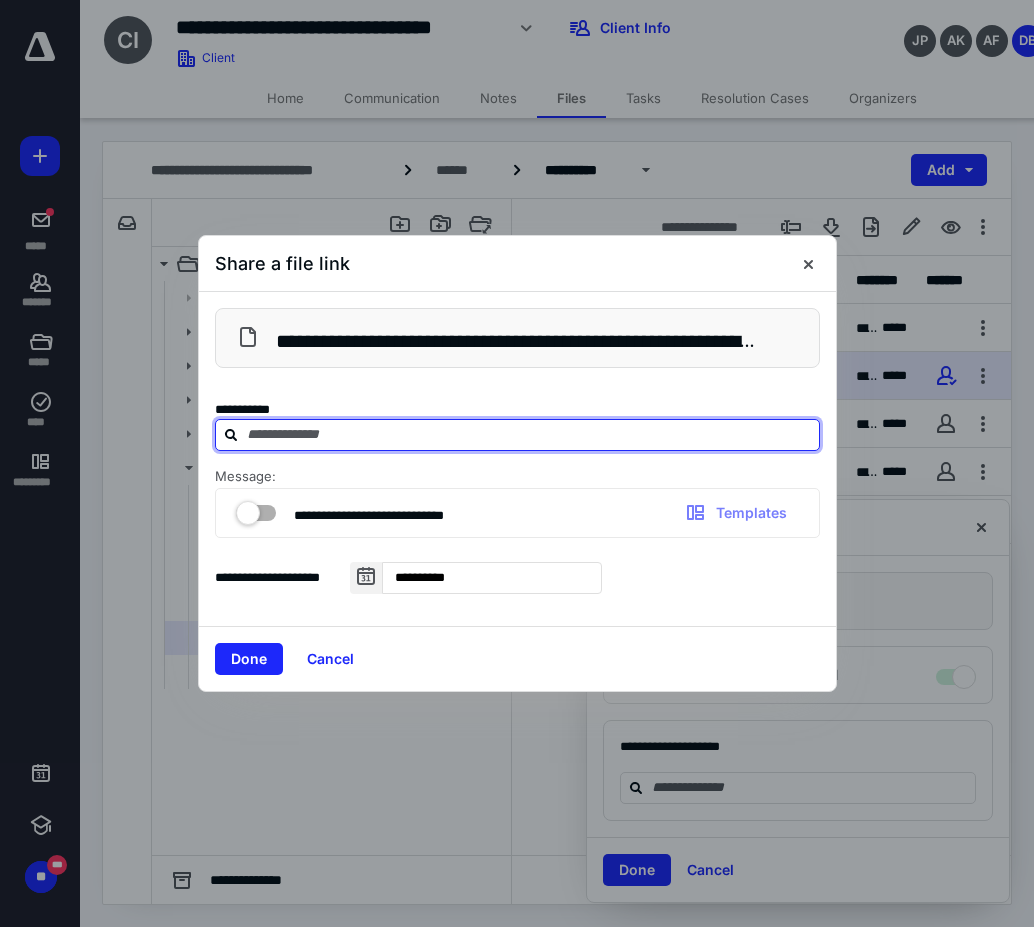 click at bounding box center [529, 434] 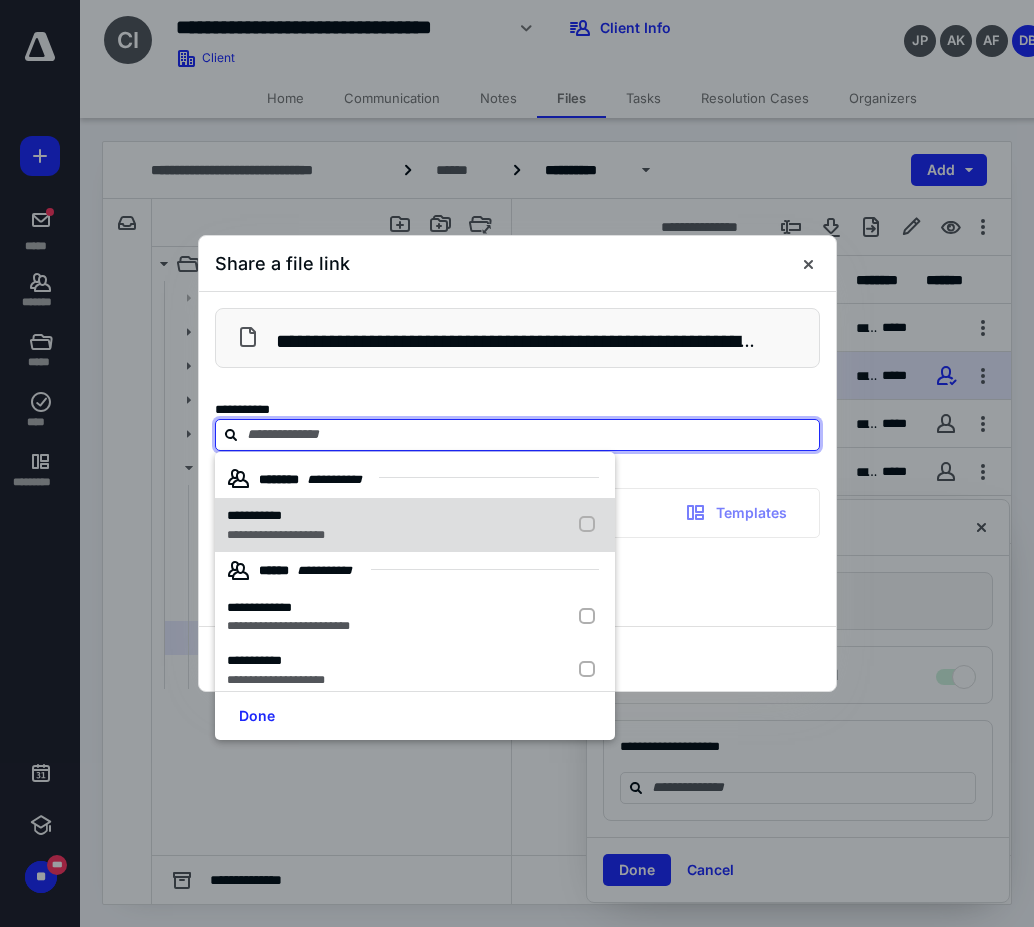 click at bounding box center [591, 525] 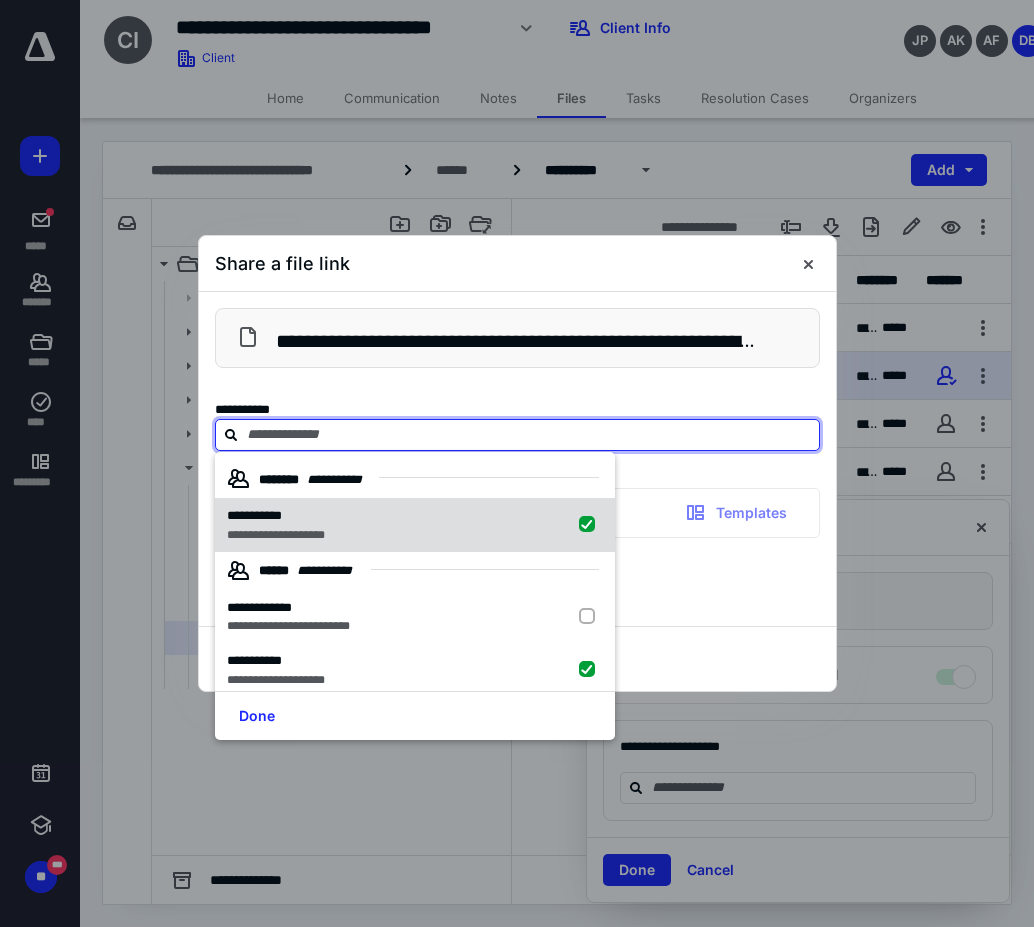 checkbox on "true" 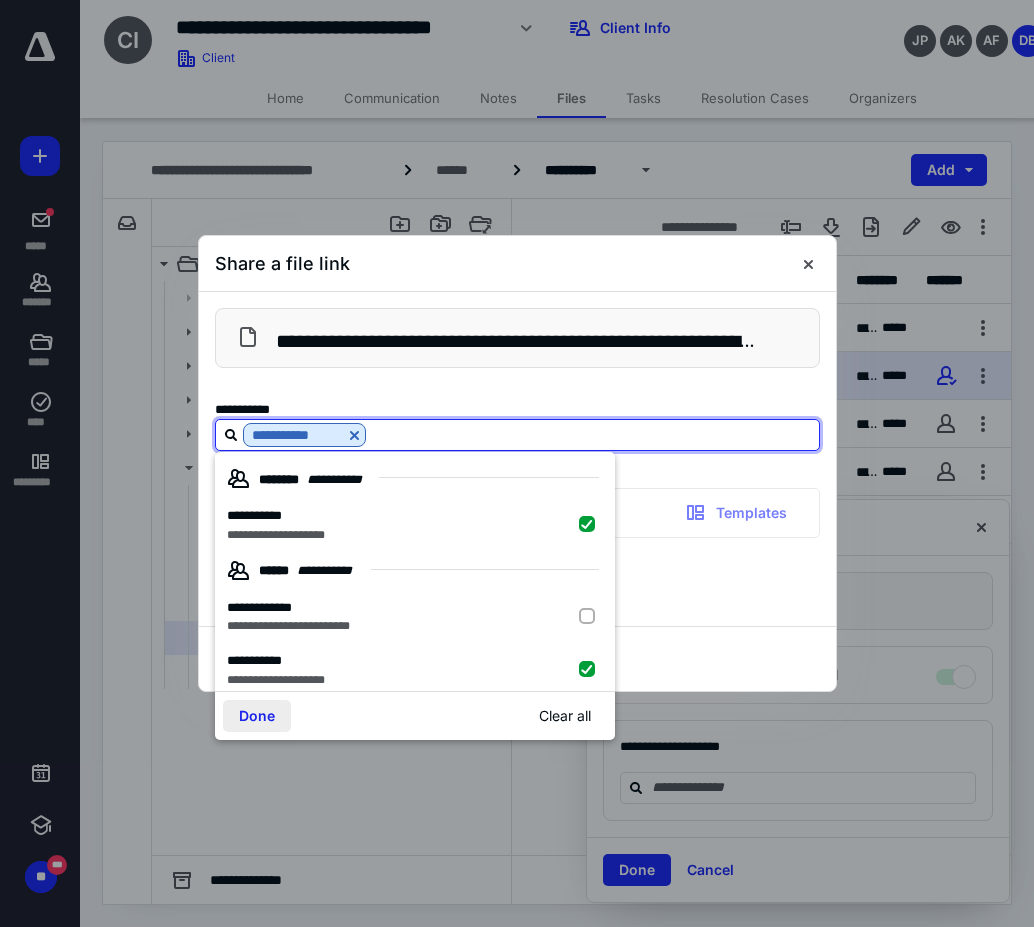 click on "Done" at bounding box center (257, 716) 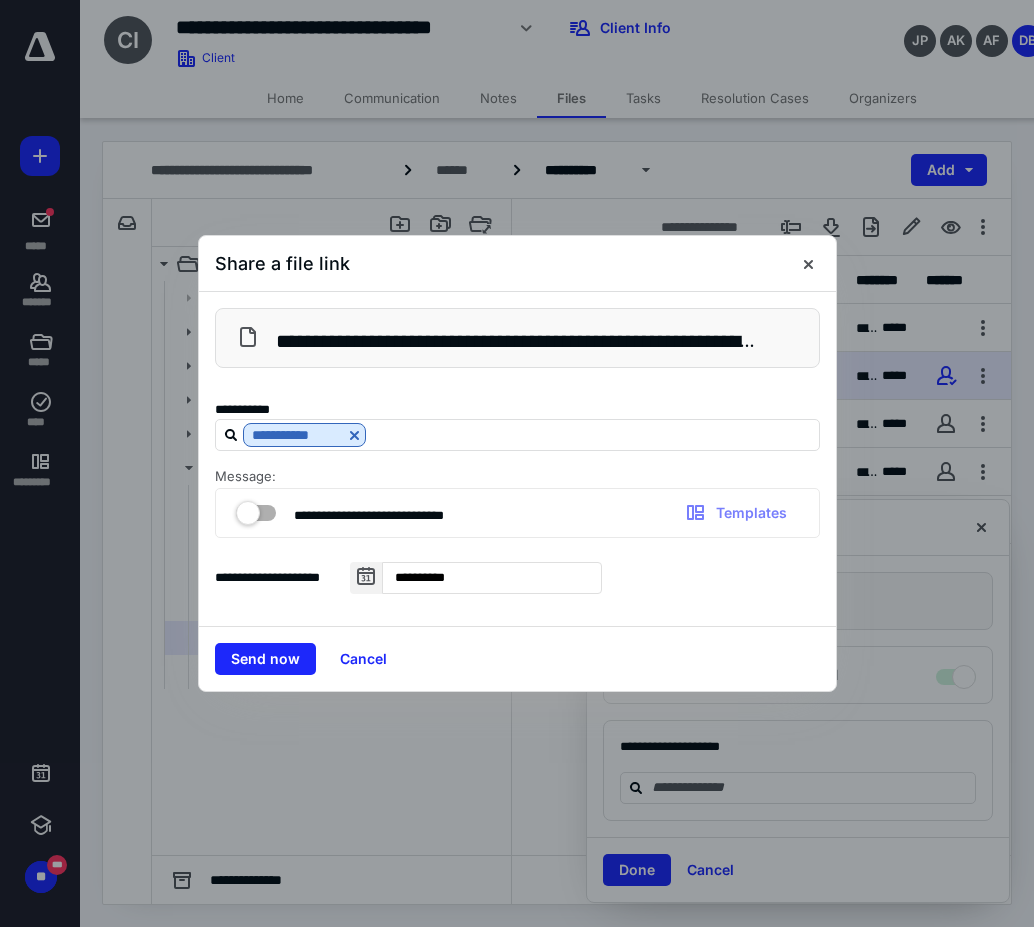 click at bounding box center (256, 509) 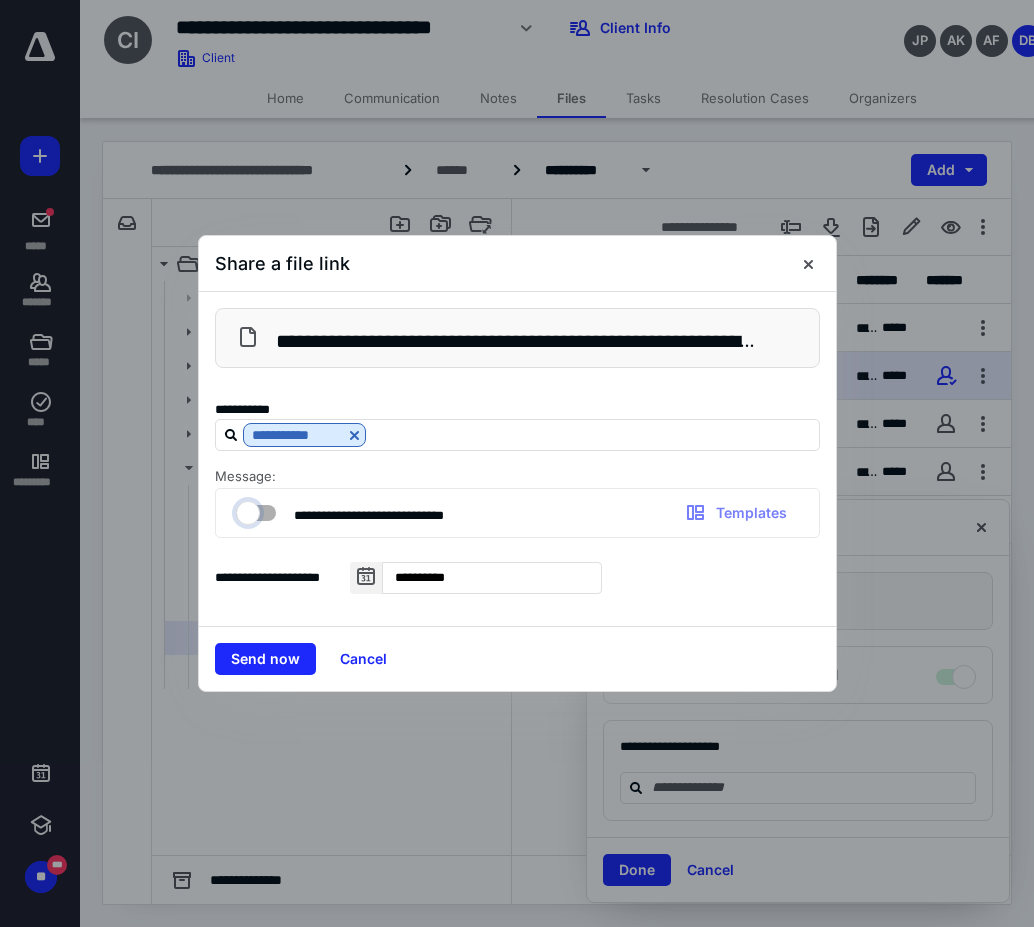 click at bounding box center (246, 510) 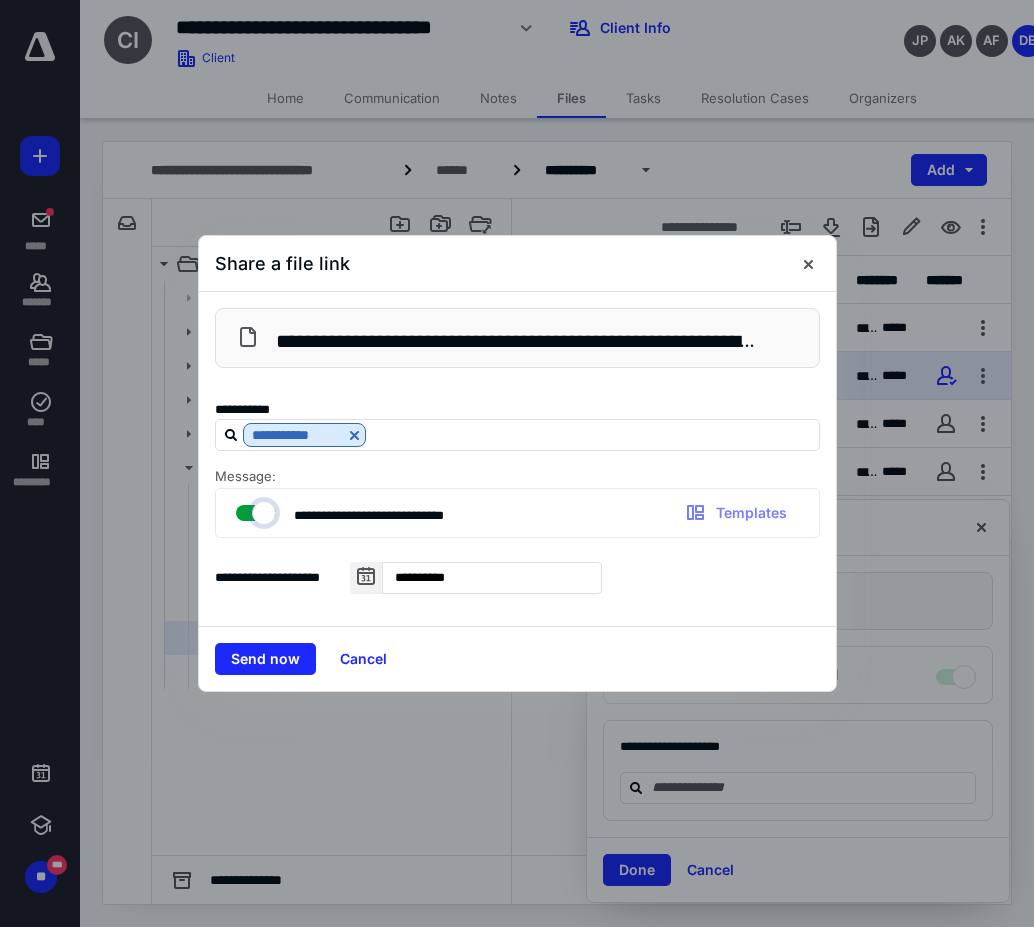 checkbox on "true" 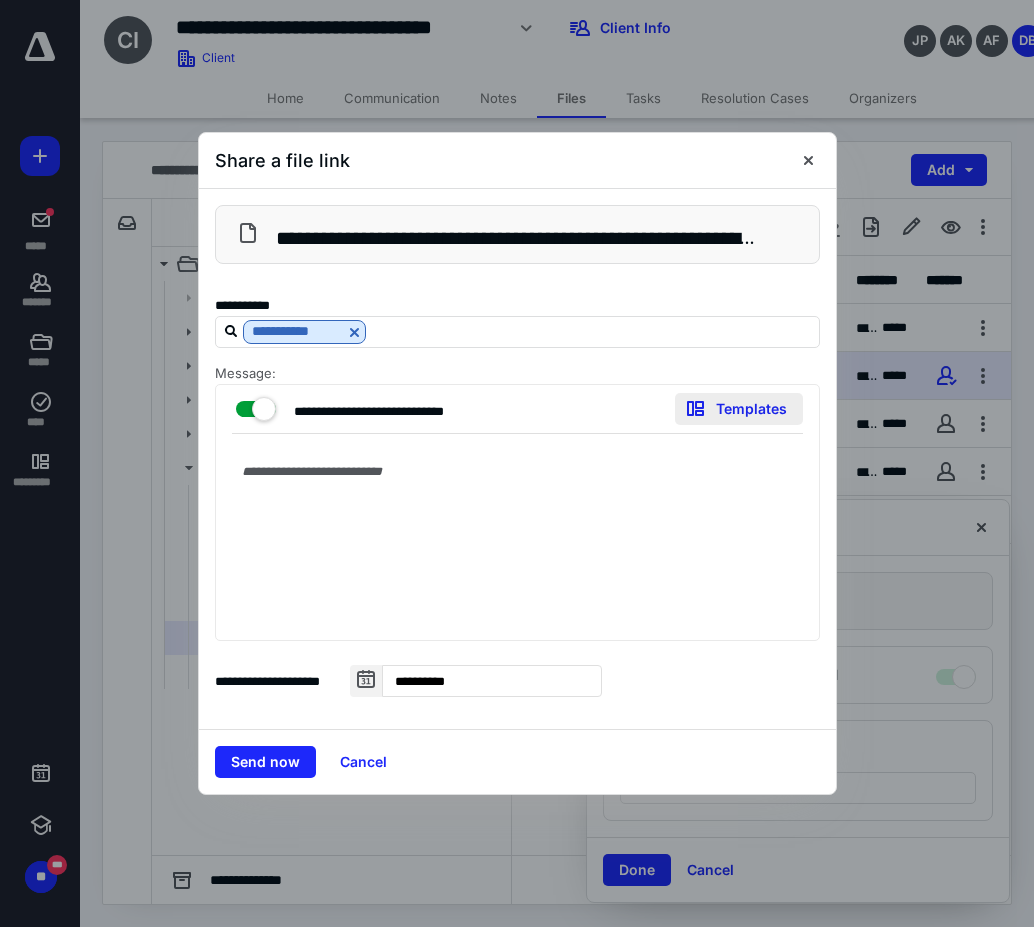 click on "Templates" at bounding box center [739, 409] 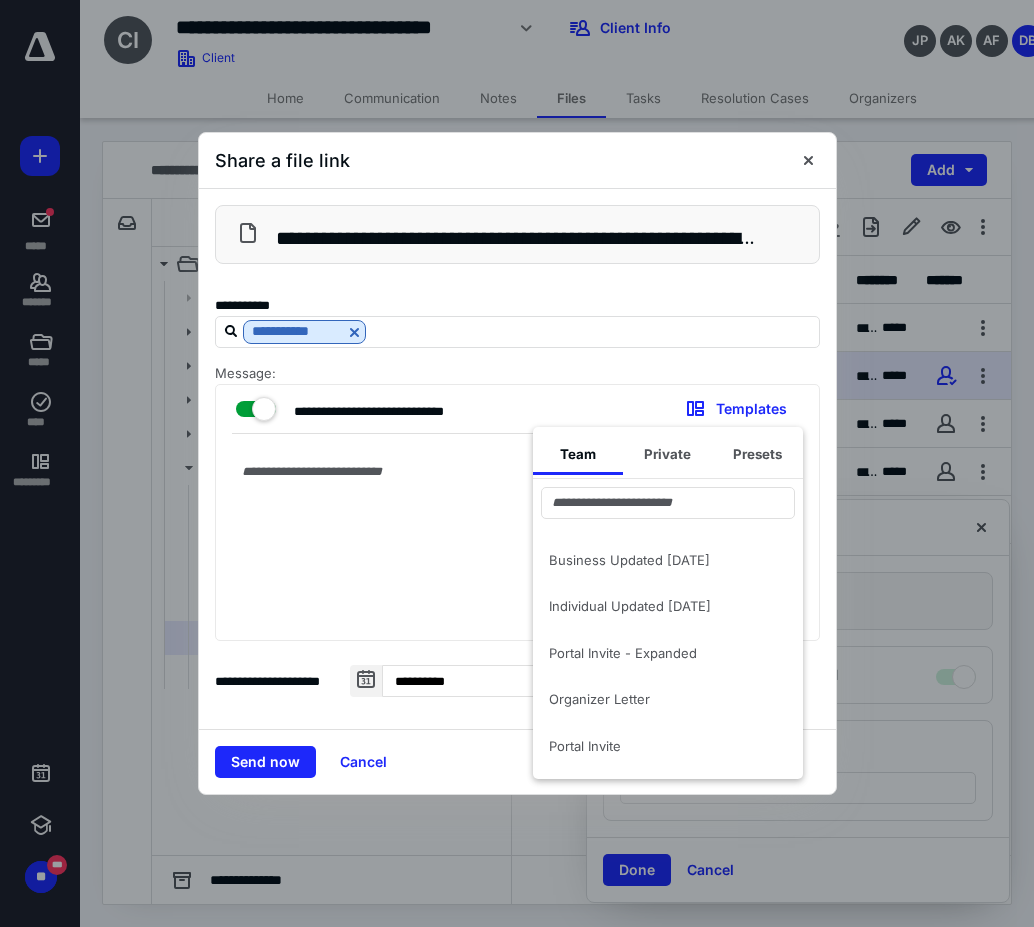 click on "Business Updated 2-8-24" at bounding box center (656, 560) 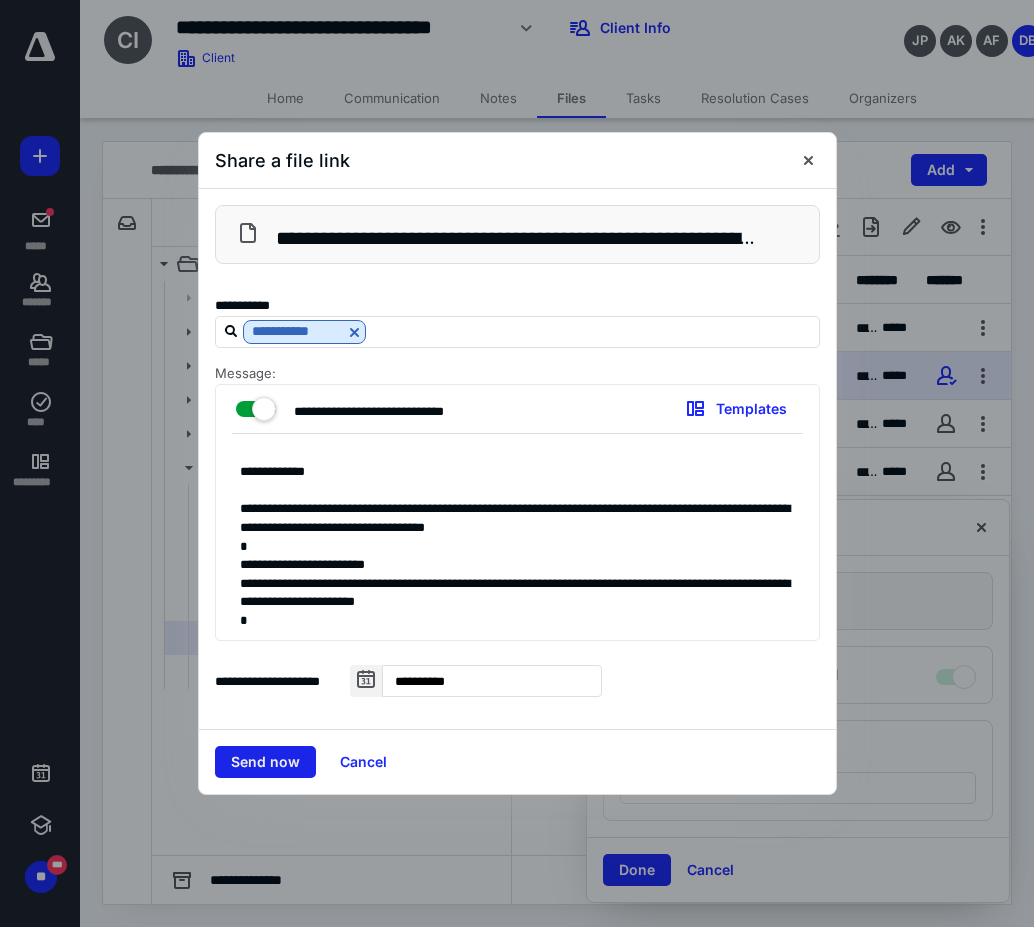 click on "Send now" at bounding box center [265, 762] 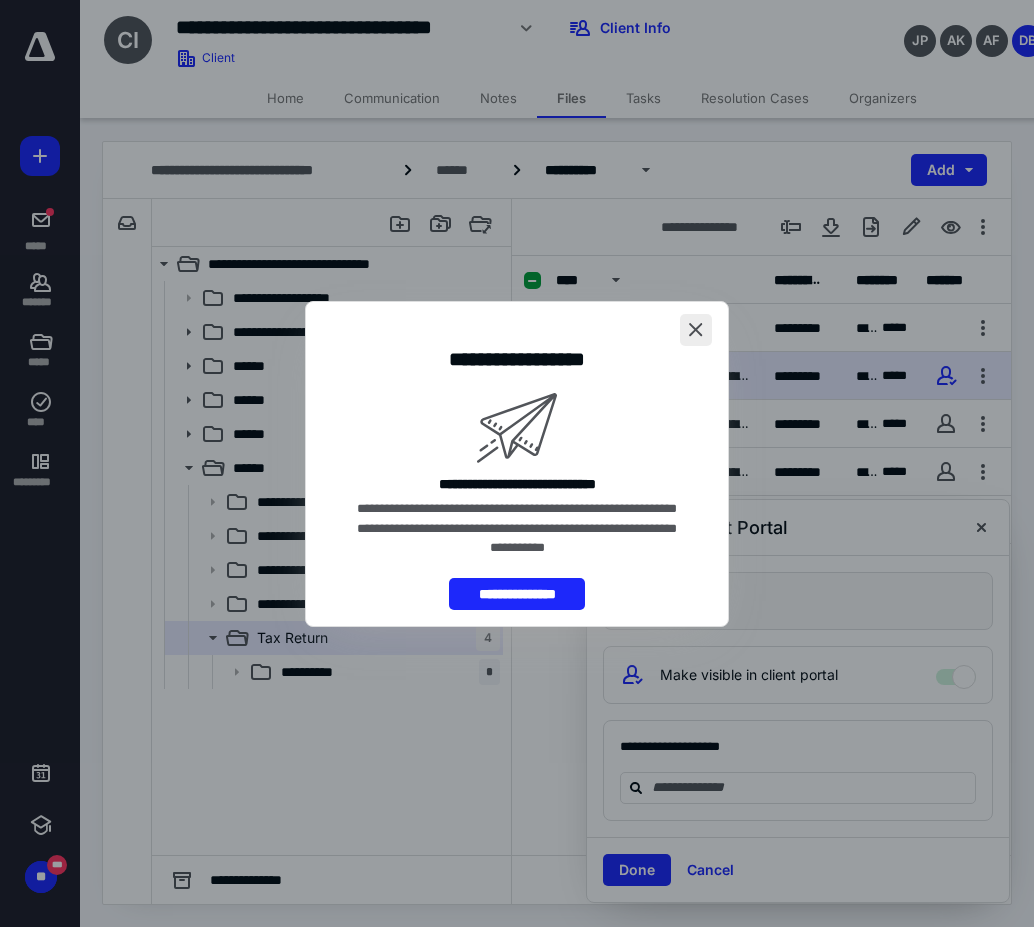 click at bounding box center (696, 330) 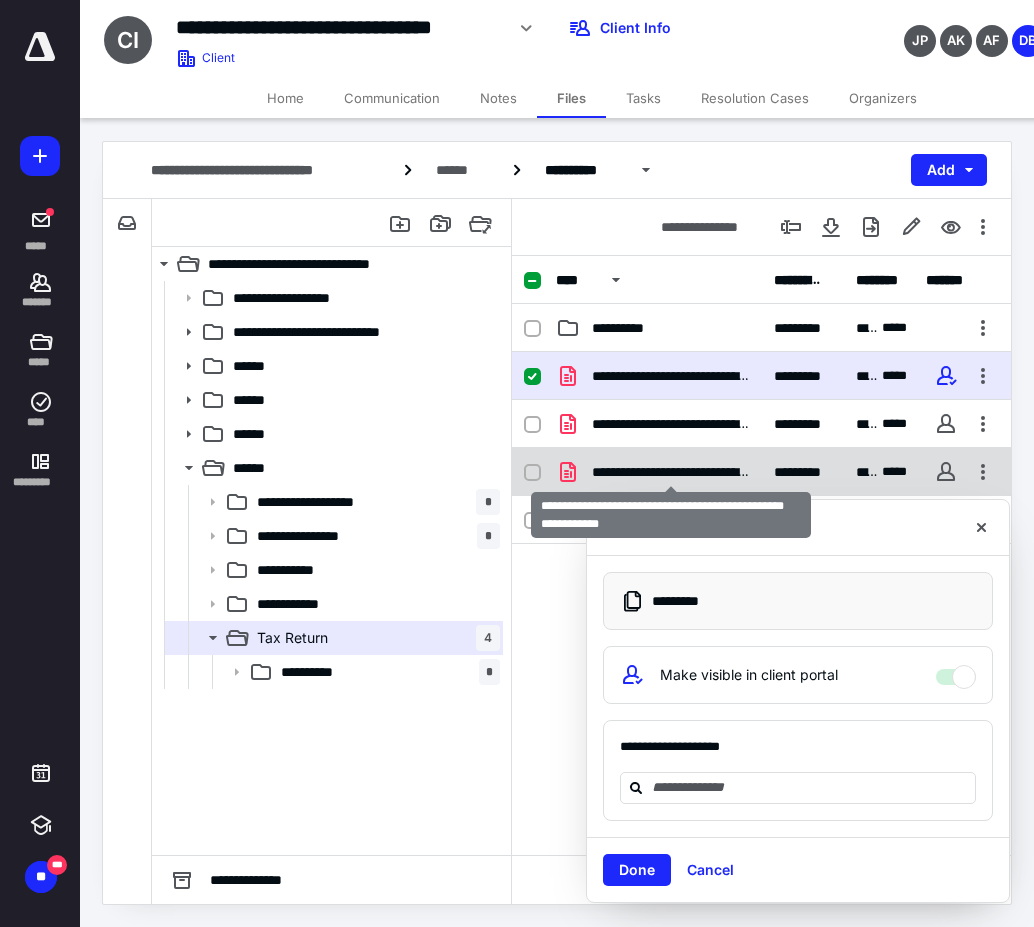 checkbox on "false" 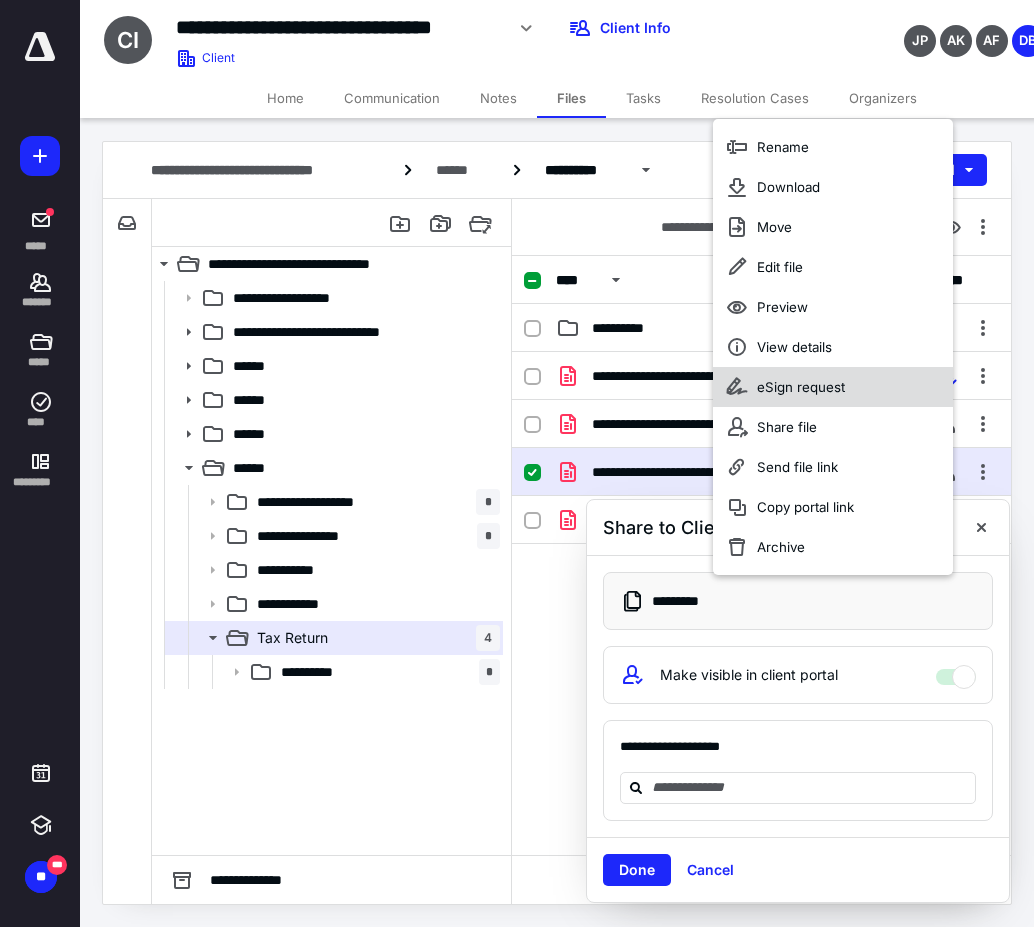 click on "eSign request" at bounding box center [801, 387] 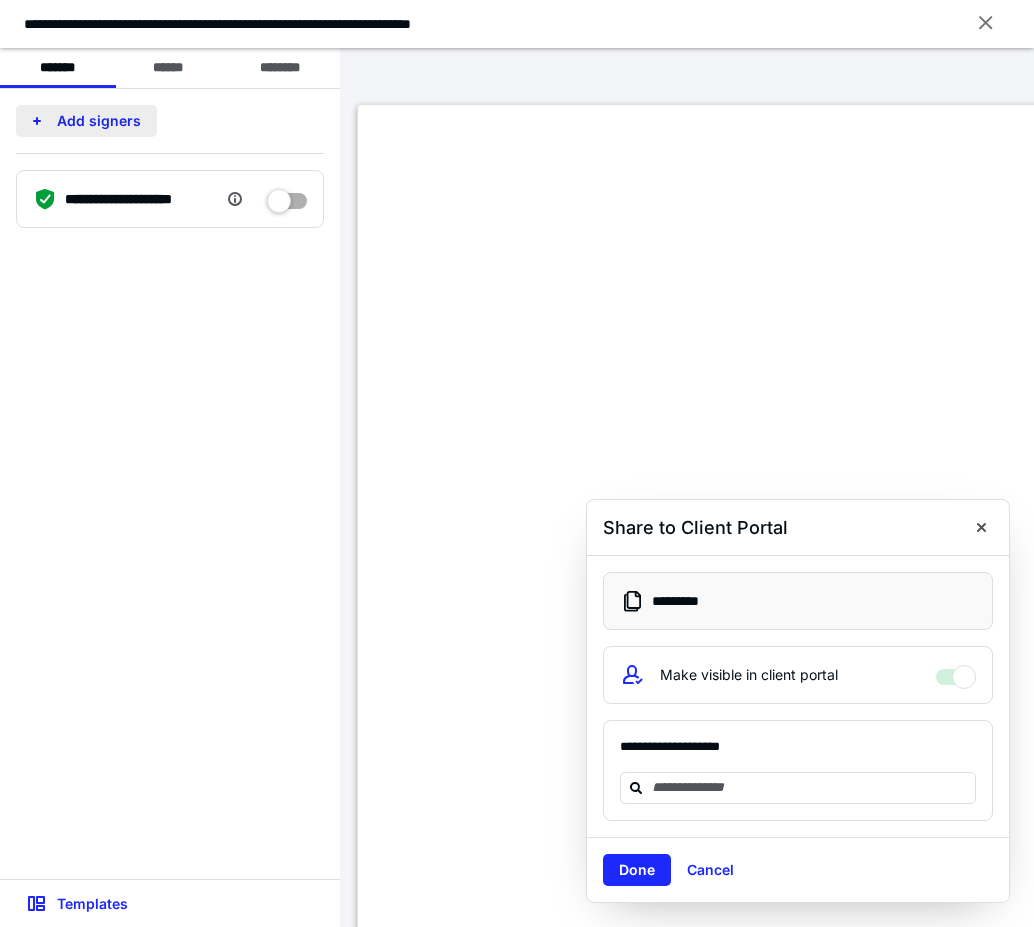 click on "Add signers" at bounding box center [86, 121] 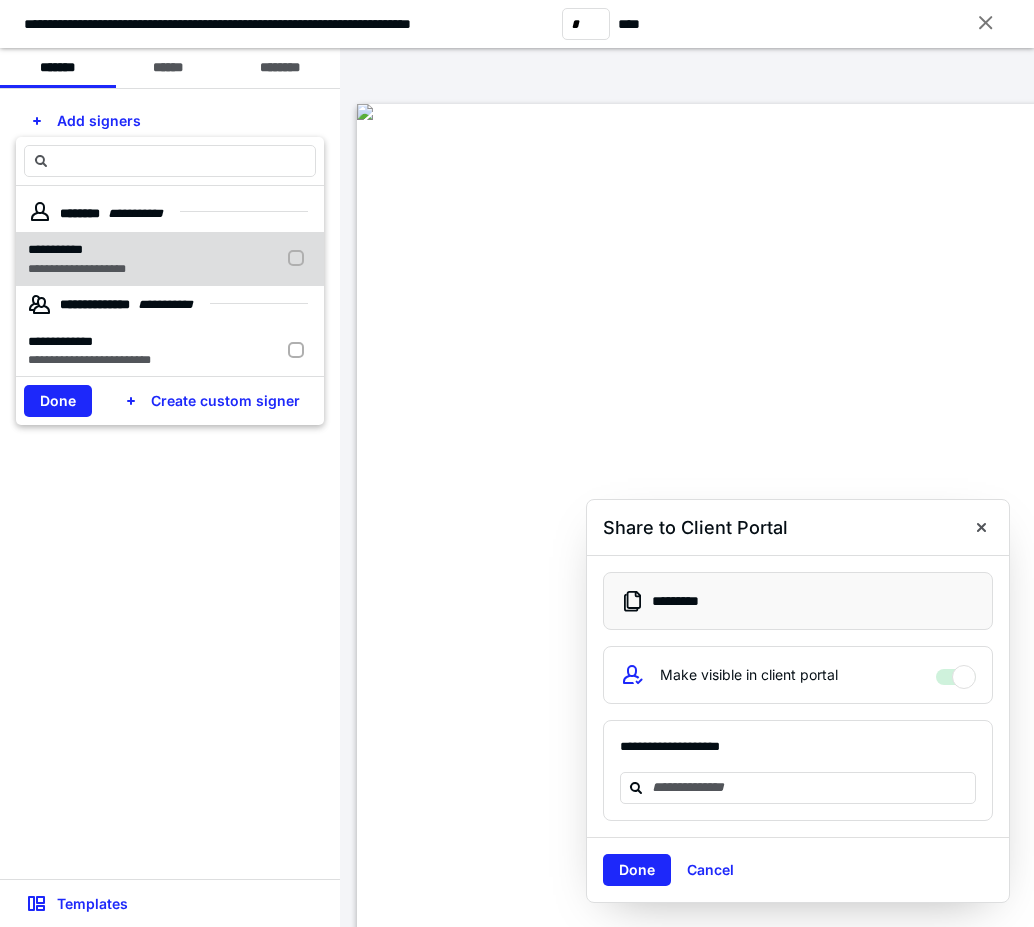 click at bounding box center (300, 259) 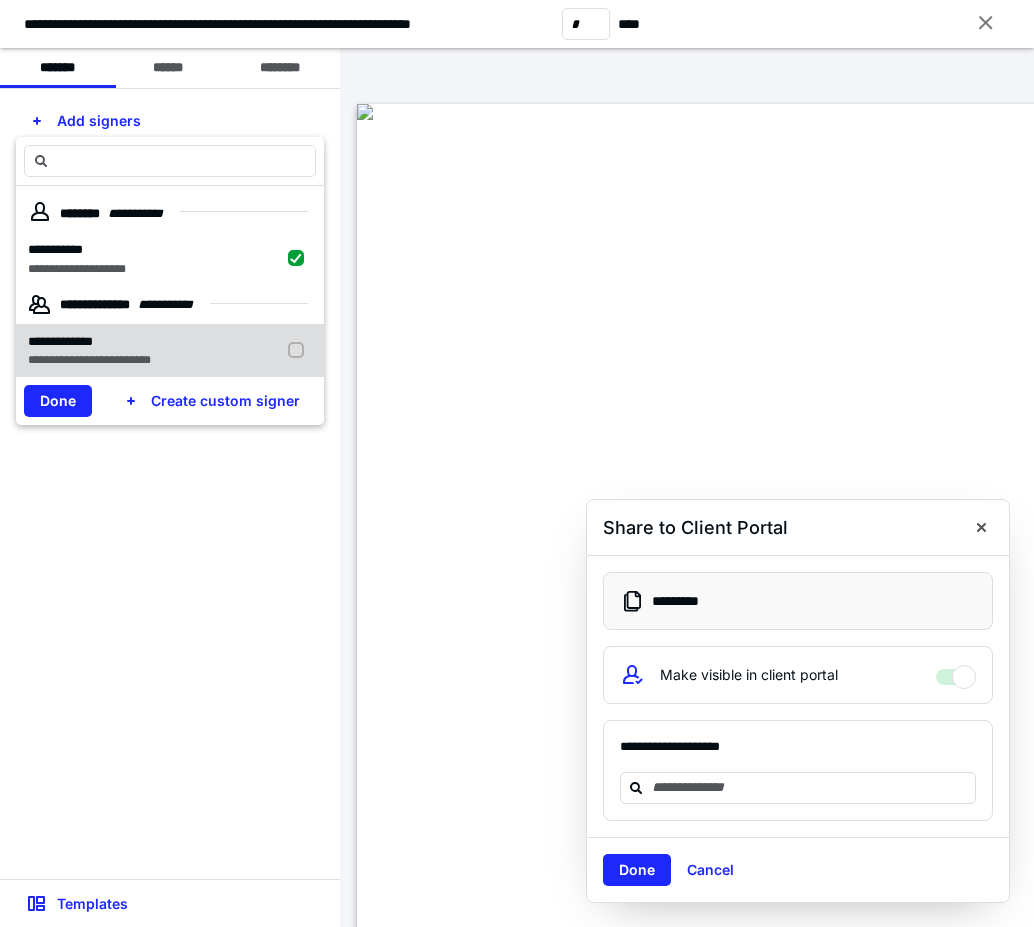 checkbox on "true" 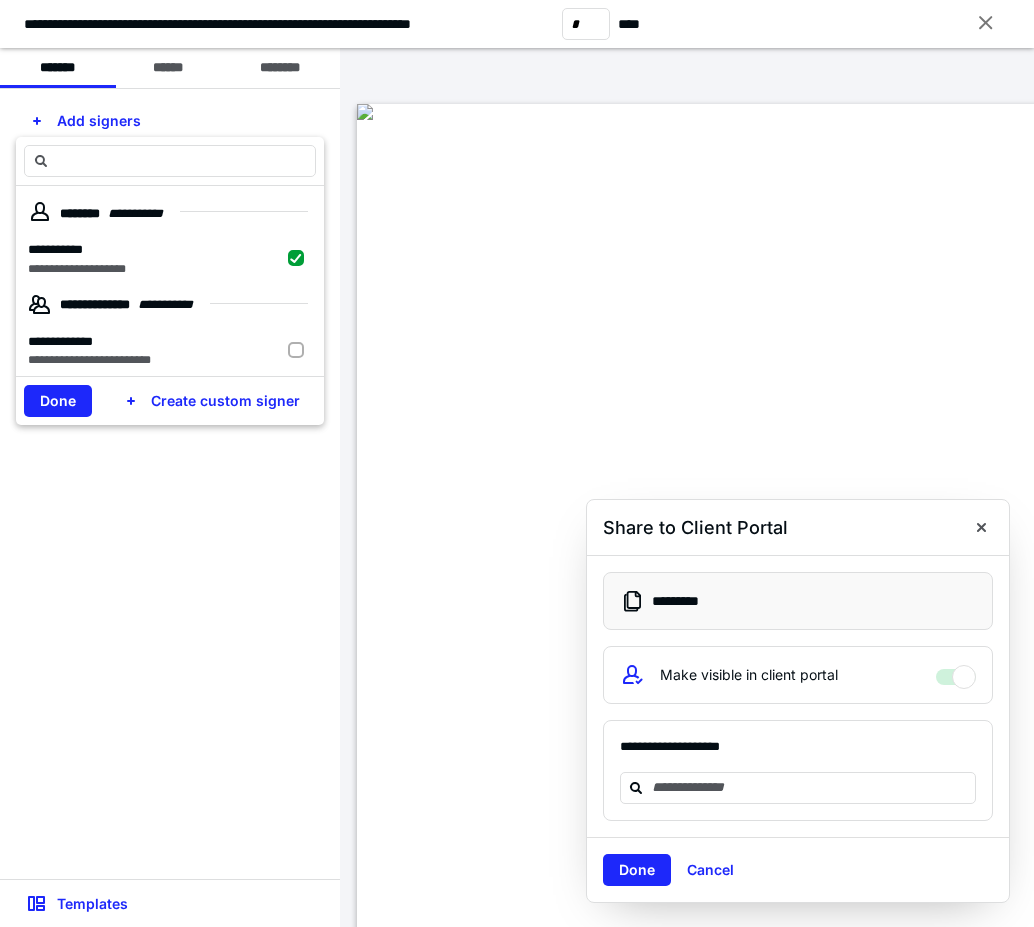 click on "Done" at bounding box center (58, 401) 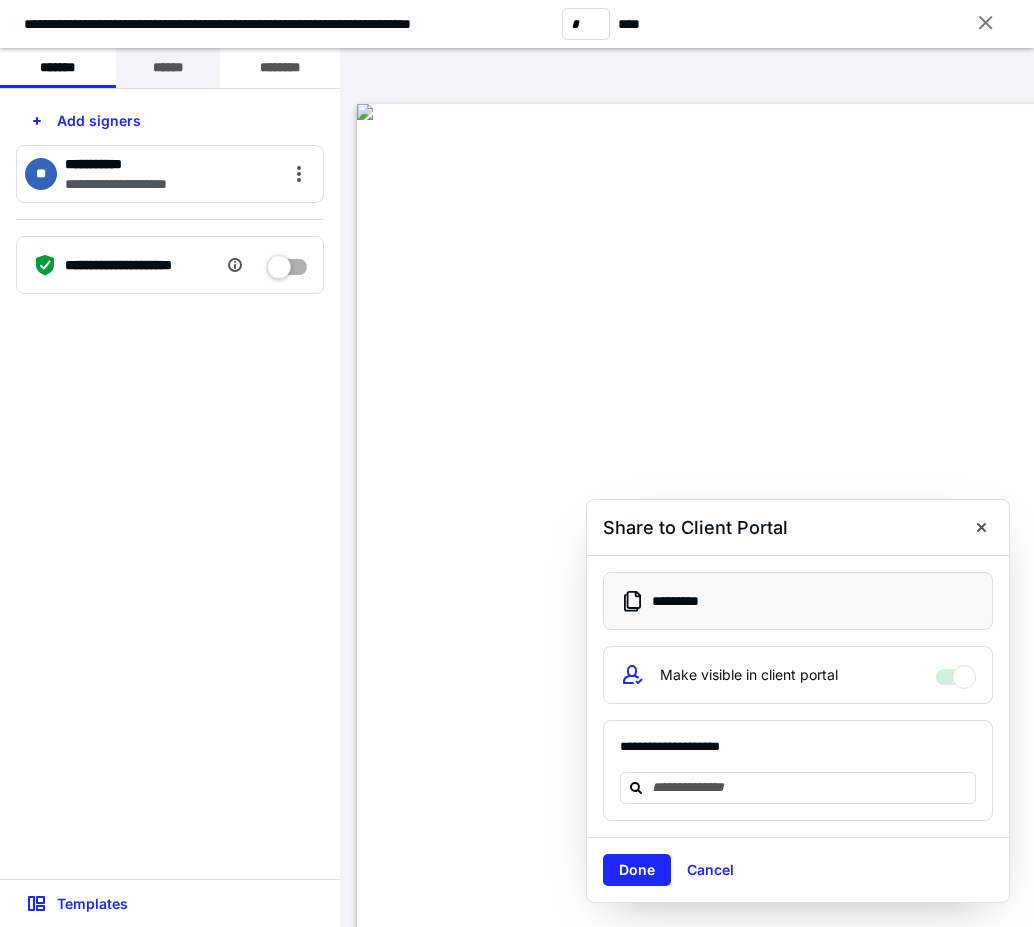 click on "******" at bounding box center (168, 68) 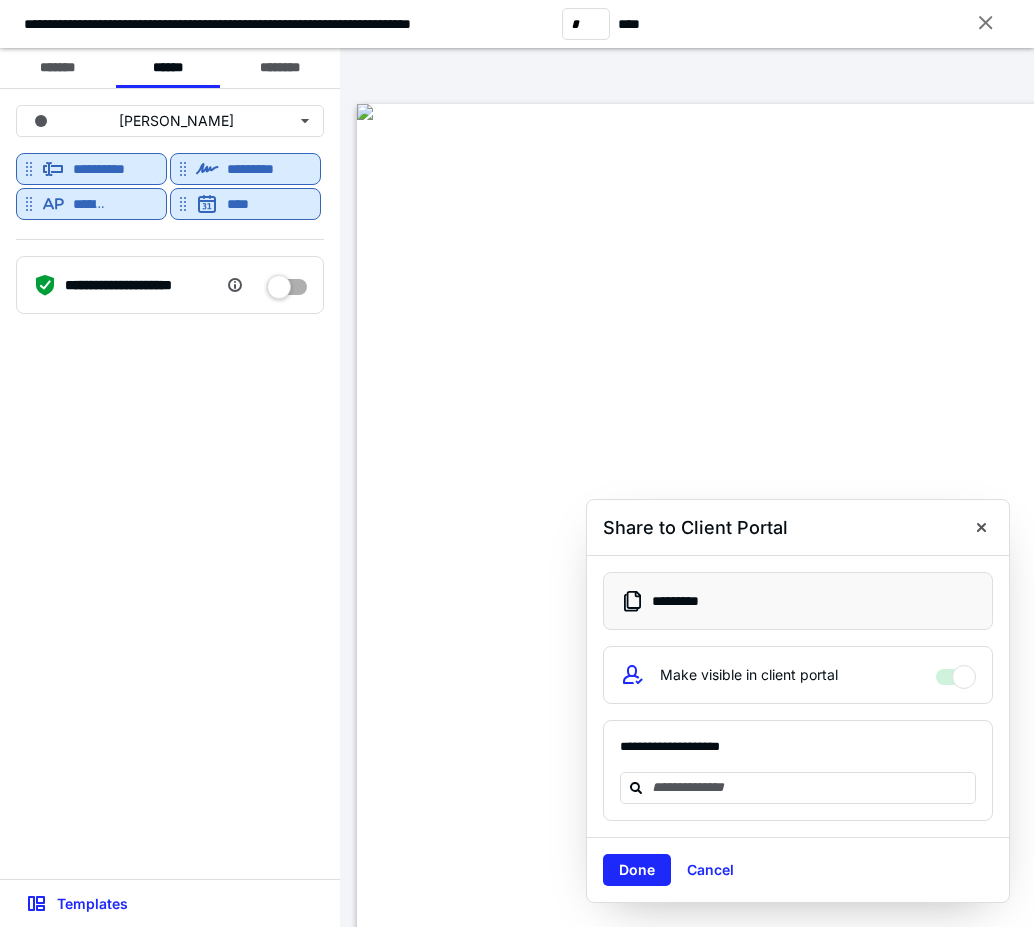click at bounding box center (981, 527) 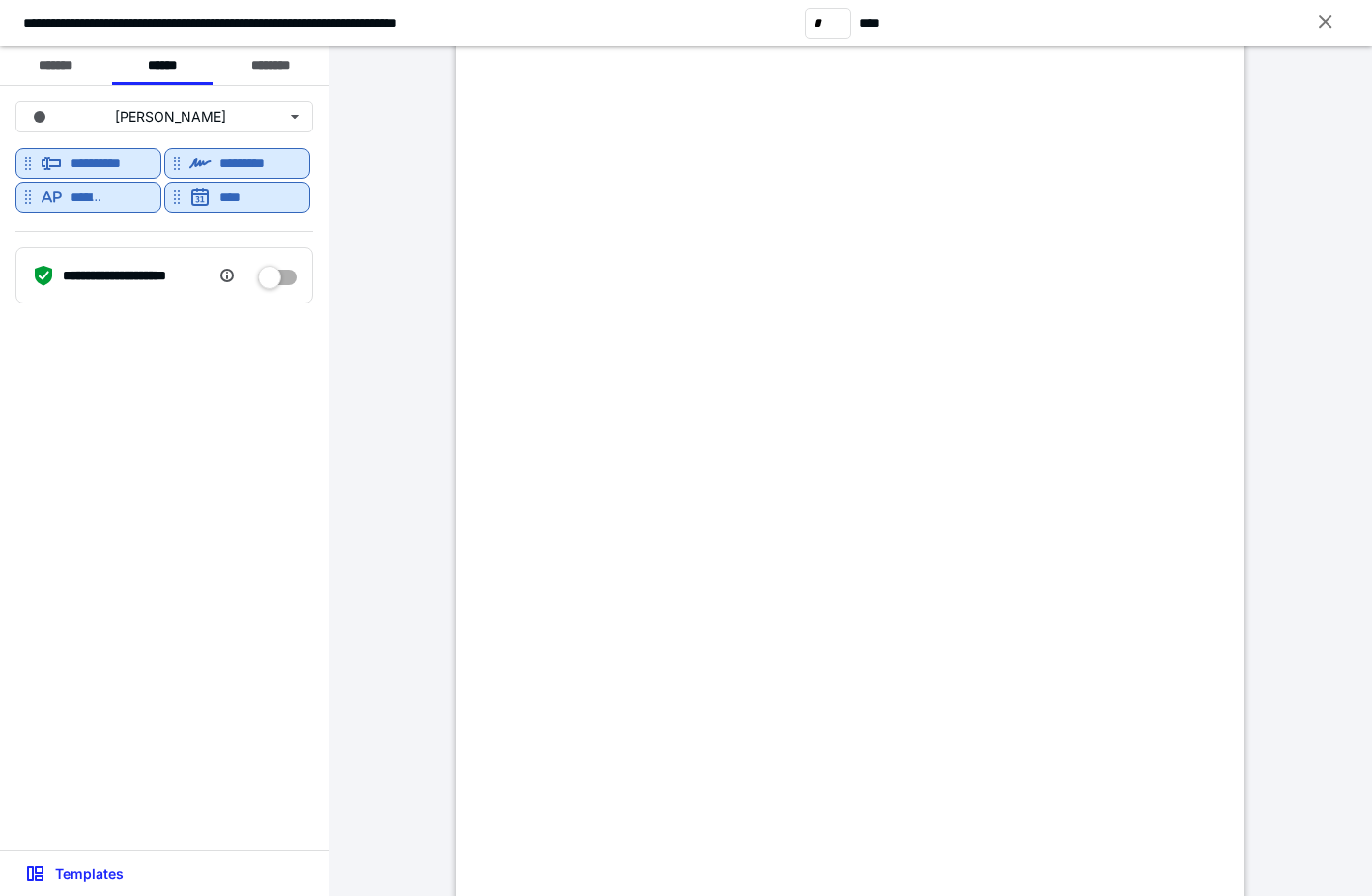 scroll, scrollTop: 2416, scrollLeft: 0, axis: vertical 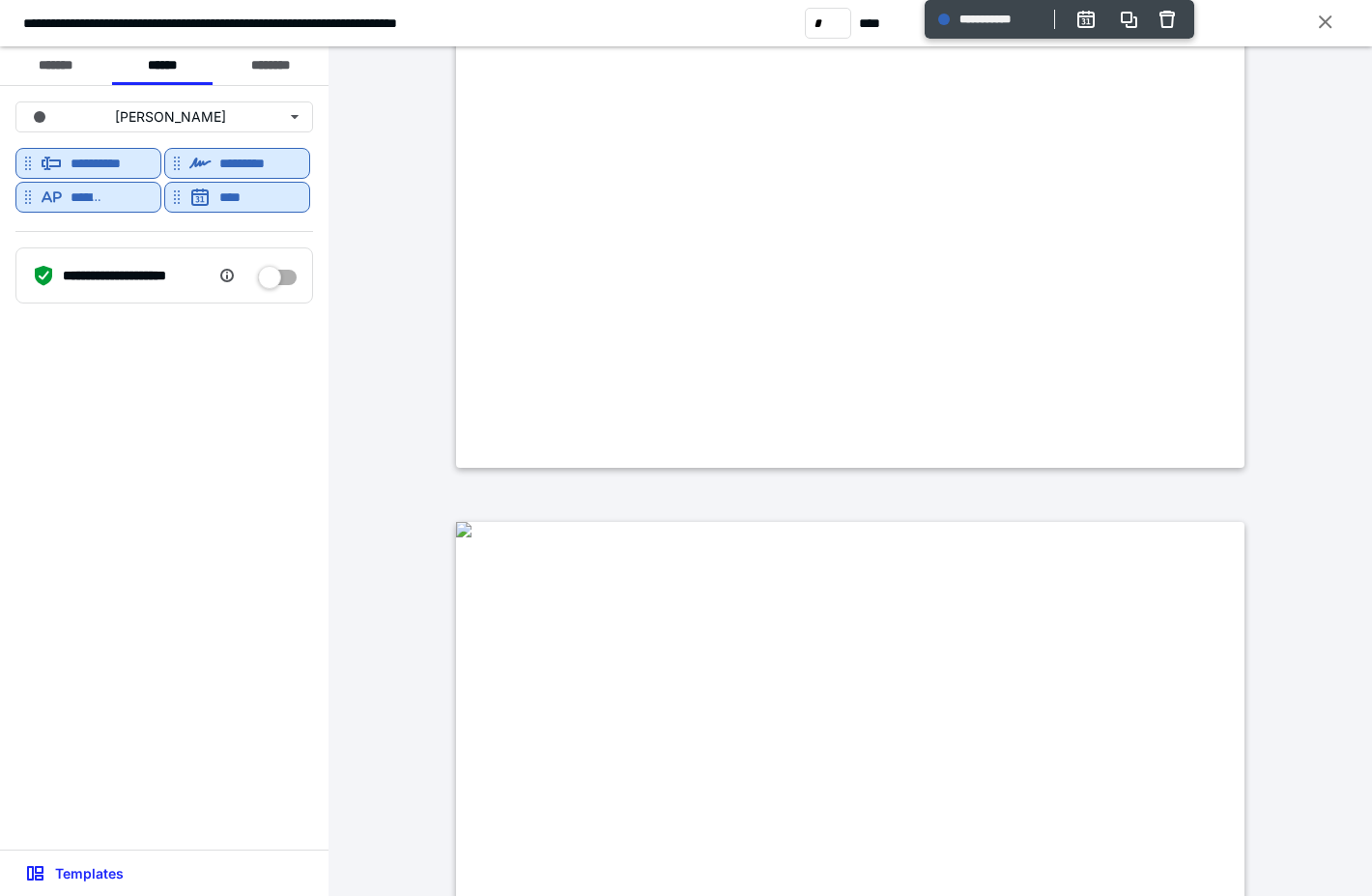 type on "*" 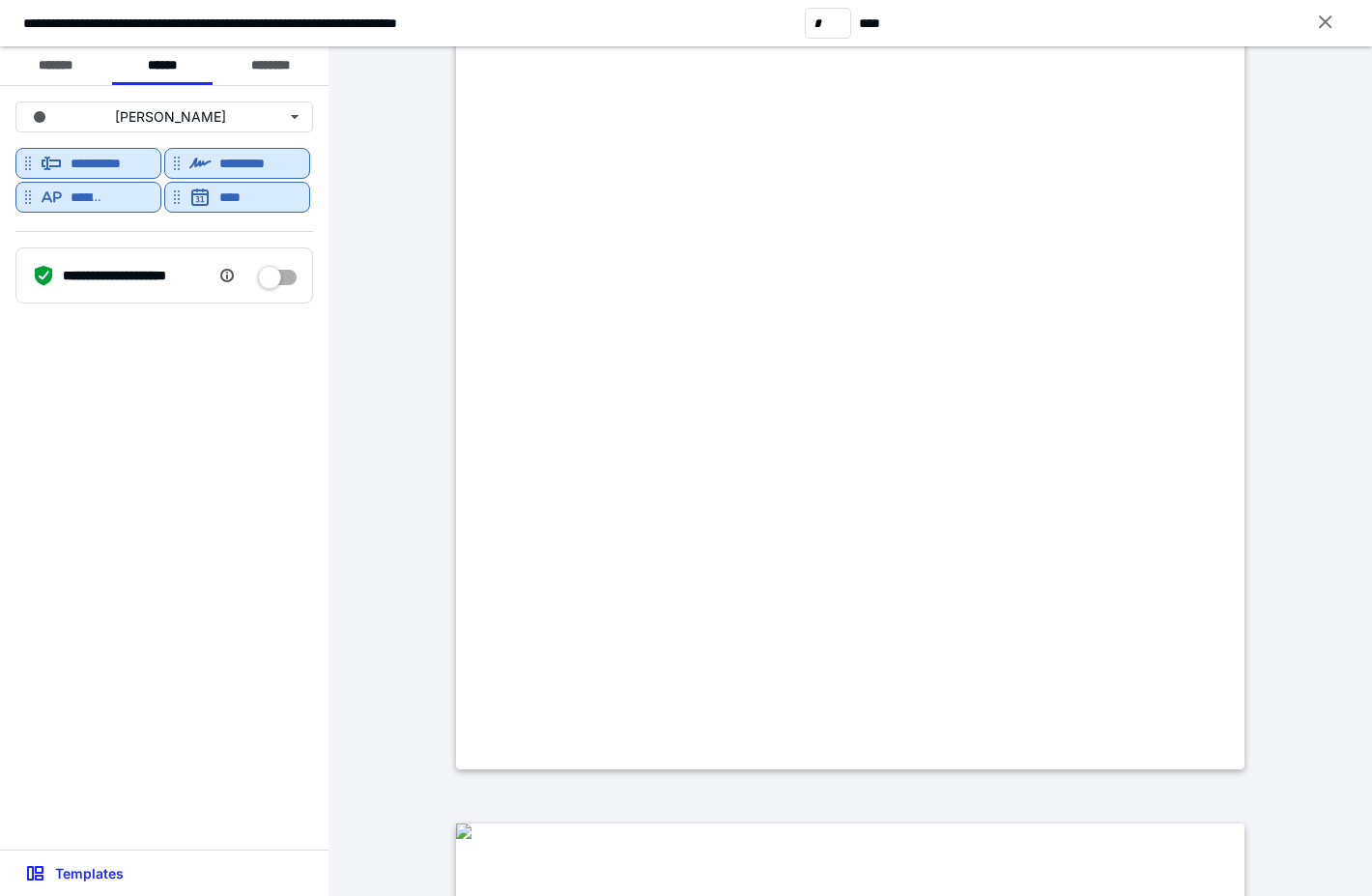 scroll, scrollTop: 3673, scrollLeft: 0, axis: vertical 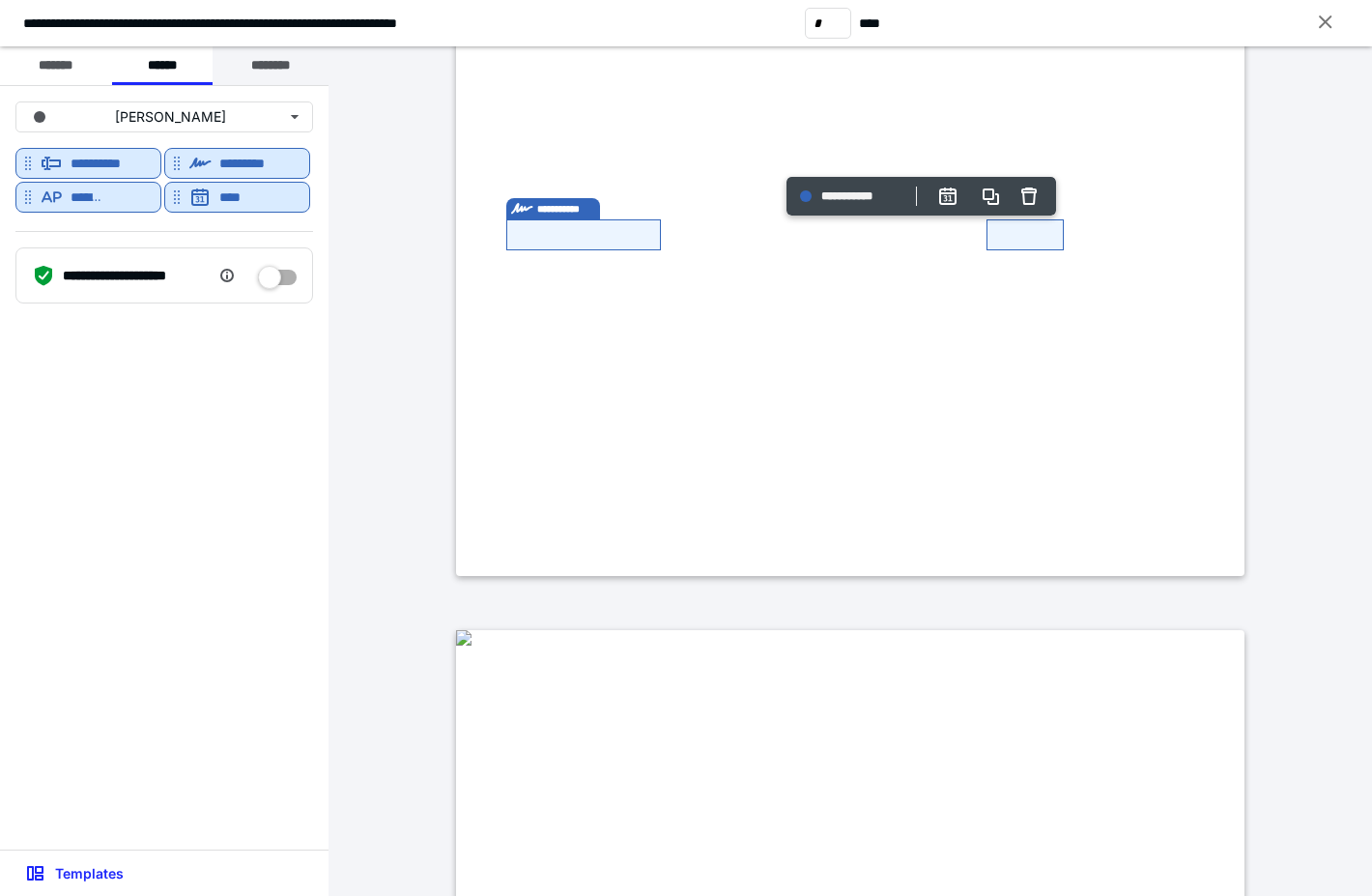 click on "********" at bounding box center [271, 66] 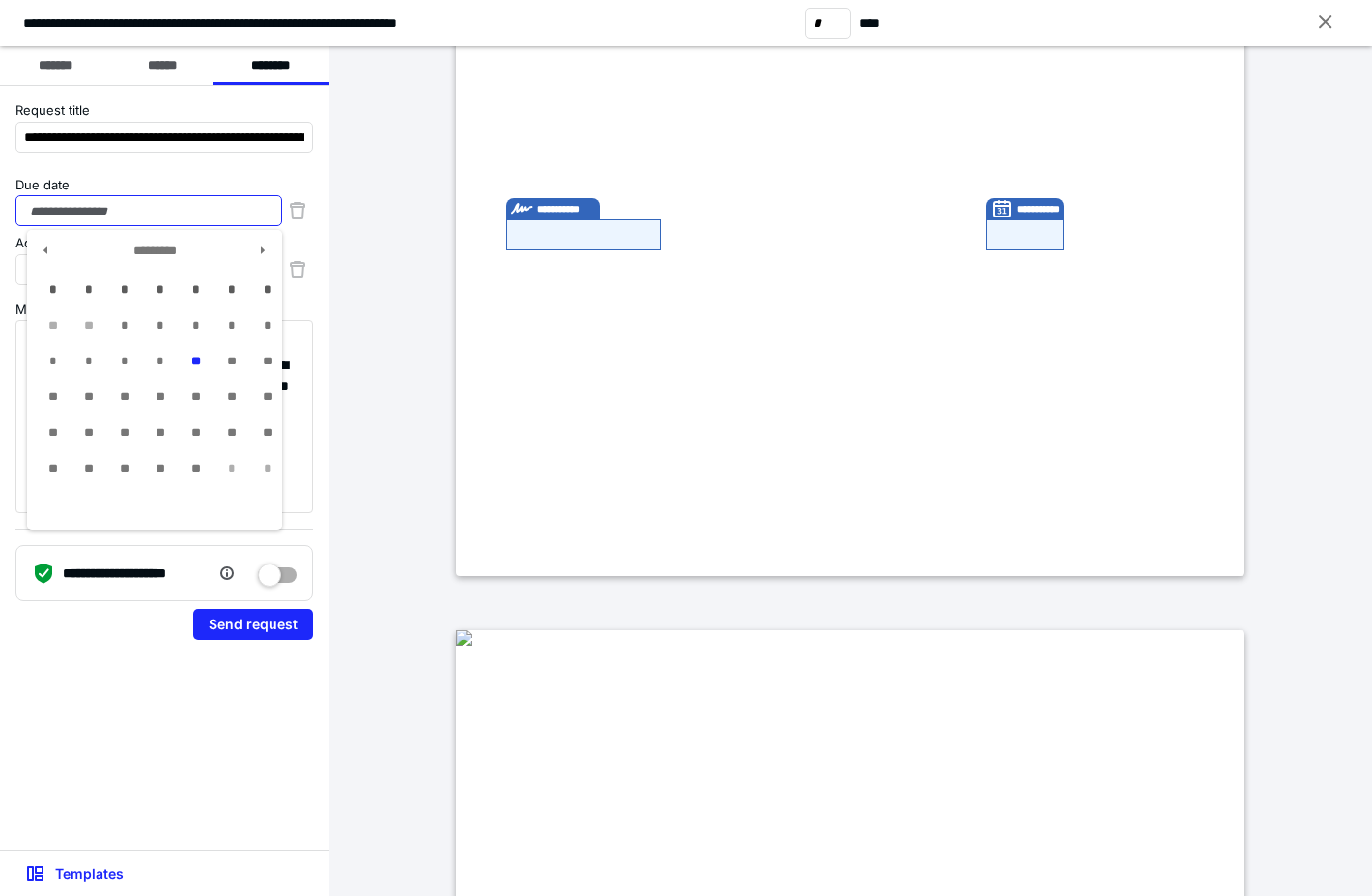 click on "Due date" at bounding box center (149, 211) 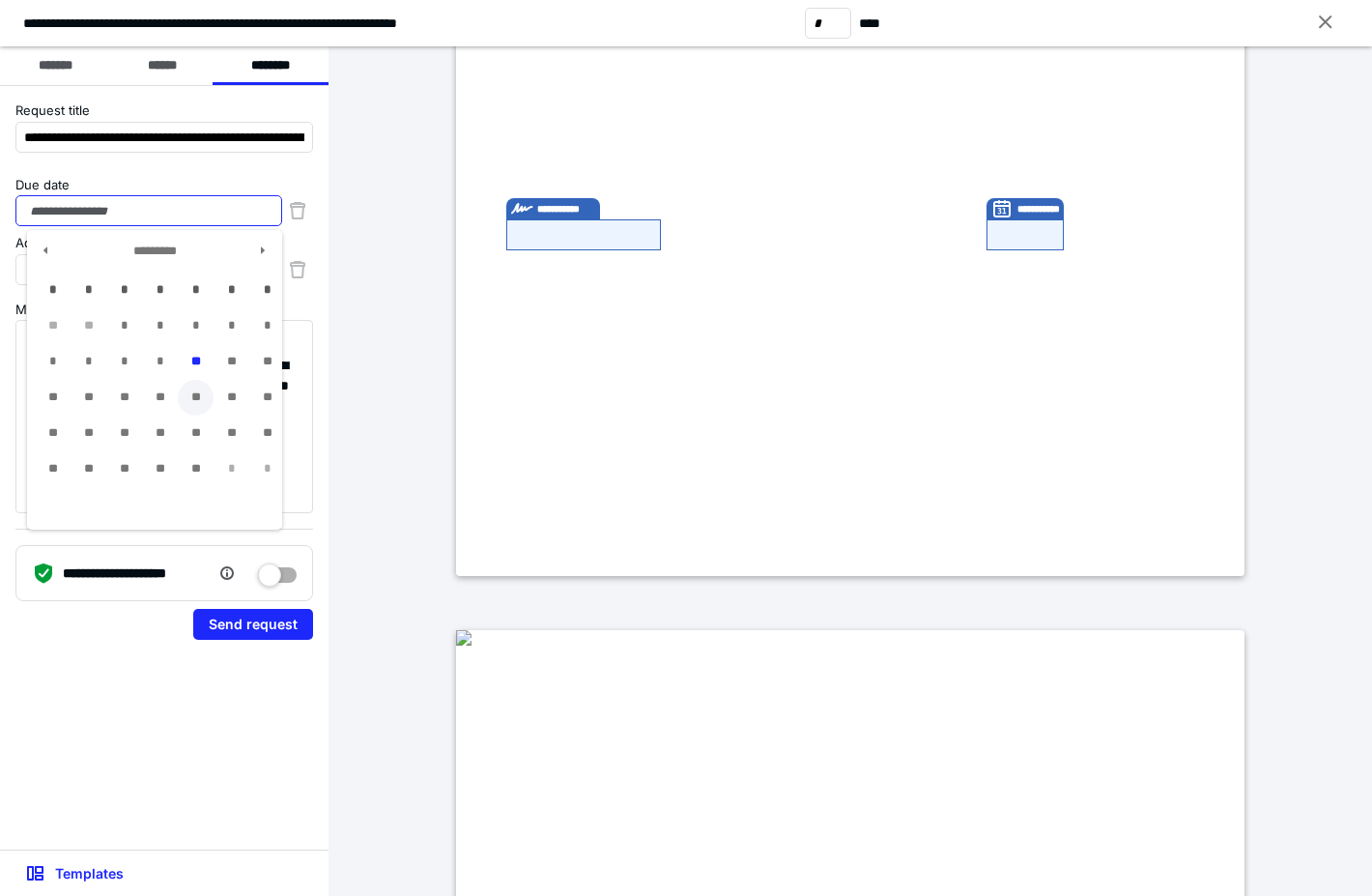 click on "**" at bounding box center (195, 397) 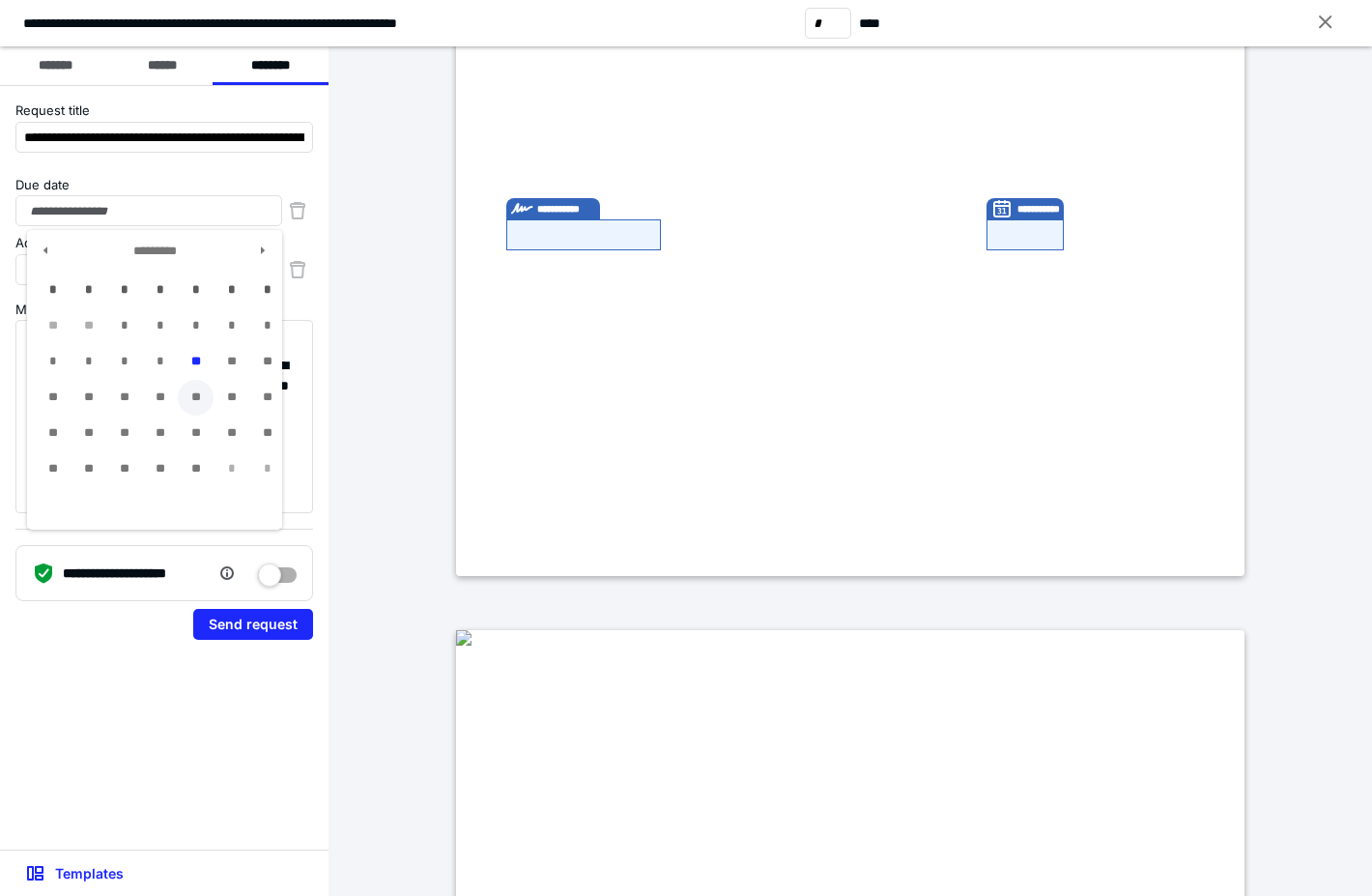 type on "**********" 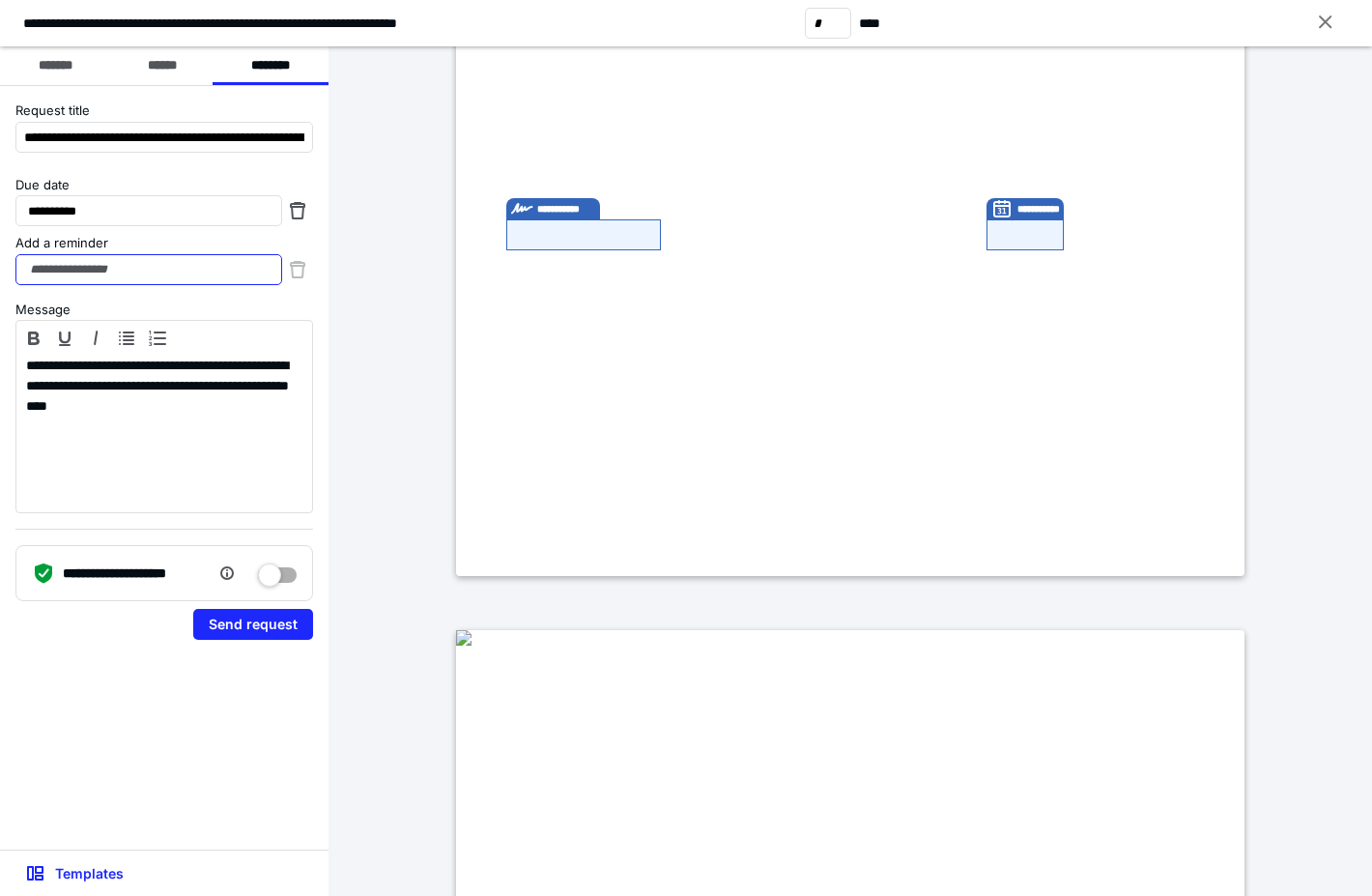 click on "Add a reminder" at bounding box center [149, 270] 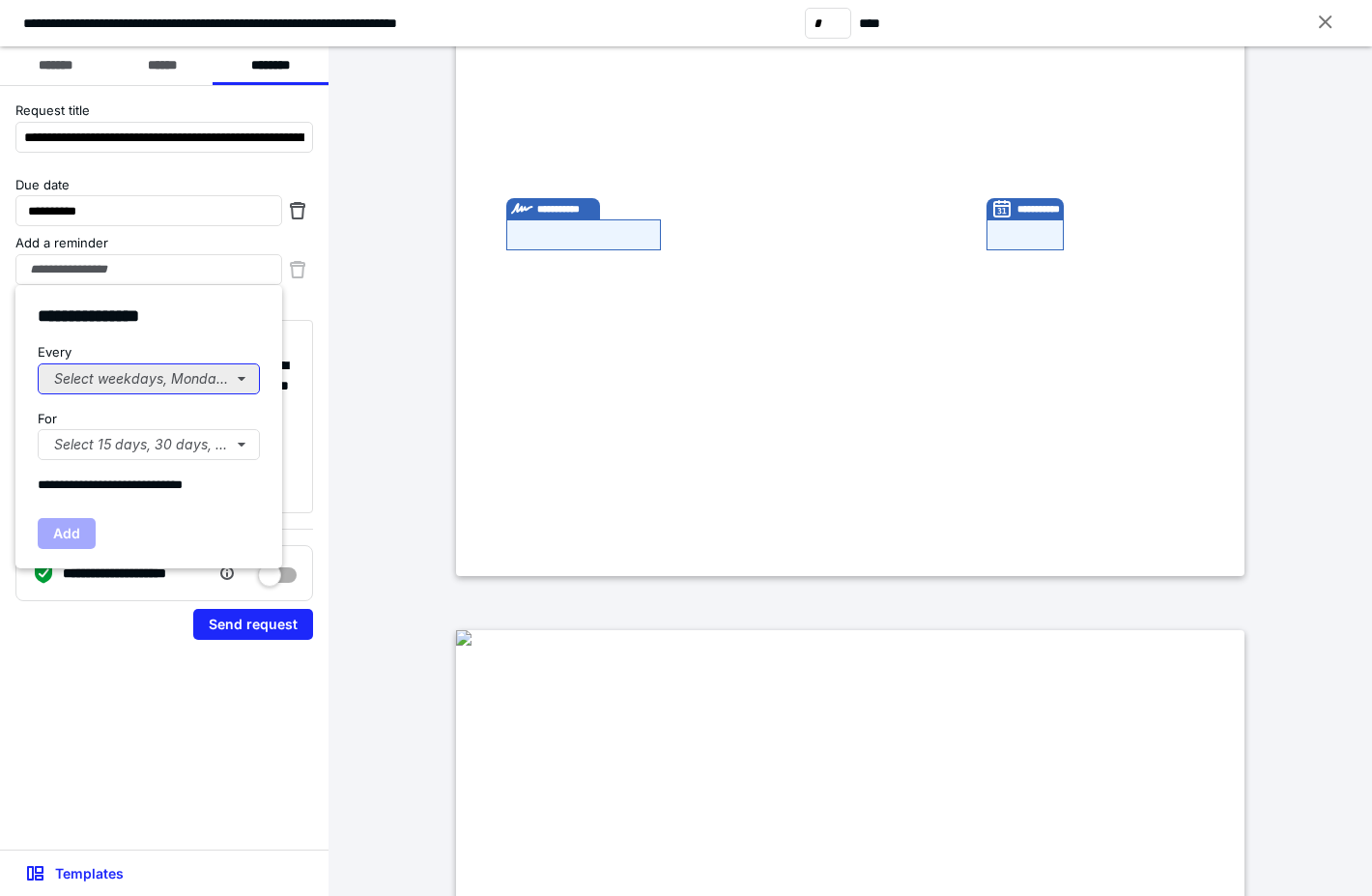 click on "Select weekdays, Mondays, or Tues..." at bounding box center (149, 379) 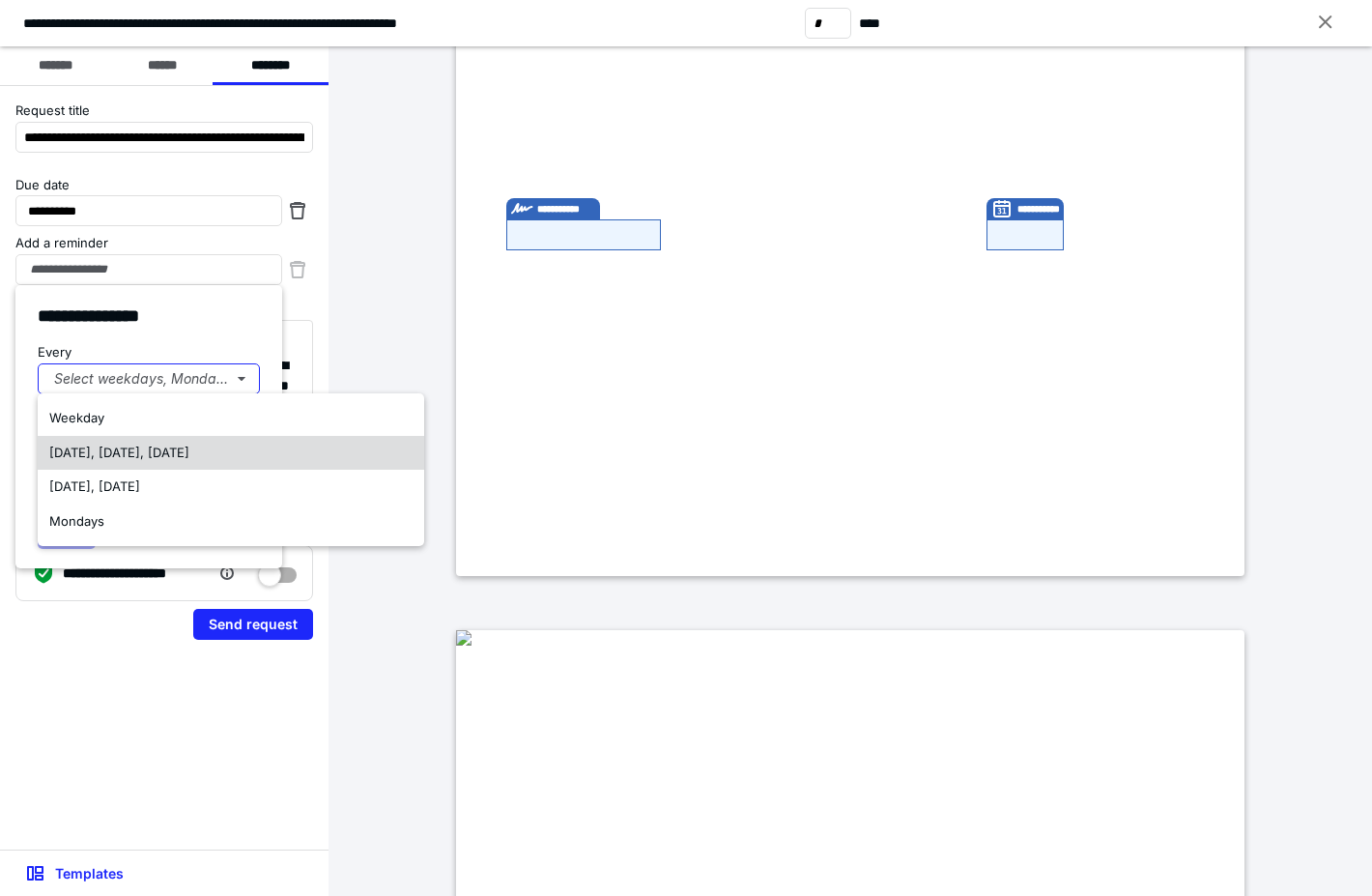 click on "Monday, Wednesday, Friday" at bounding box center [119, 452] 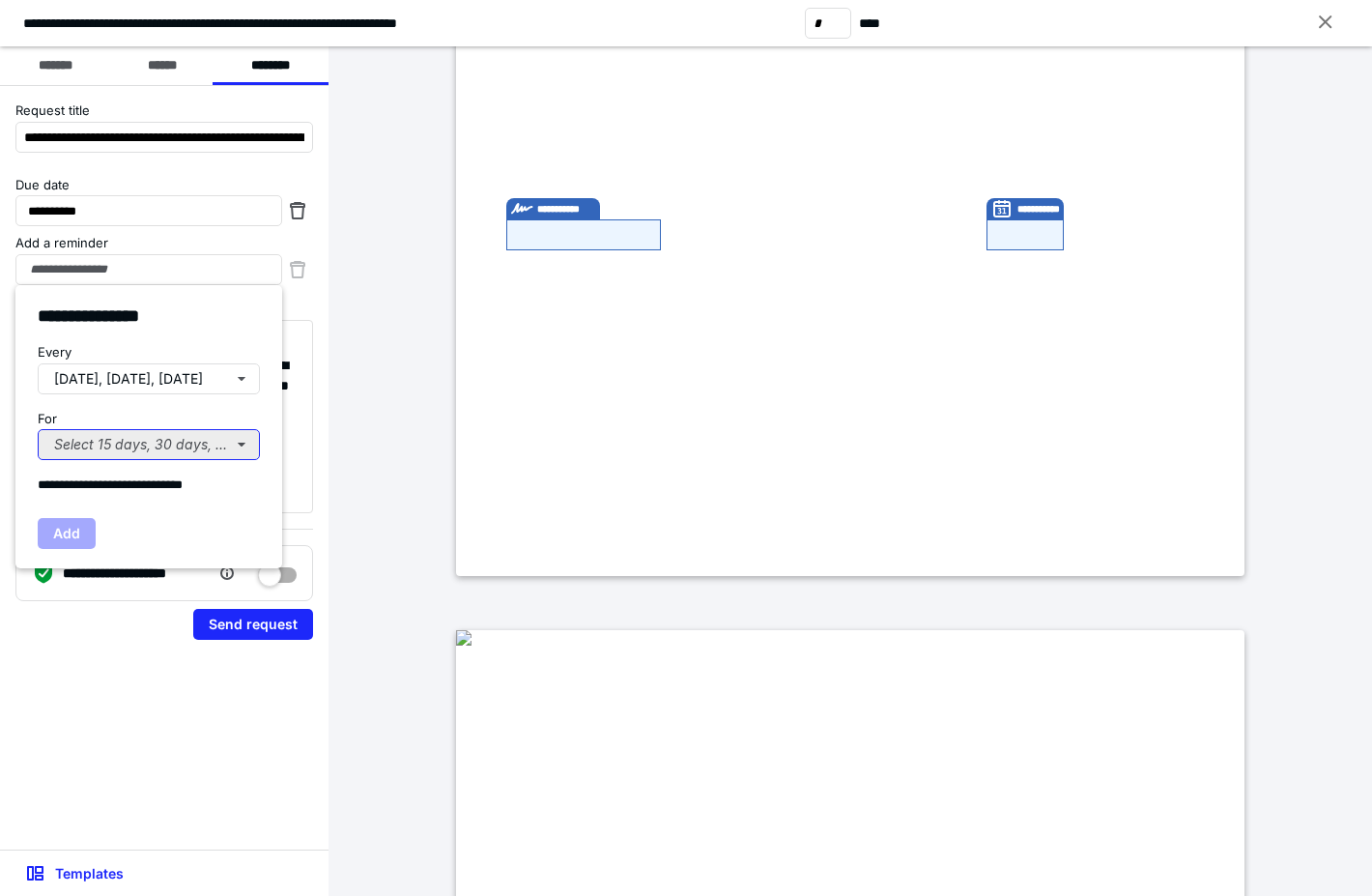click on "Select 15 days, 30 days, or 45 days..." at bounding box center [149, 445] 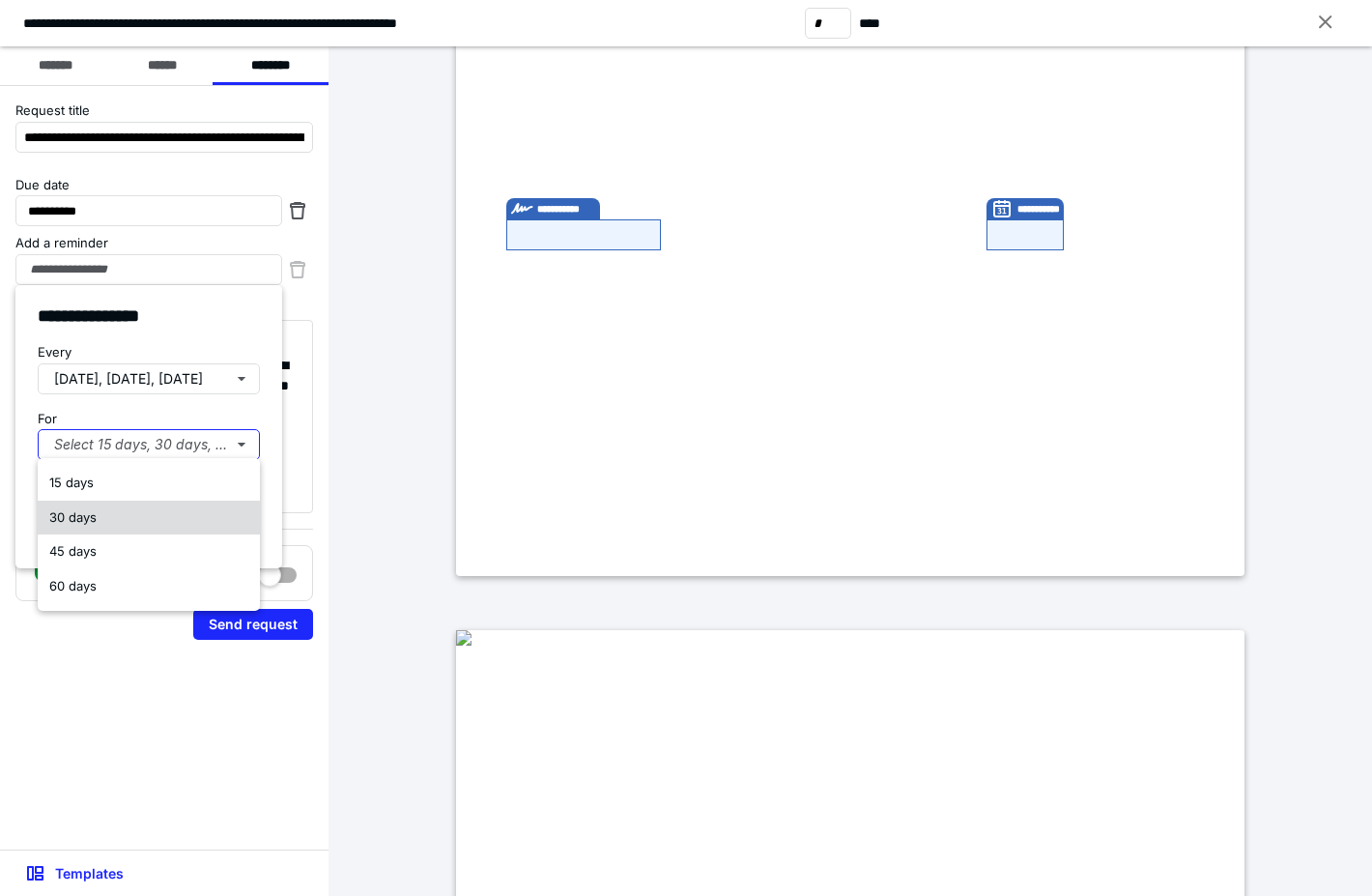 click on "30 days" at bounding box center (72, 517) 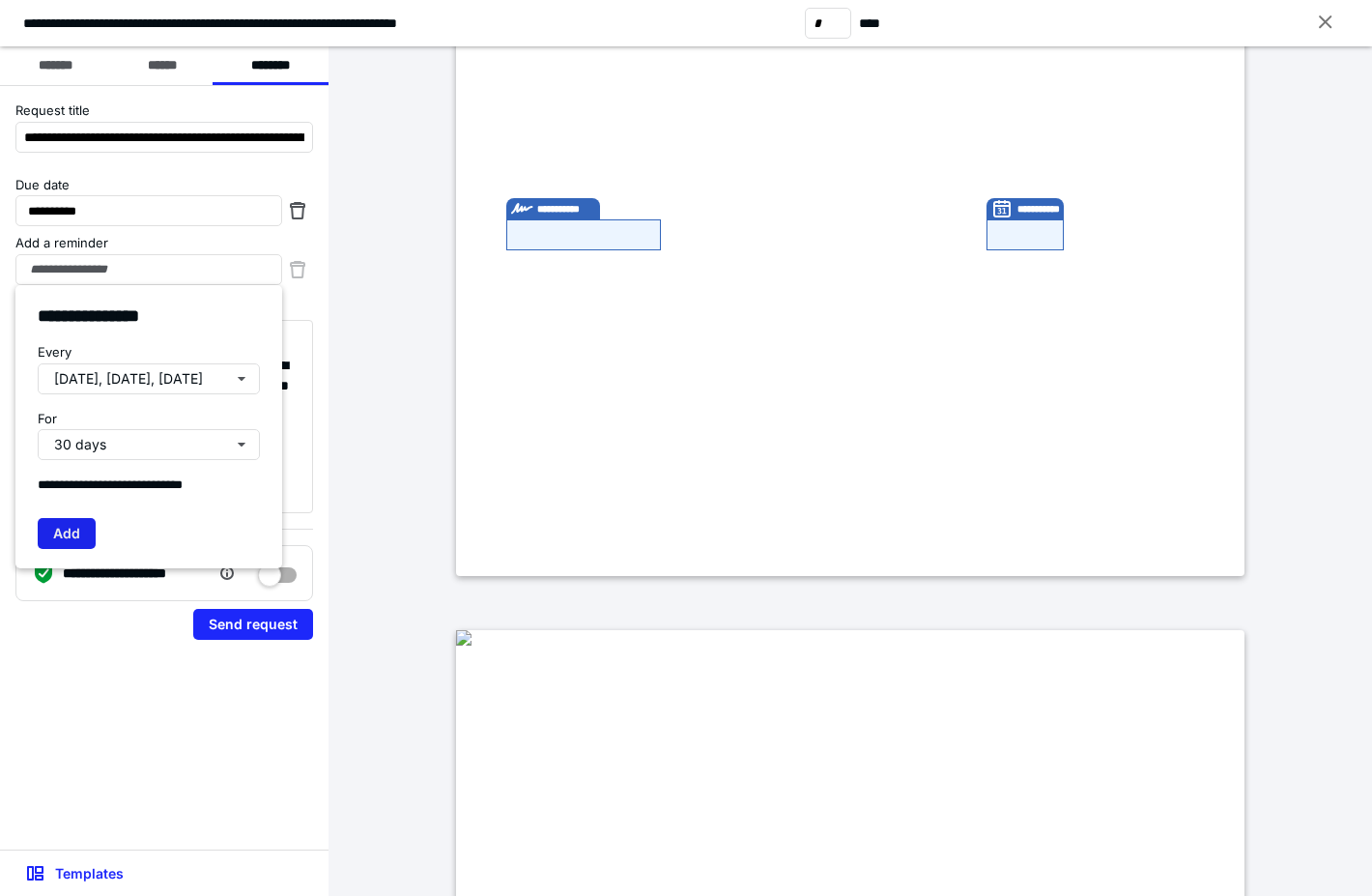 click on "Add" at bounding box center (67, 534) 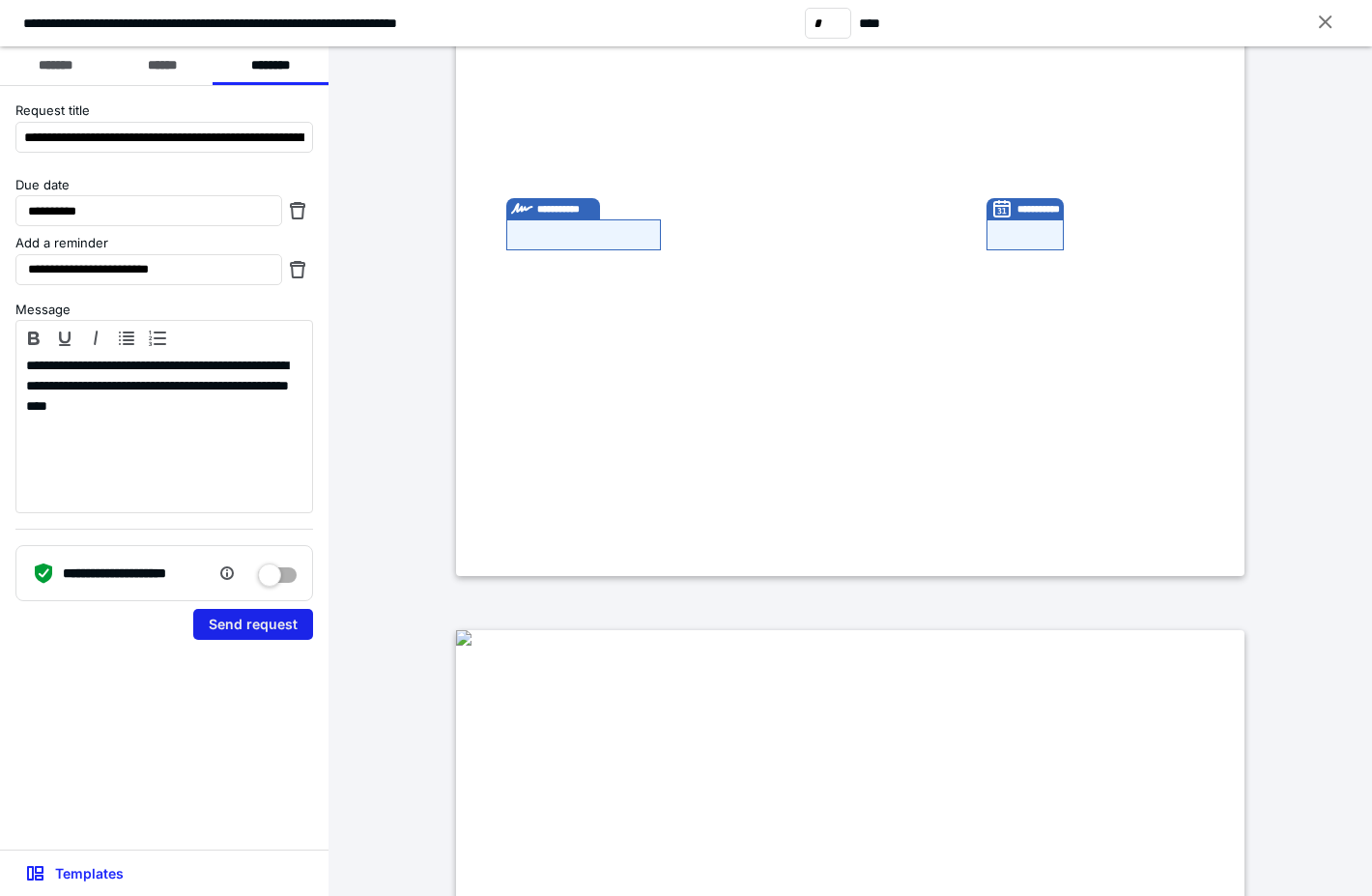 click on "Send request" at bounding box center (253, 624) 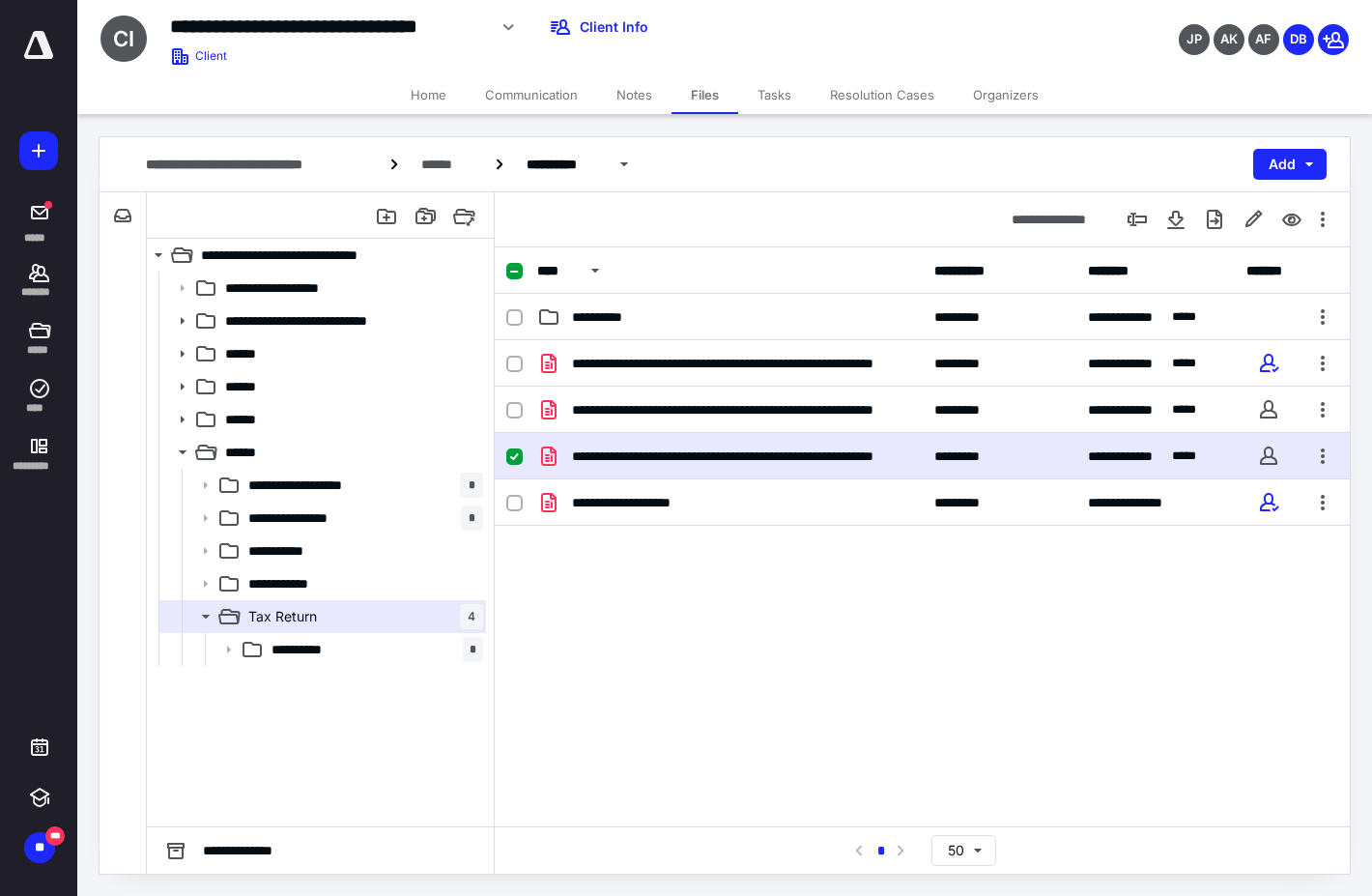 click on "Home" at bounding box center (428, 95) 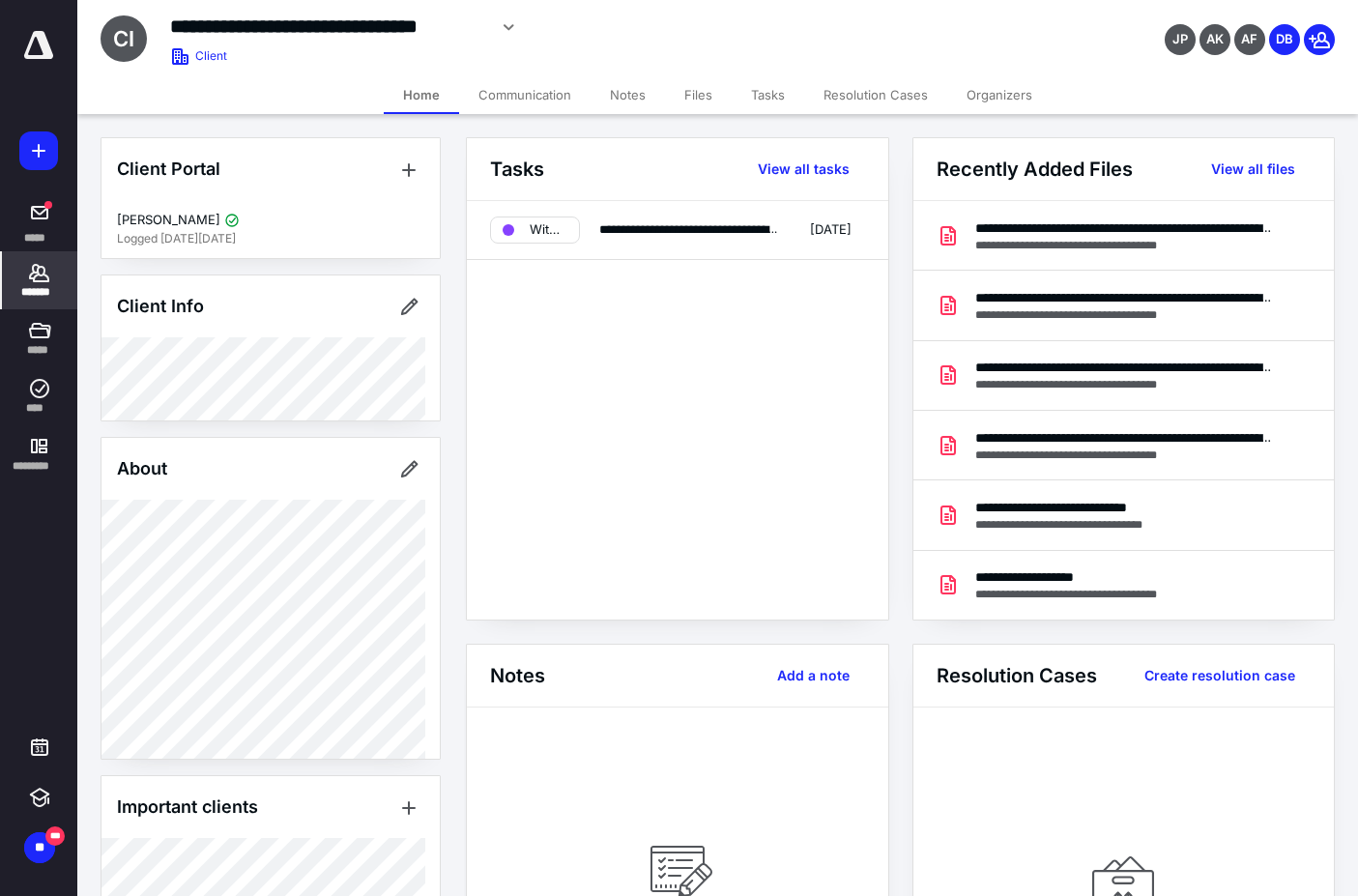 click on "Tasks" at bounding box center (767, 95) 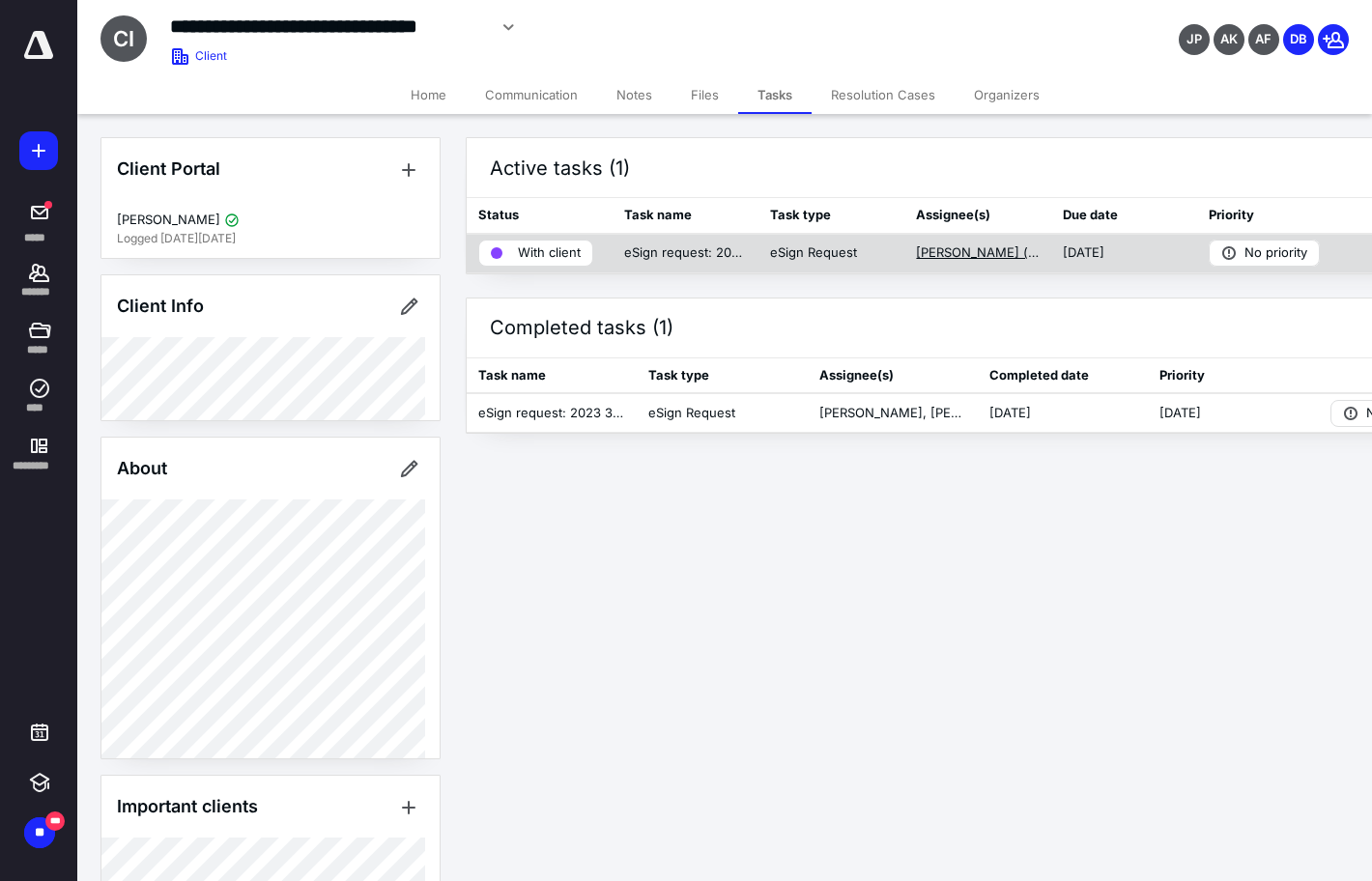 click on "Debra Britton (me)" at bounding box center (977, 253) 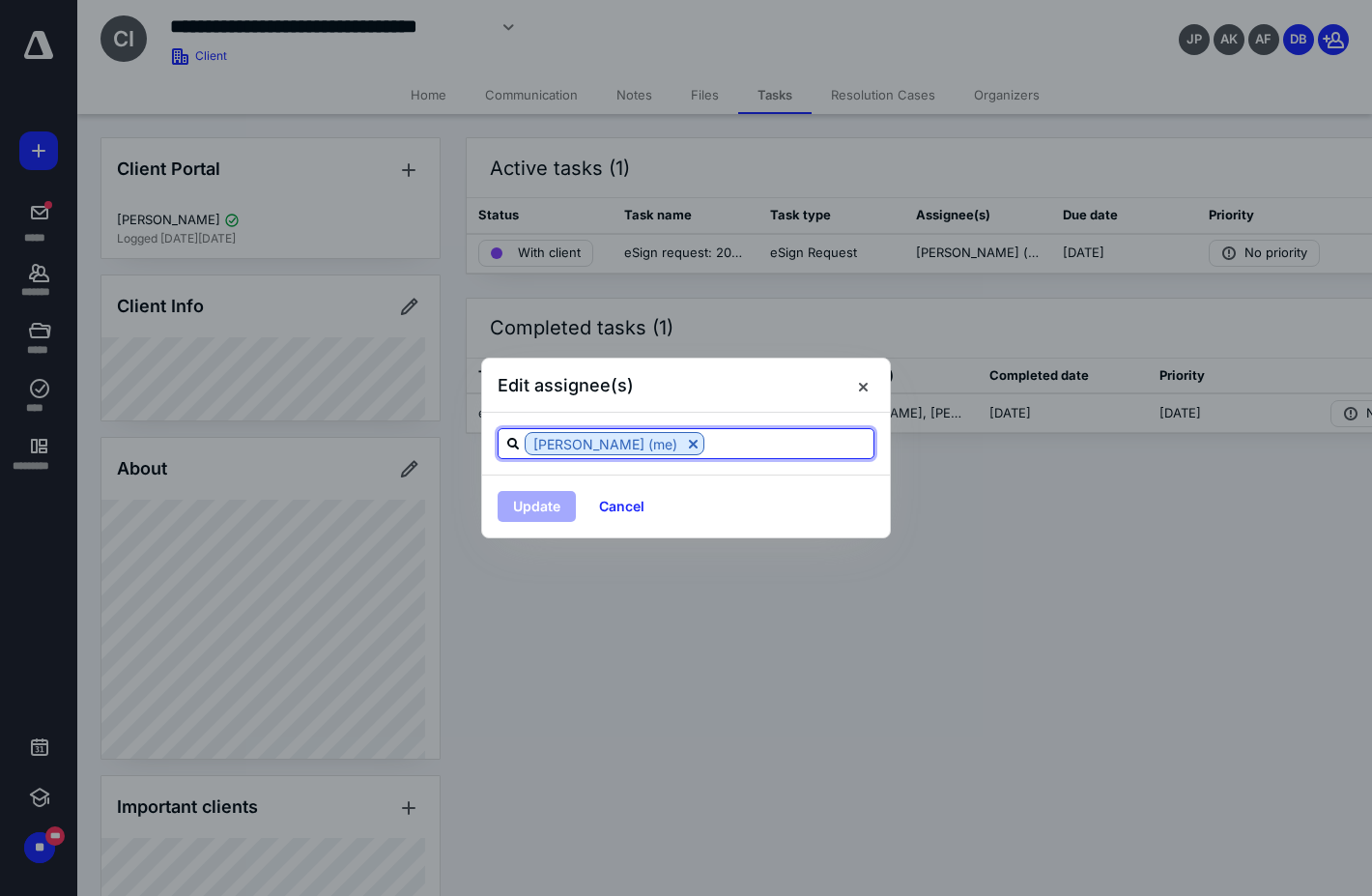 click at bounding box center (788, 443) 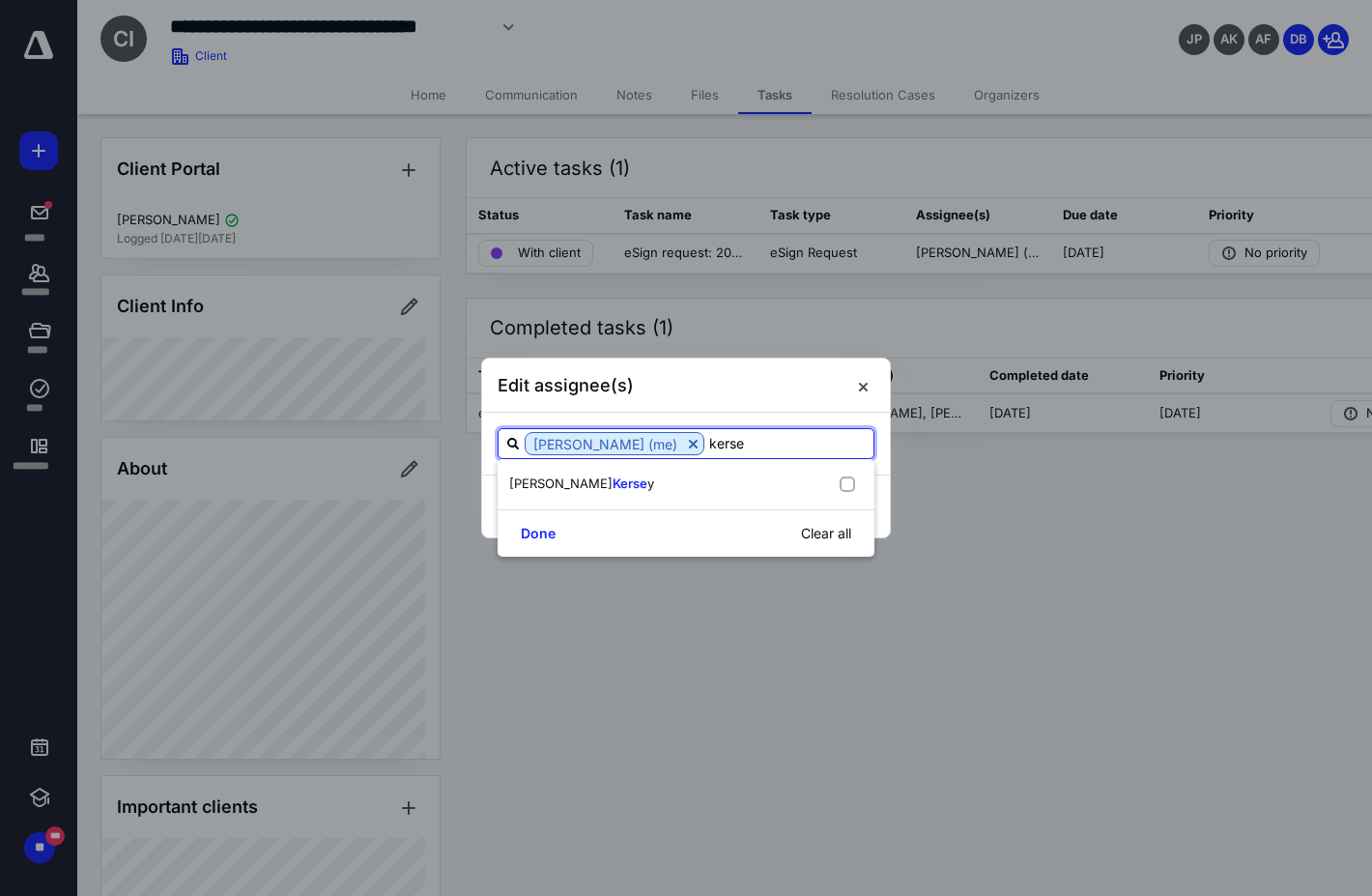 type on "kersey" 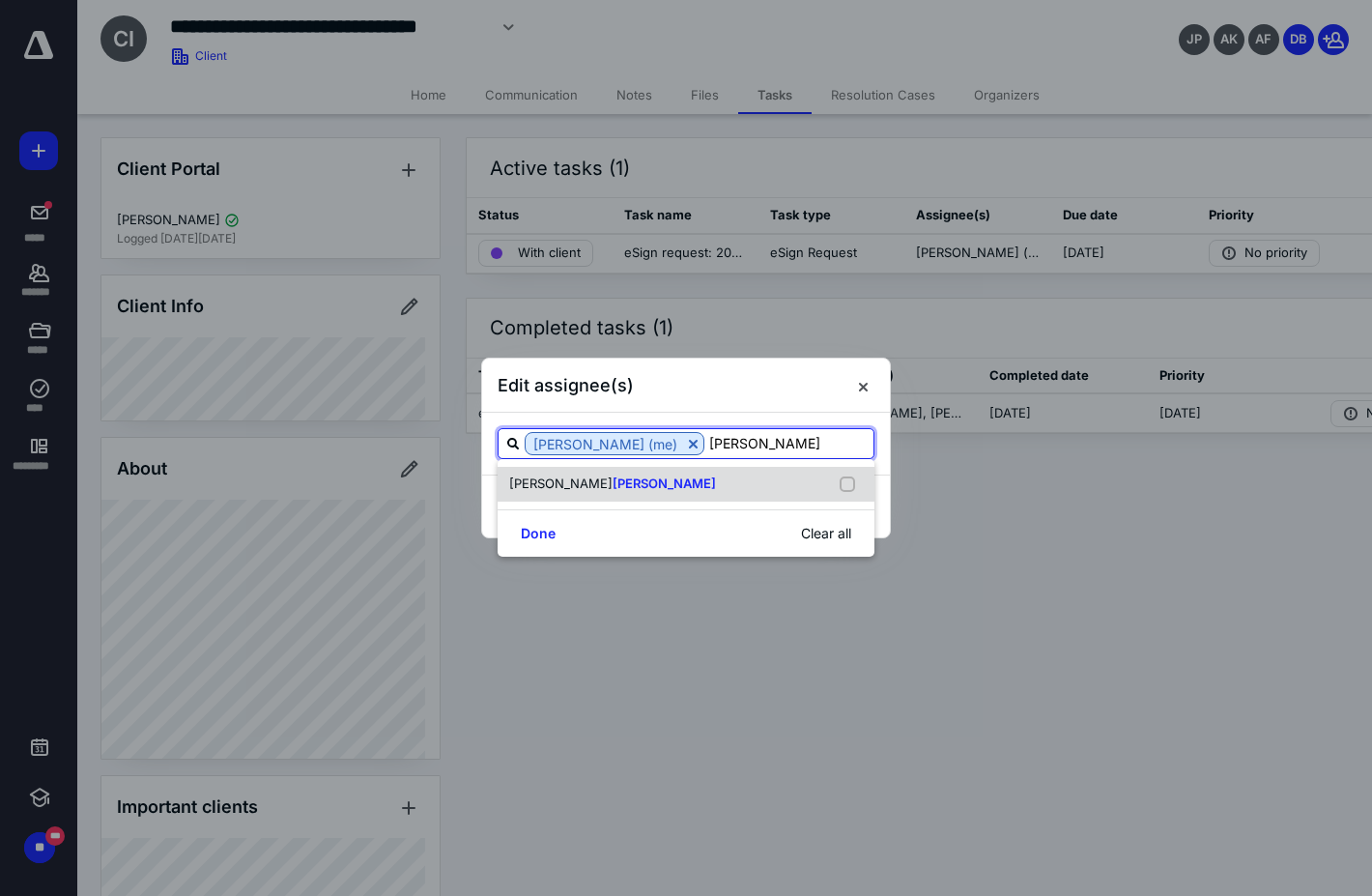 click at bounding box center (851, 484) 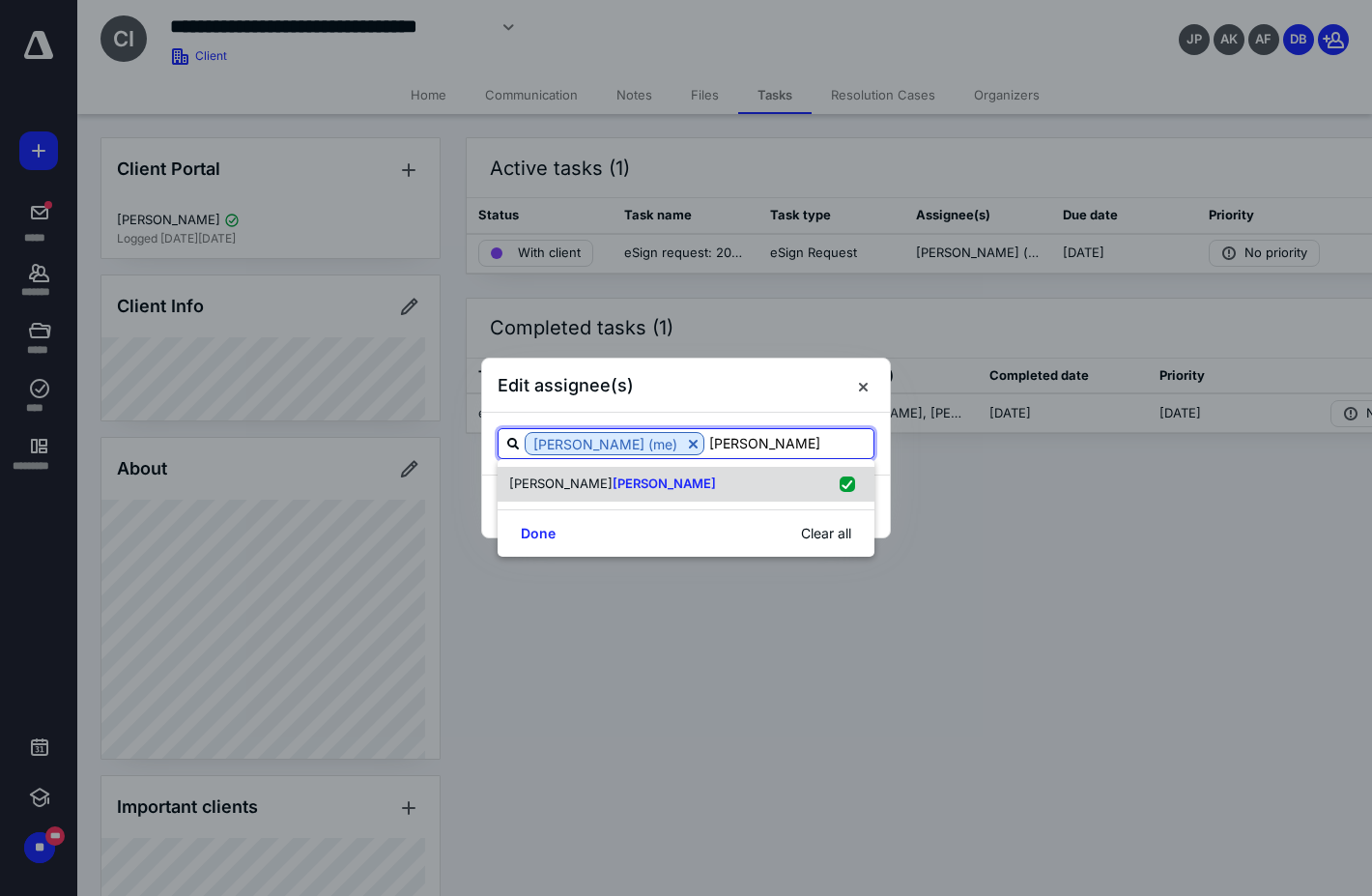 checkbox on "true" 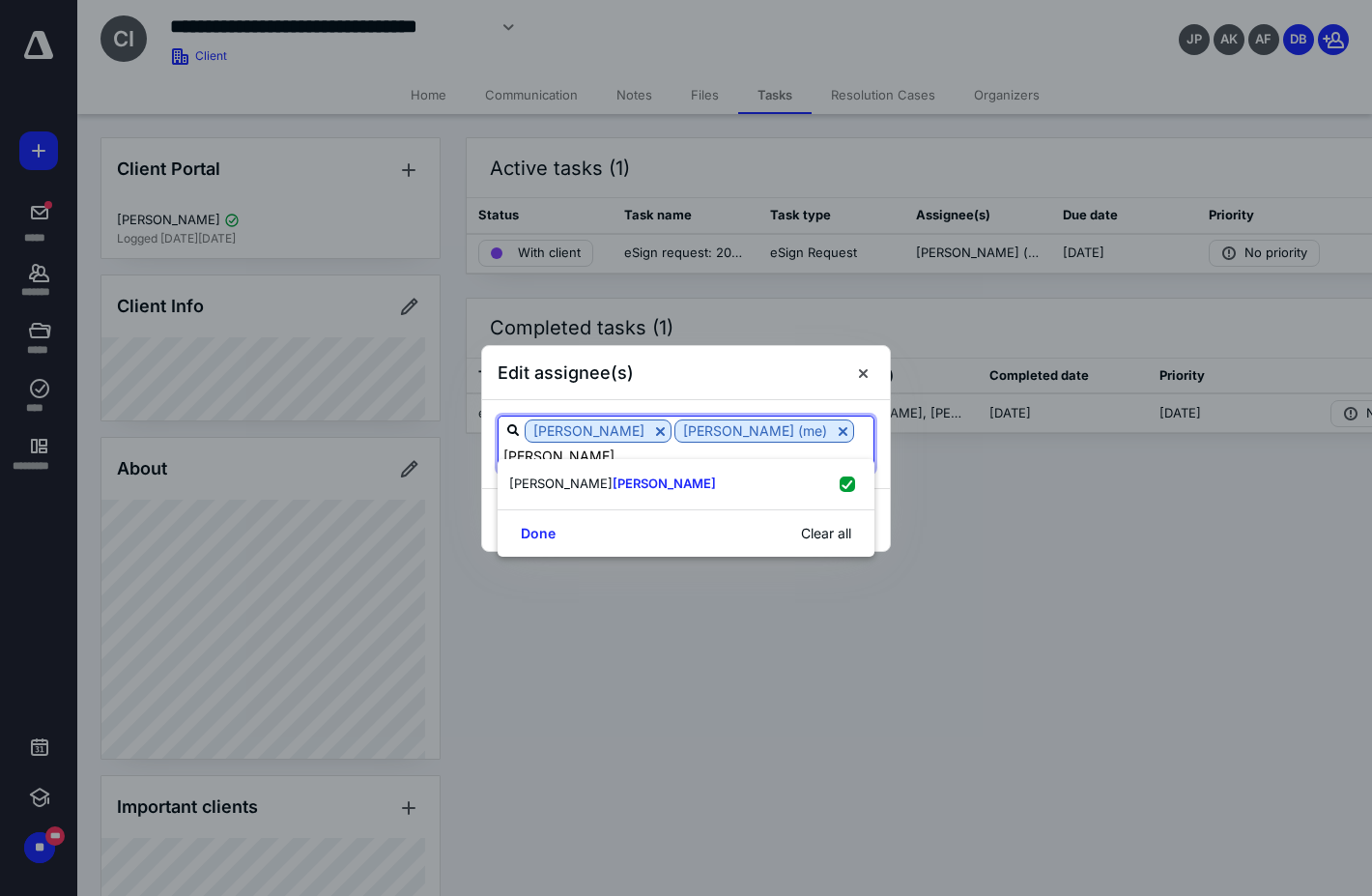 drag, startPoint x: 859, startPoint y: 437, endPoint x: 809, endPoint y: 444, distance: 50.48762 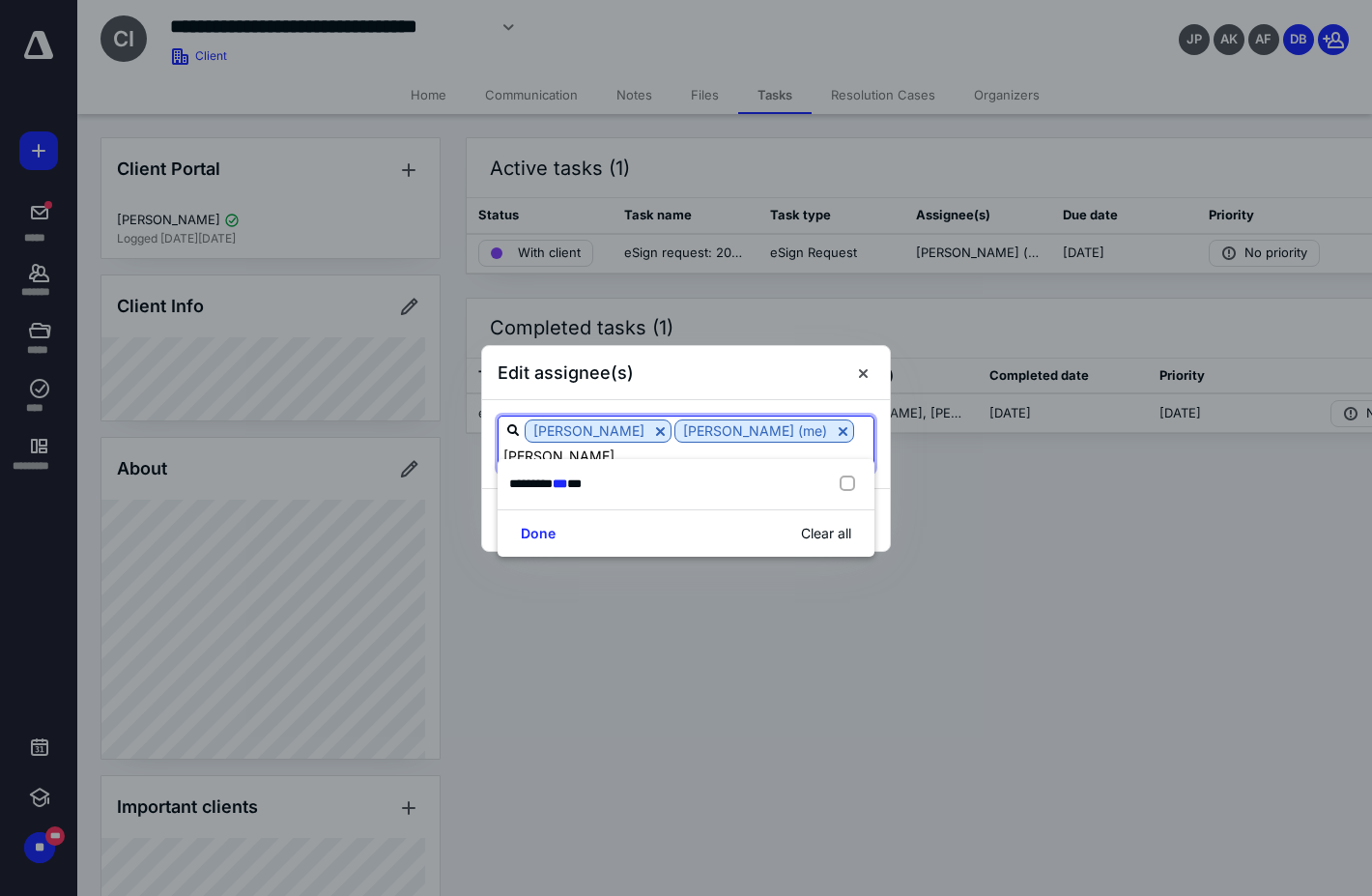 type on "paule" 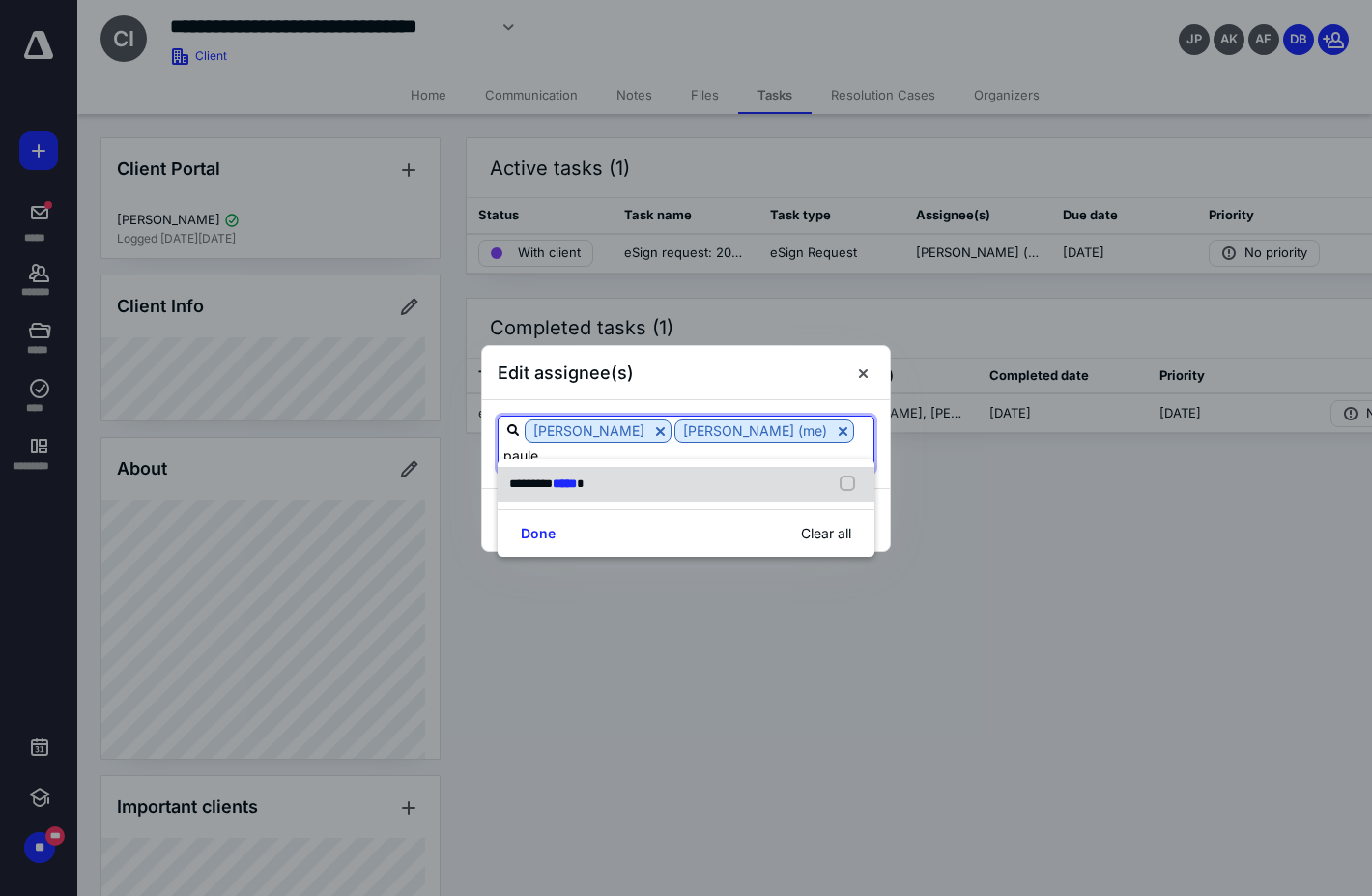 click at bounding box center [851, 484] 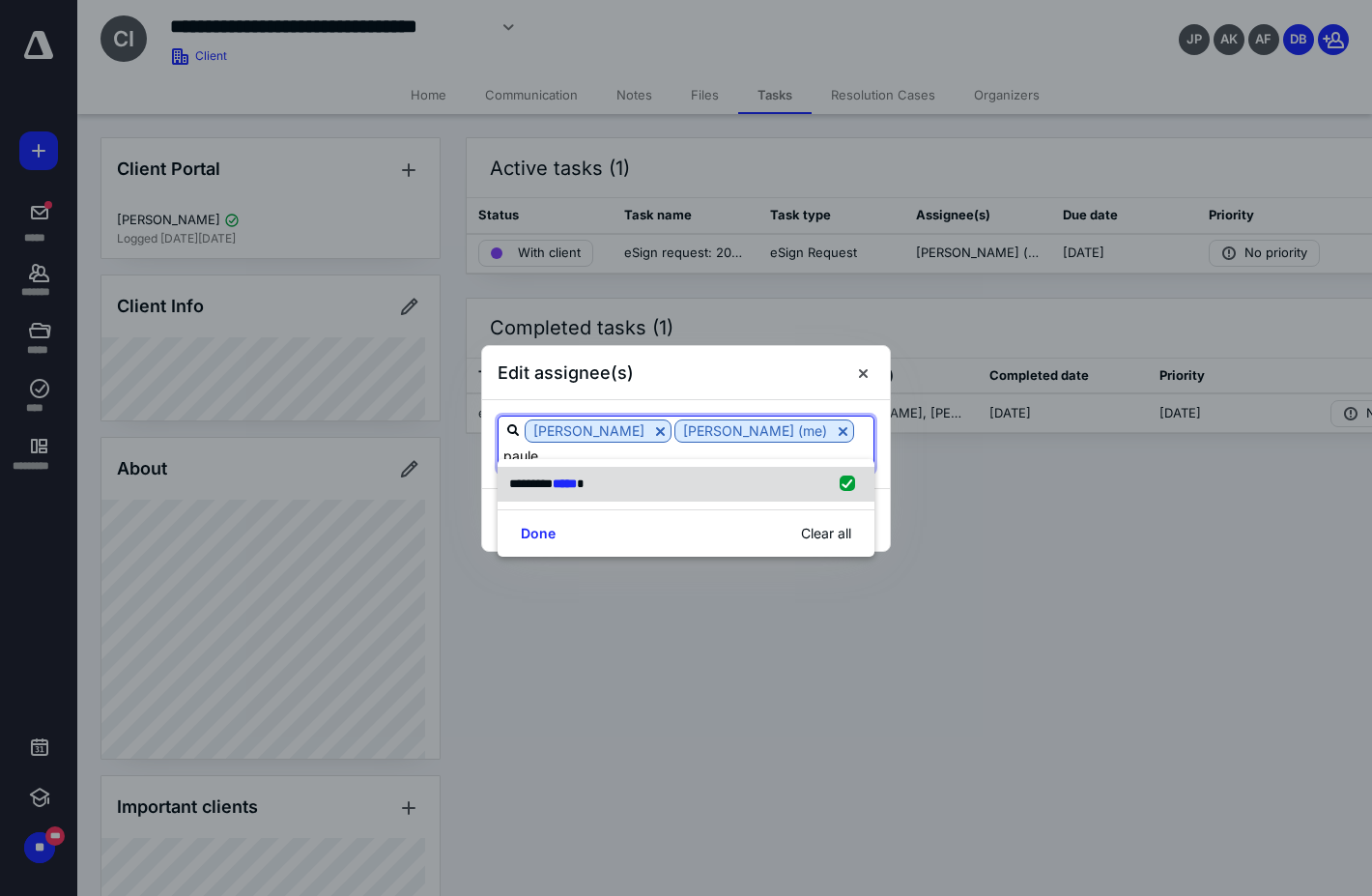 checkbox on "true" 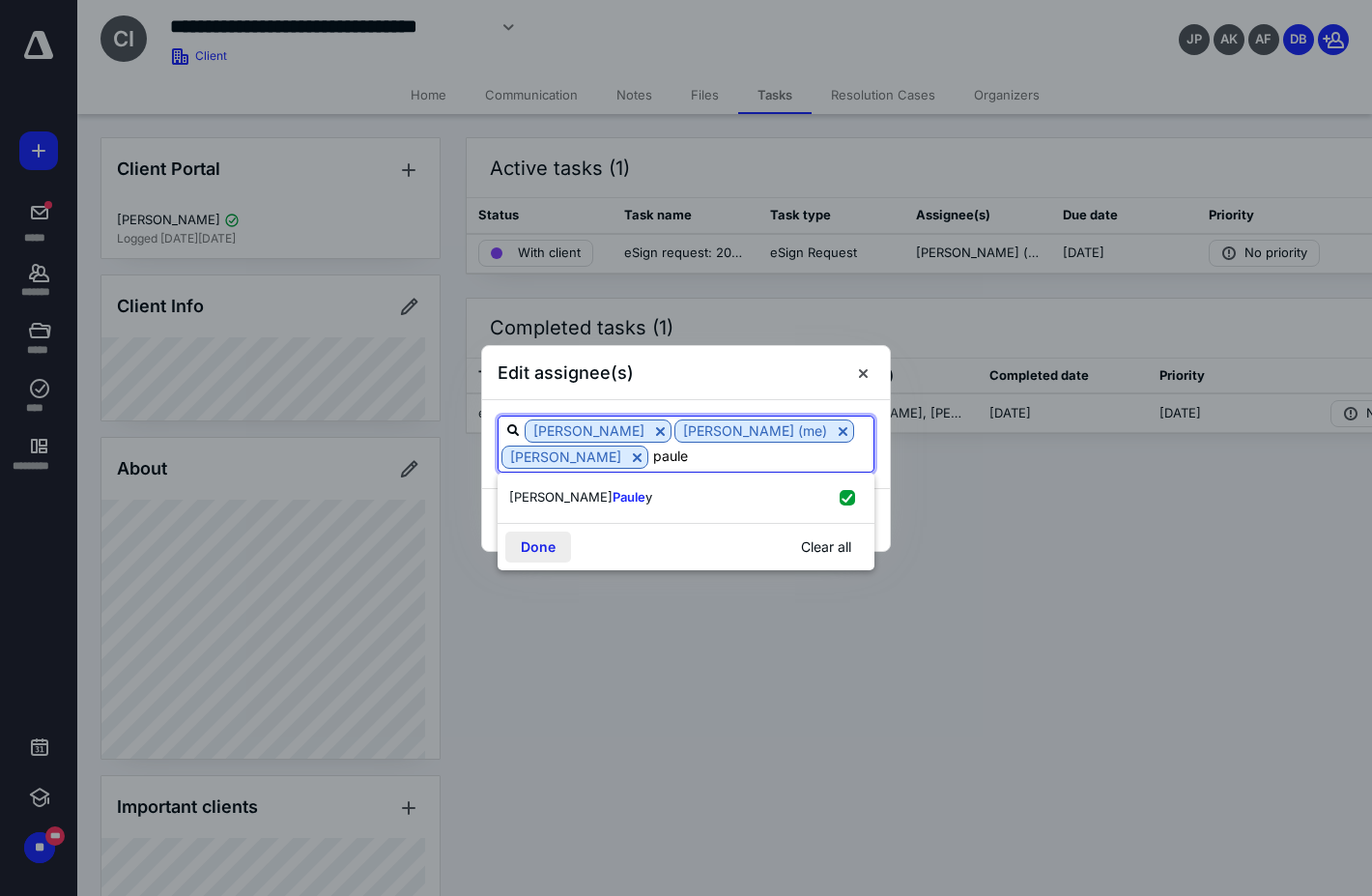 type on "paule" 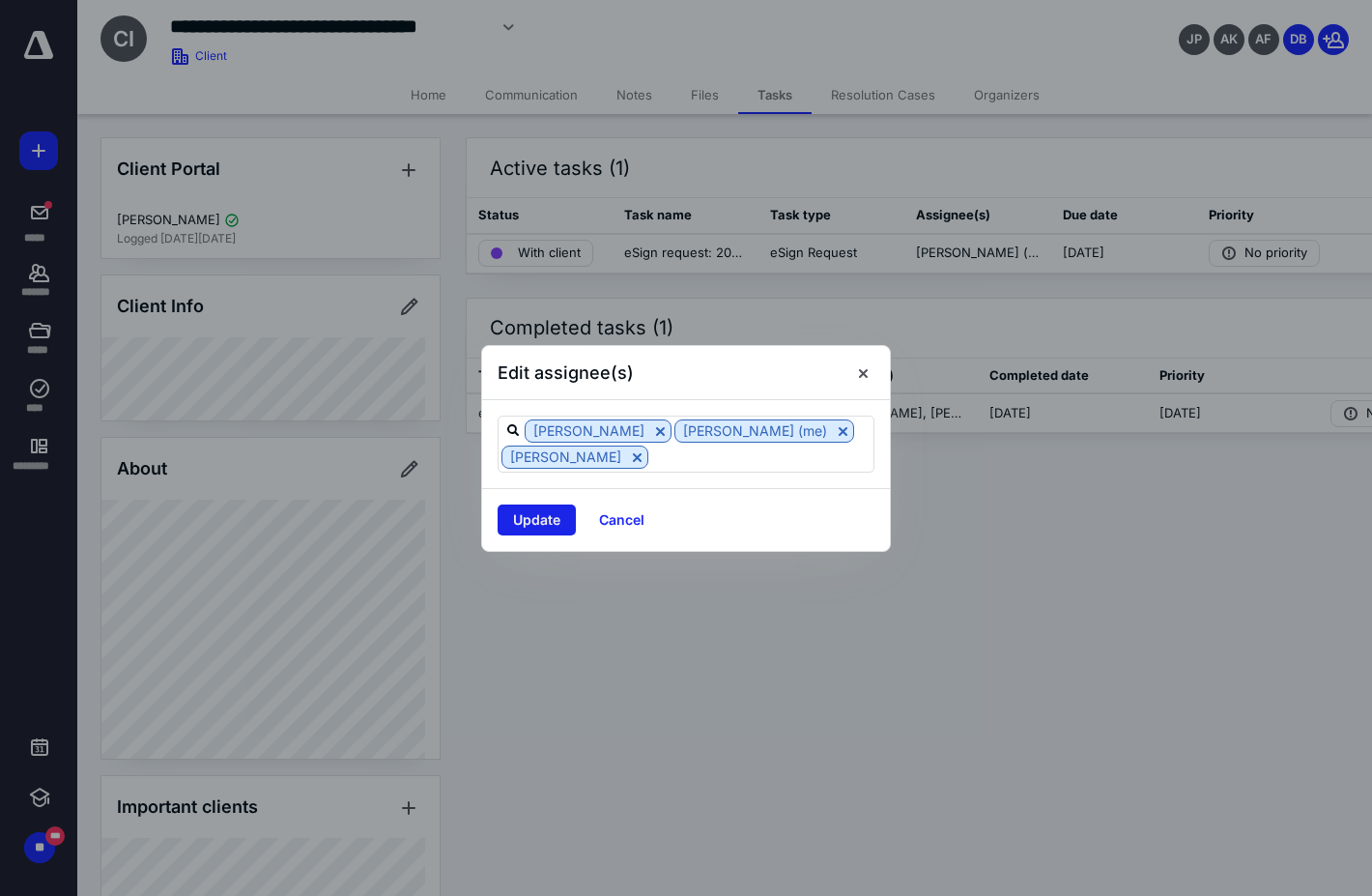 click on "Update" at bounding box center (536, 520) 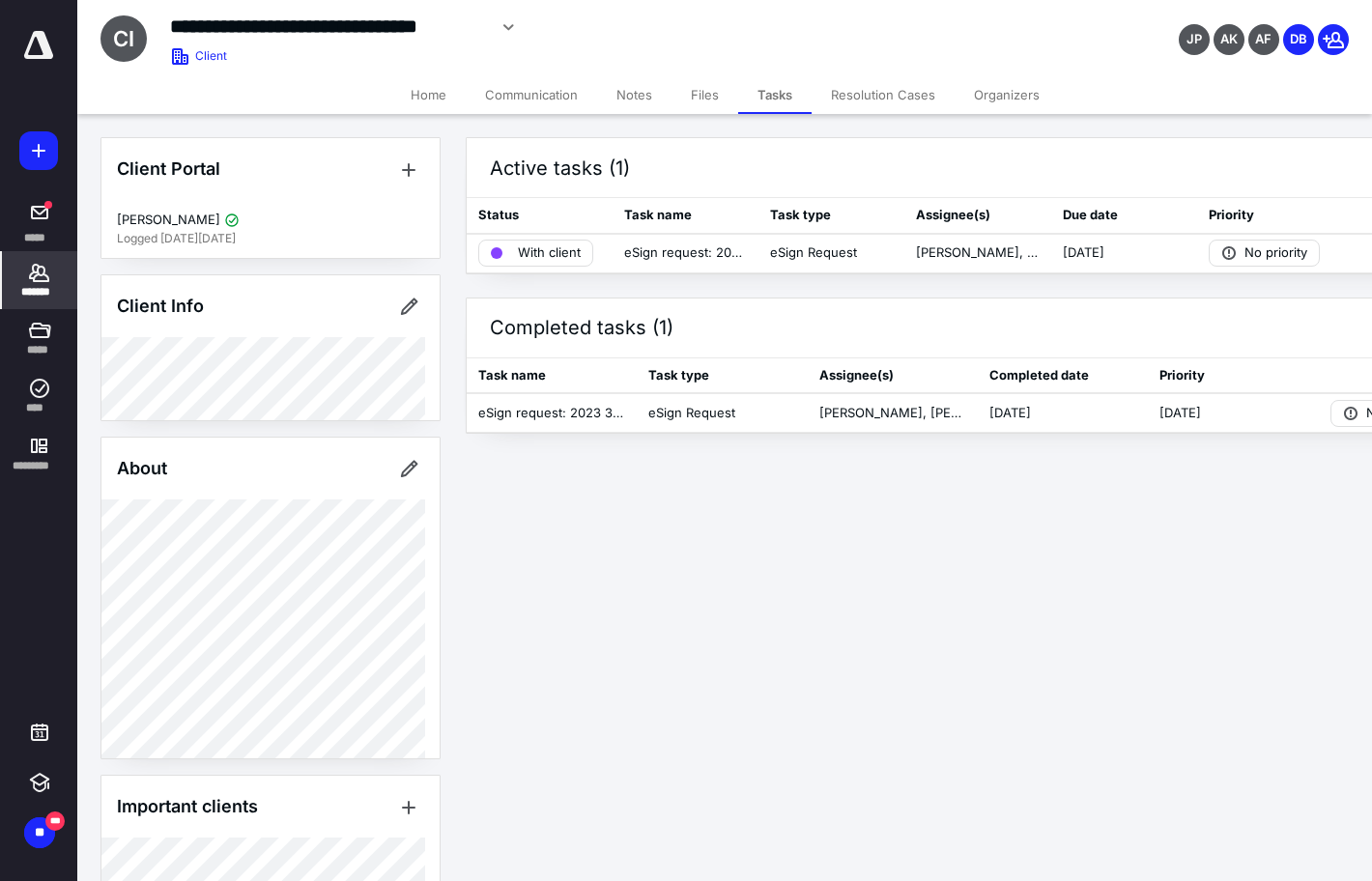 click on "*******" at bounding box center [40, 292] 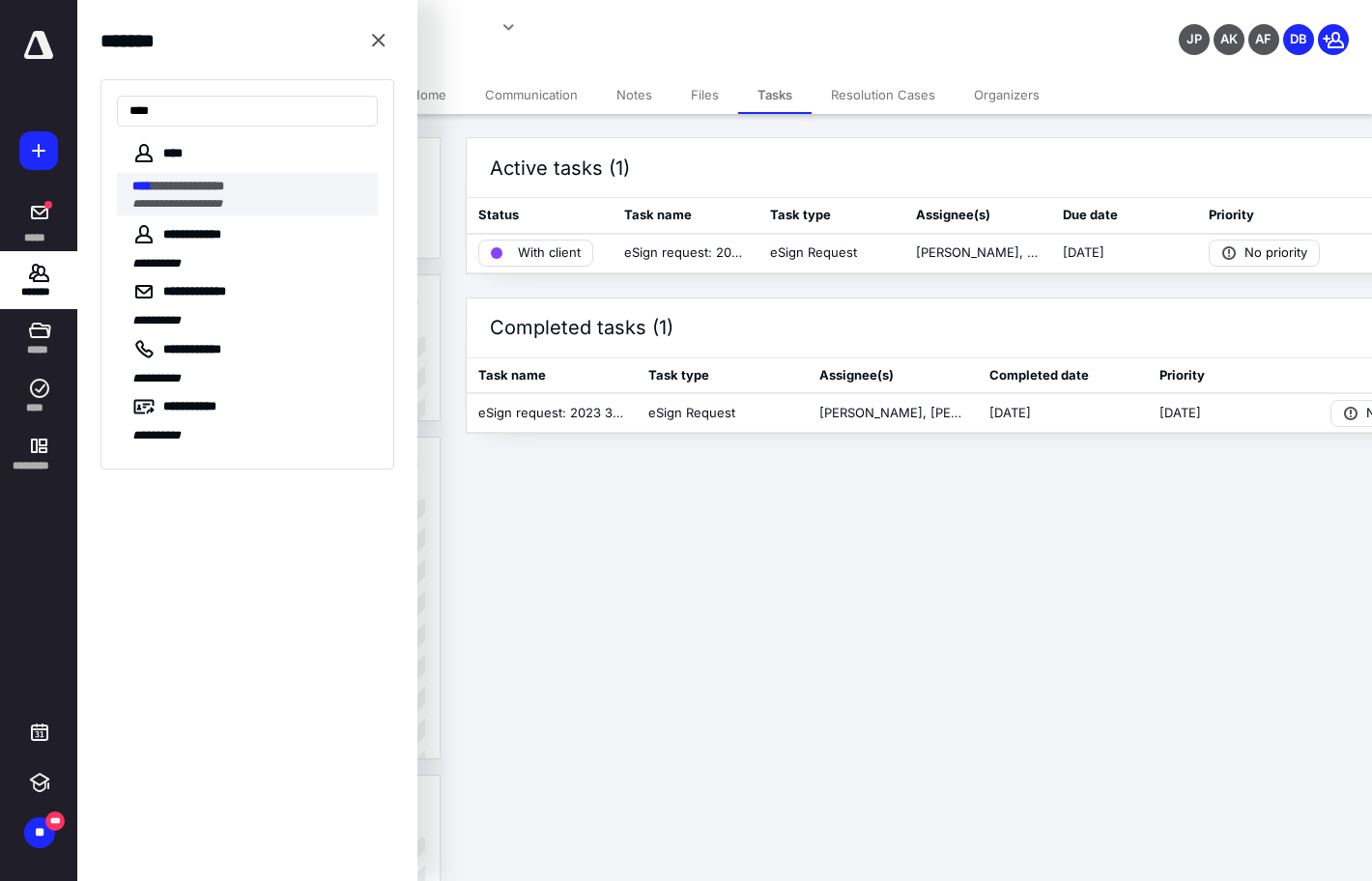 type on "****" 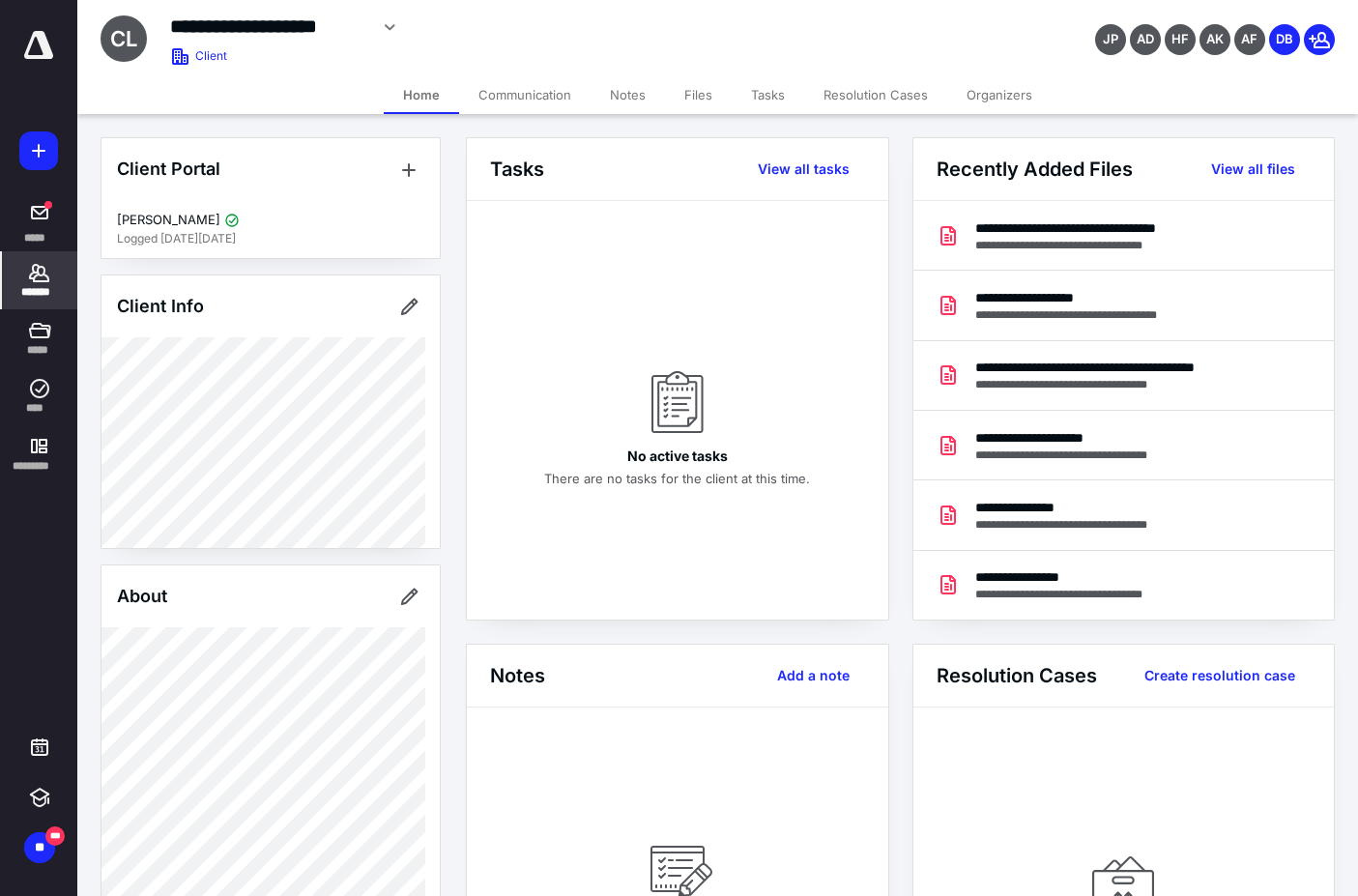 click on "Files" at bounding box center [698, 95] 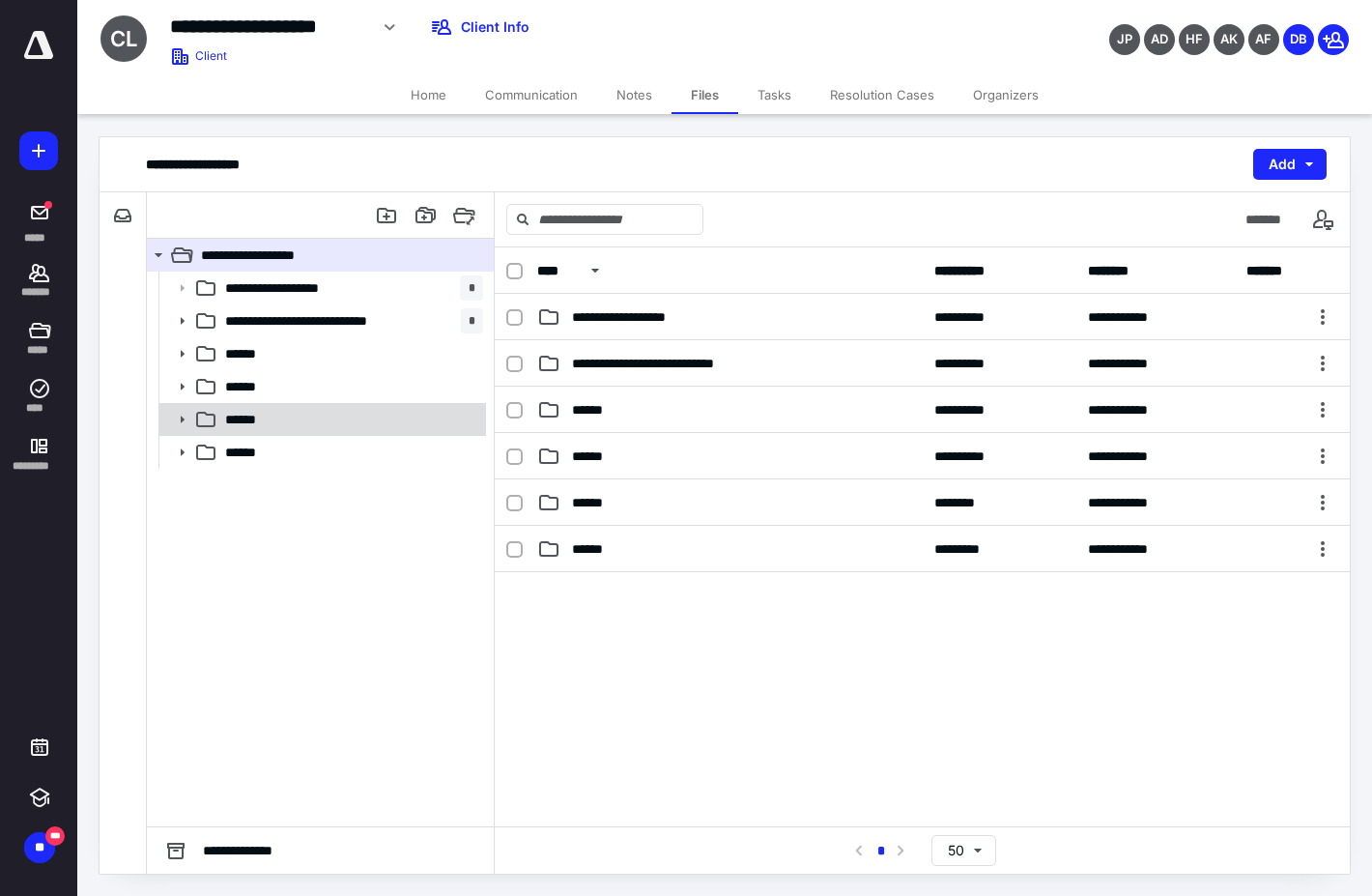 click 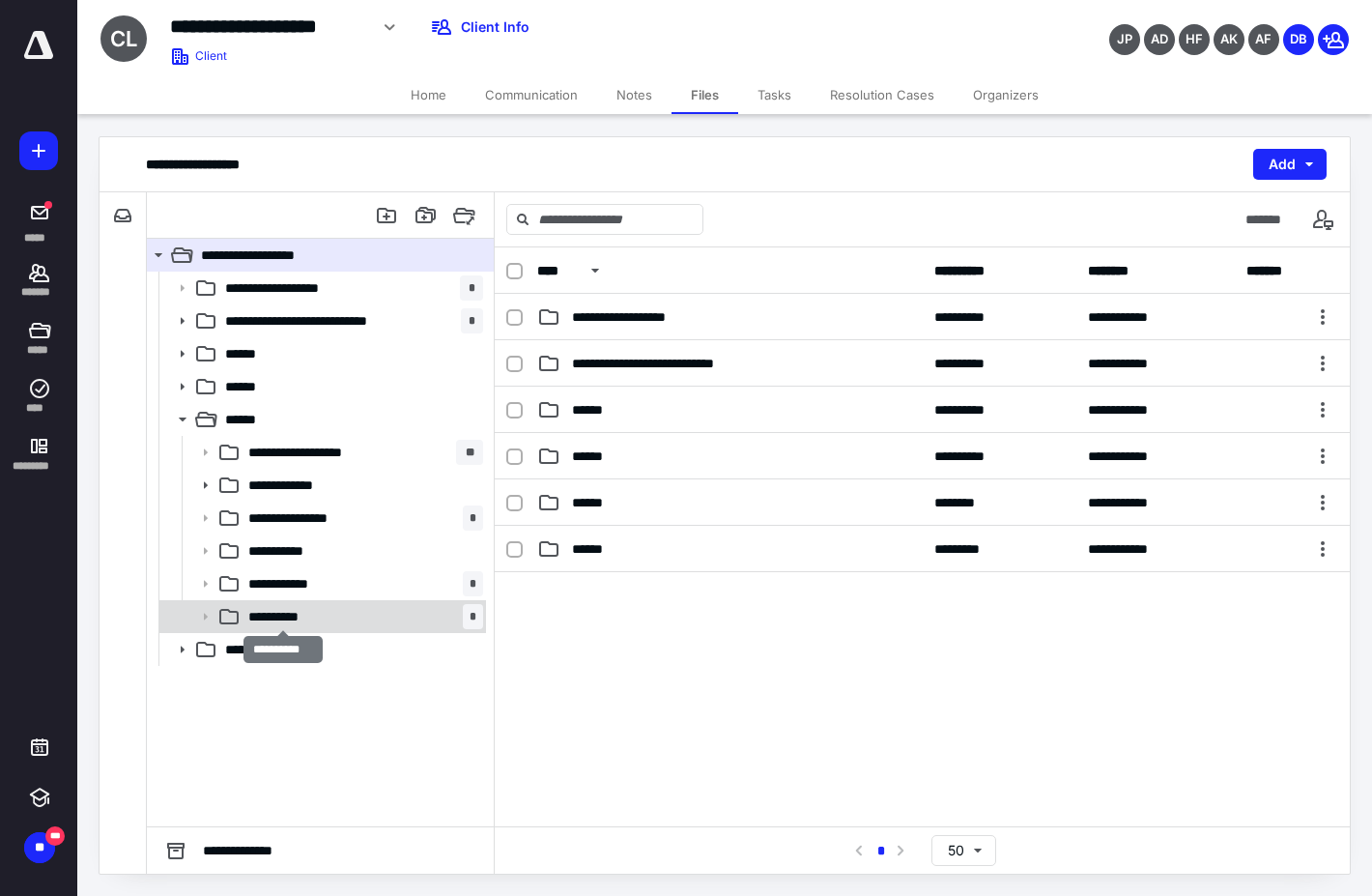 click on "**********" at bounding box center (282, 617) 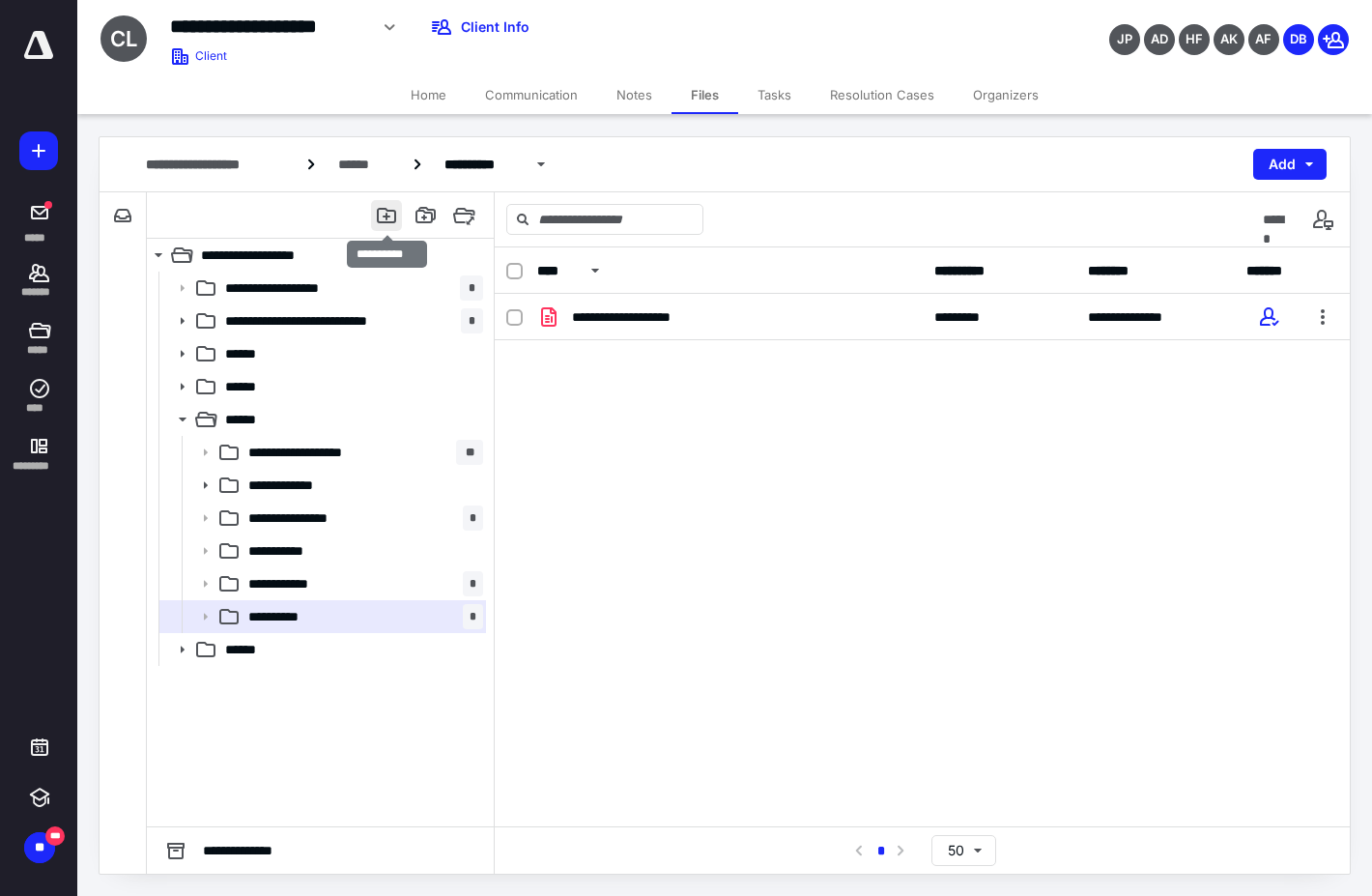 click at bounding box center (386, 216) 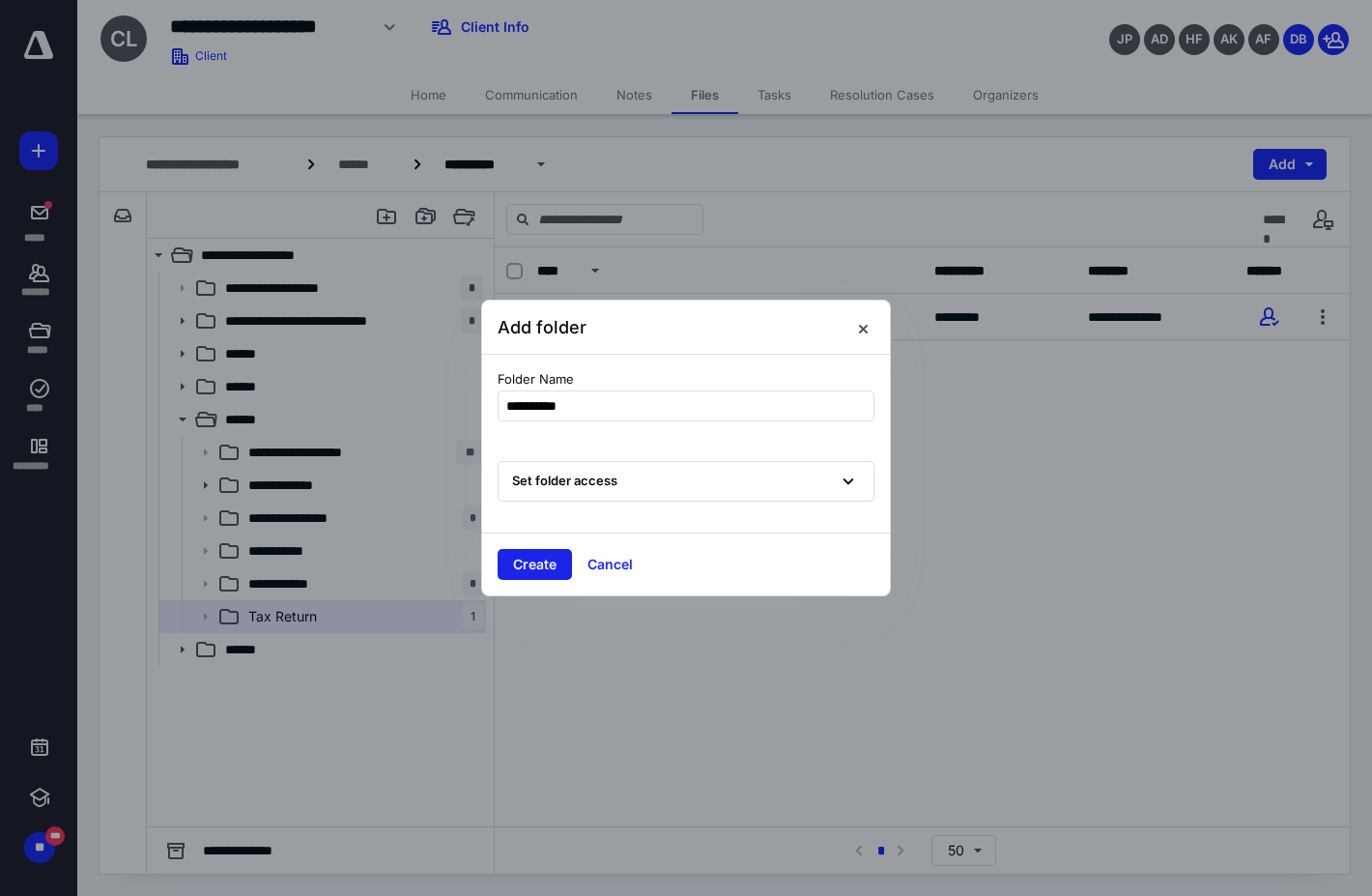 type on "**********" 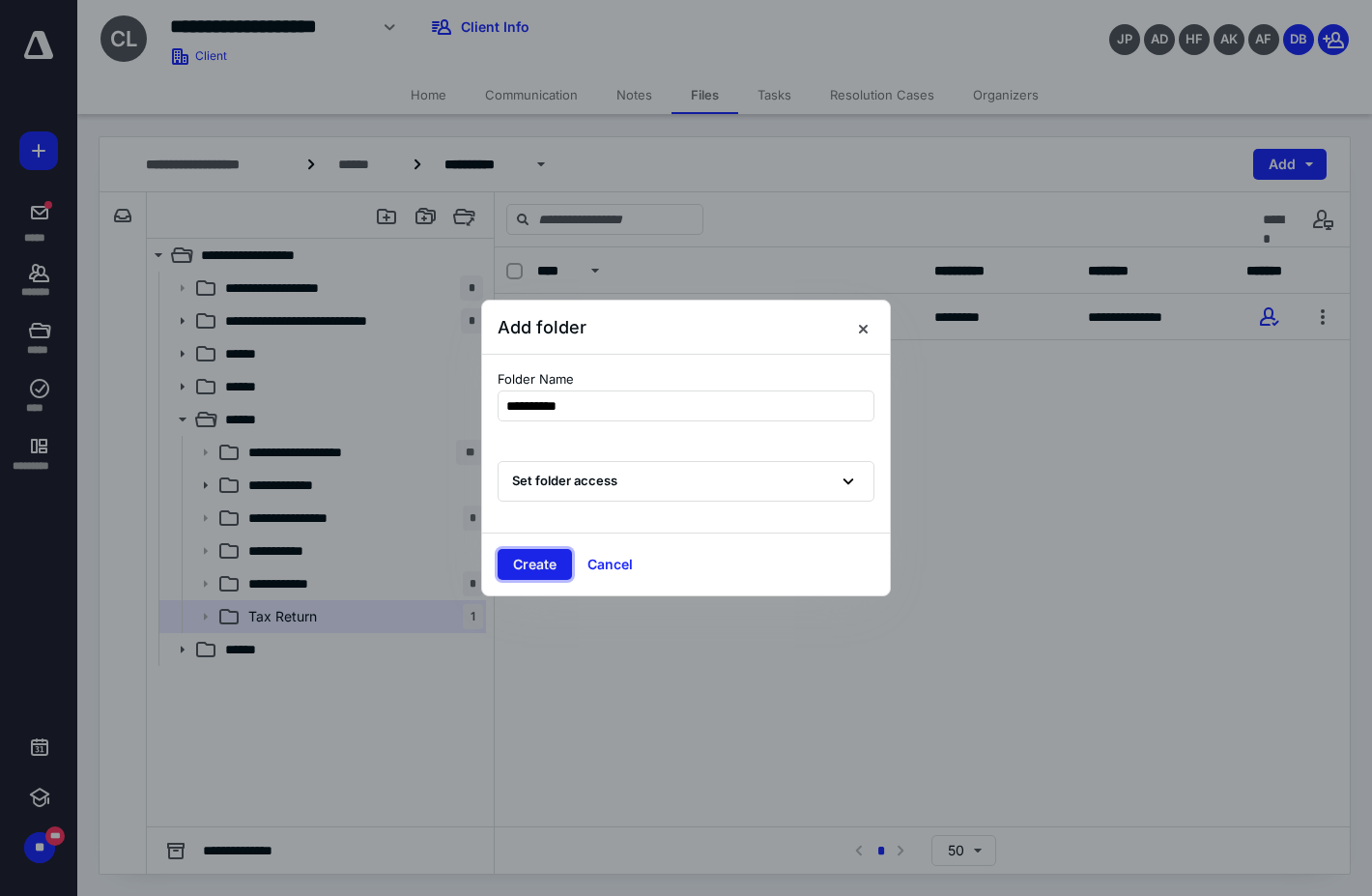 click on "Create" at bounding box center [534, 564] 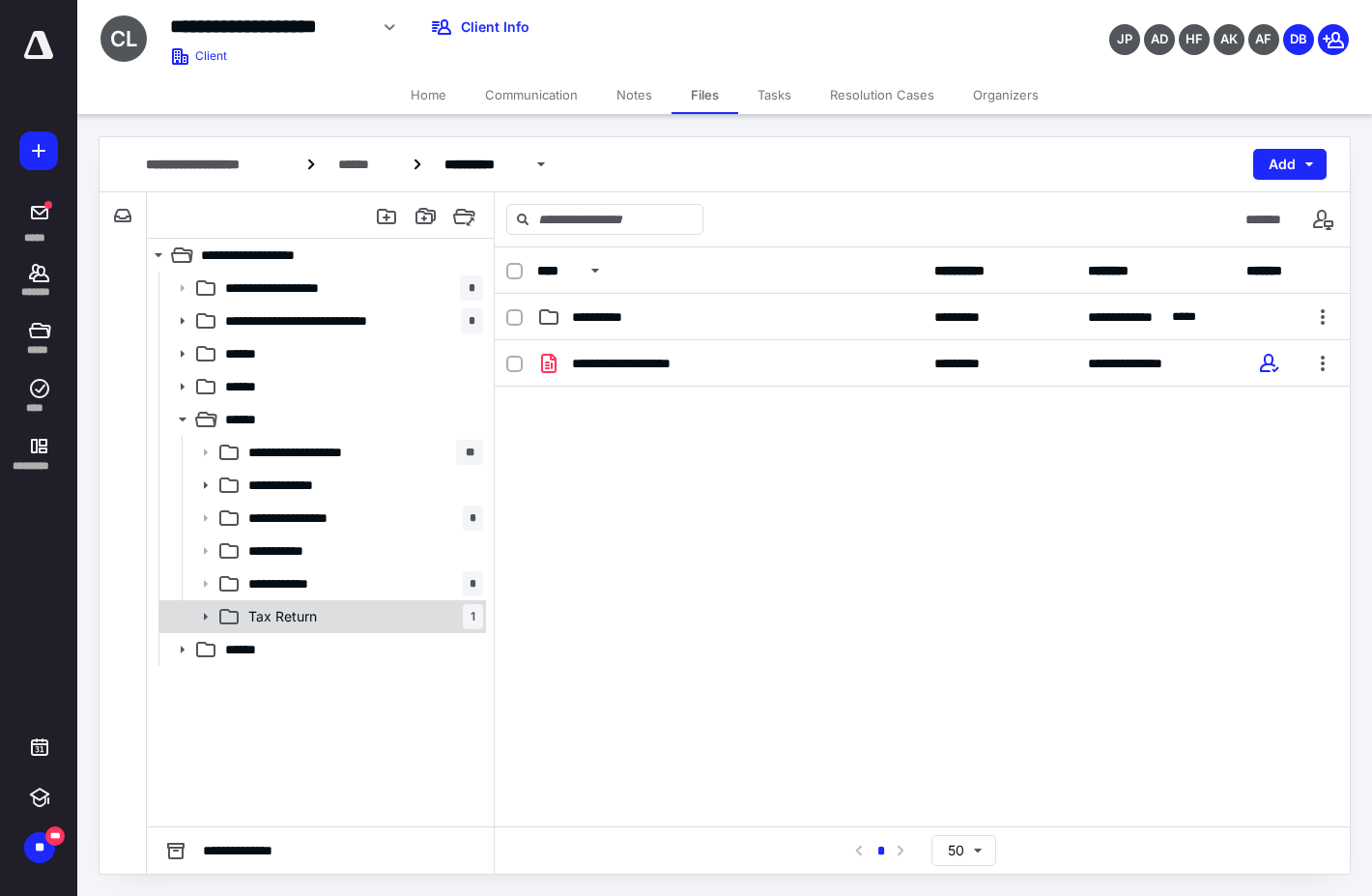 click 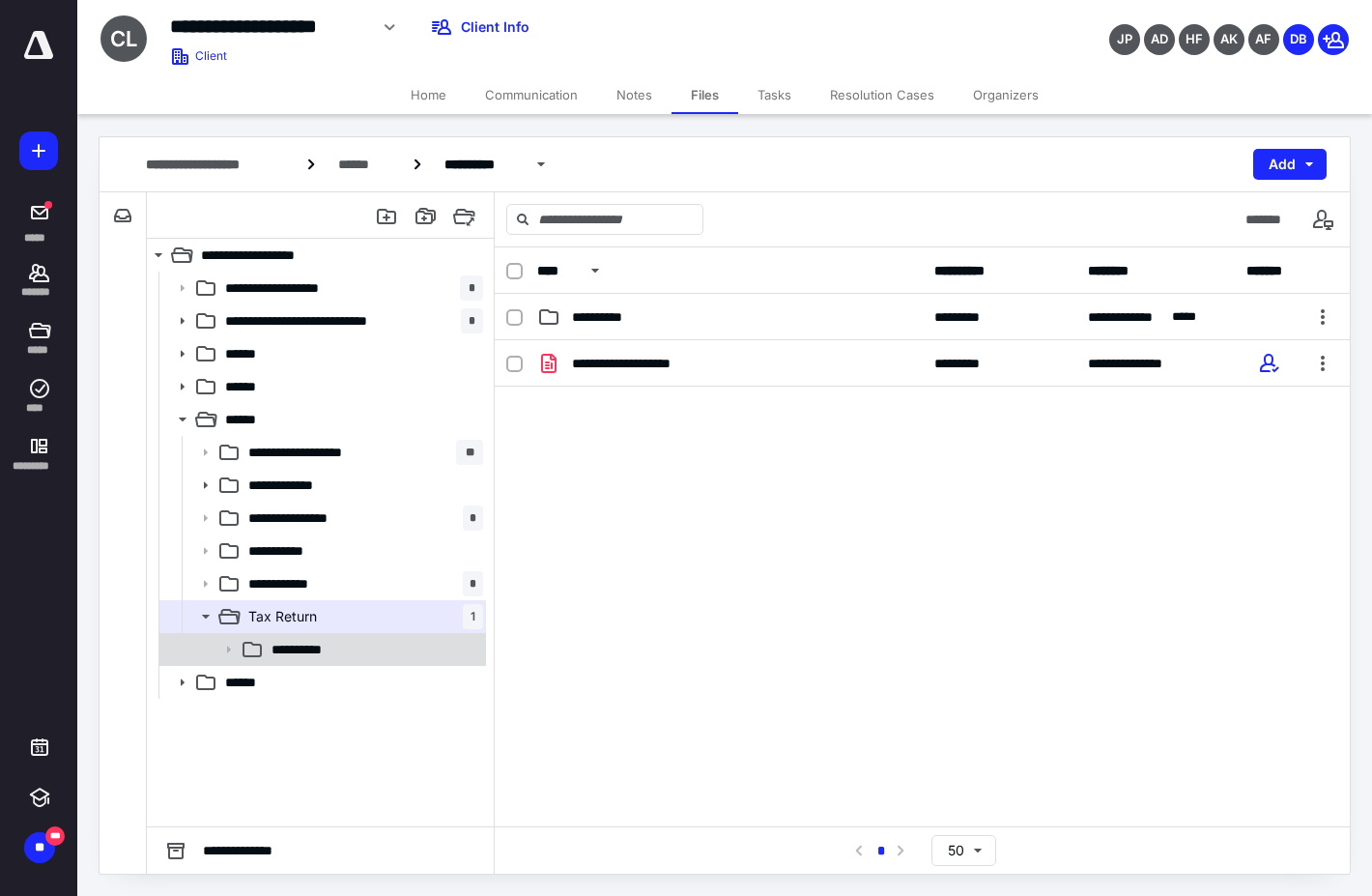 click on "**********" at bounding box center [373, 650] 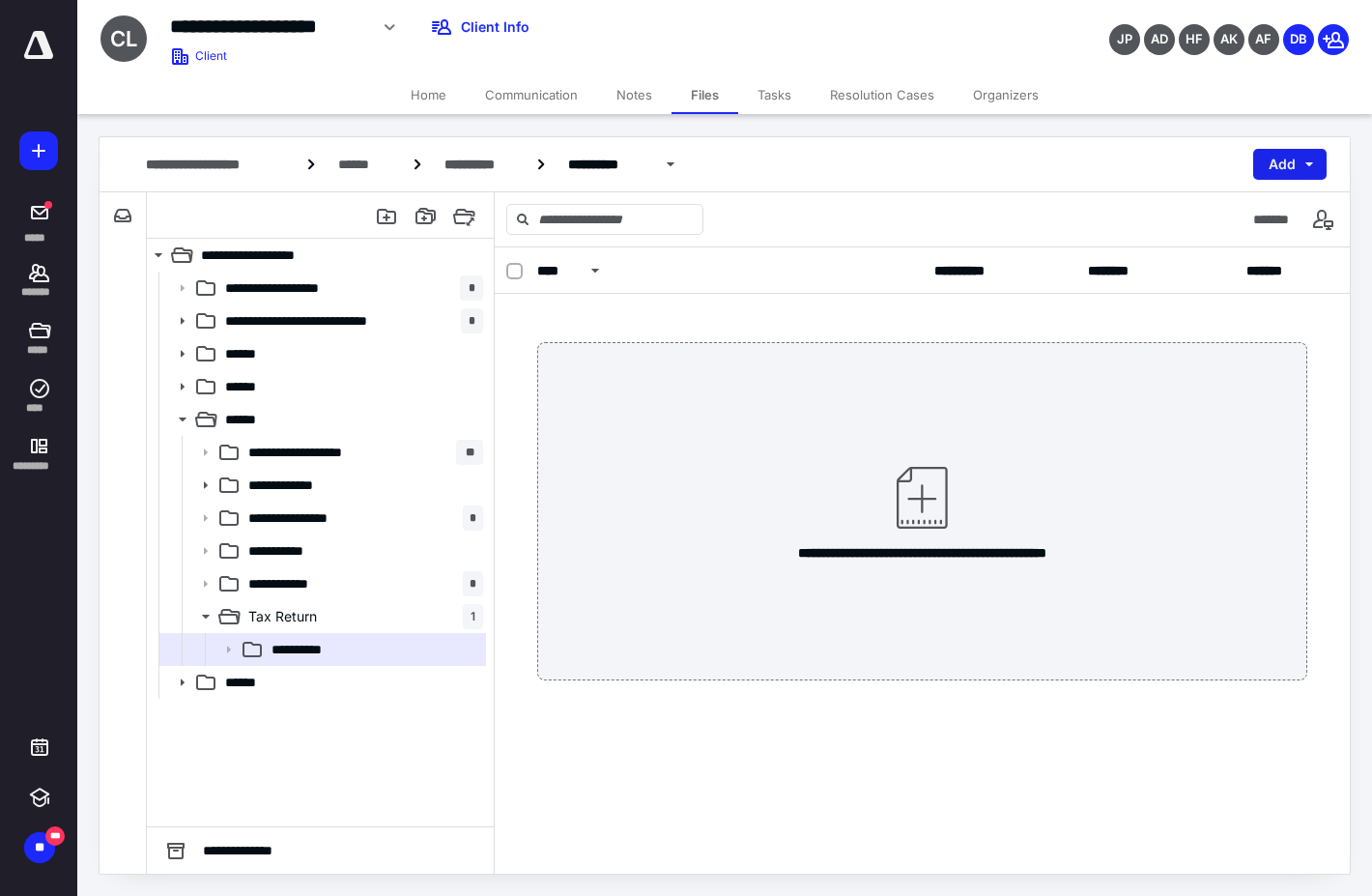 click on "Add" at bounding box center [1290, 164] 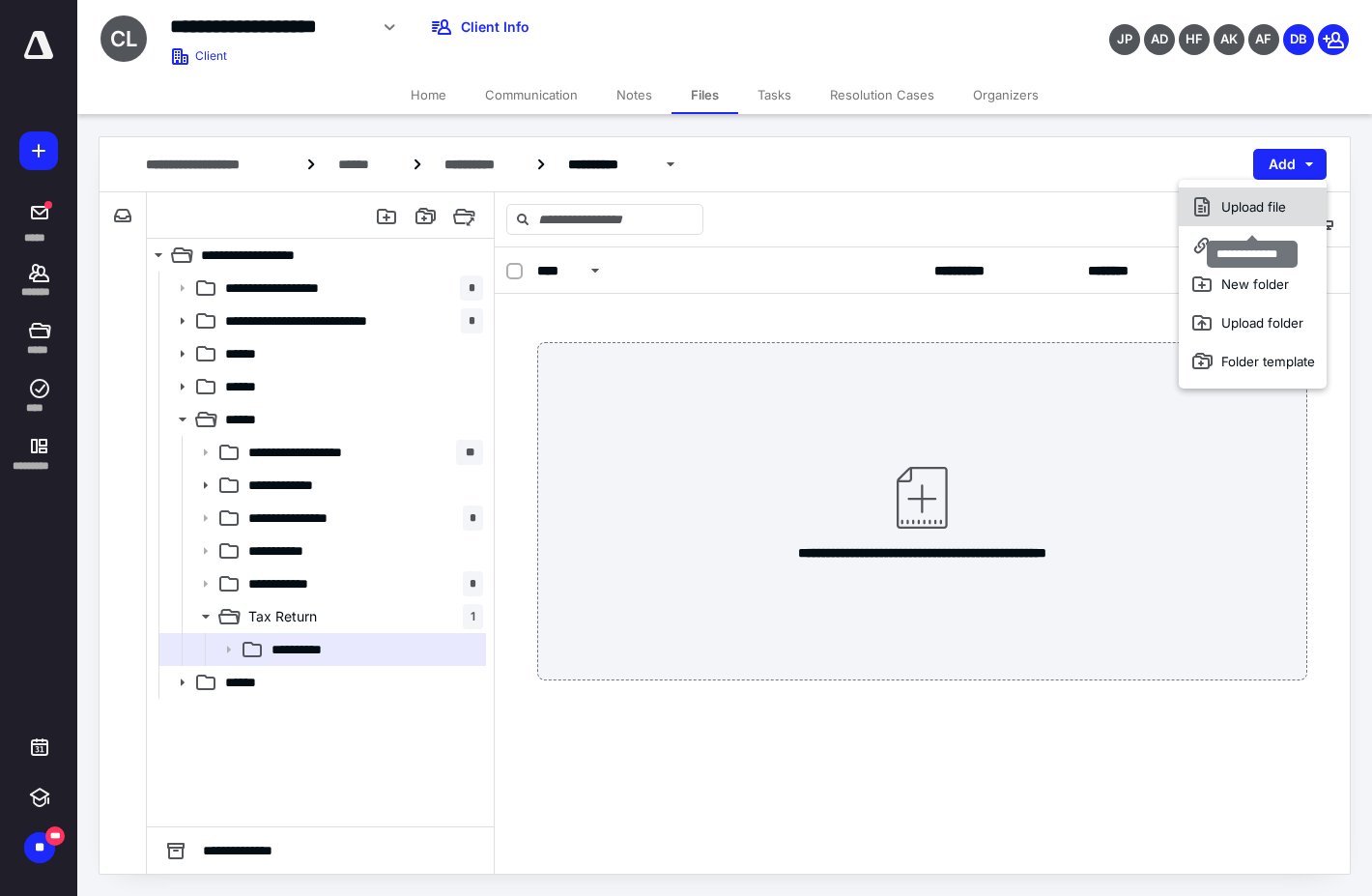 click on "Upload file" at bounding box center [1252, 207] 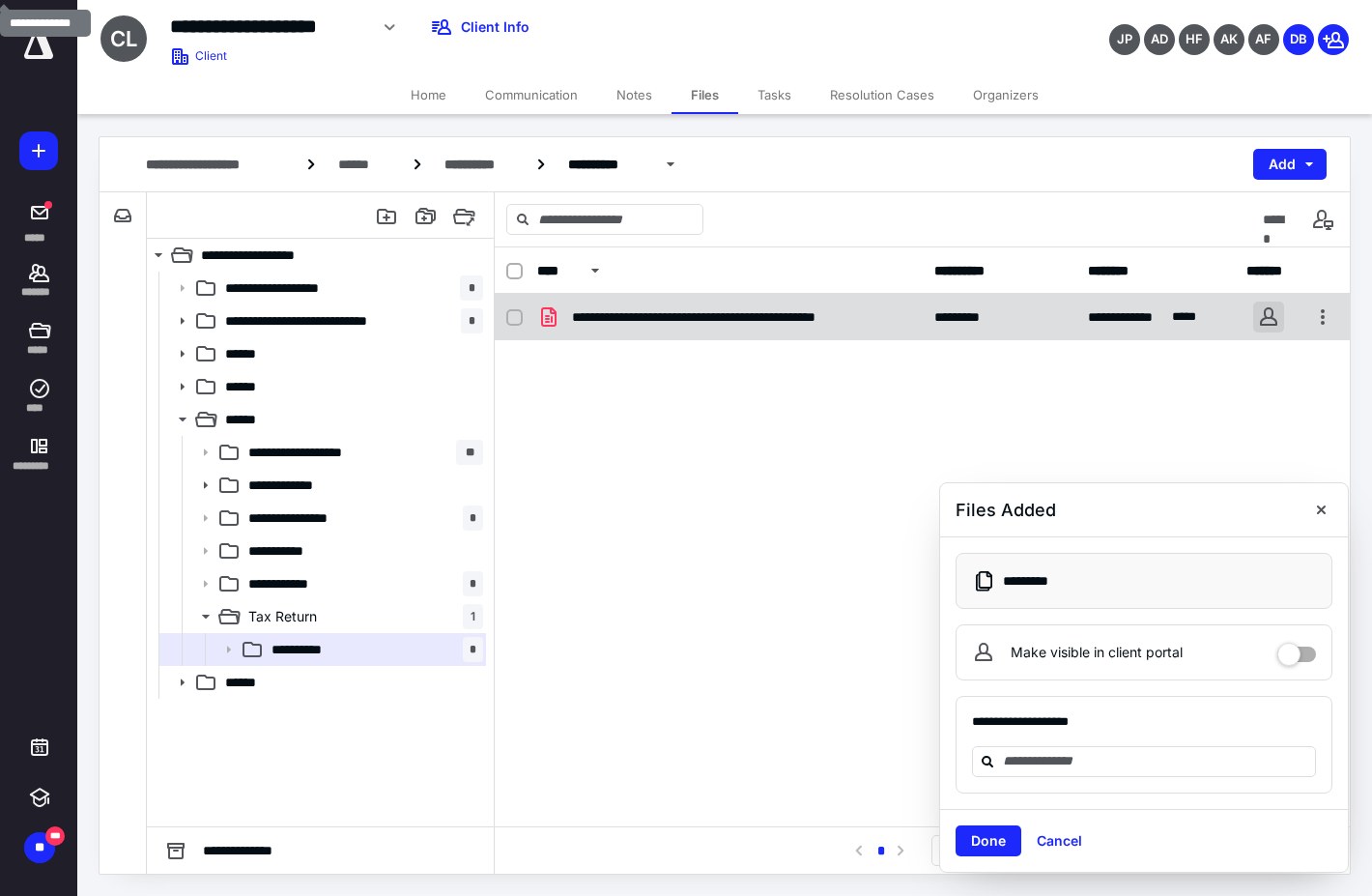 click at bounding box center [1269, 317] 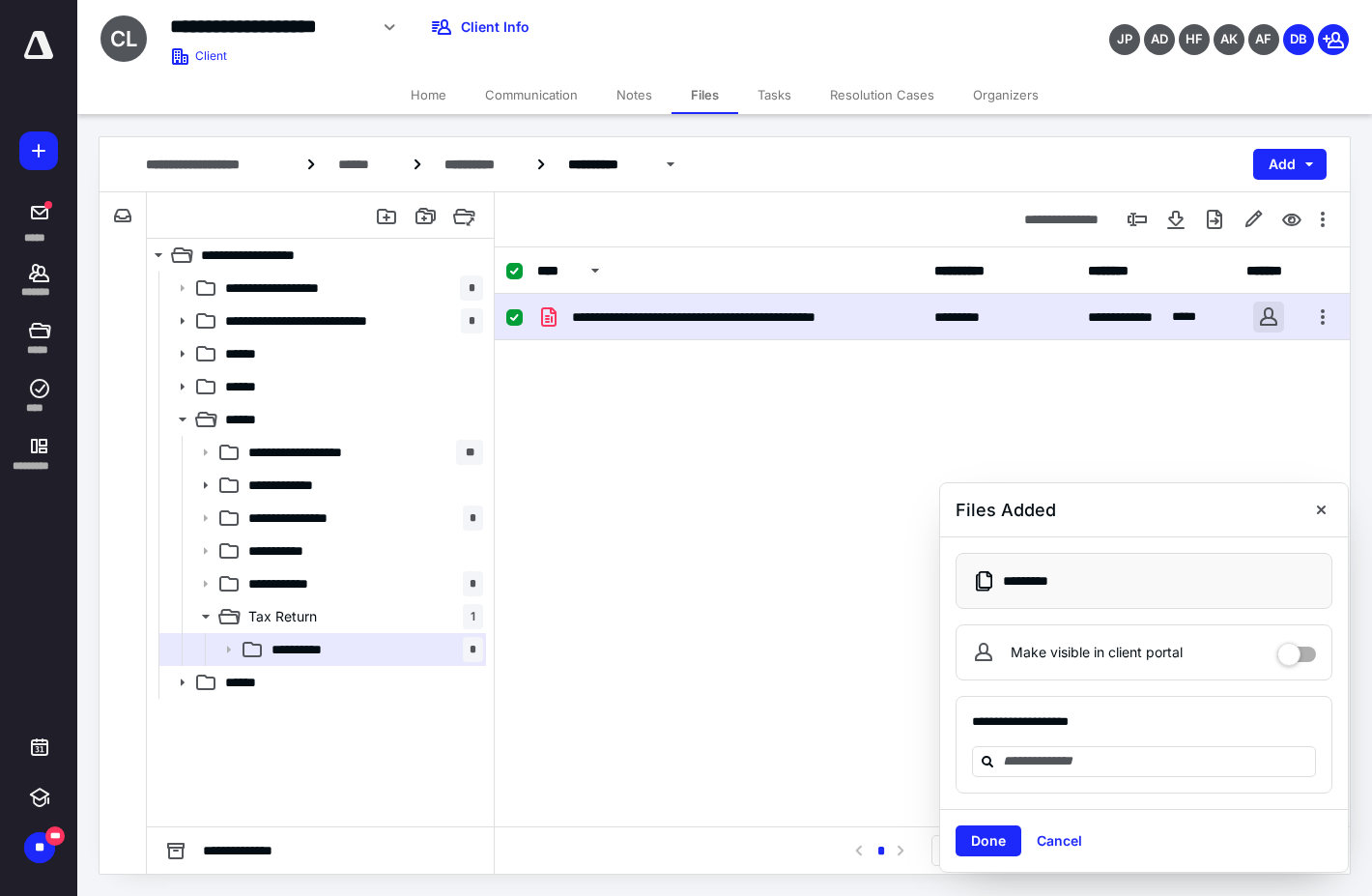 checkbox on "true" 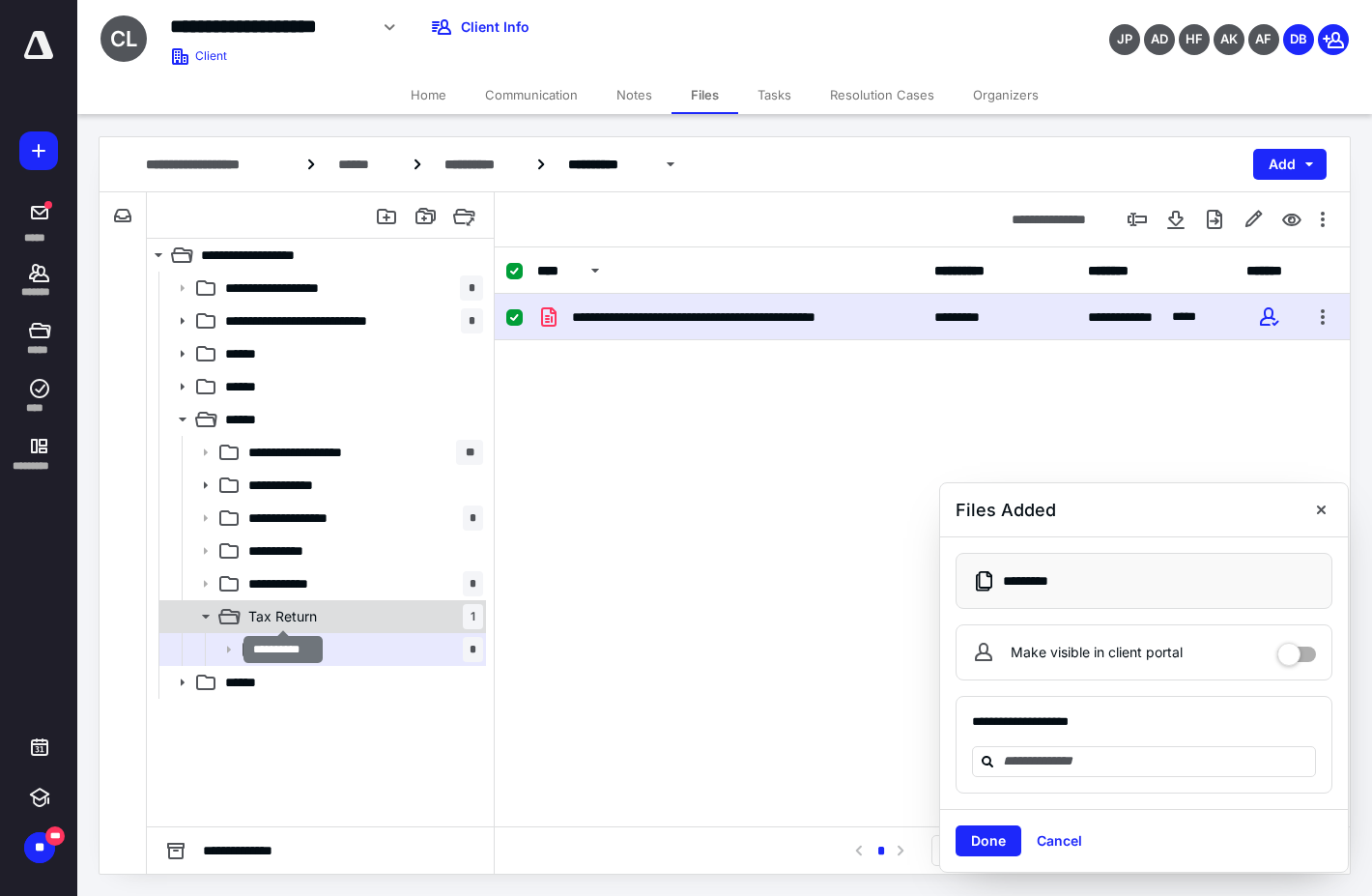 click on "Tax Return" at bounding box center [282, 617] 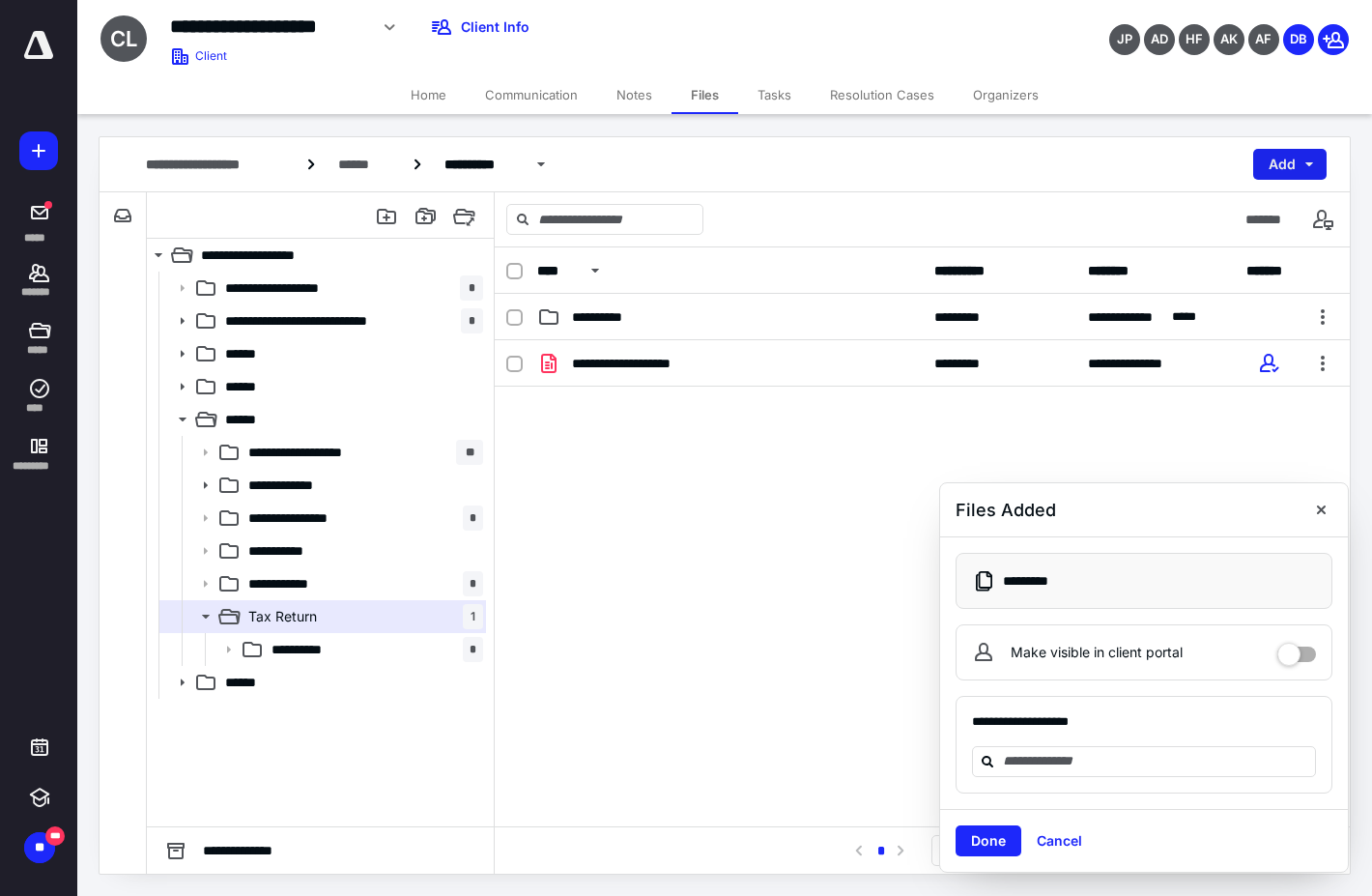 click on "Add" at bounding box center [1290, 164] 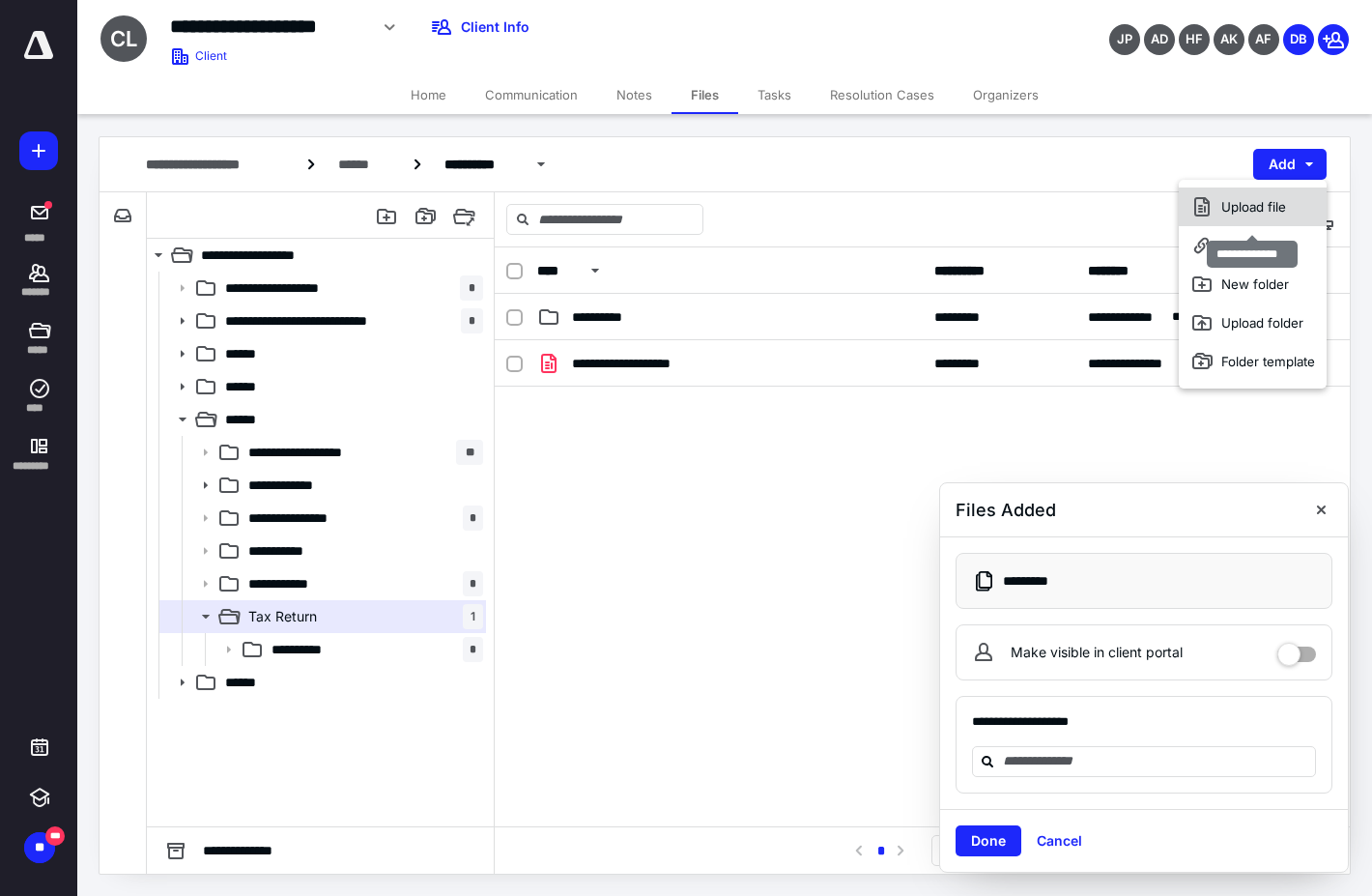 click on "Upload file" at bounding box center [1252, 207] 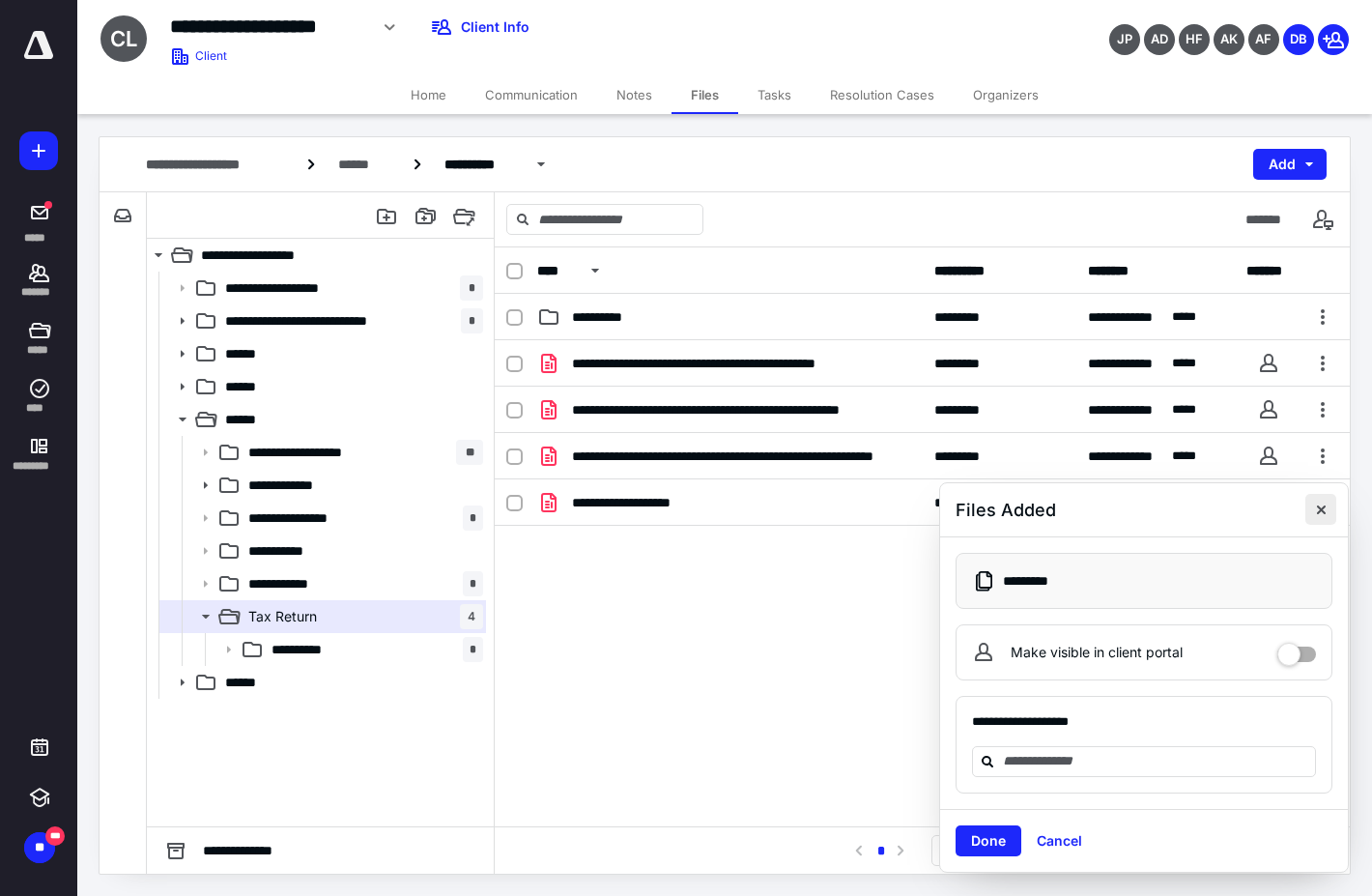 click at bounding box center [1321, 509] 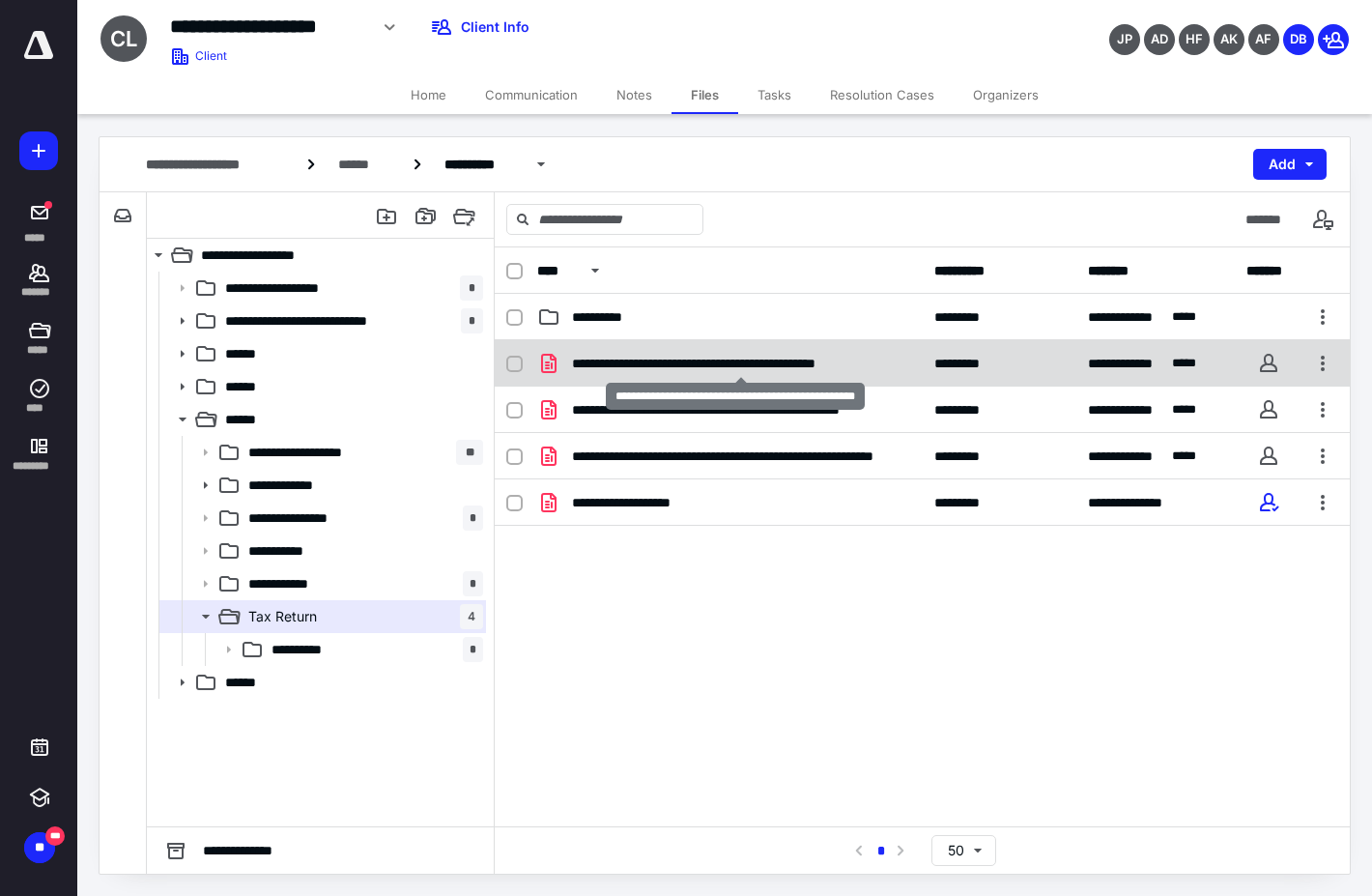 click on "**********" at bounding box center (741, 363) 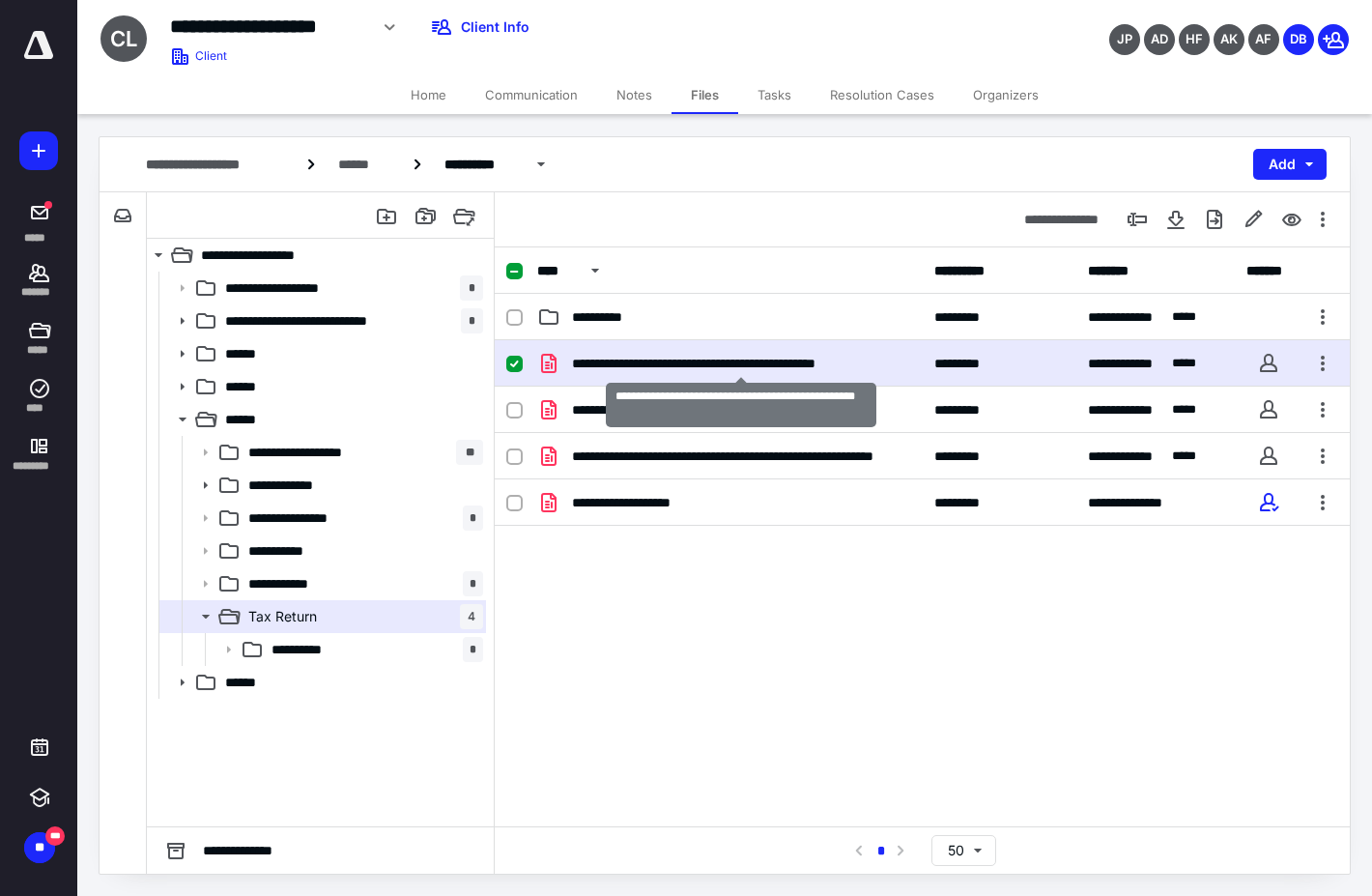 click on "**********" at bounding box center [741, 363] 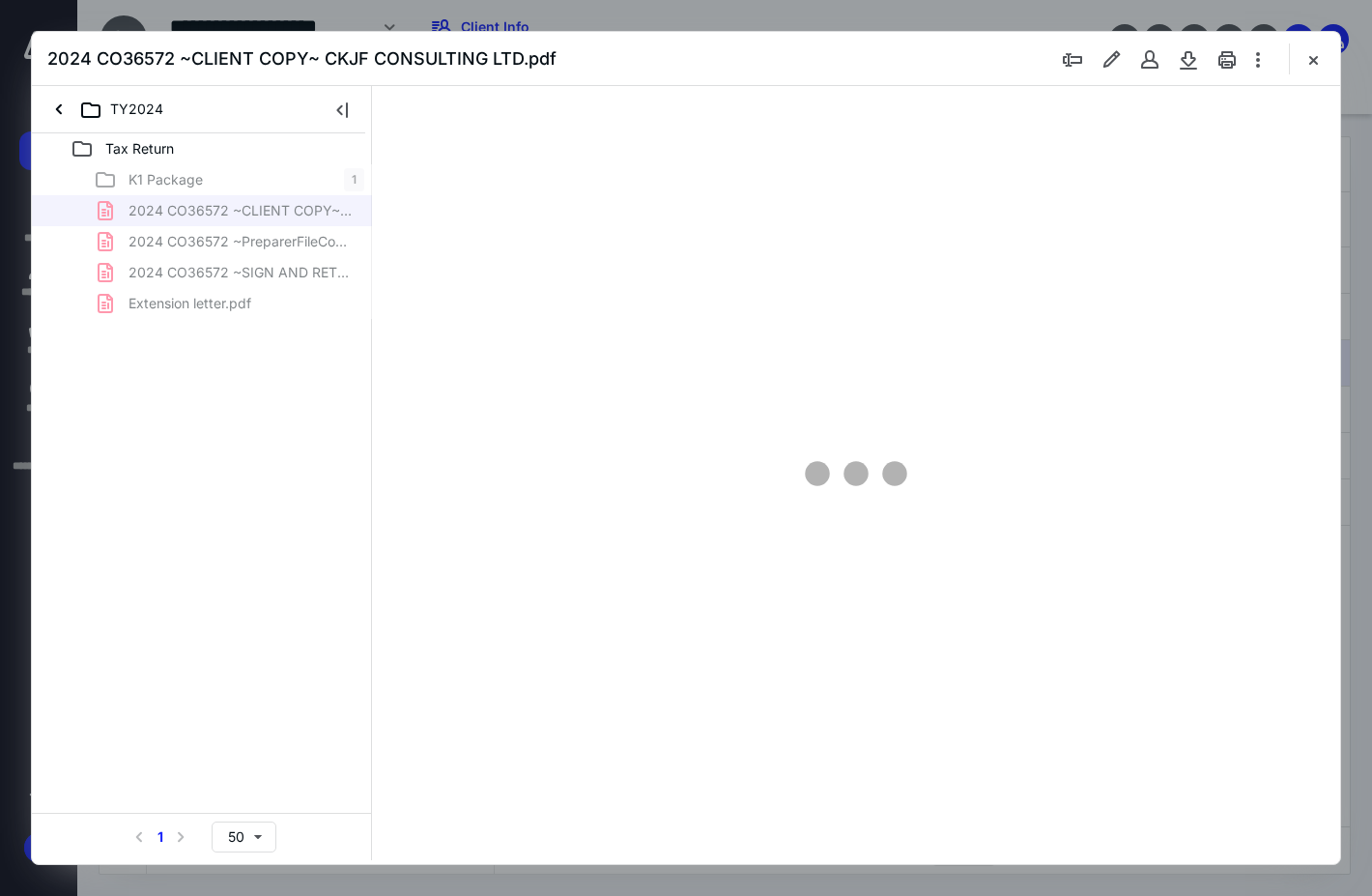 scroll, scrollTop: 0, scrollLeft: 0, axis: both 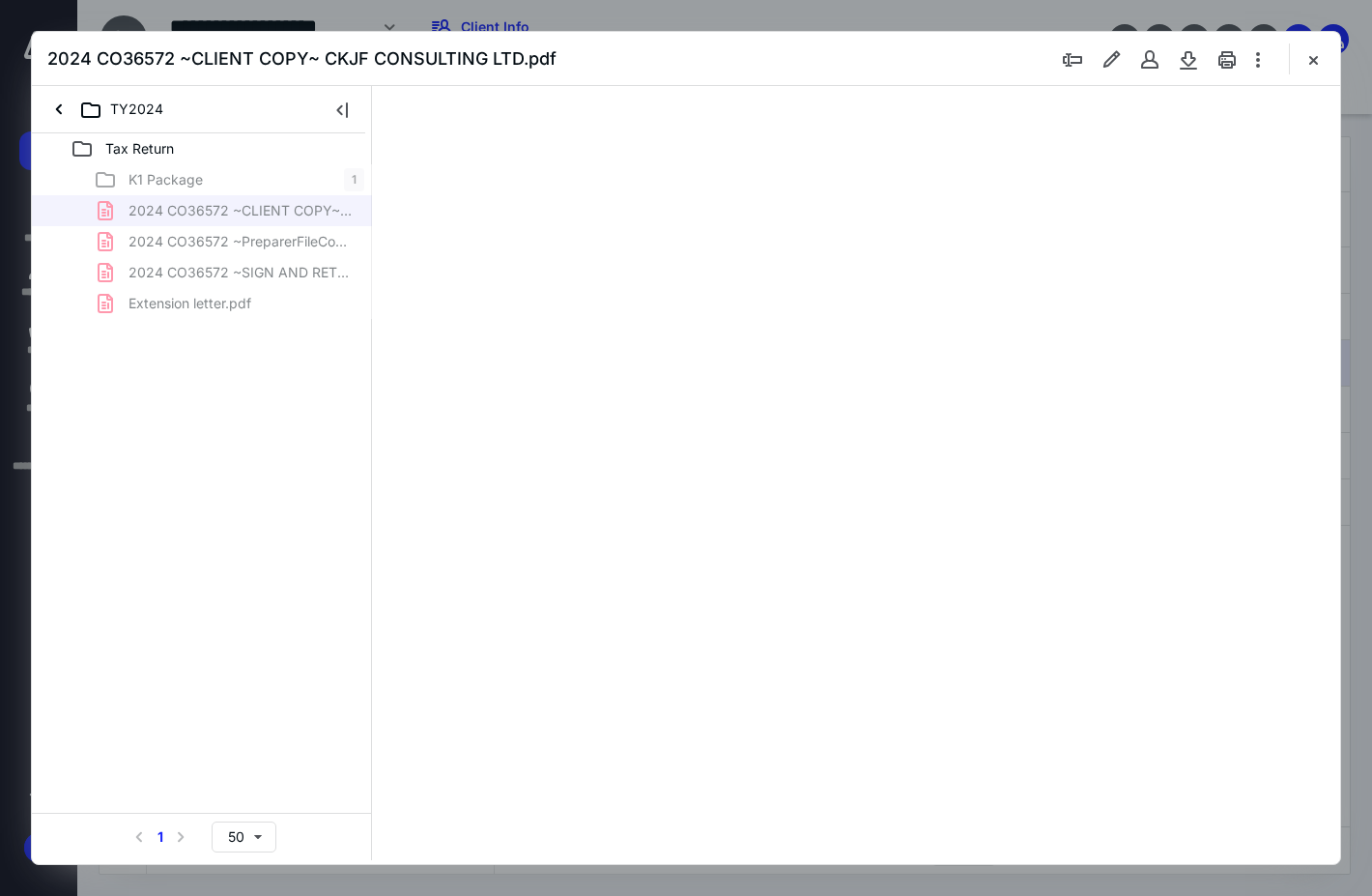 type on "91" 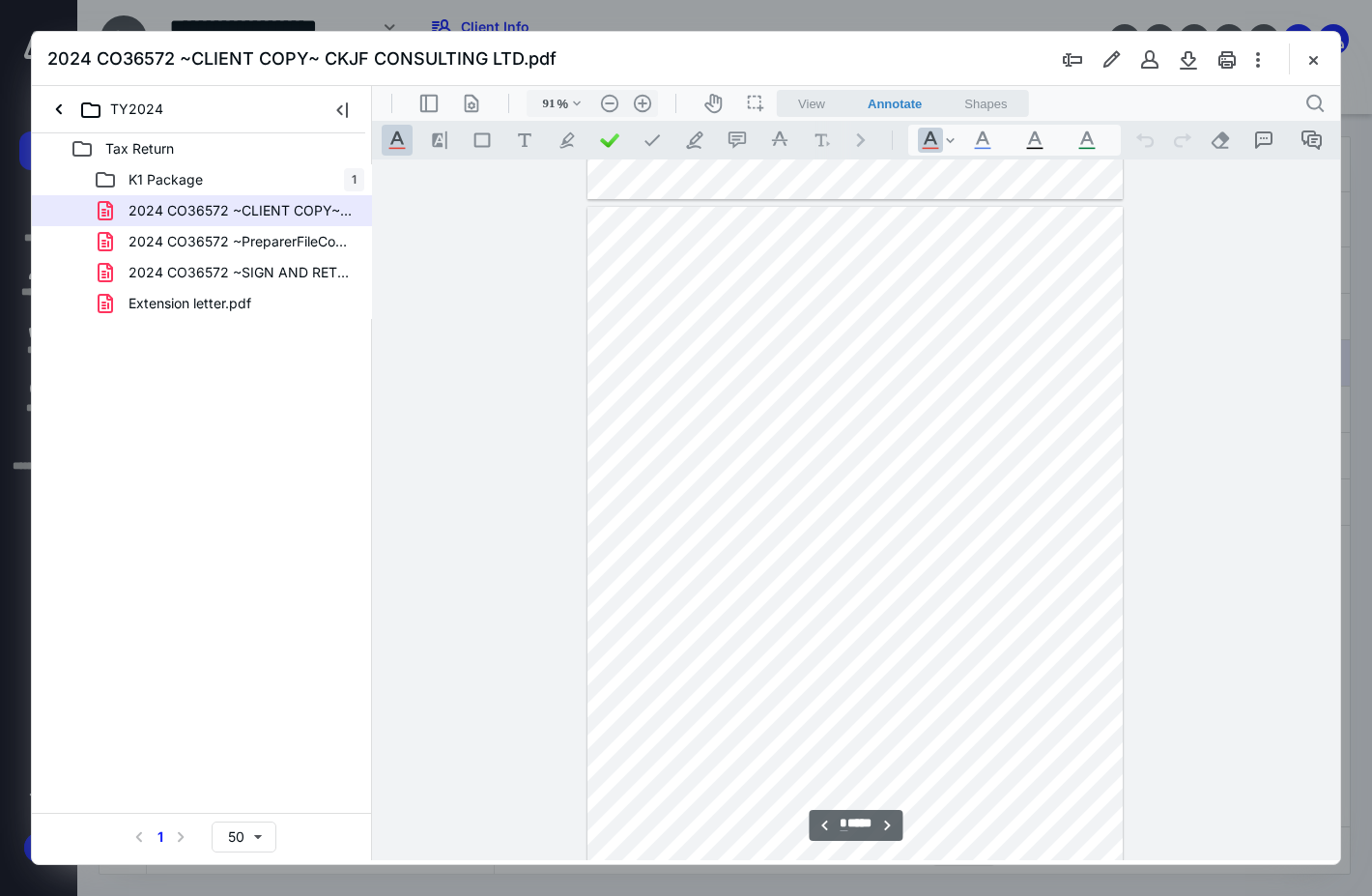 scroll, scrollTop: 754, scrollLeft: 0, axis: vertical 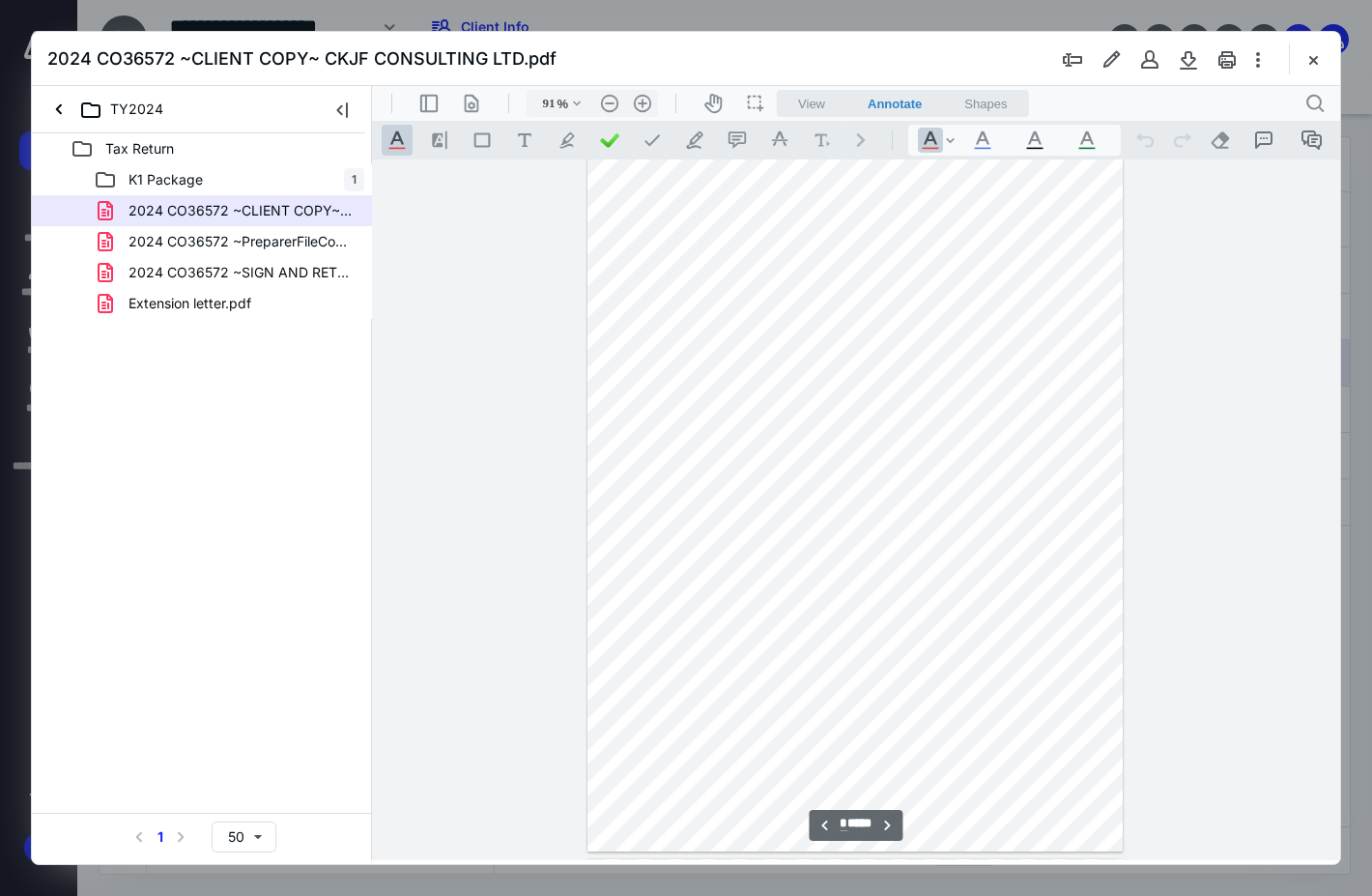 type on "*" 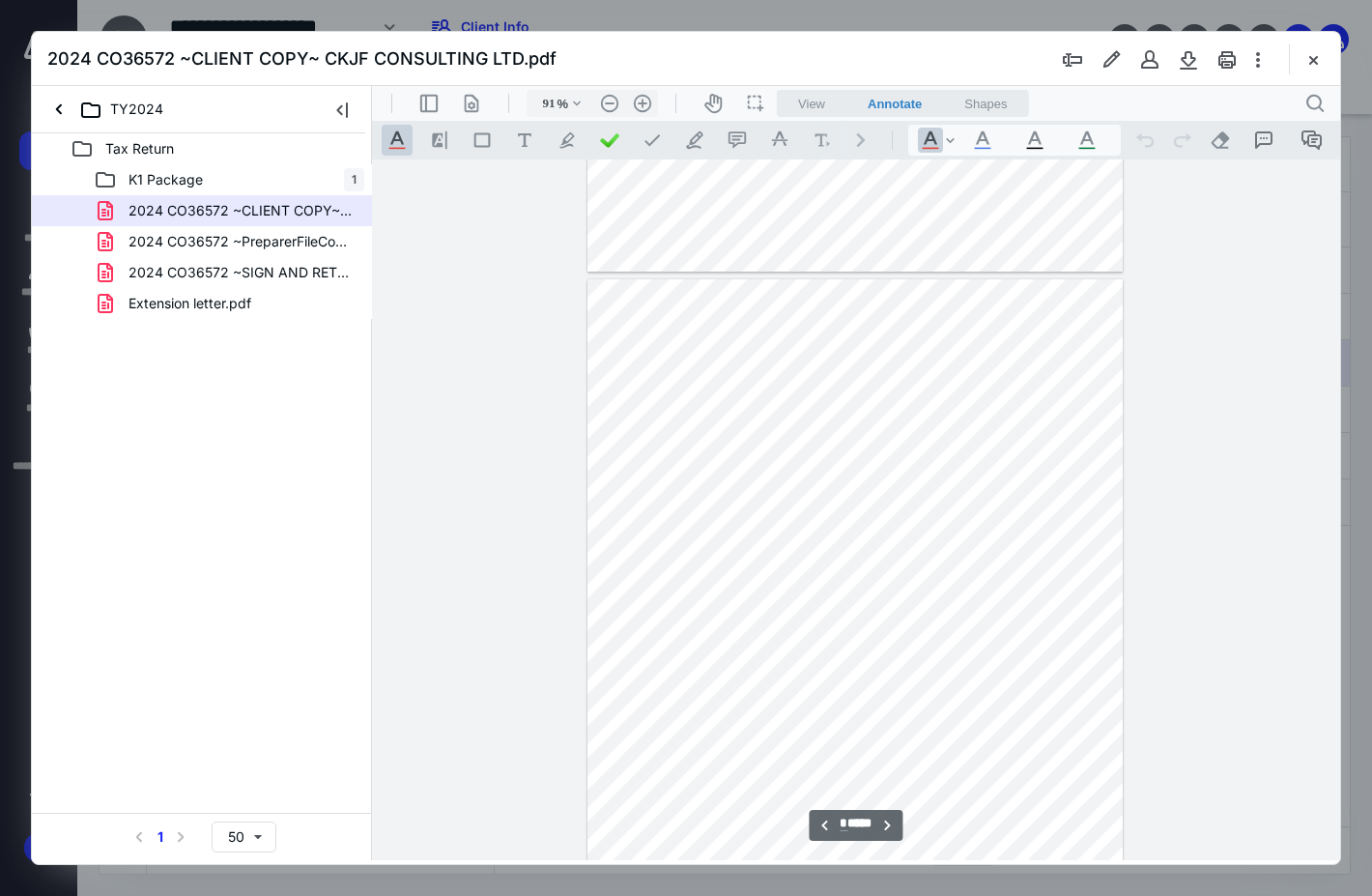 scroll, scrollTop: 2784, scrollLeft: 0, axis: vertical 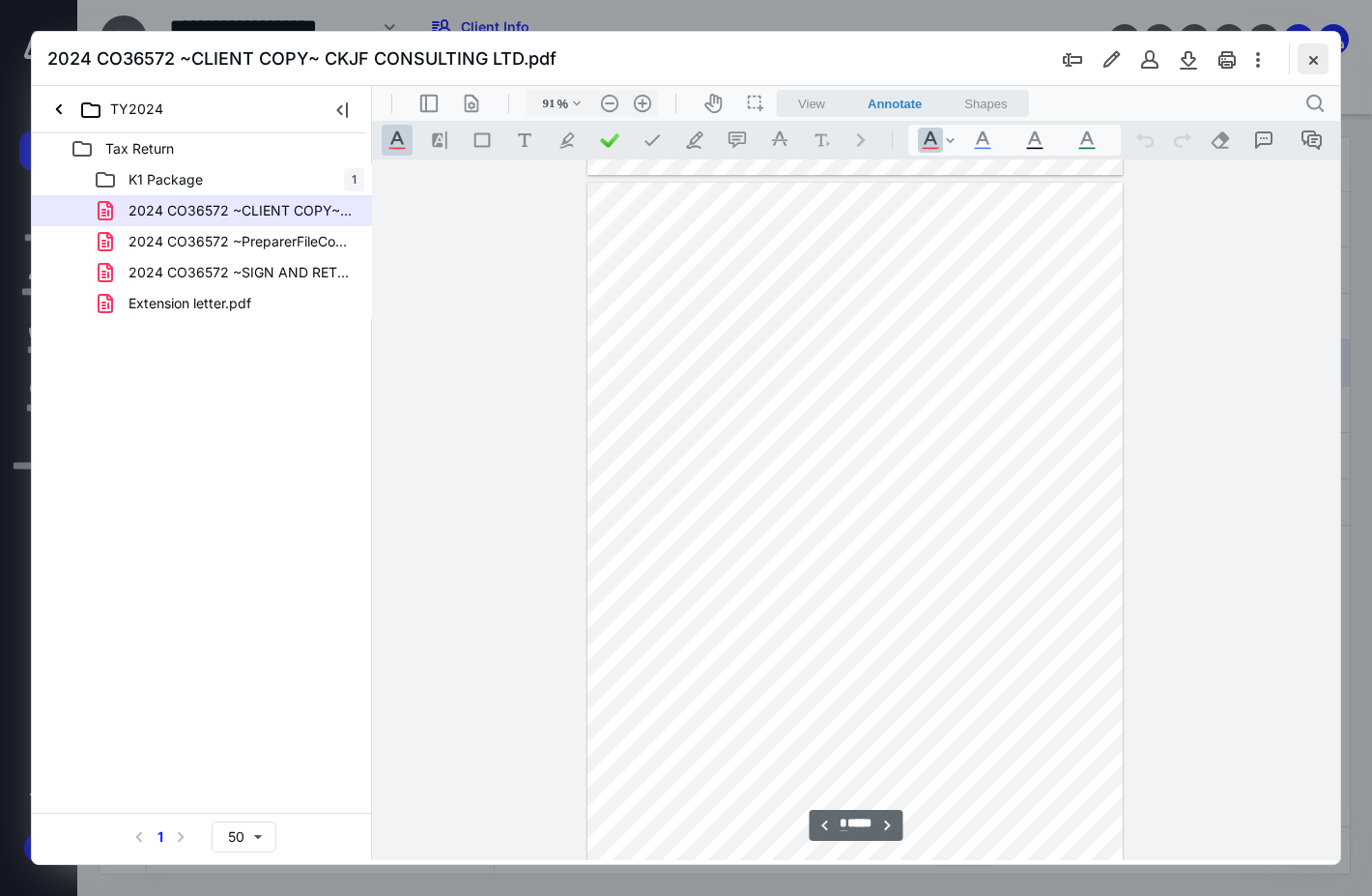 click at bounding box center [1313, 59] 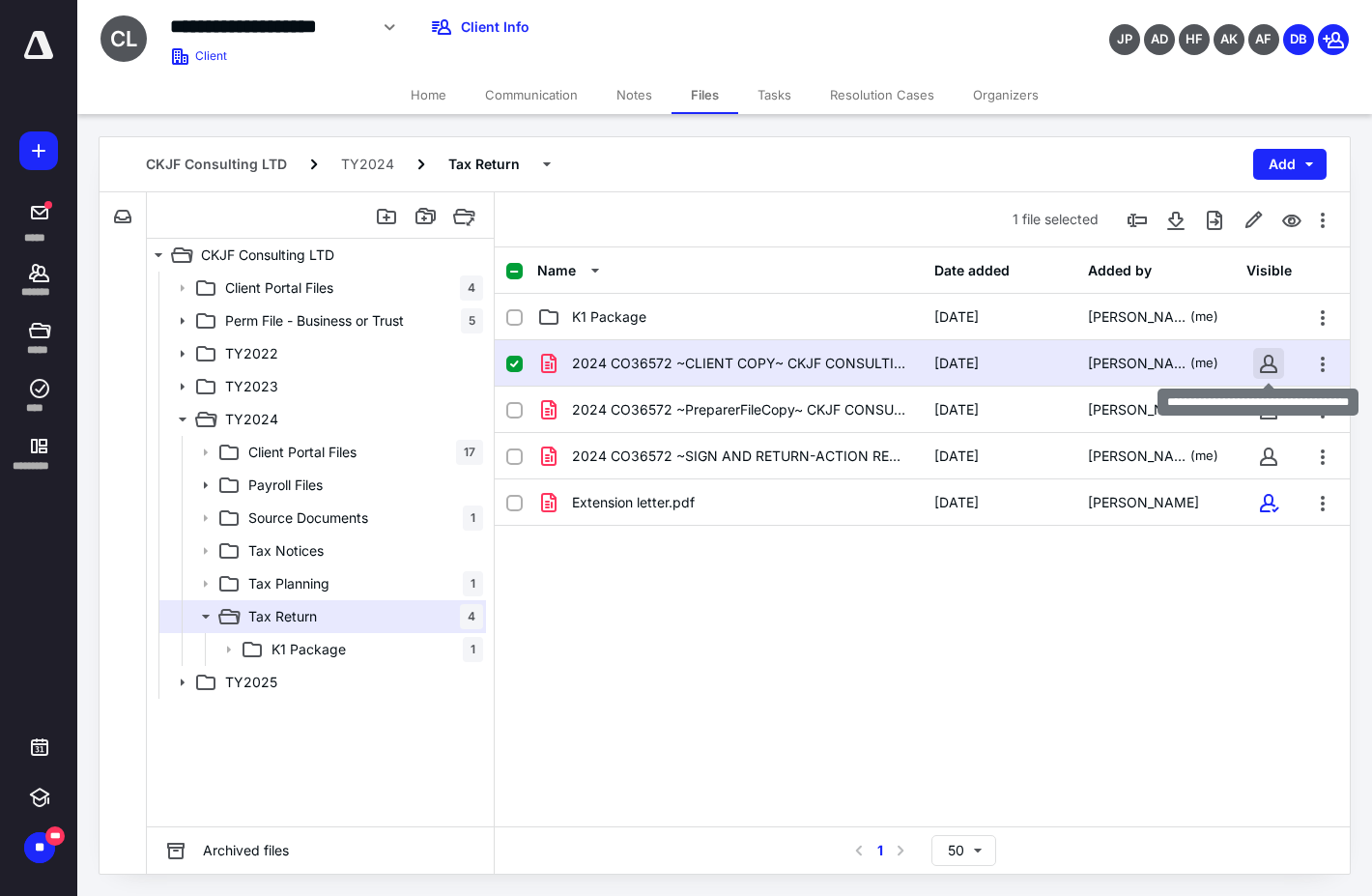 click at bounding box center (1269, 363) 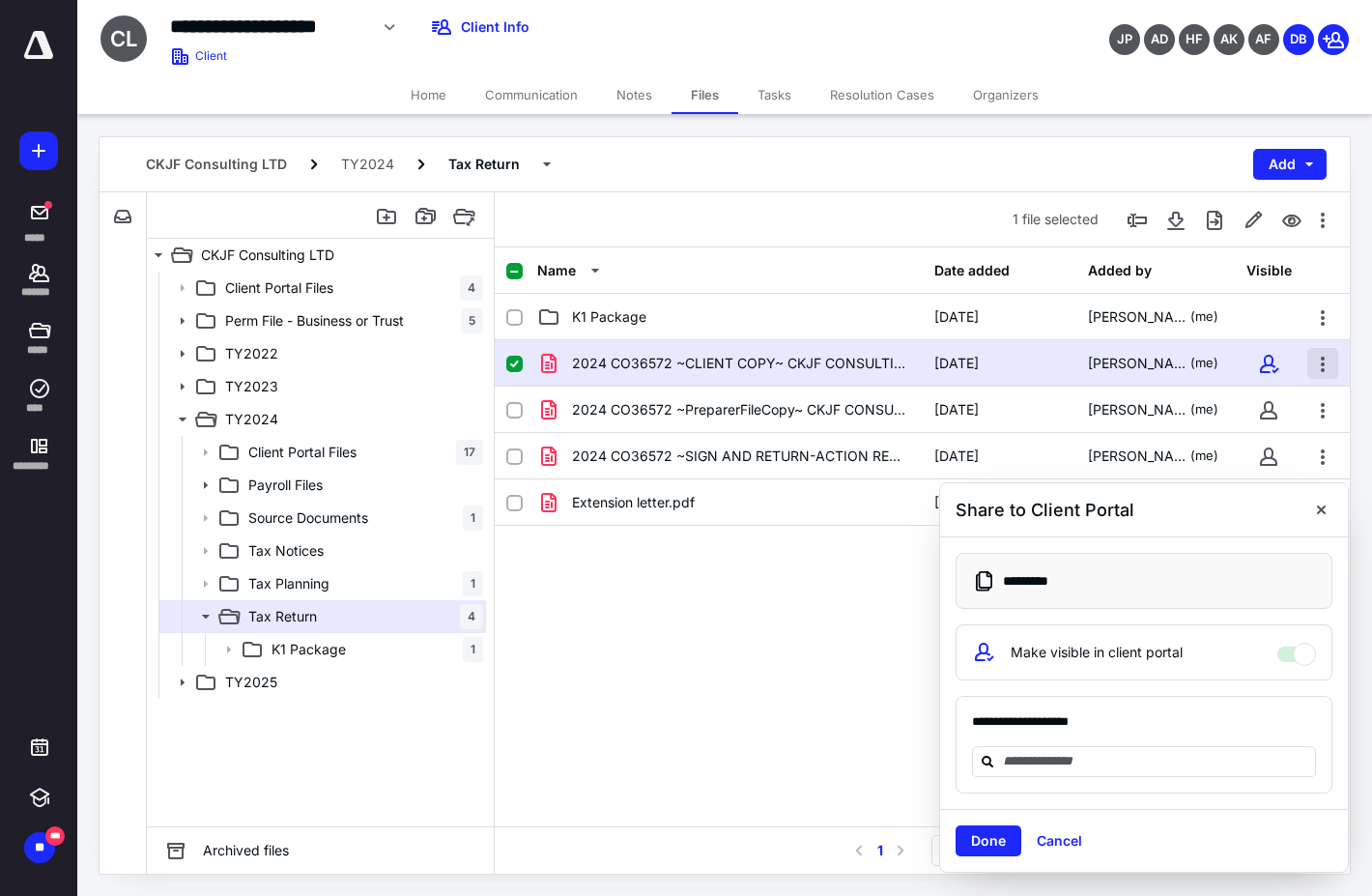 click at bounding box center [1323, 363] 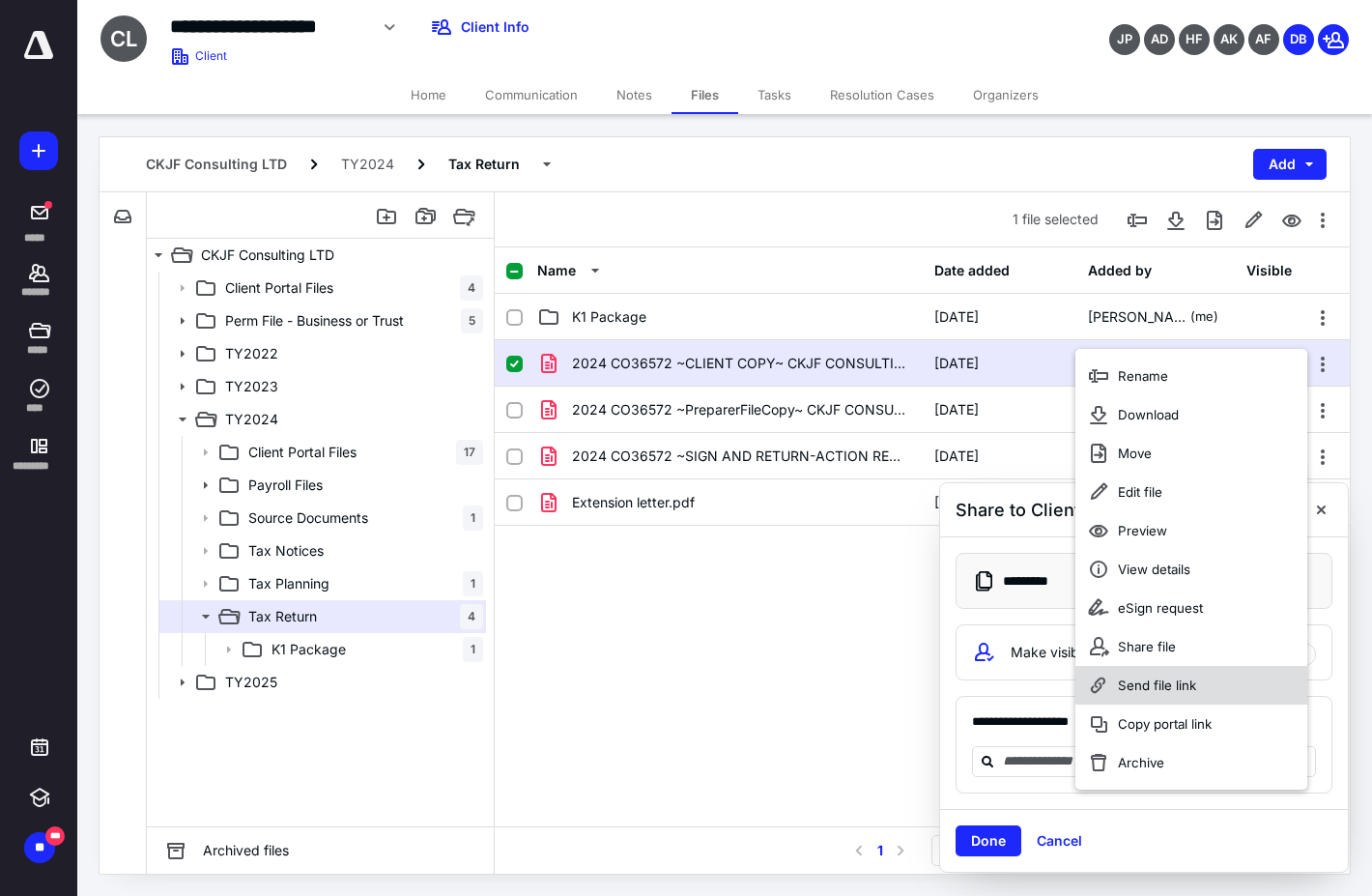 click on "Send file link" at bounding box center [1191, 685] 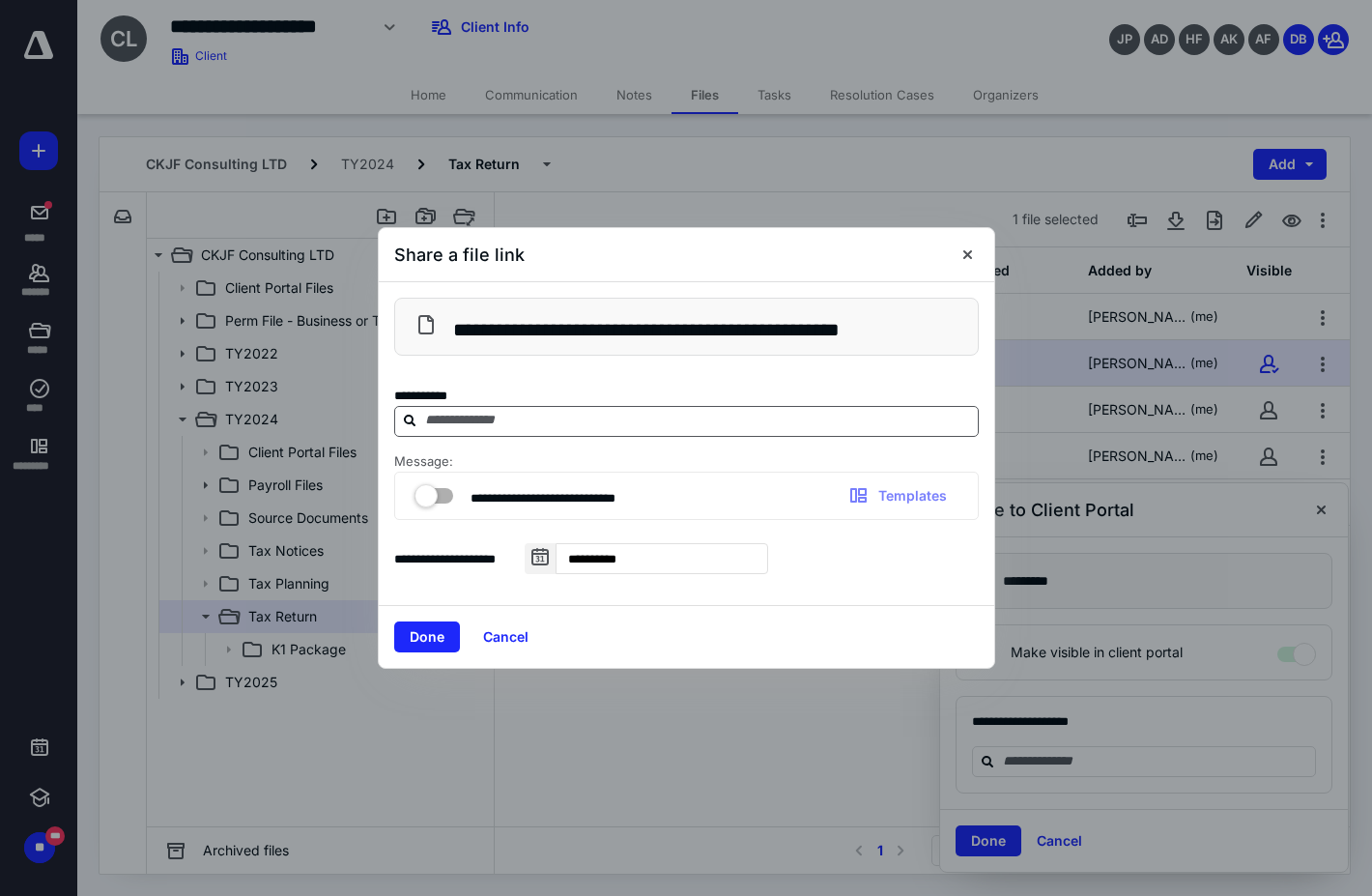 click 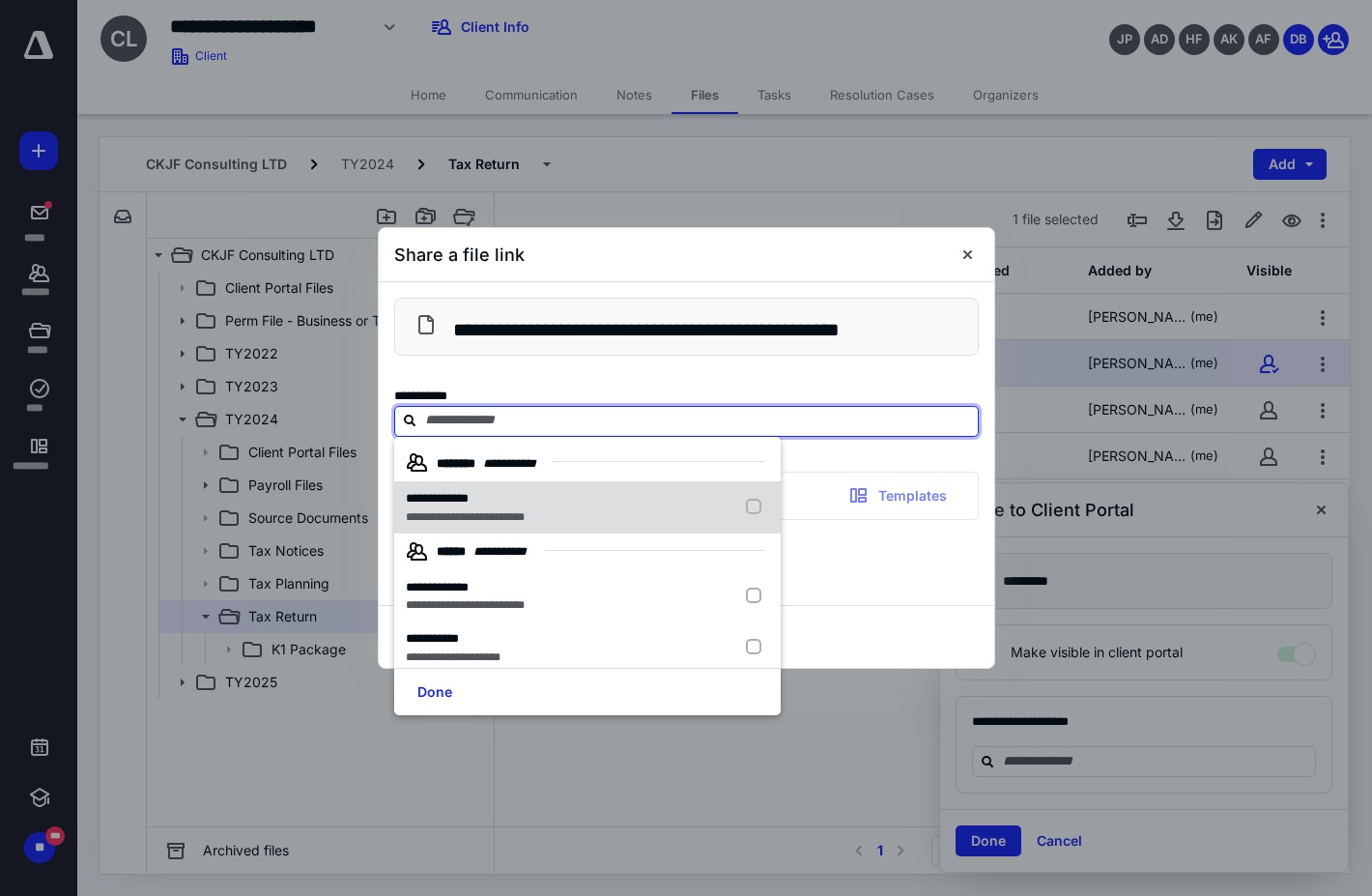 click at bounding box center [757, 507] 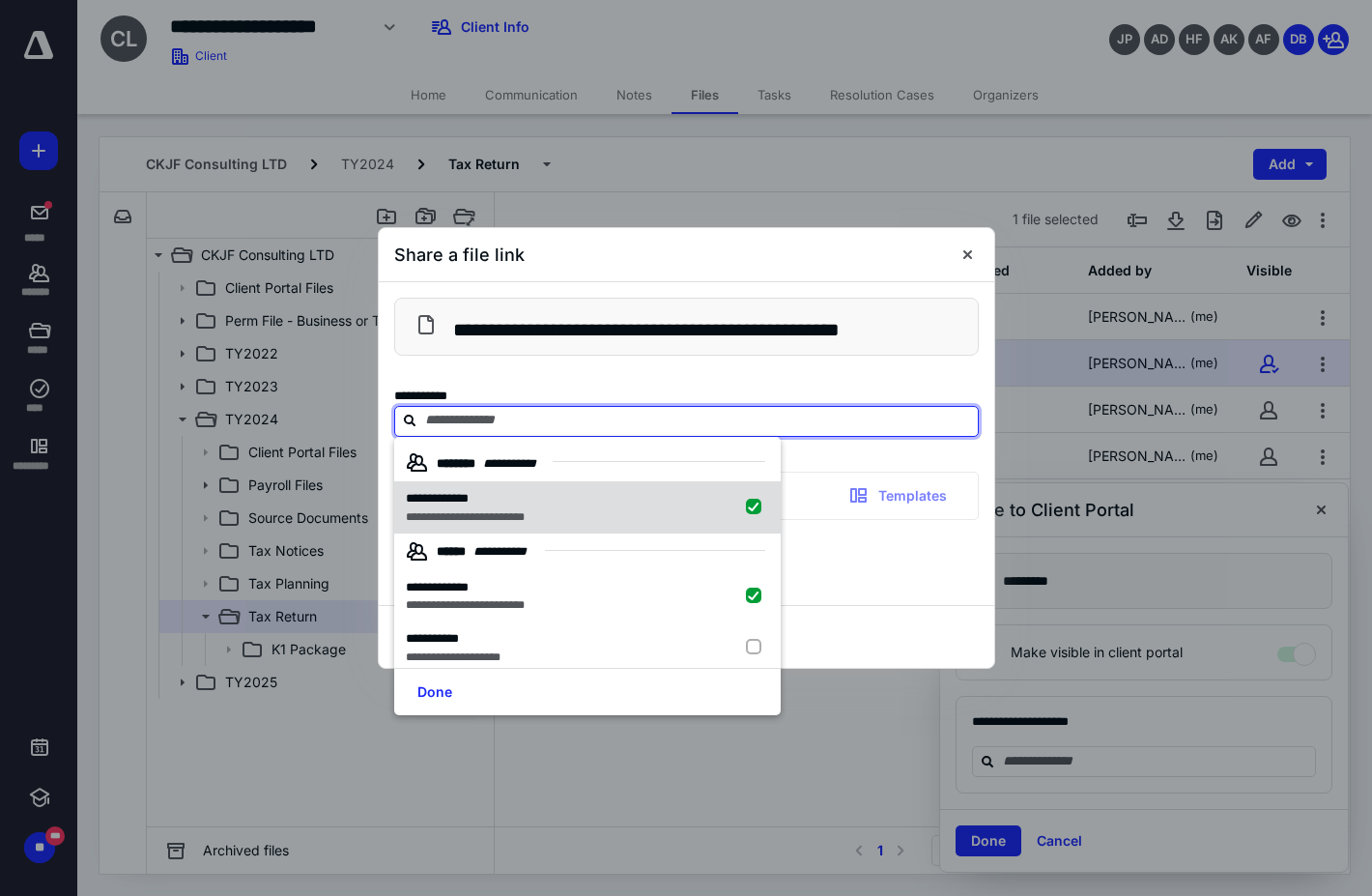 checkbox on "true" 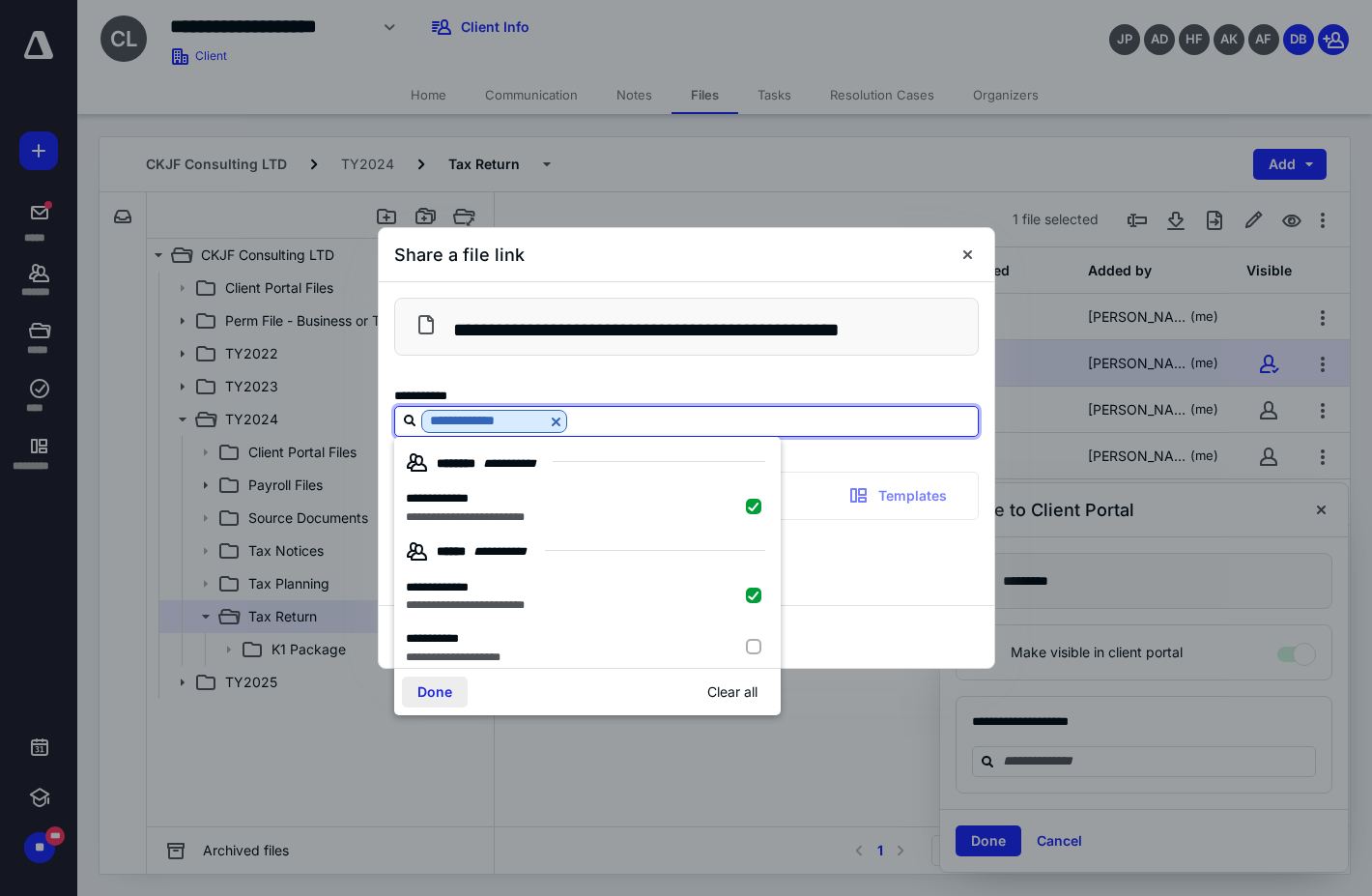 click on "Done" at bounding box center (435, 692) 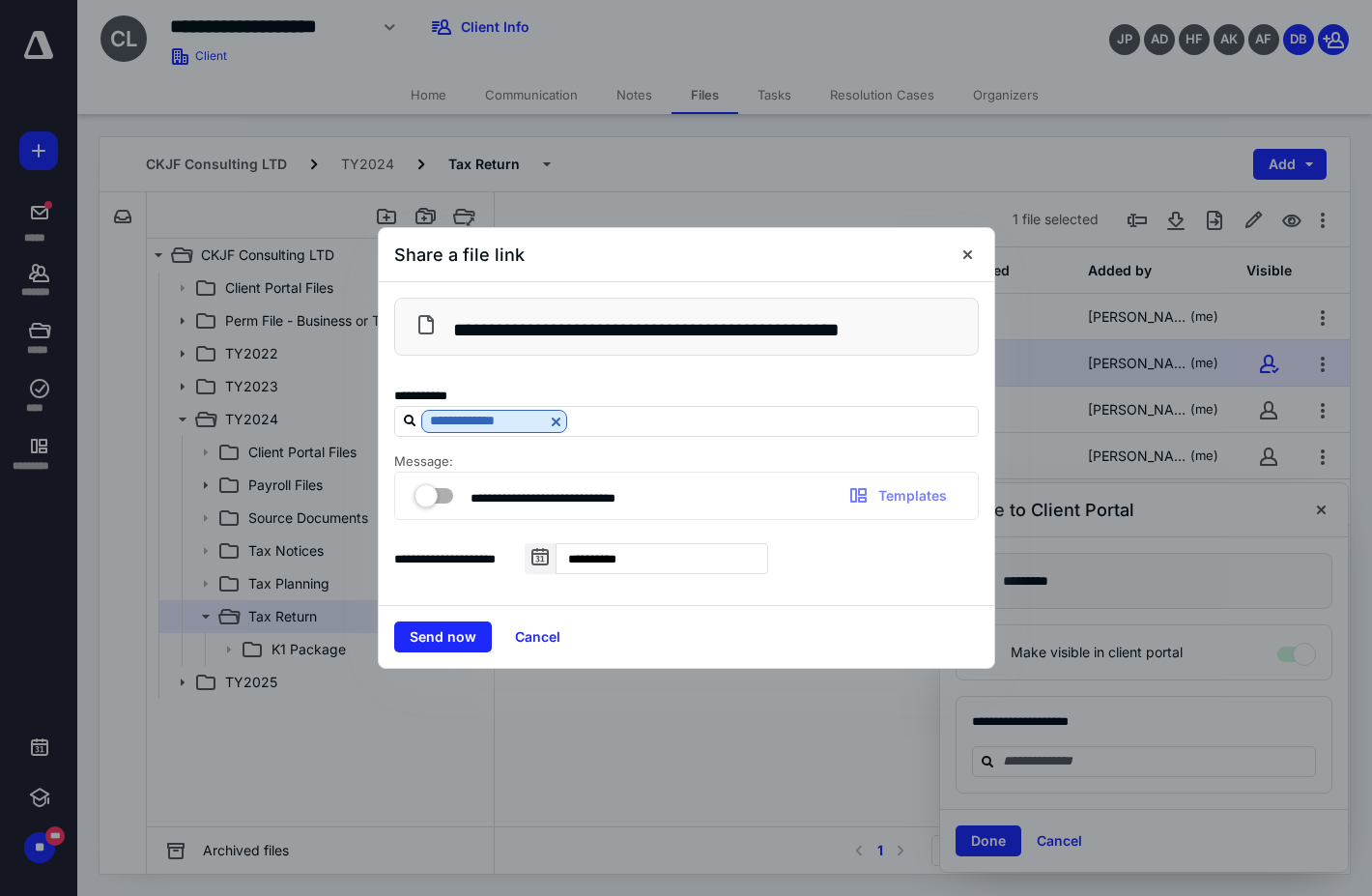 click at bounding box center (434, 492) 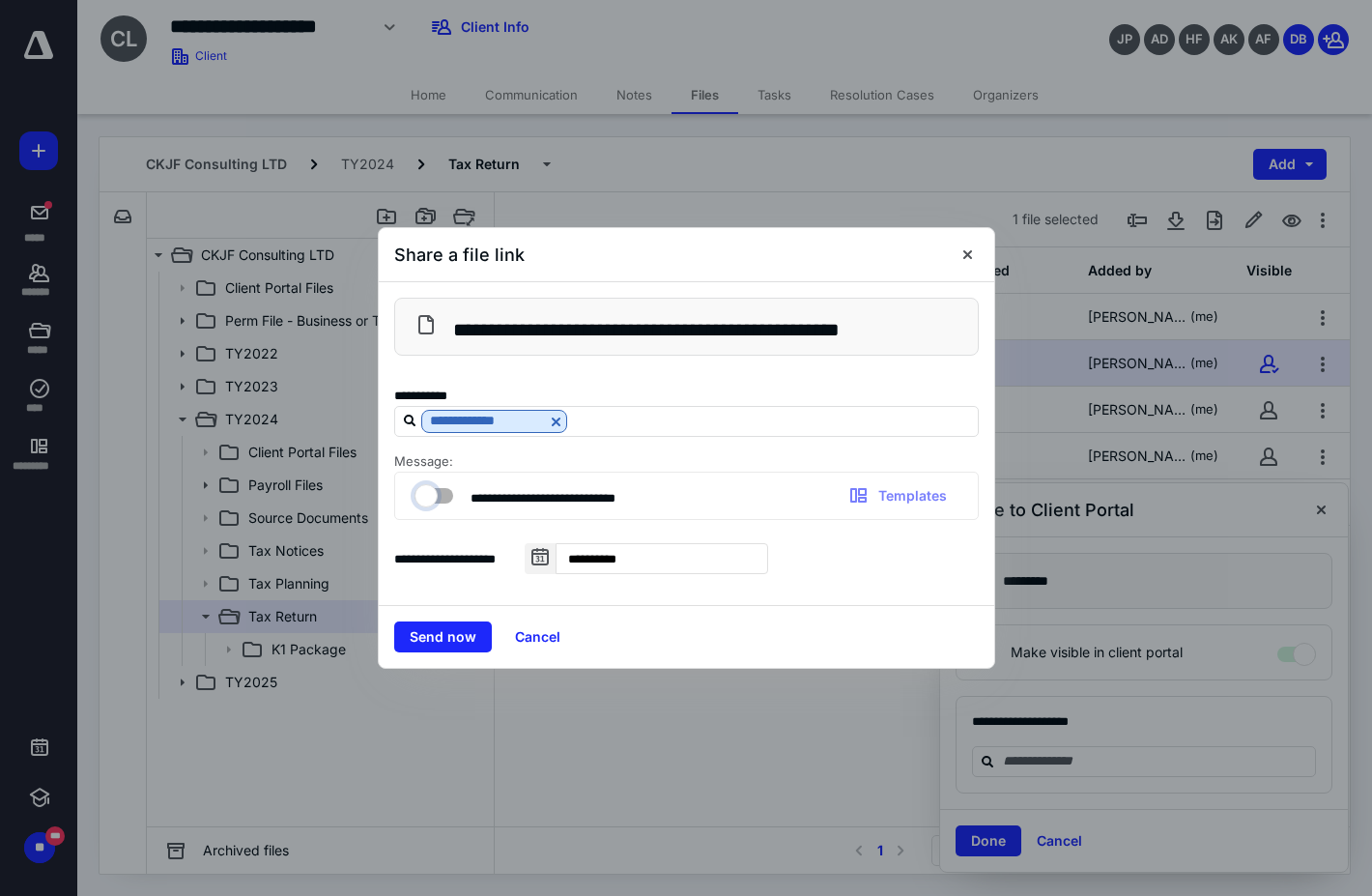 click at bounding box center [424, 493] 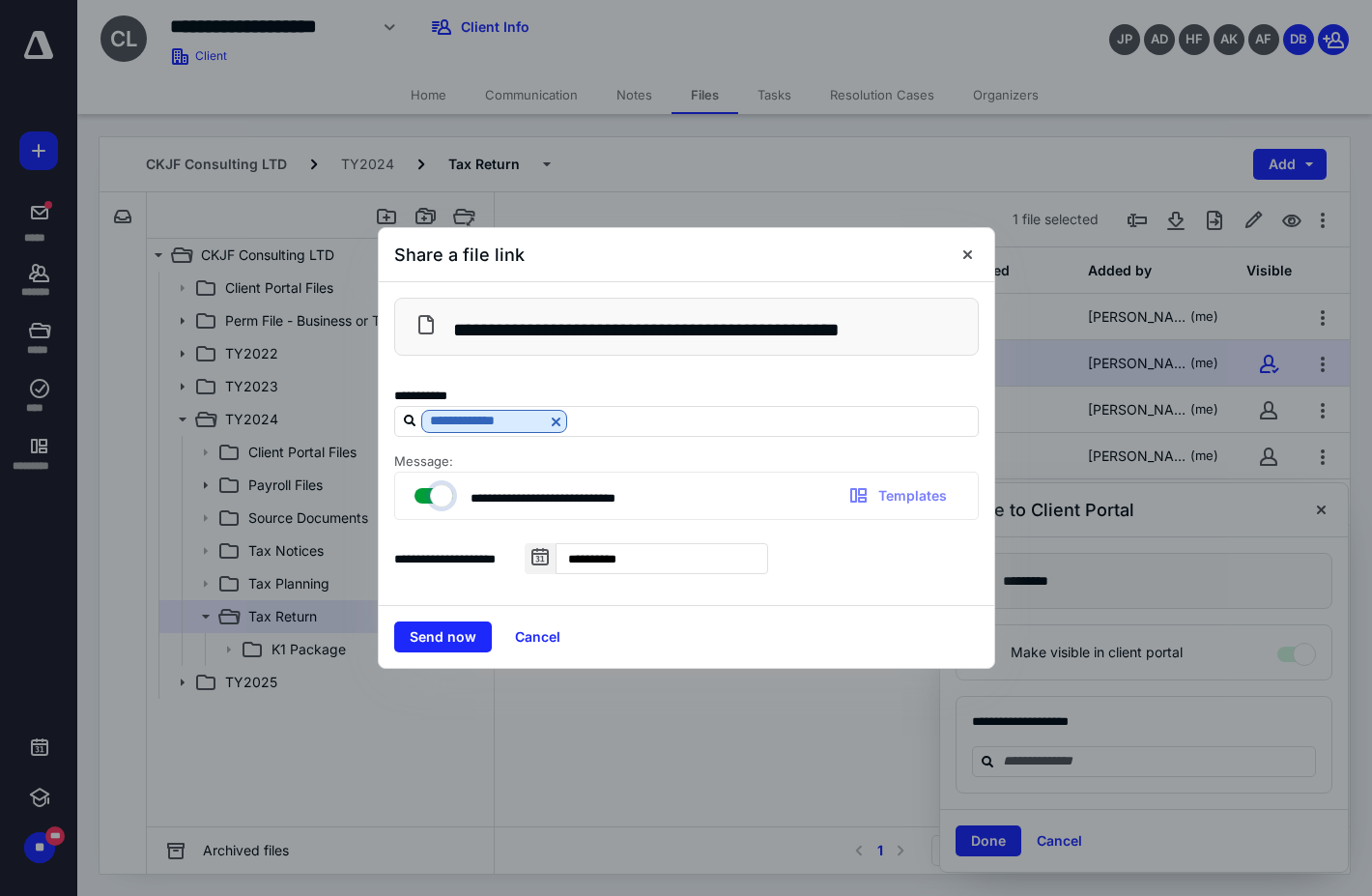 checkbox on "true" 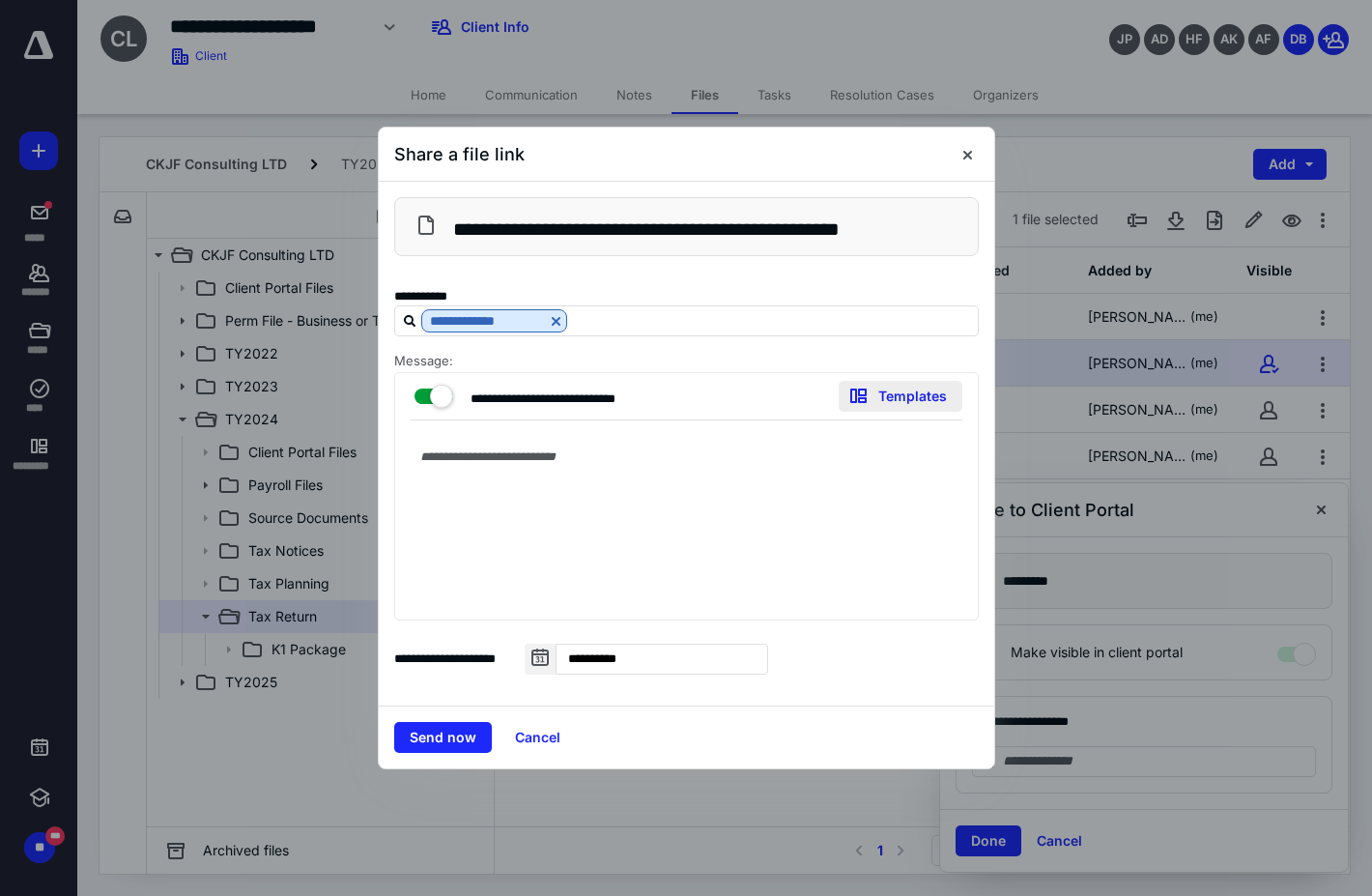click on "Templates" at bounding box center (900, 396) 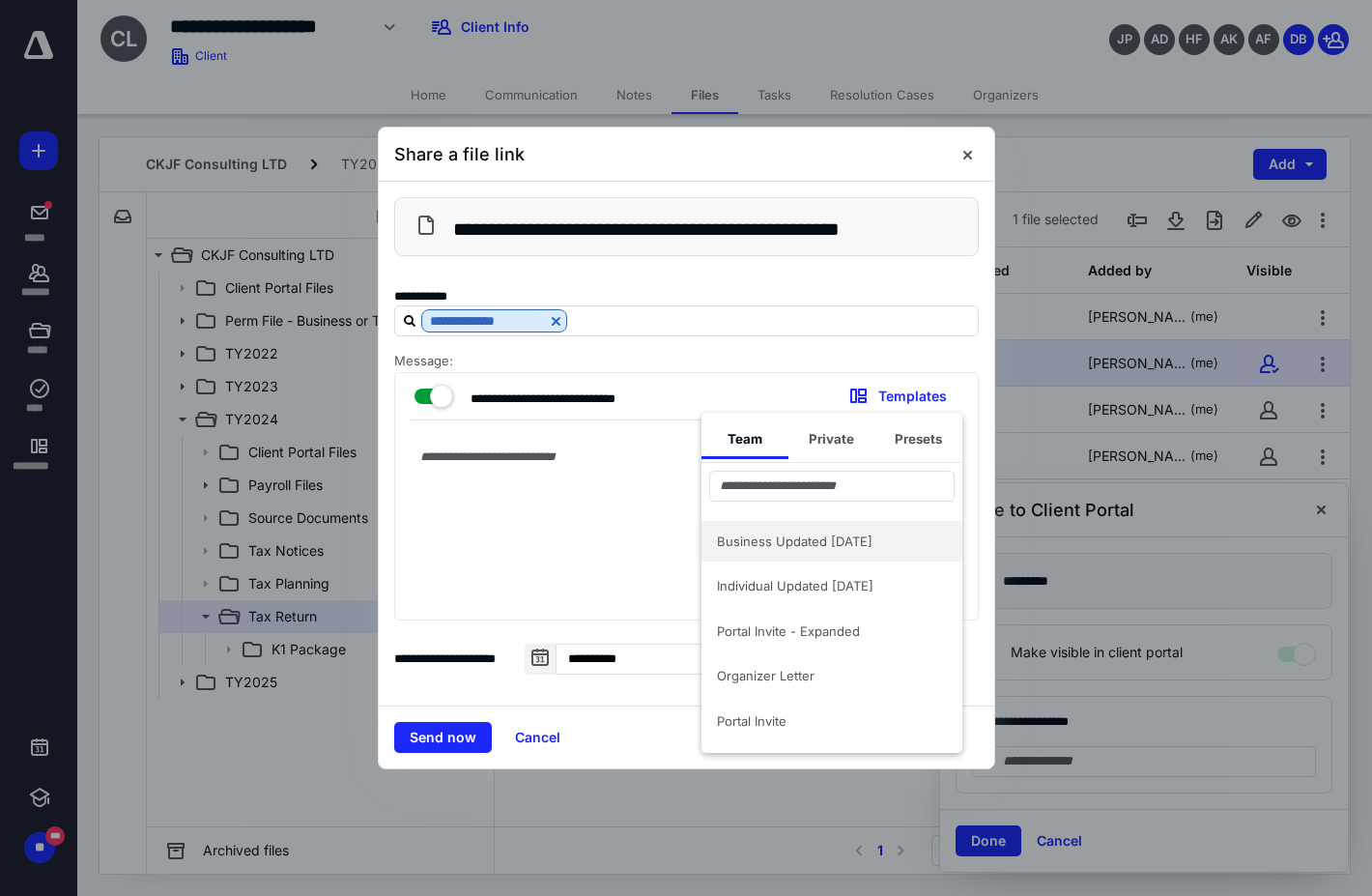 click on "Business Updated 2-8-24" at bounding box center [832, 541] 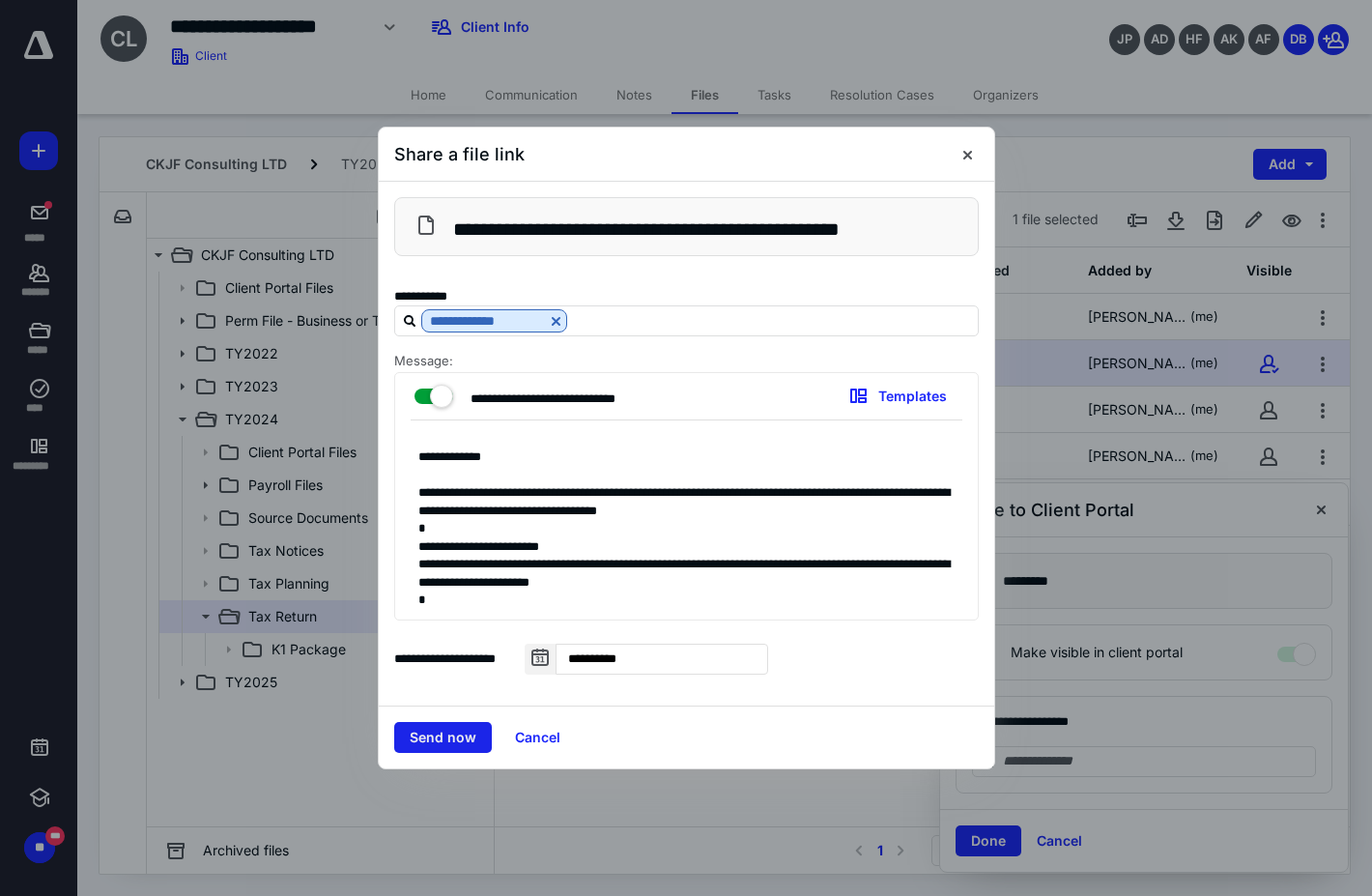 click on "Send now" at bounding box center [443, 737] 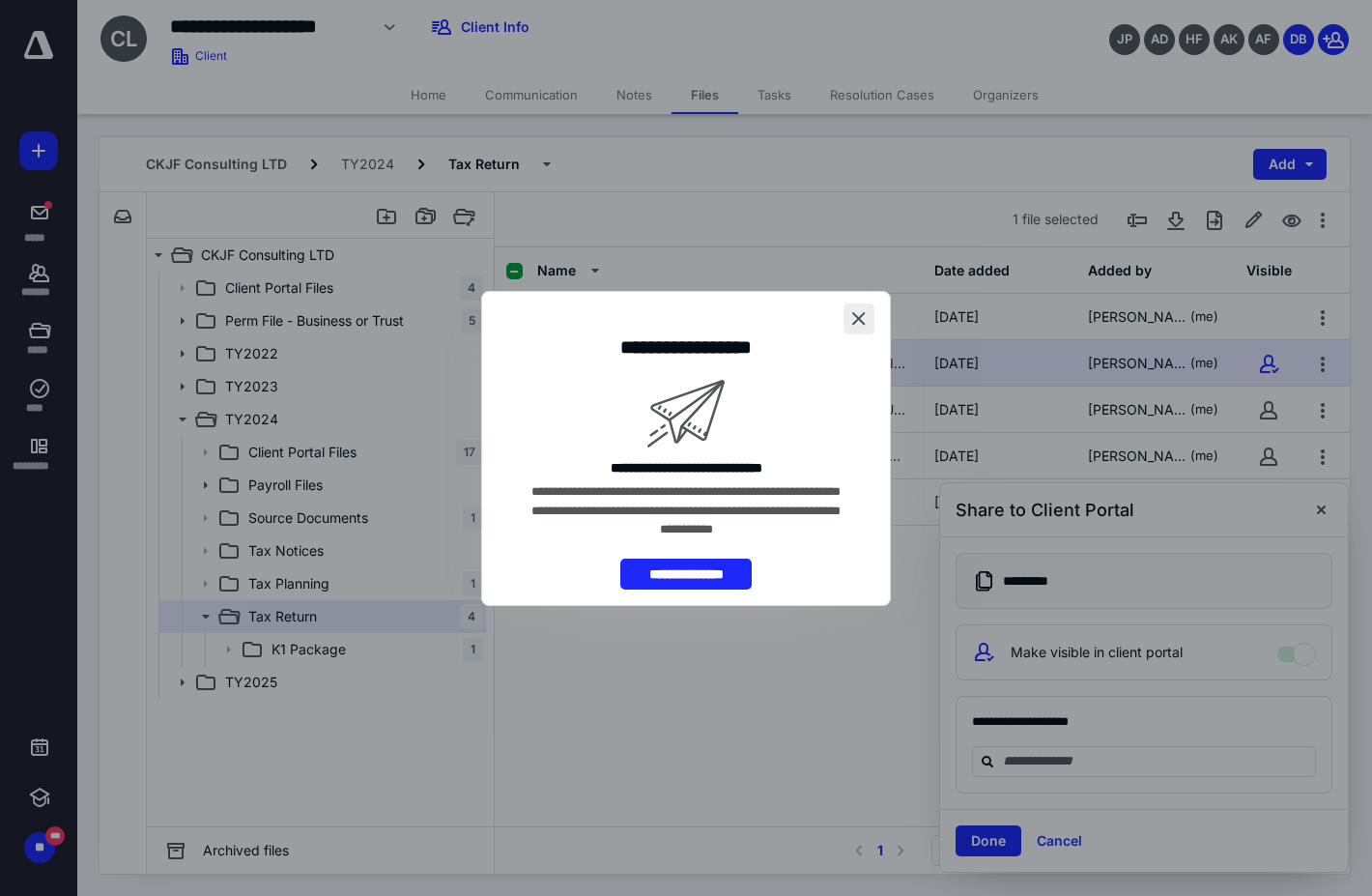 click at bounding box center (859, 319) 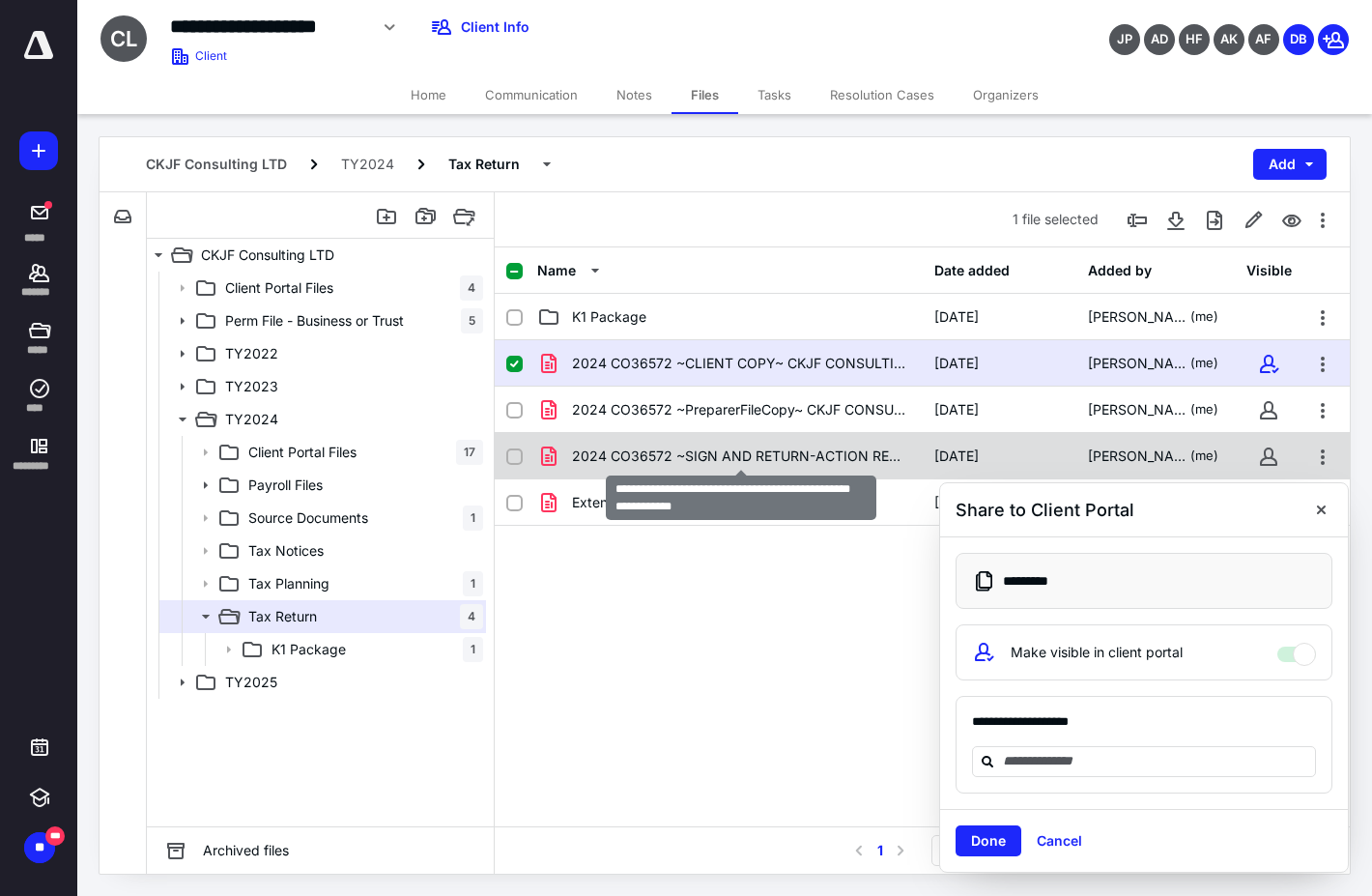 checkbox on "false" 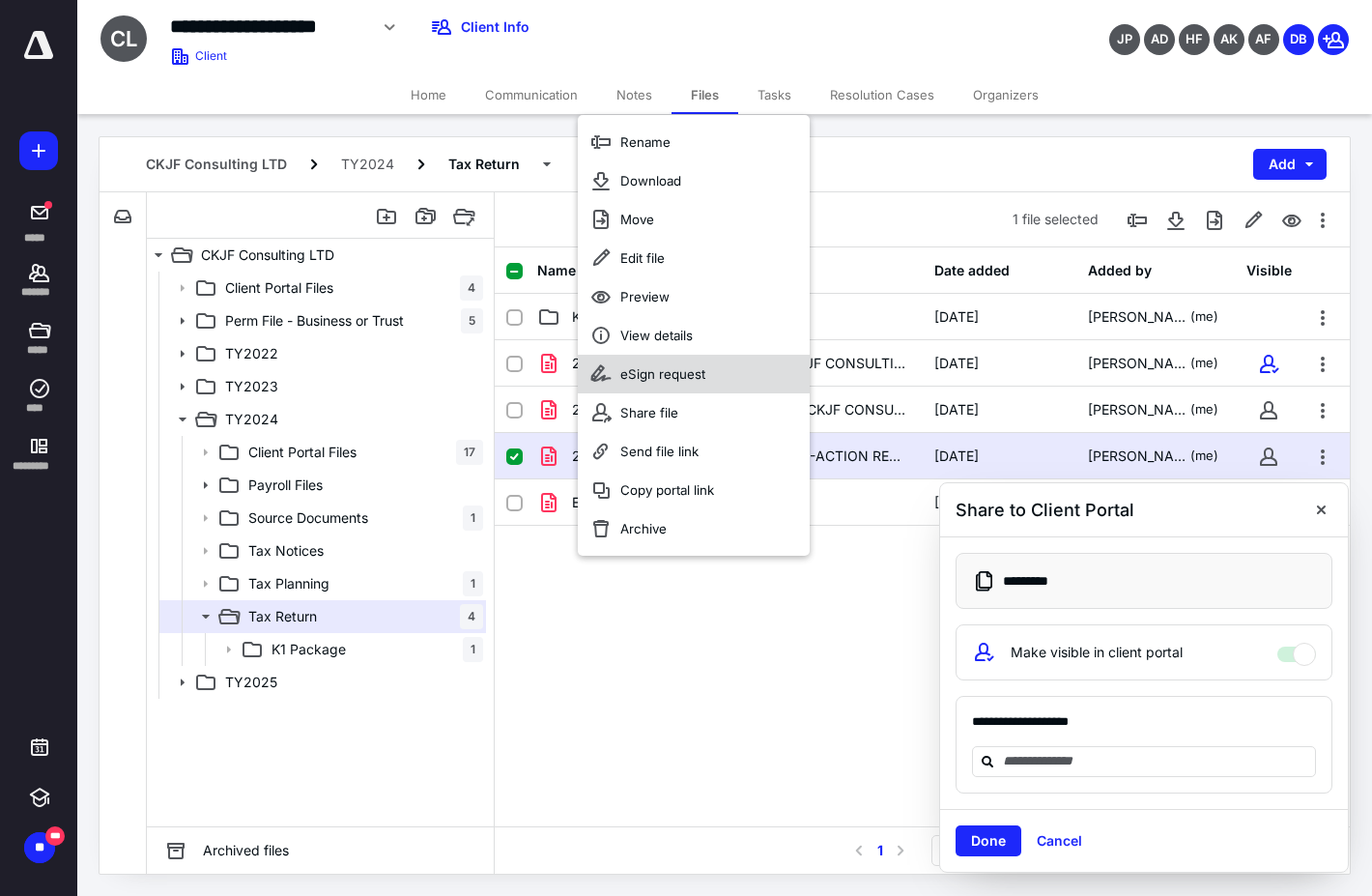 click on "eSign request" at bounding box center (663, 374) 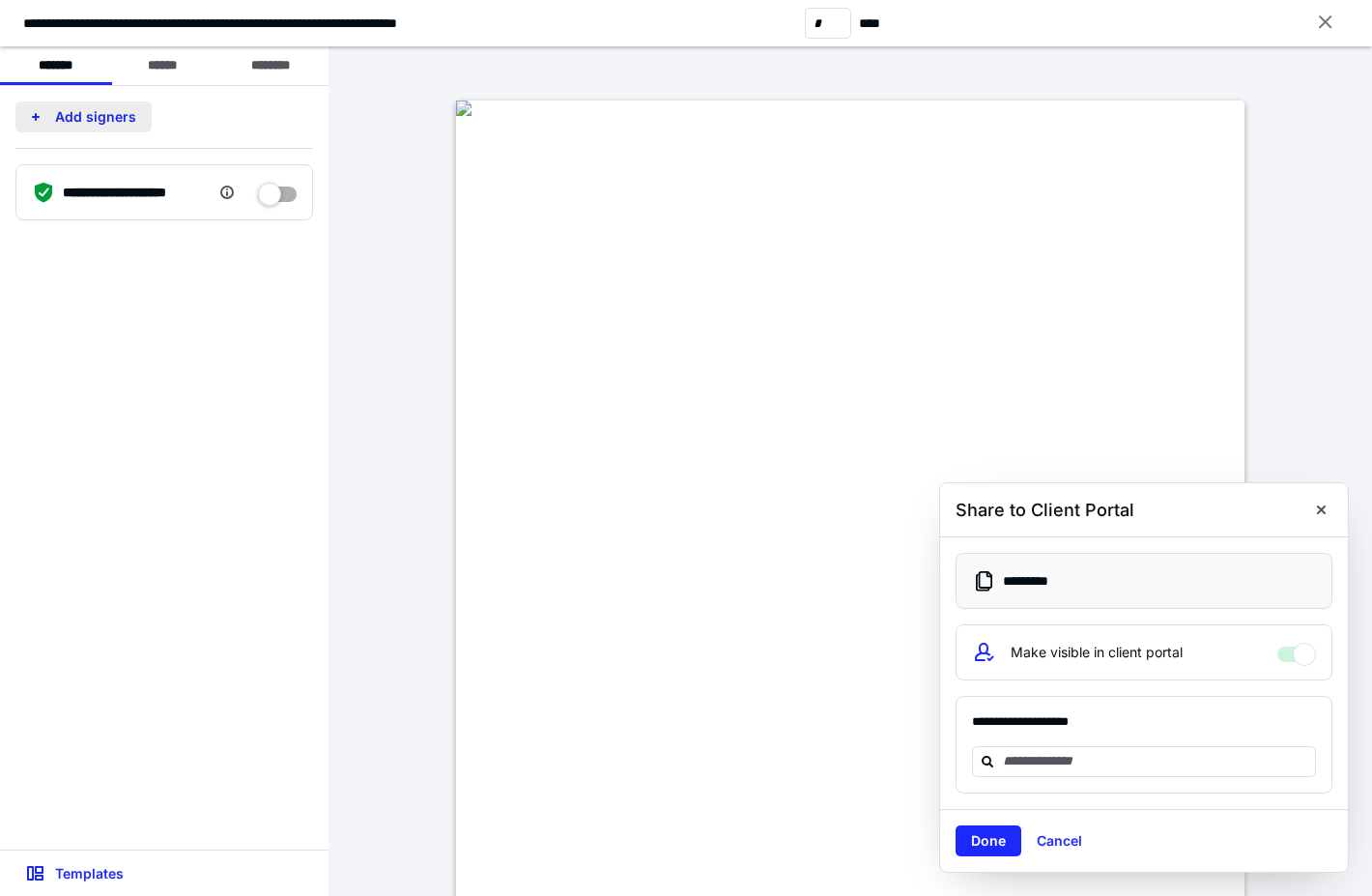 click on "Add signers" at bounding box center [83, 117] 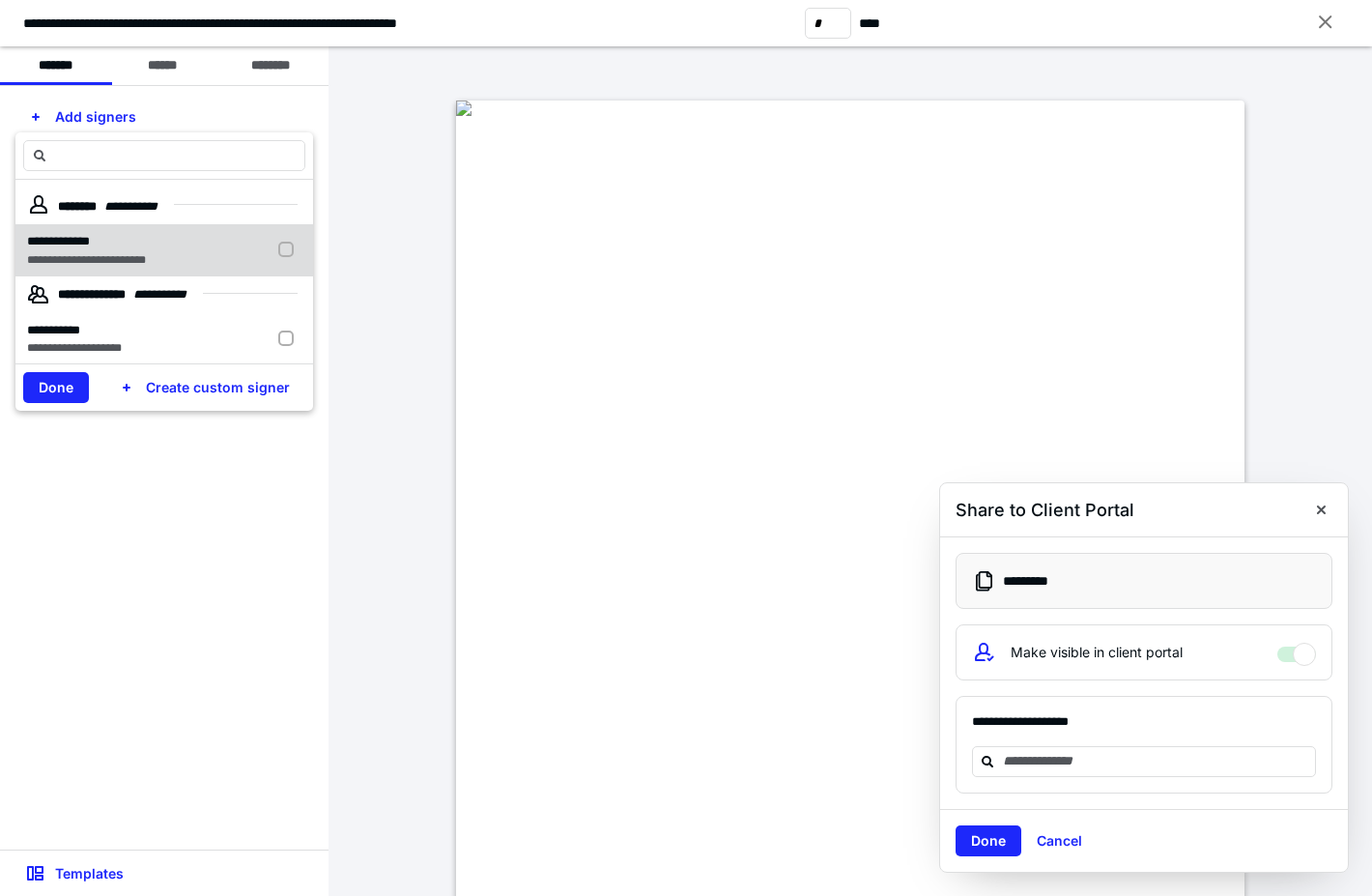 click at bounding box center [290, 250] 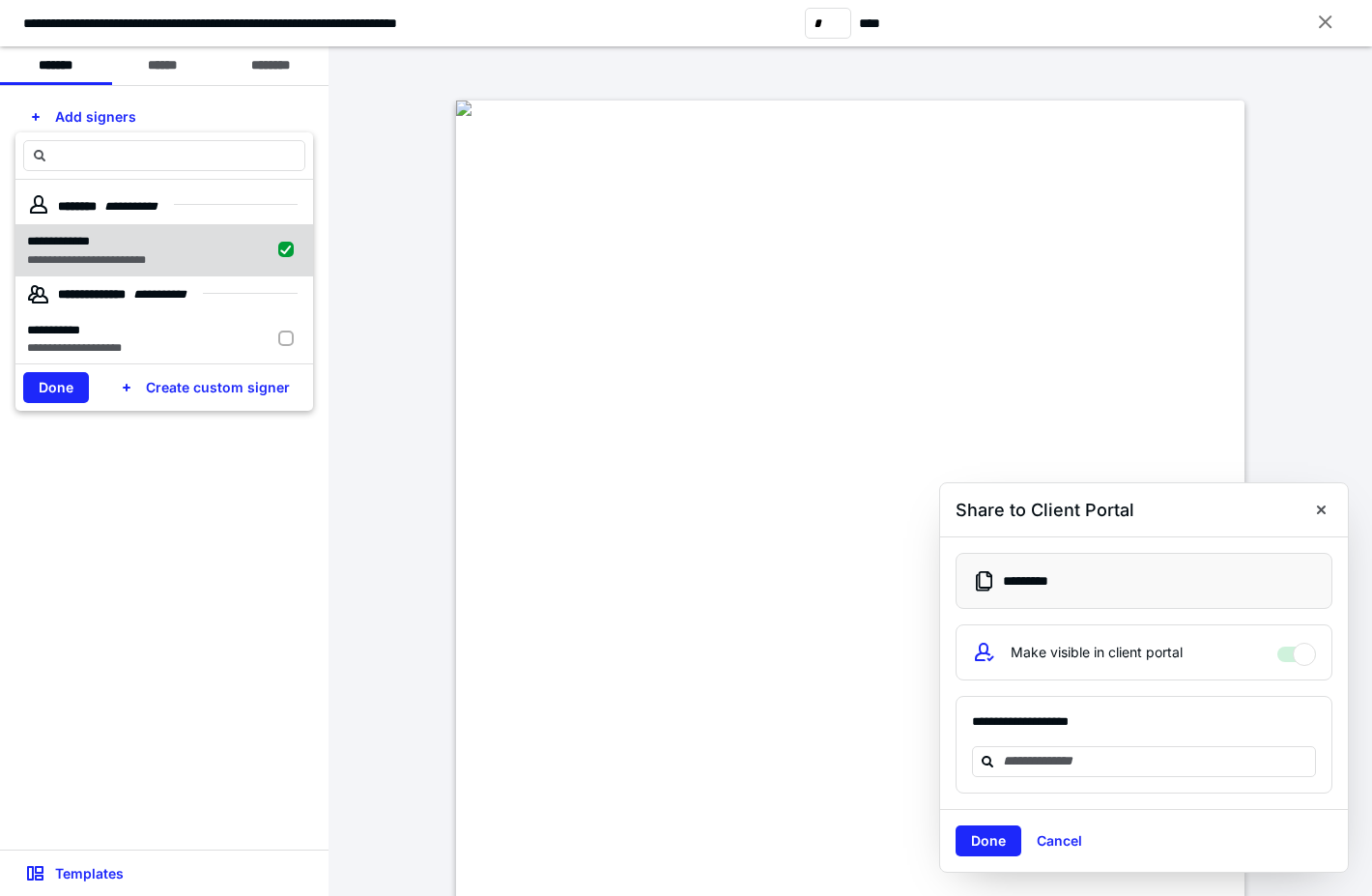 checkbox on "true" 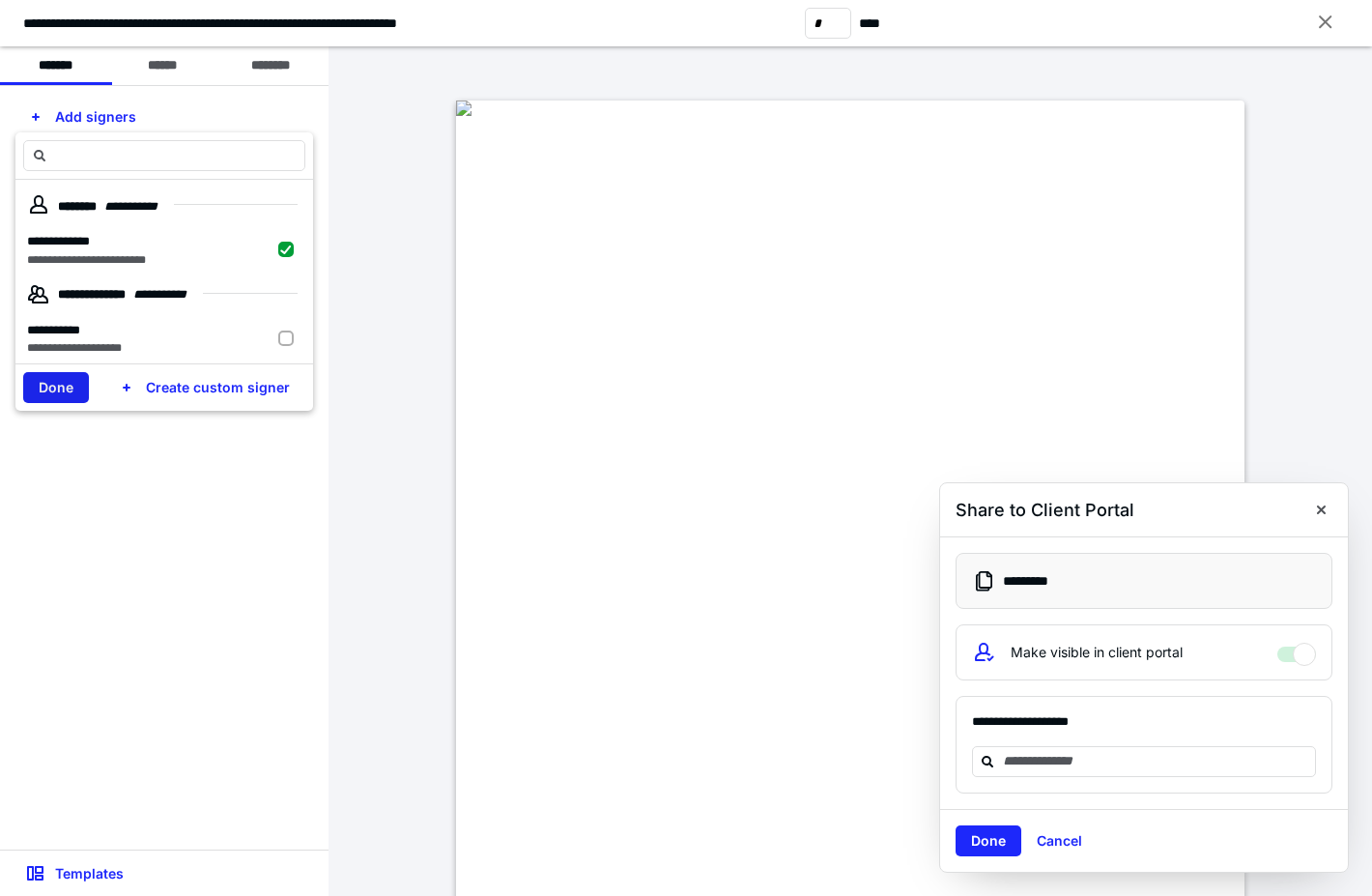 click on "Done" at bounding box center (56, 388) 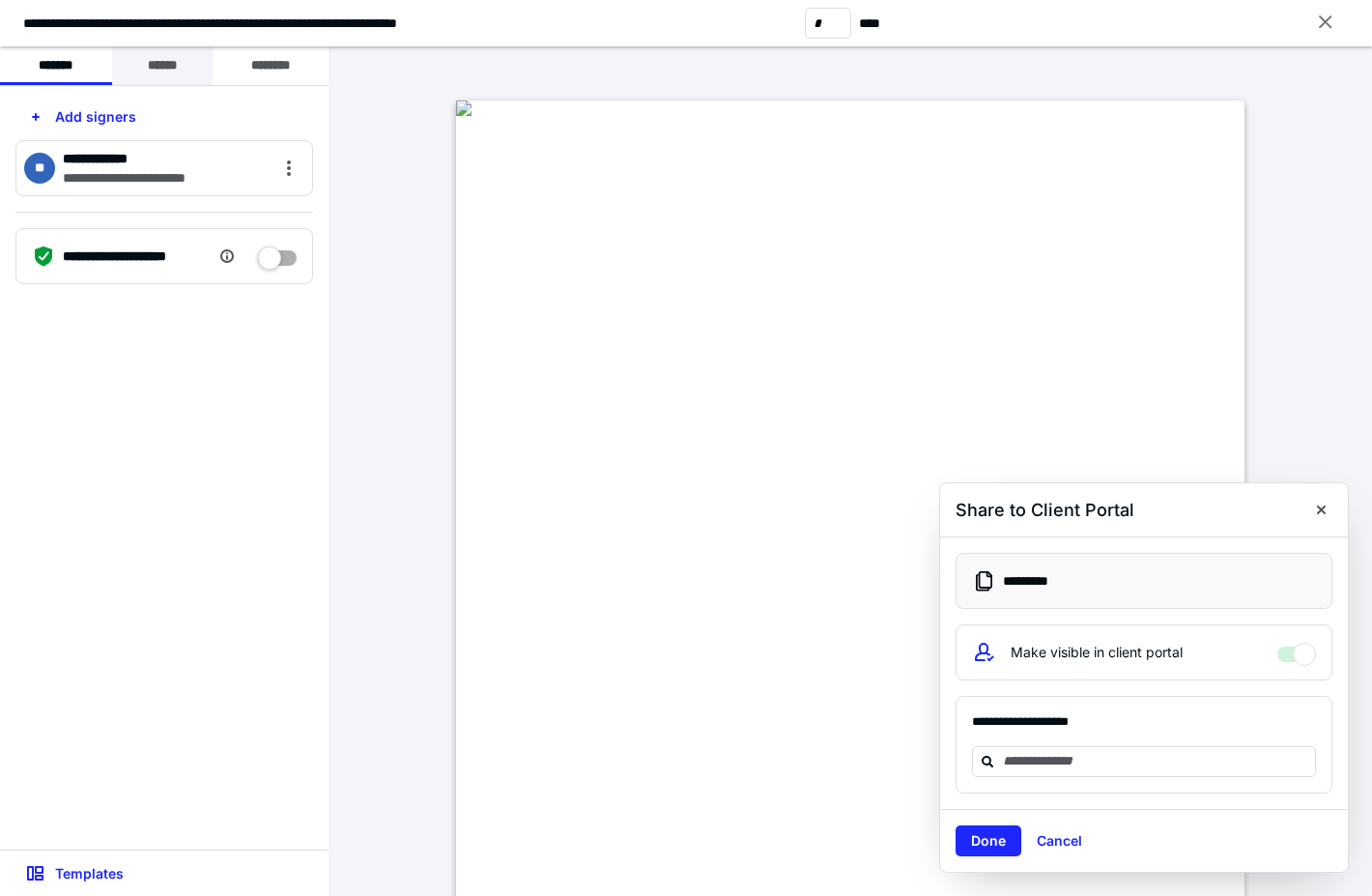 click on "******" at bounding box center [162, 66] 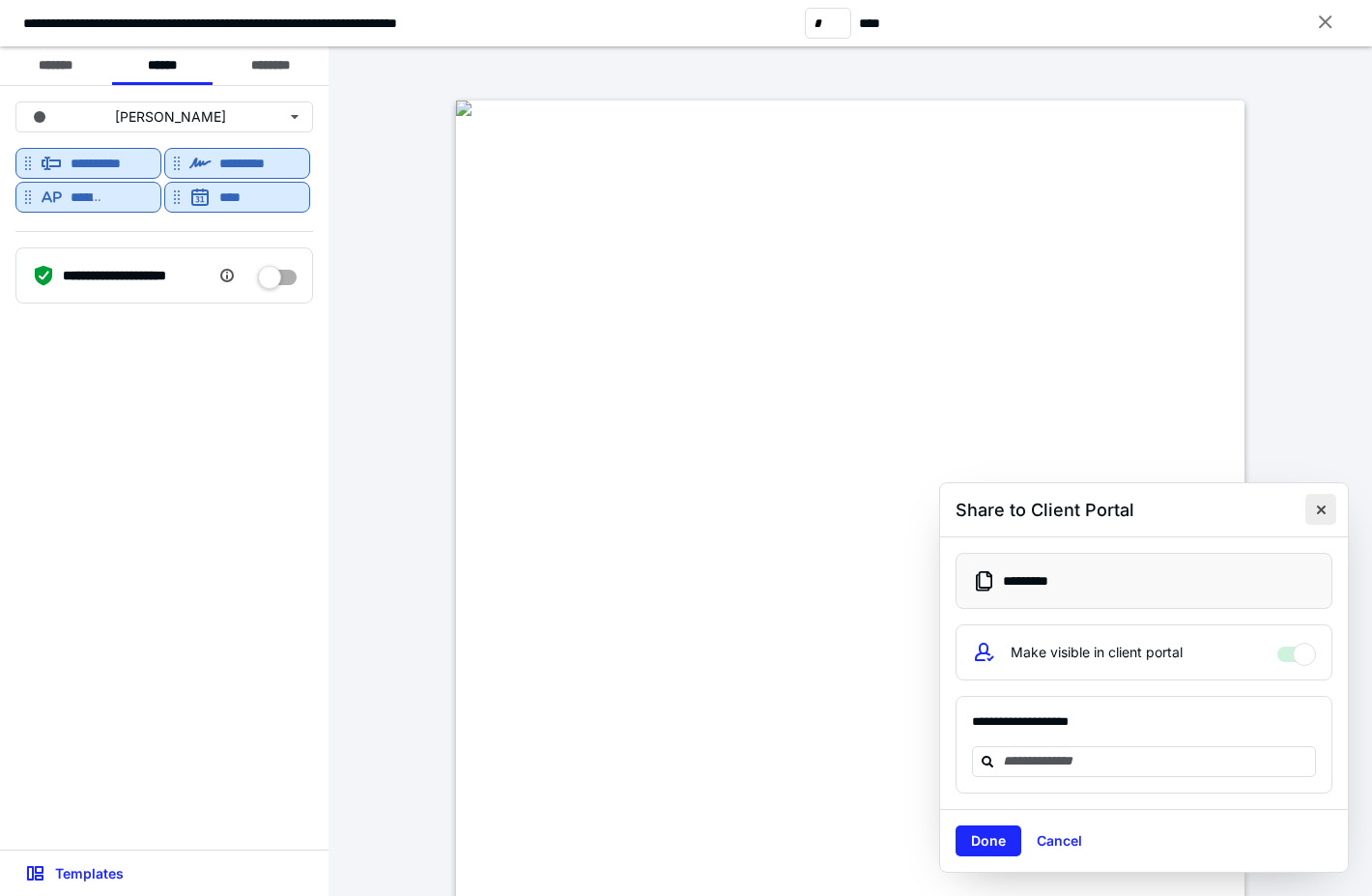 click at bounding box center [1321, 509] 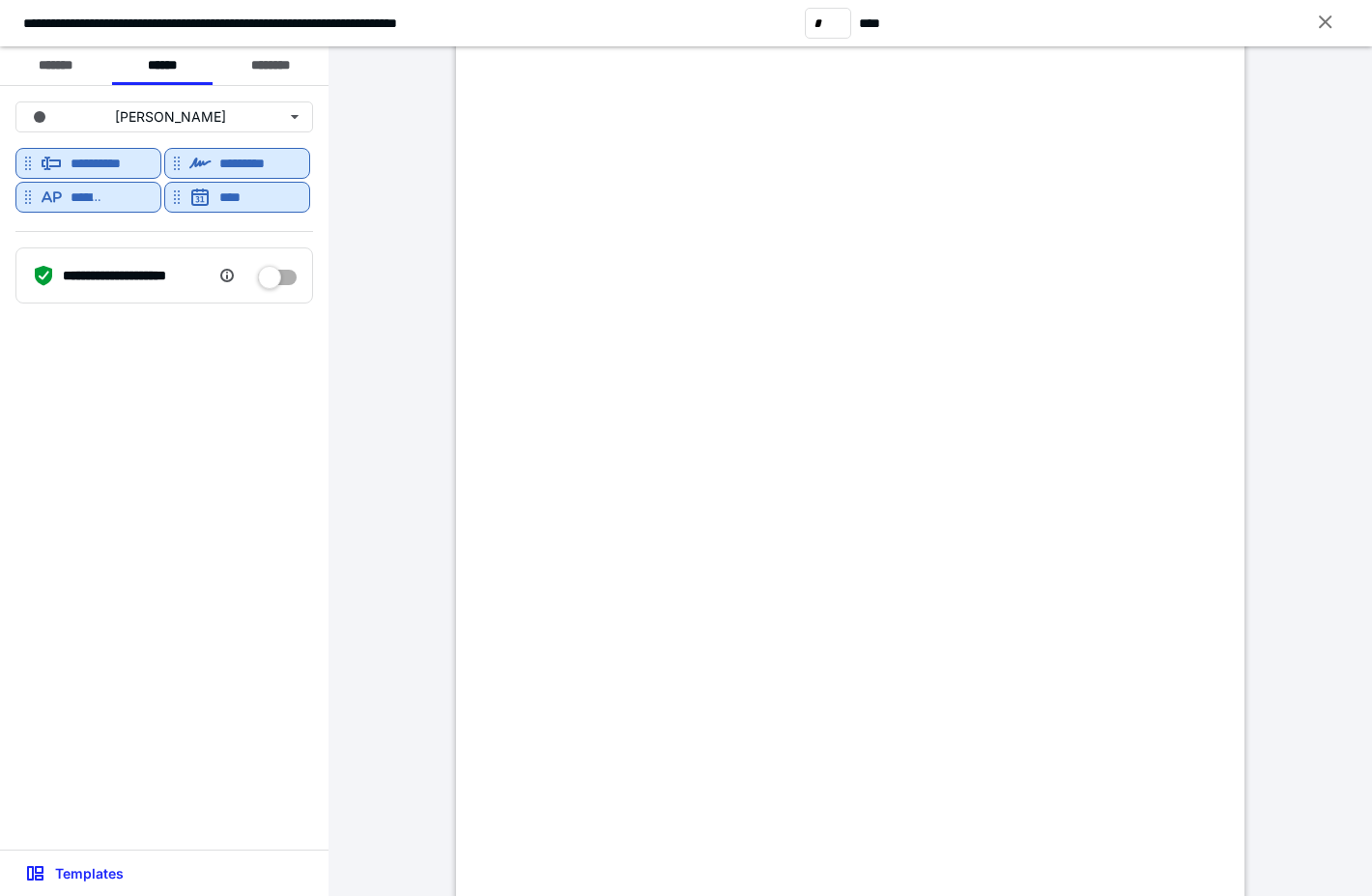scroll, scrollTop: 2320, scrollLeft: 0, axis: vertical 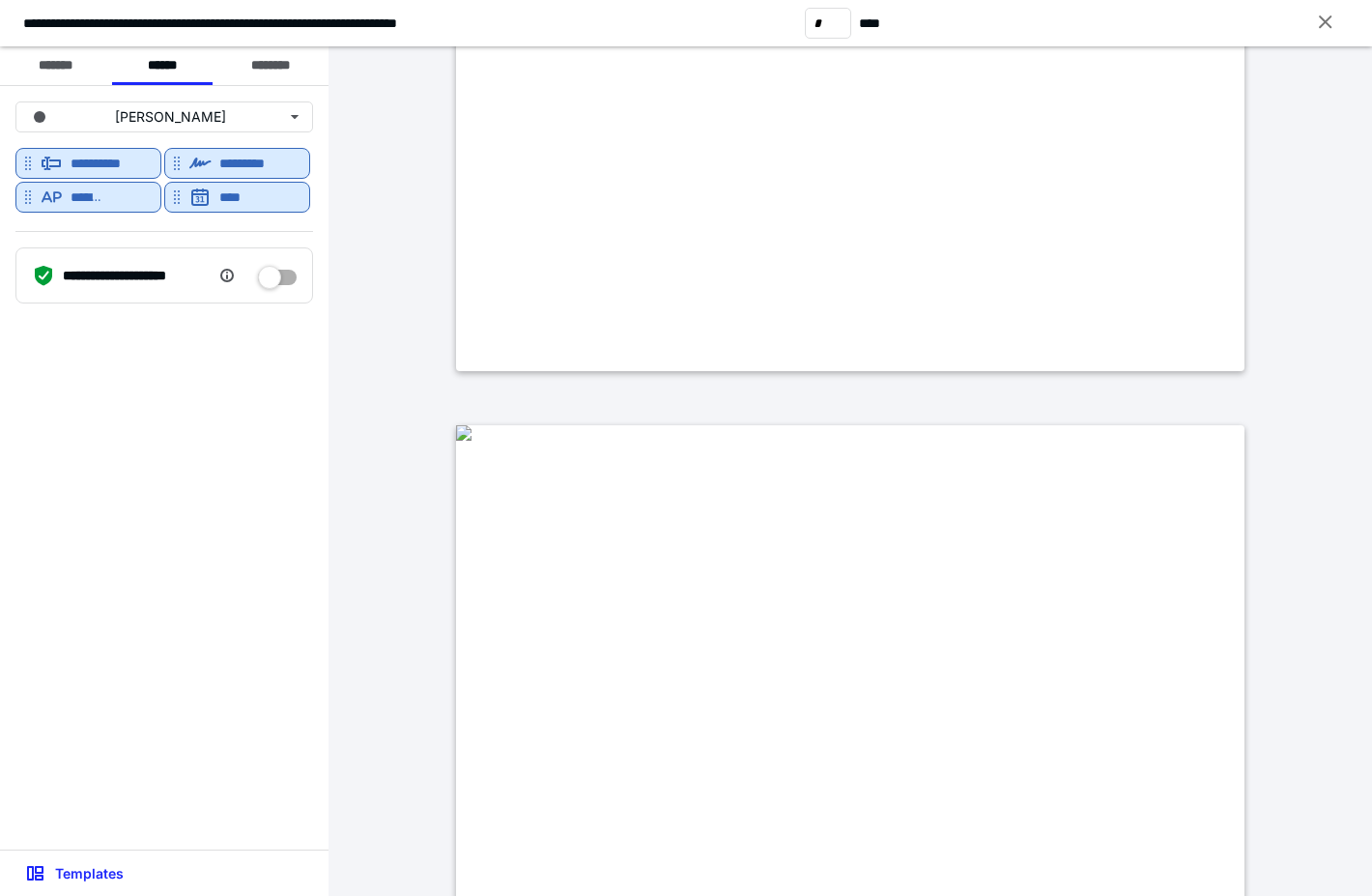 type on "*" 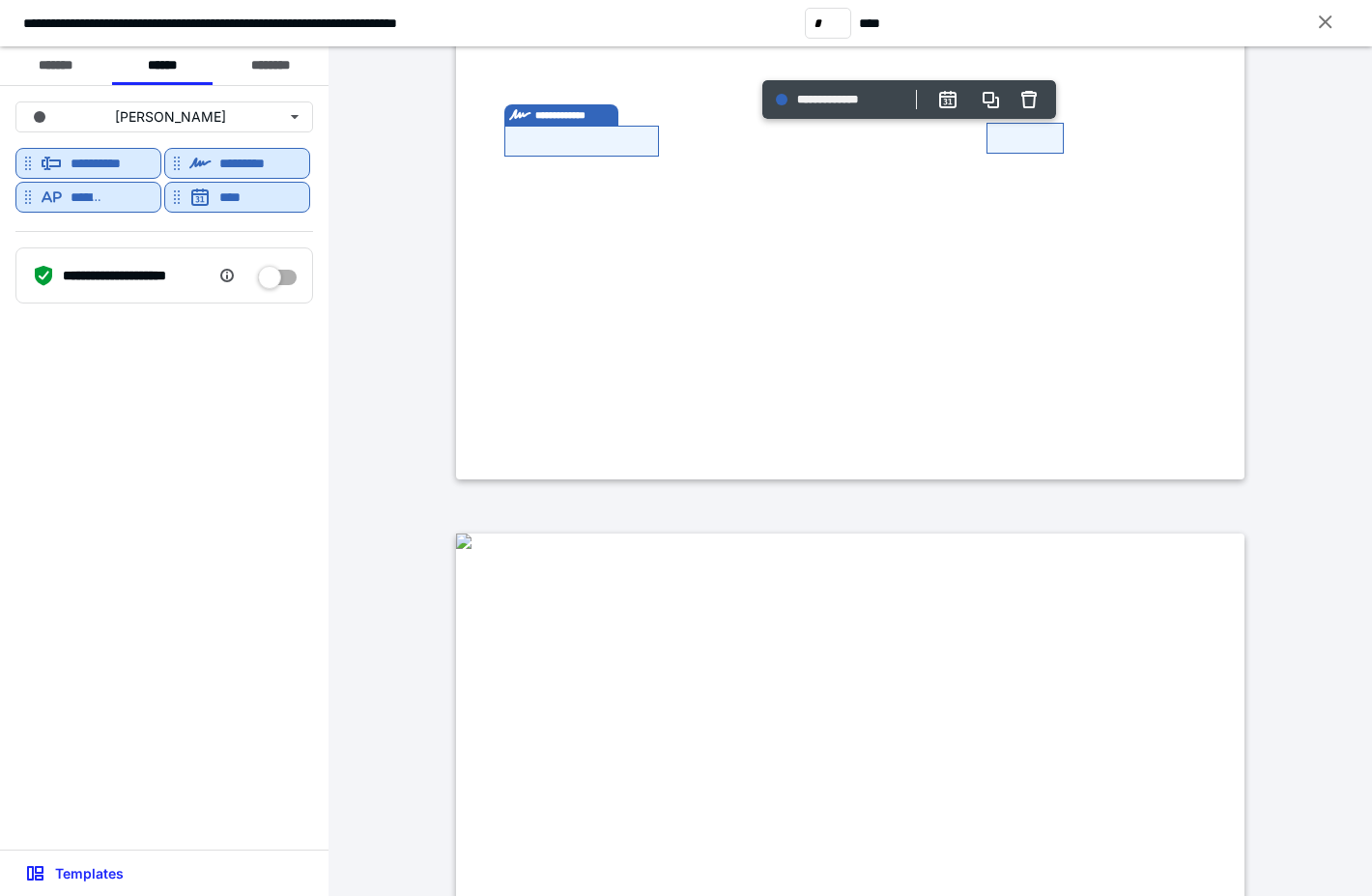 scroll, scrollTop: 3480, scrollLeft: 0, axis: vertical 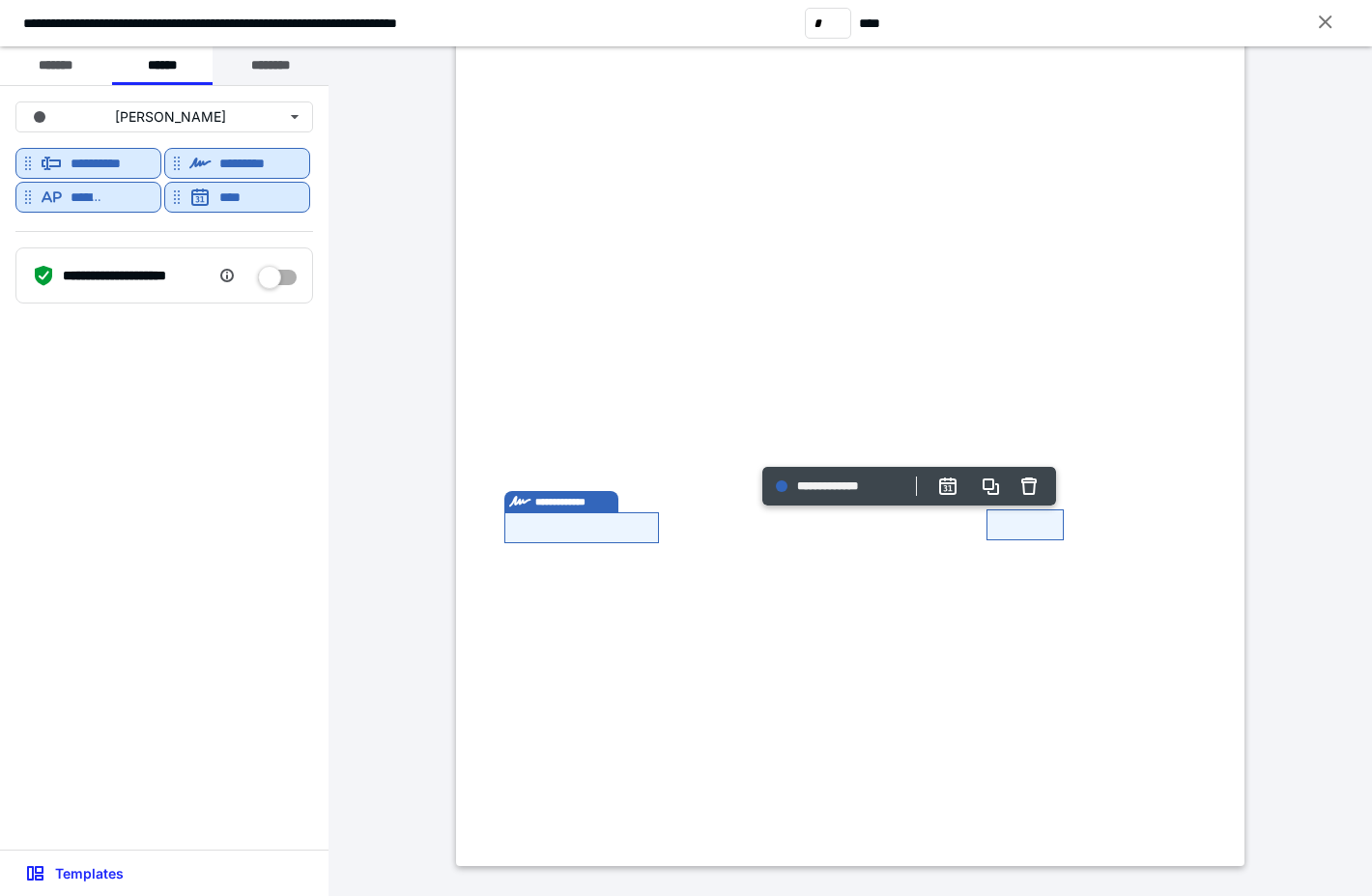 click on "********" at bounding box center (271, 66) 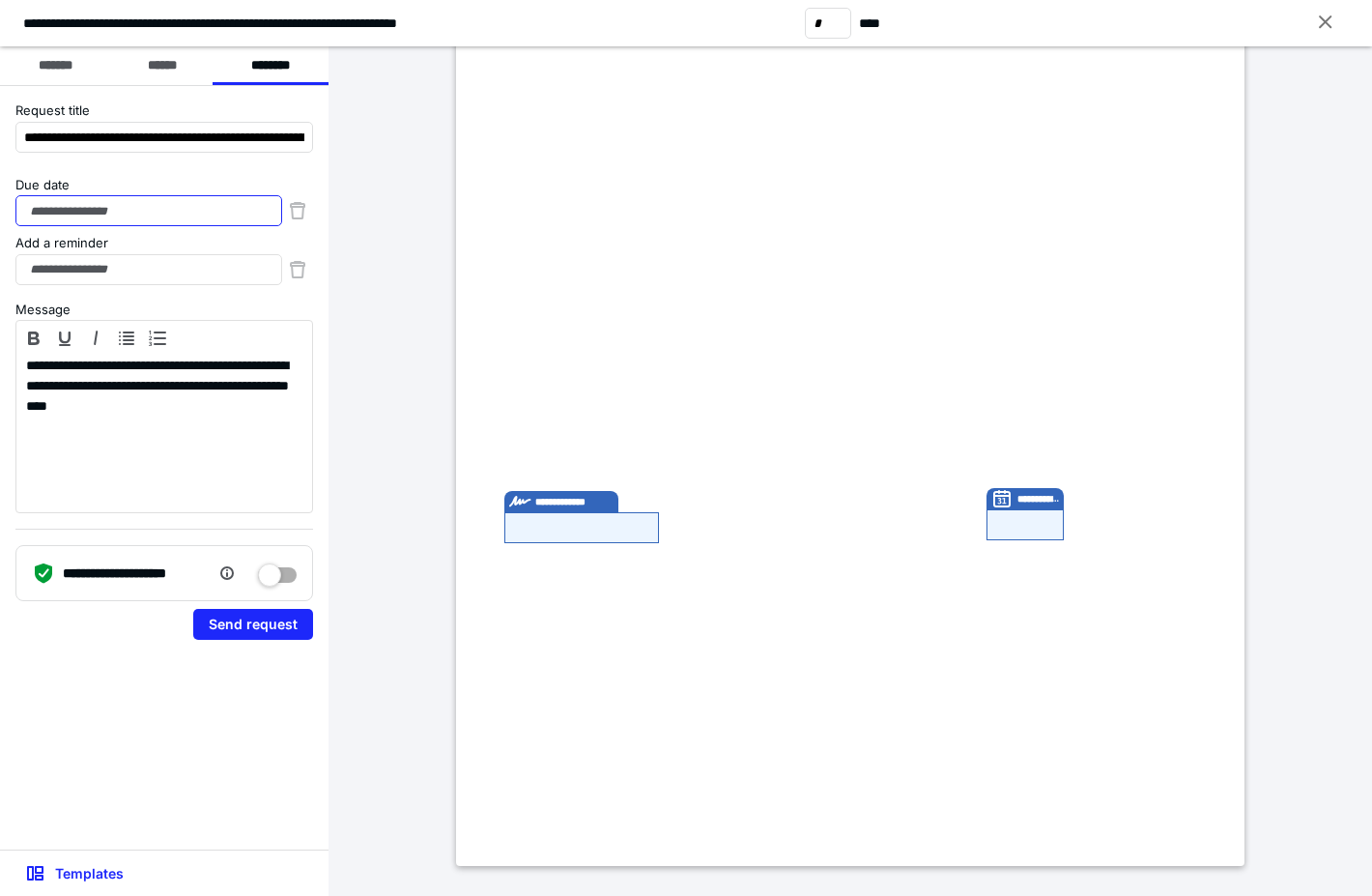 click on "Due date" at bounding box center (149, 211) 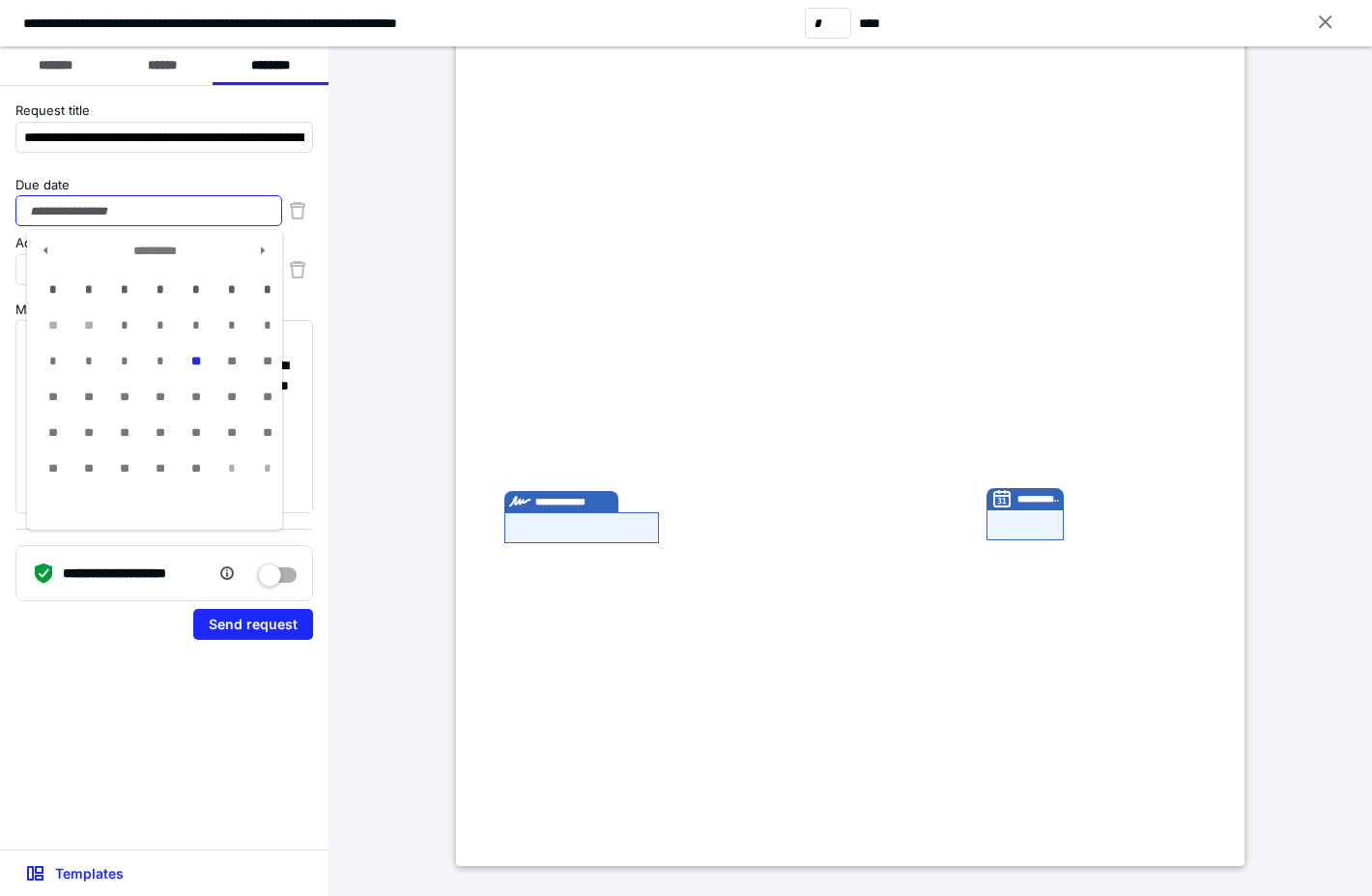 click on "**" at bounding box center (195, 397) 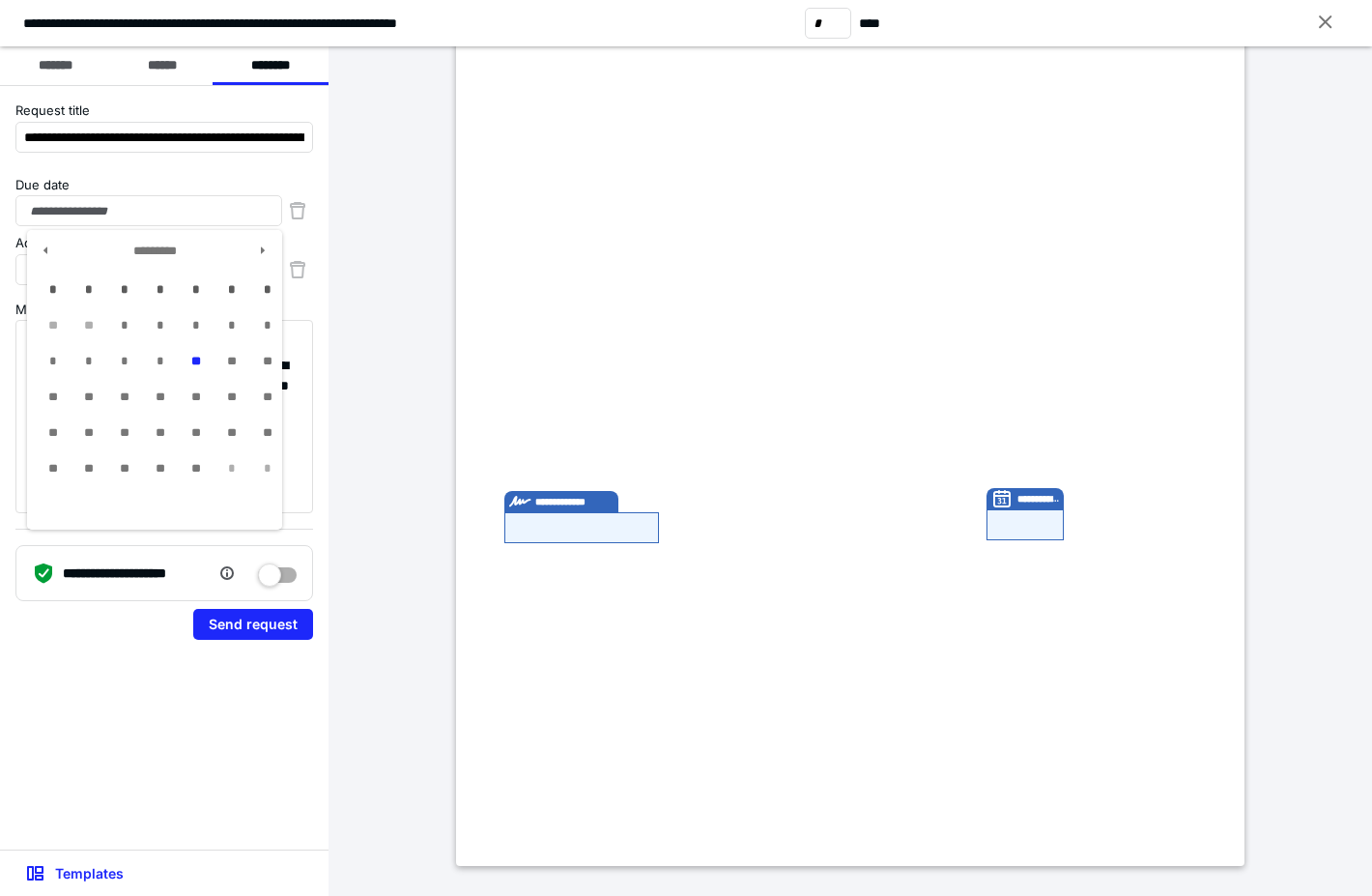 type on "**********" 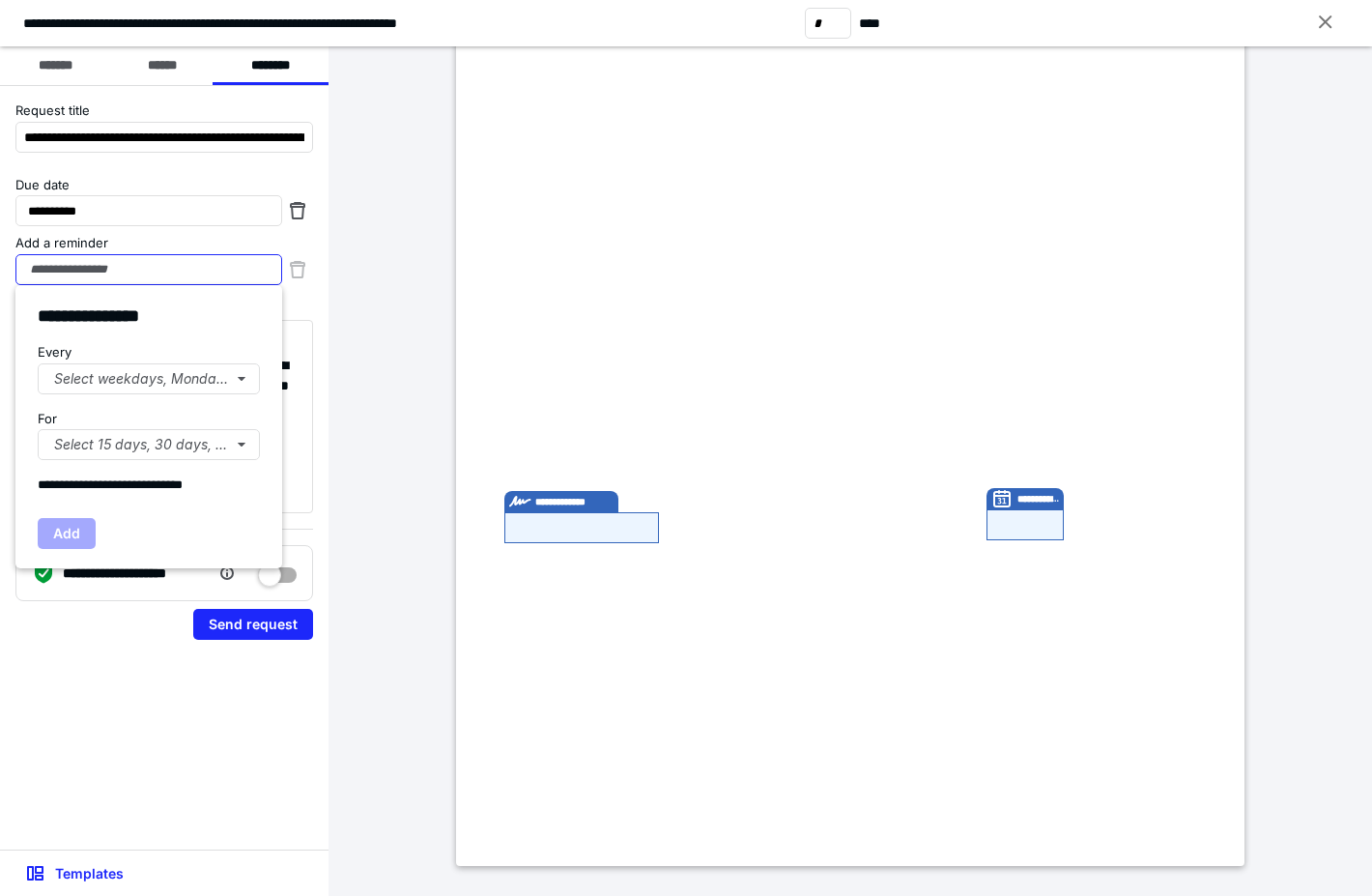 click on "Add a reminder" at bounding box center [149, 270] 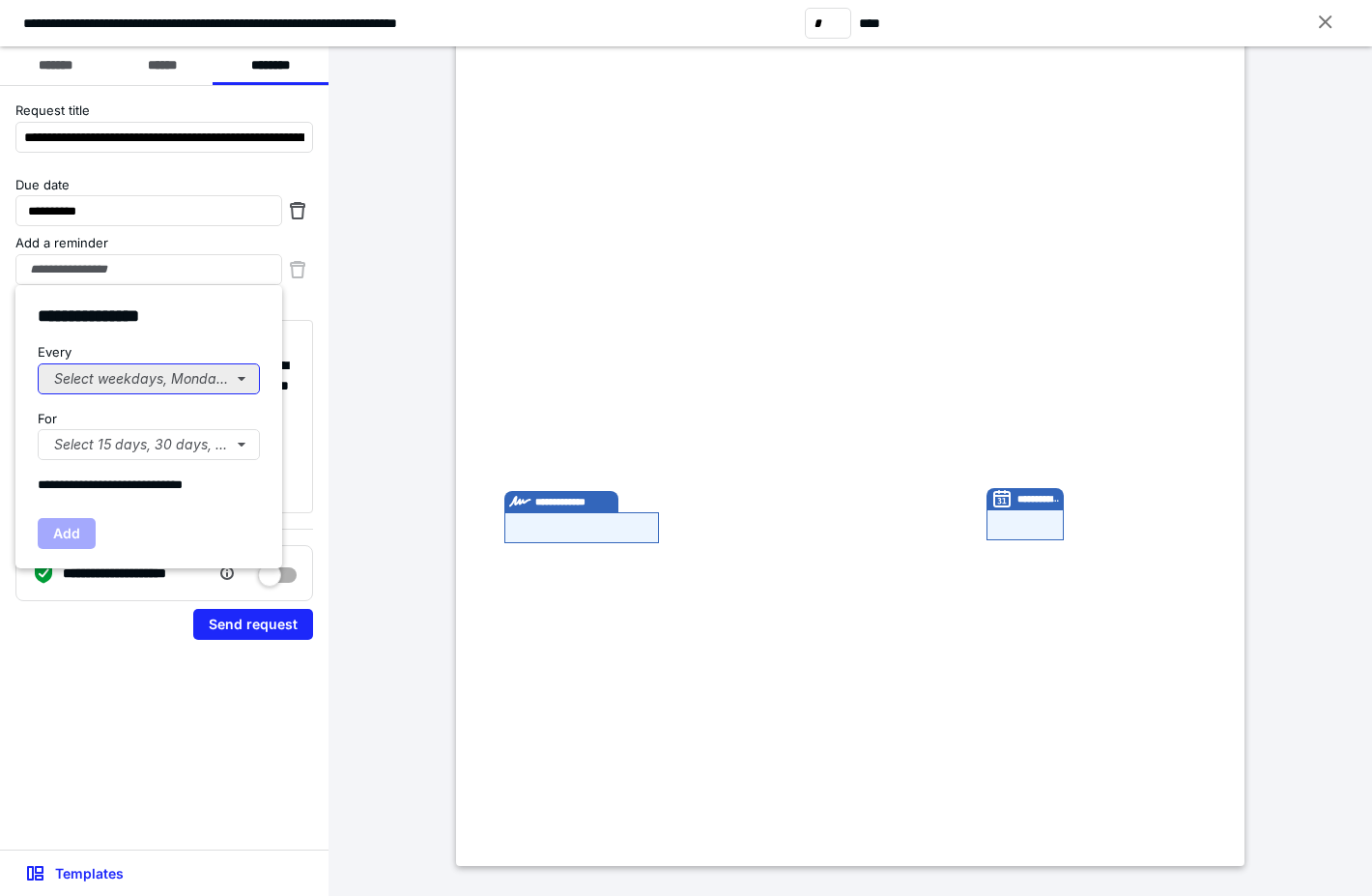 click on "Select weekdays, Mondays, or Tues..." at bounding box center [149, 379] 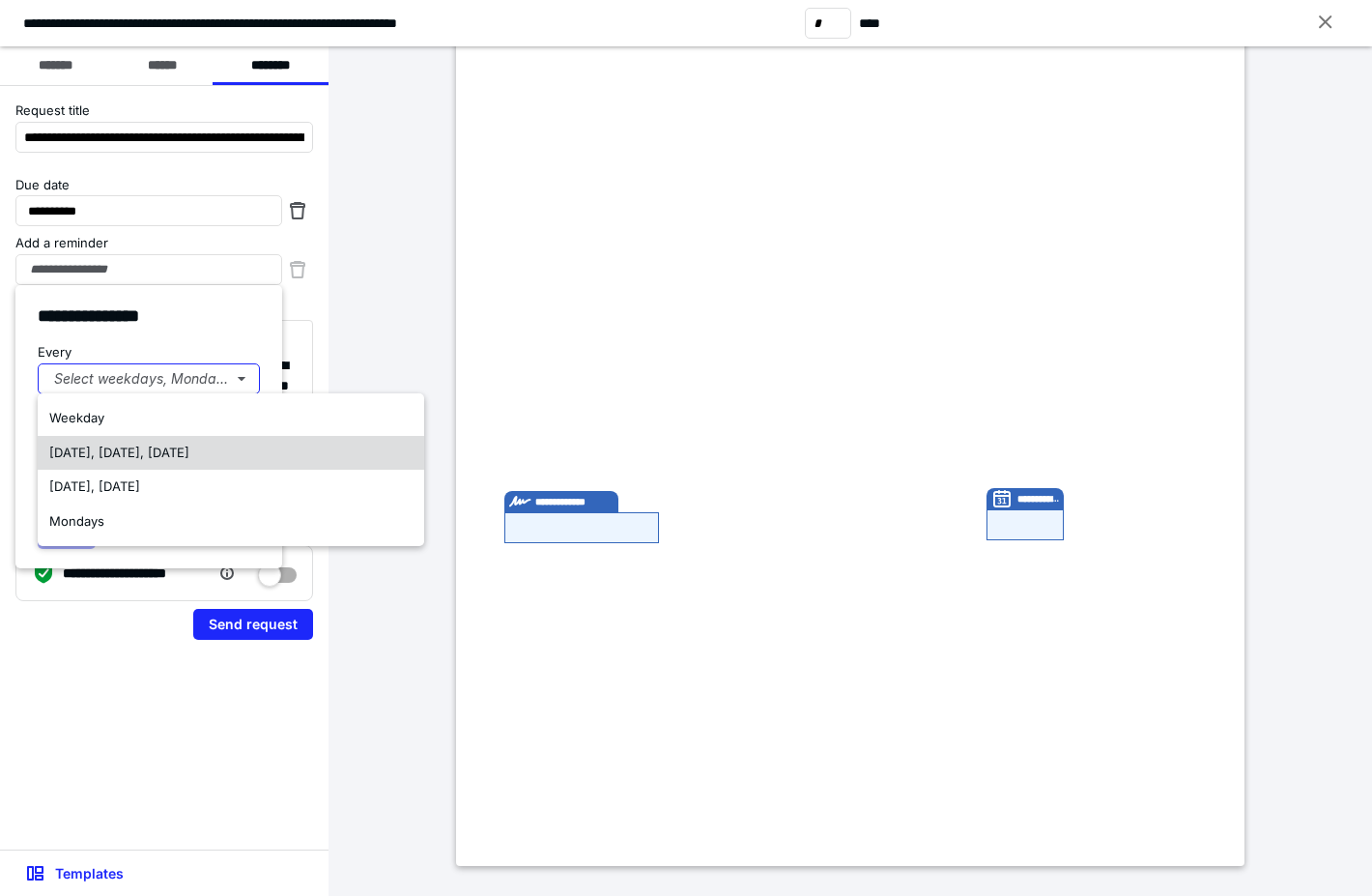 click on "Monday, Wednesday, Friday" at bounding box center (119, 452) 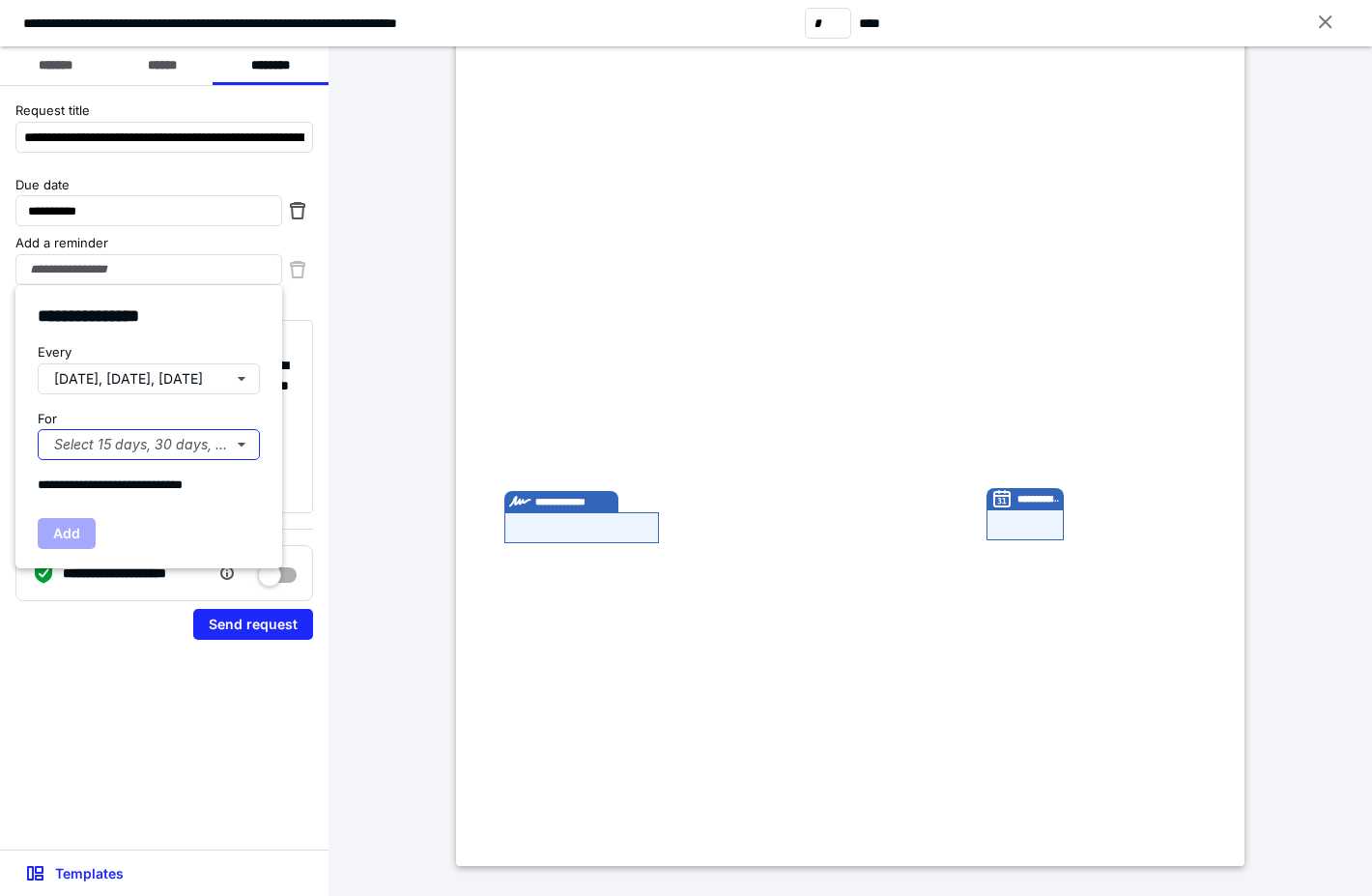 click on "Select 15 days, 30 days, or 45 days..." at bounding box center [149, 445] 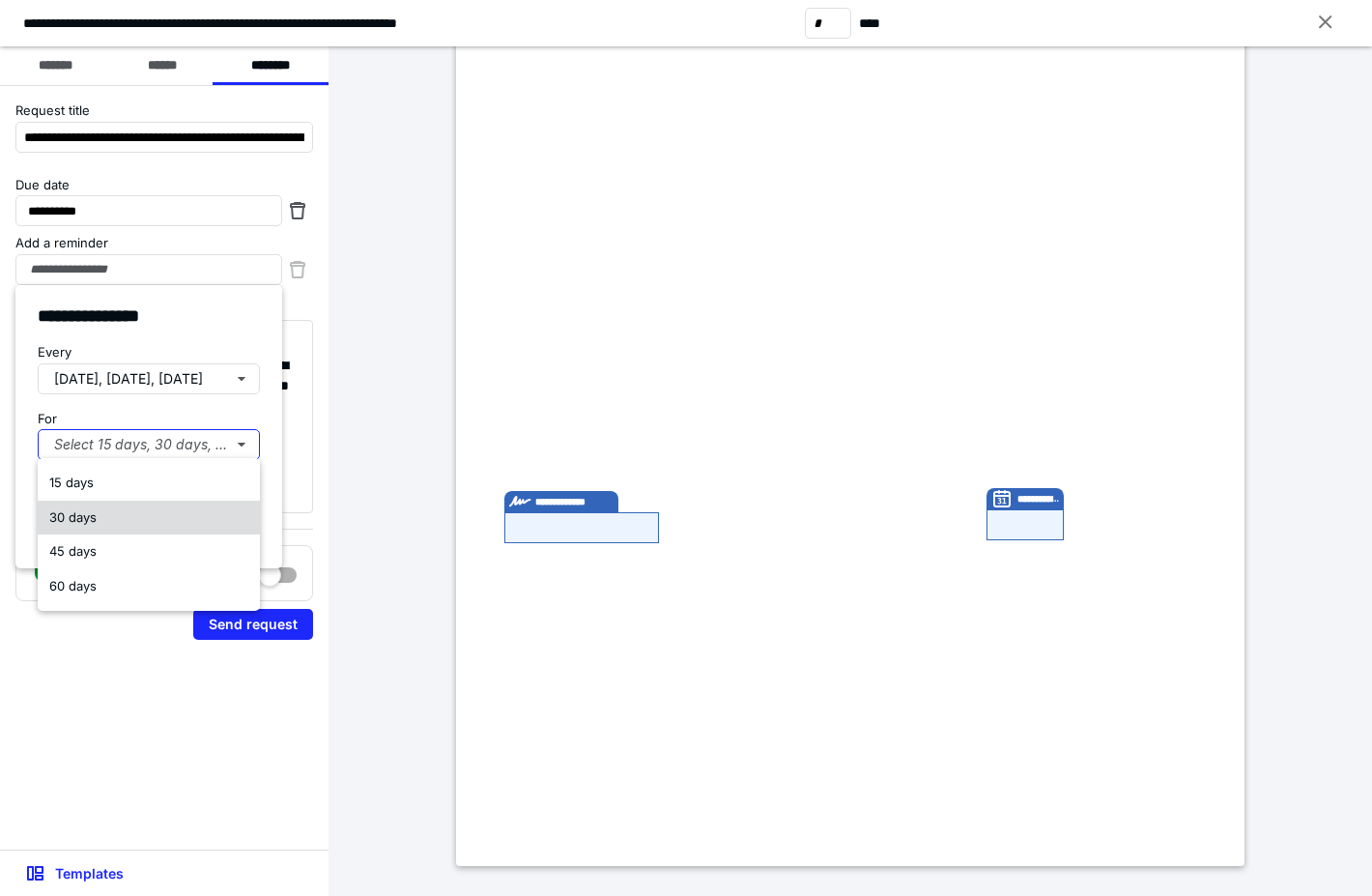 click on "30 days" at bounding box center (72, 517) 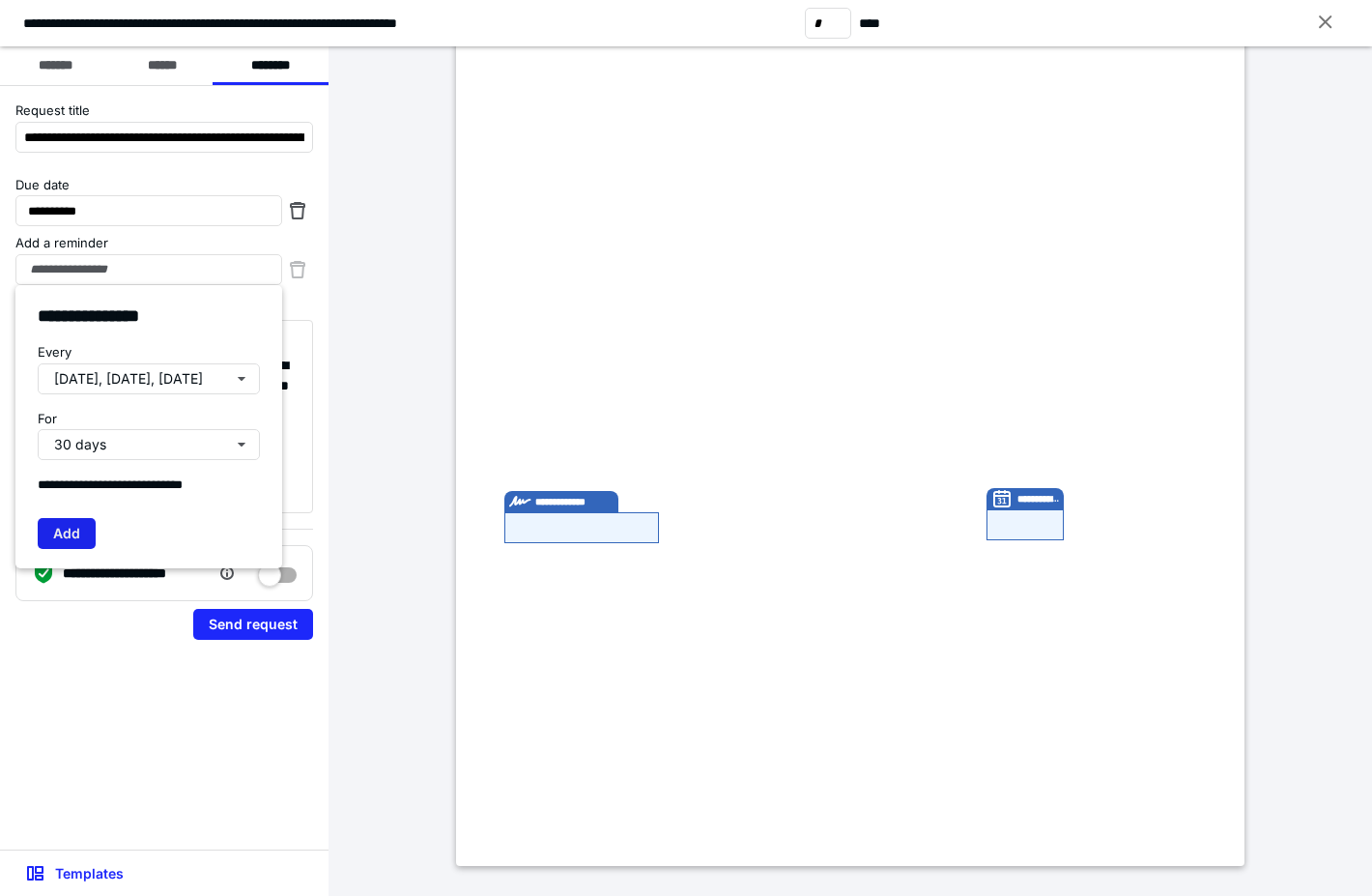 click on "Add" at bounding box center (67, 534) 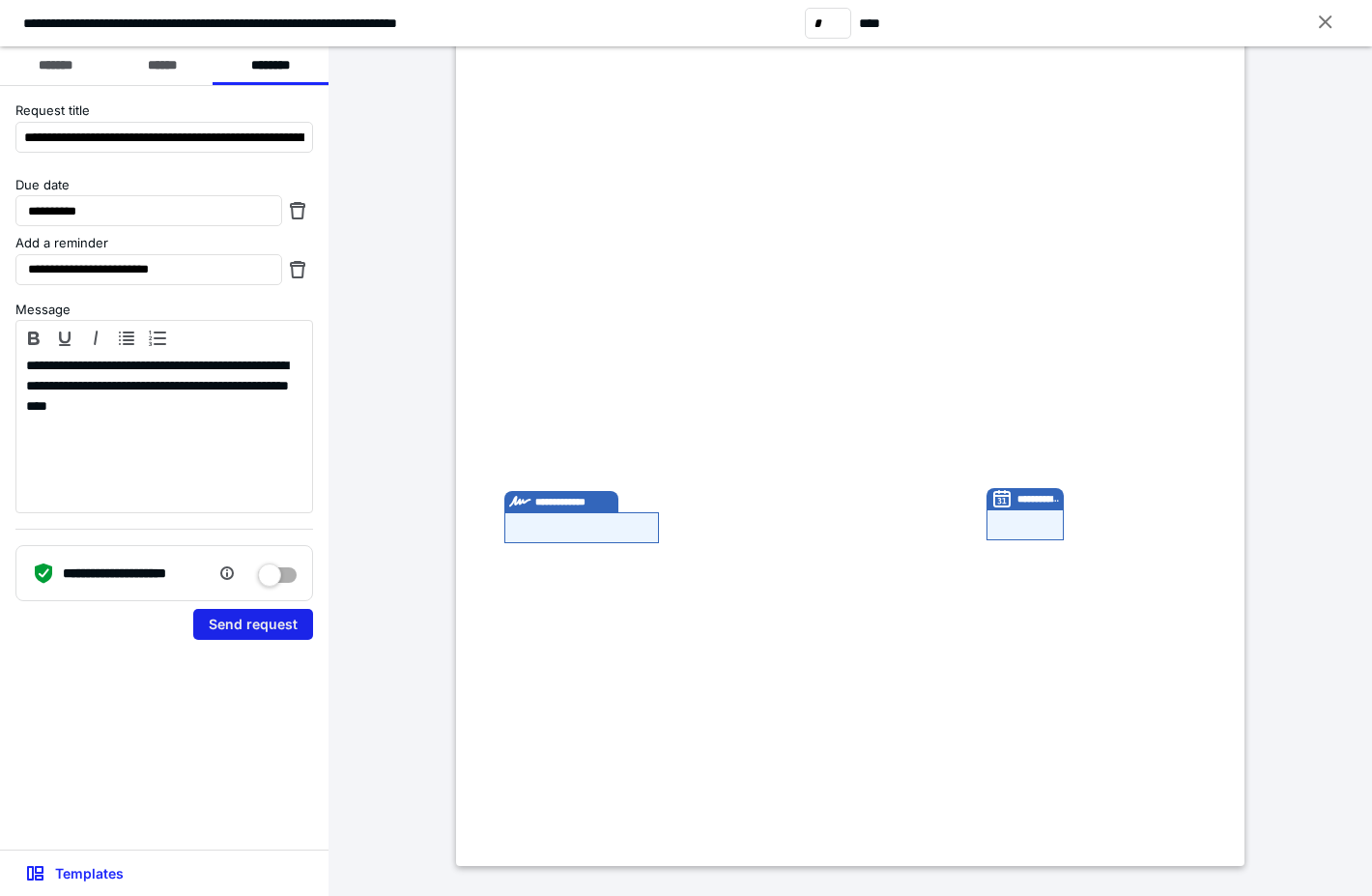 click on "Send request" at bounding box center (253, 624) 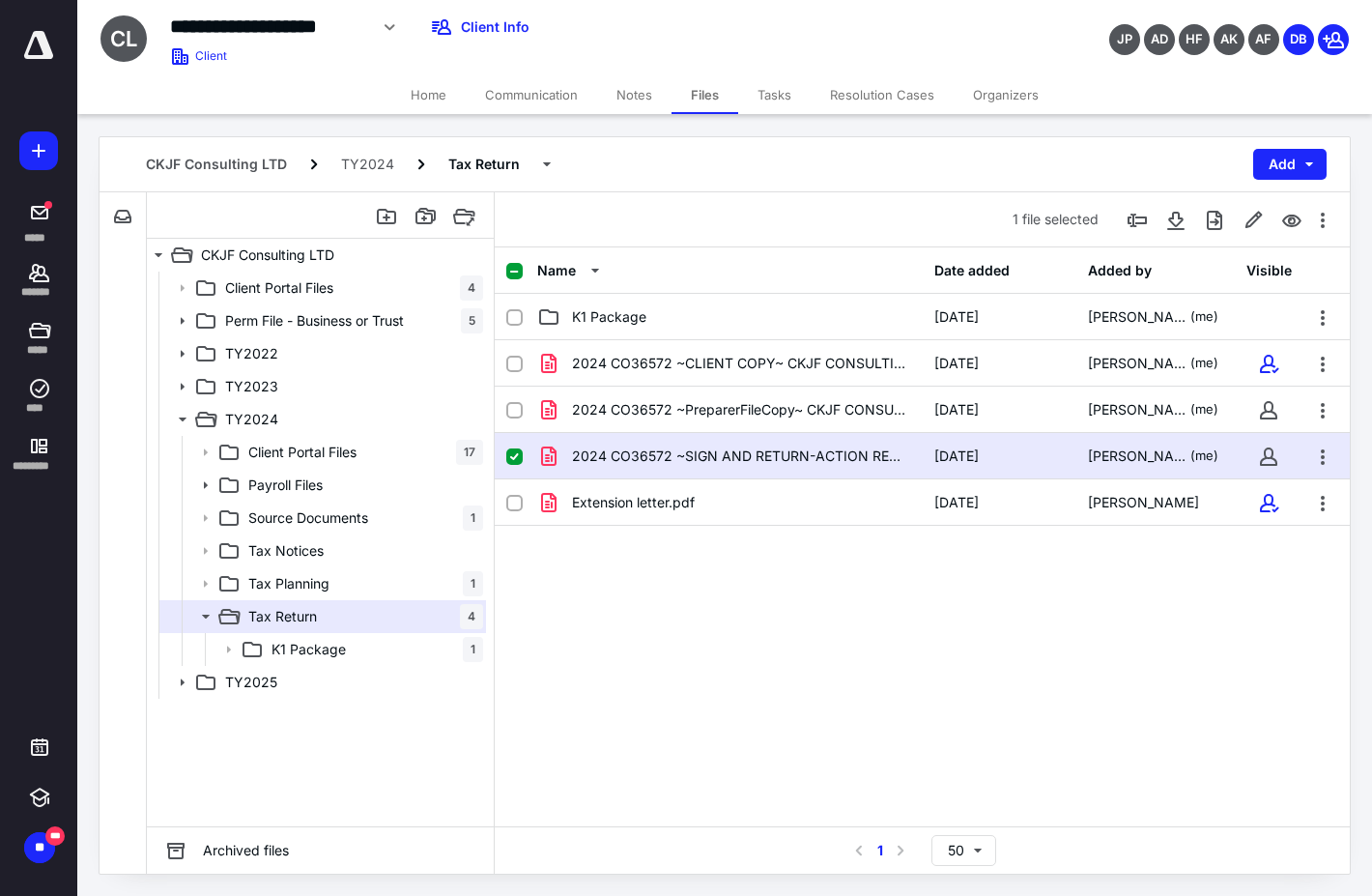 click on "Tasks" at bounding box center [774, 95] 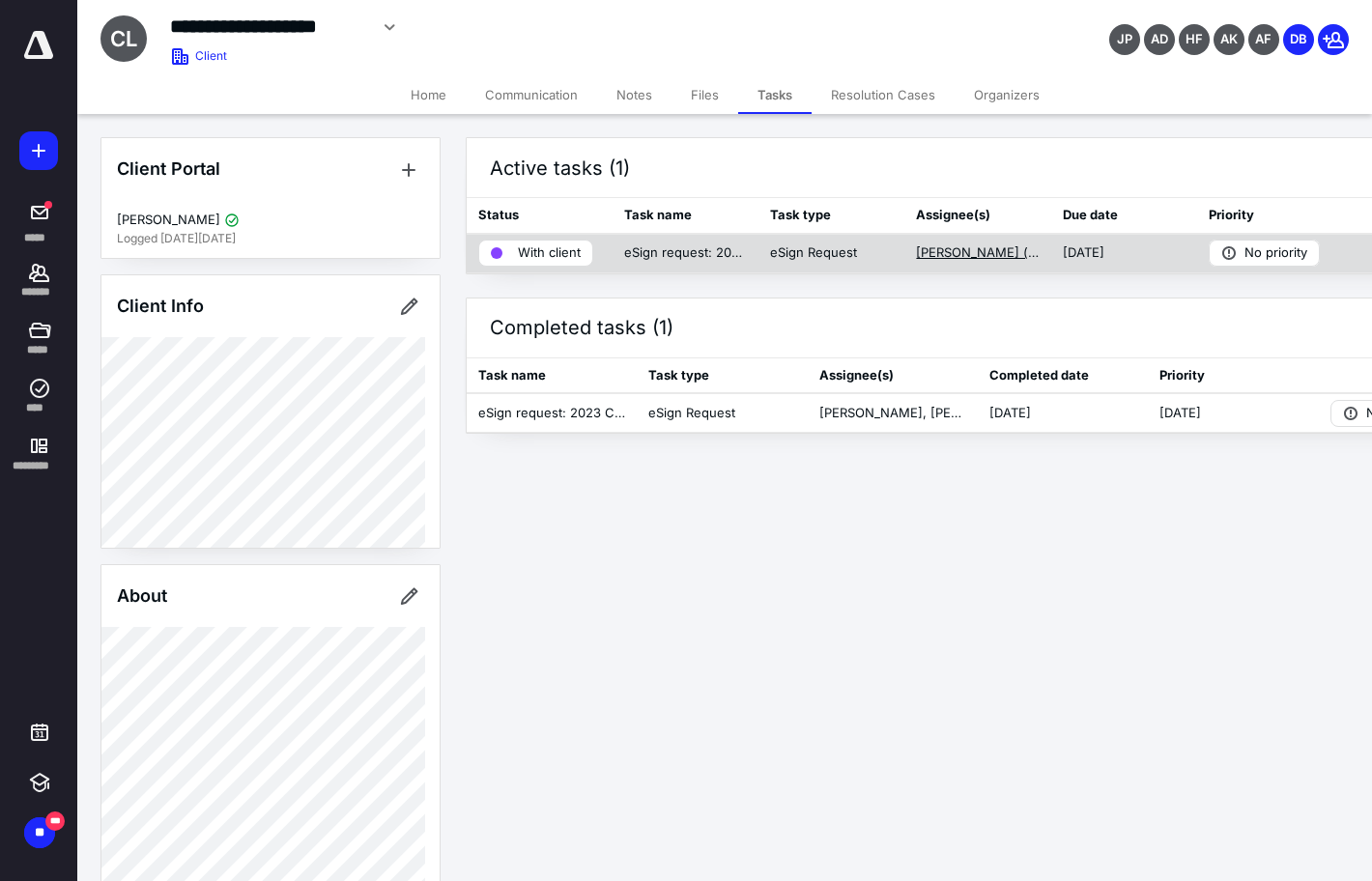click on "Debra Britton (me)" at bounding box center [977, 253] 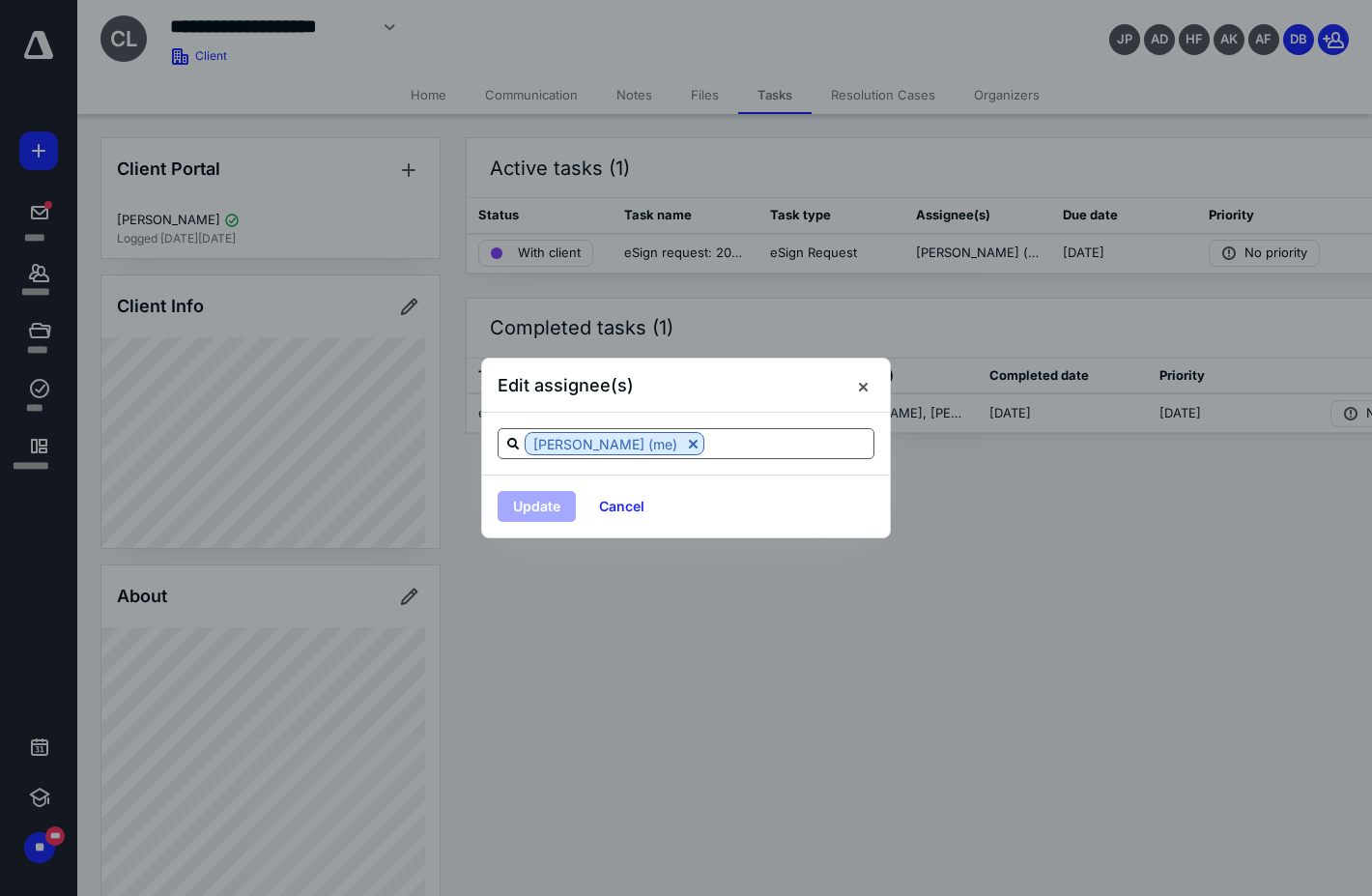 click at bounding box center [788, 443] 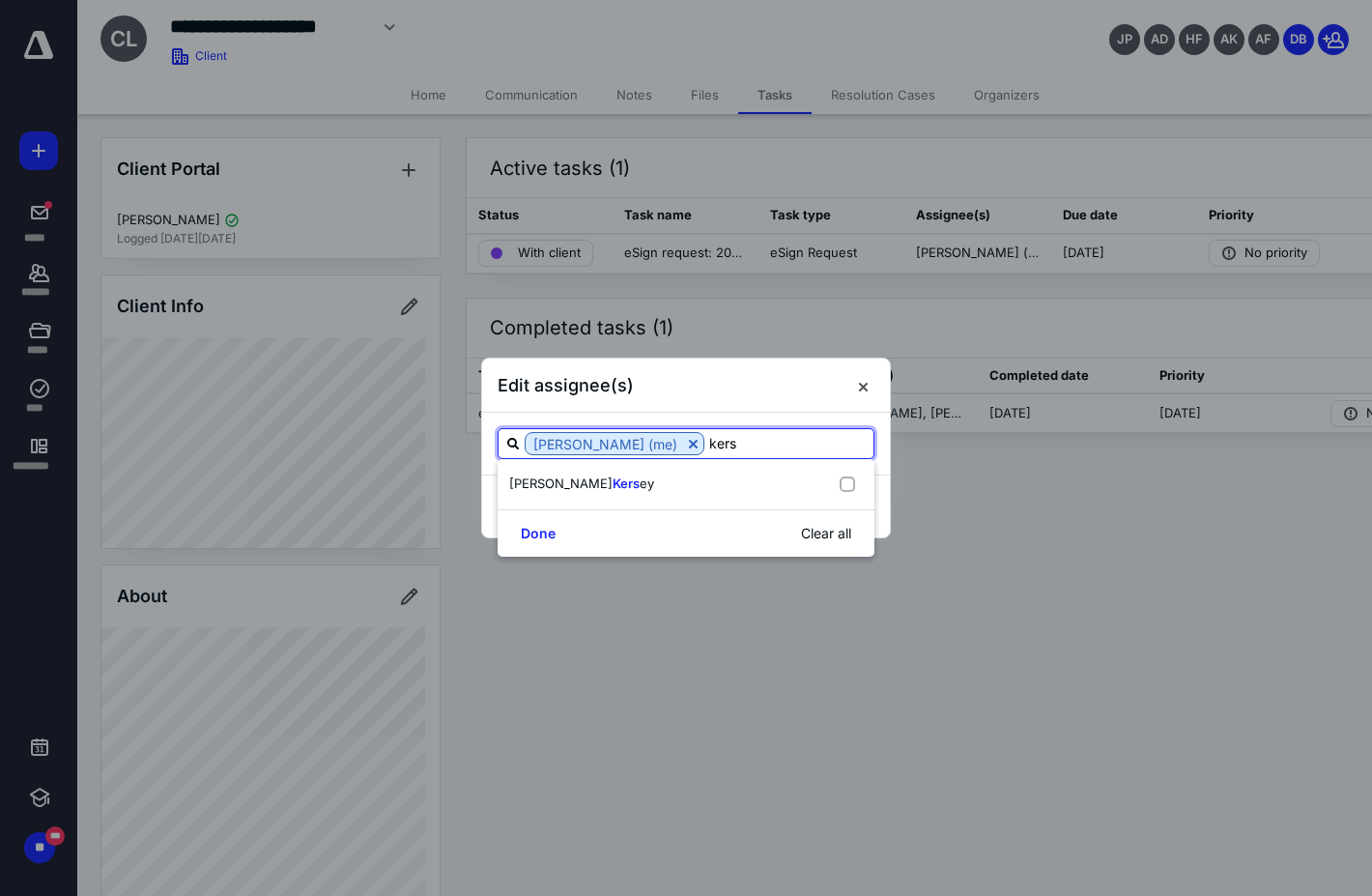 type on "kerse" 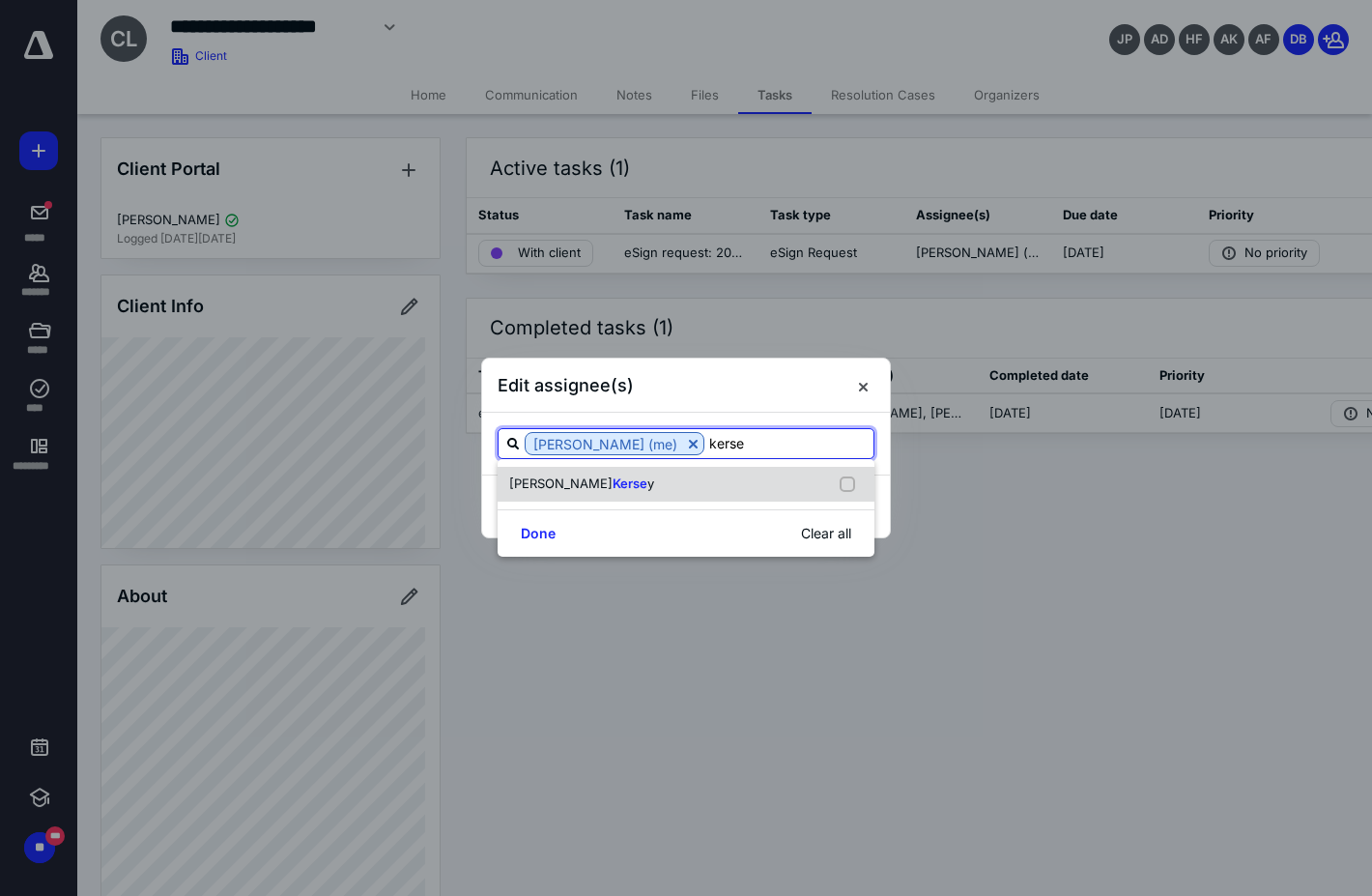 click at bounding box center (851, 484) 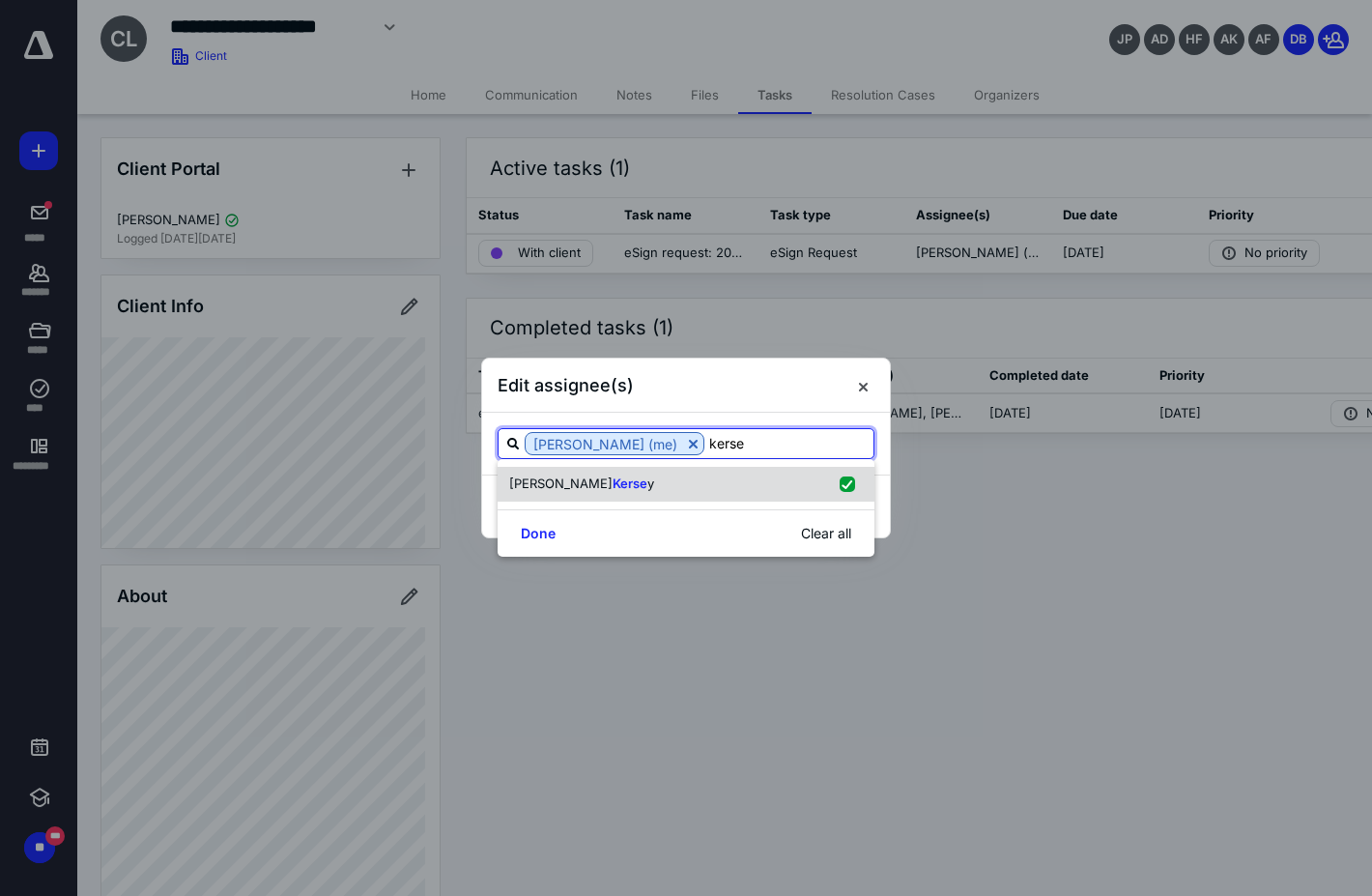 checkbox on "true" 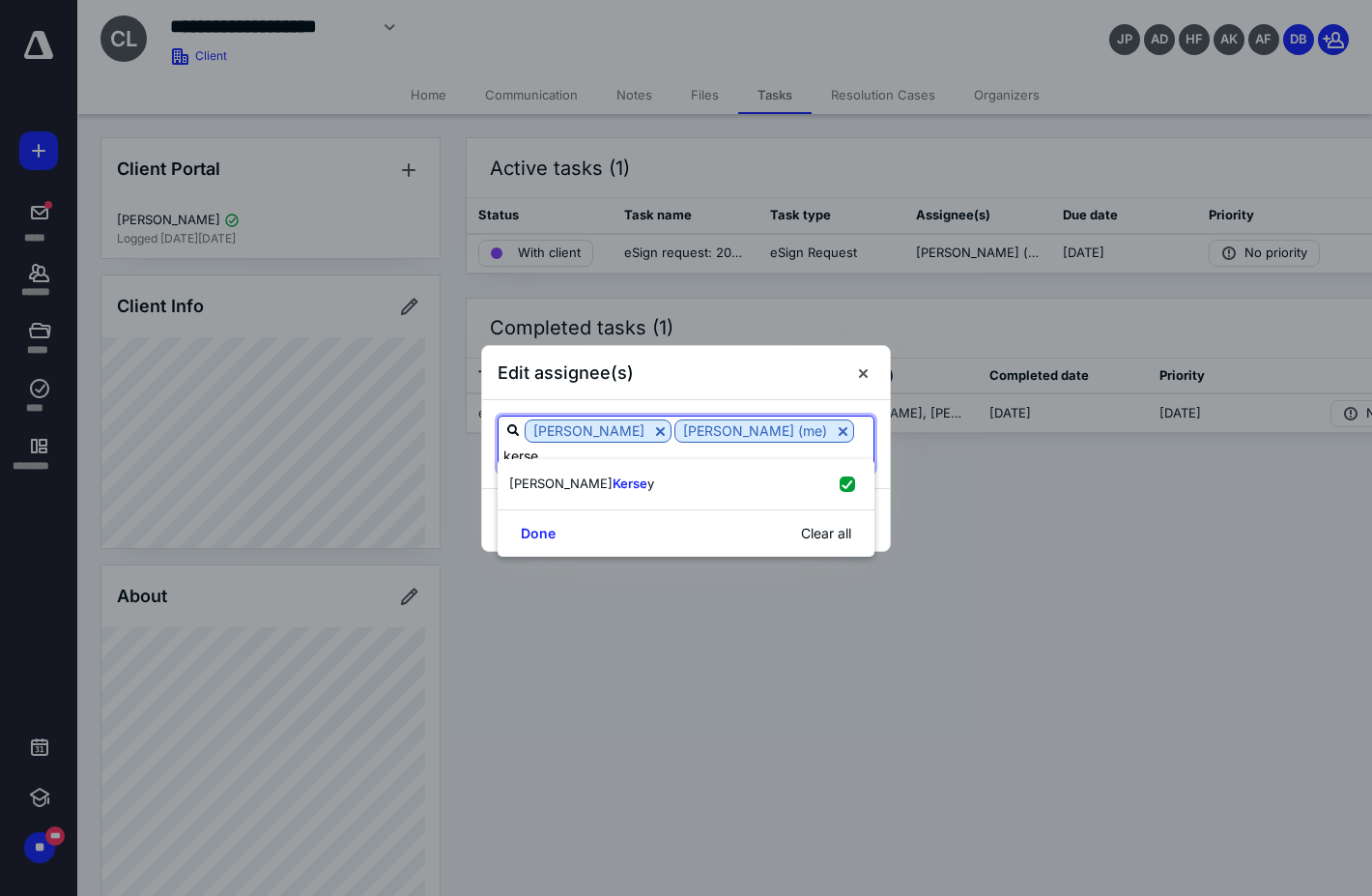 drag, startPoint x: 845, startPoint y: 442, endPoint x: 805, endPoint y: 459, distance: 43.462628 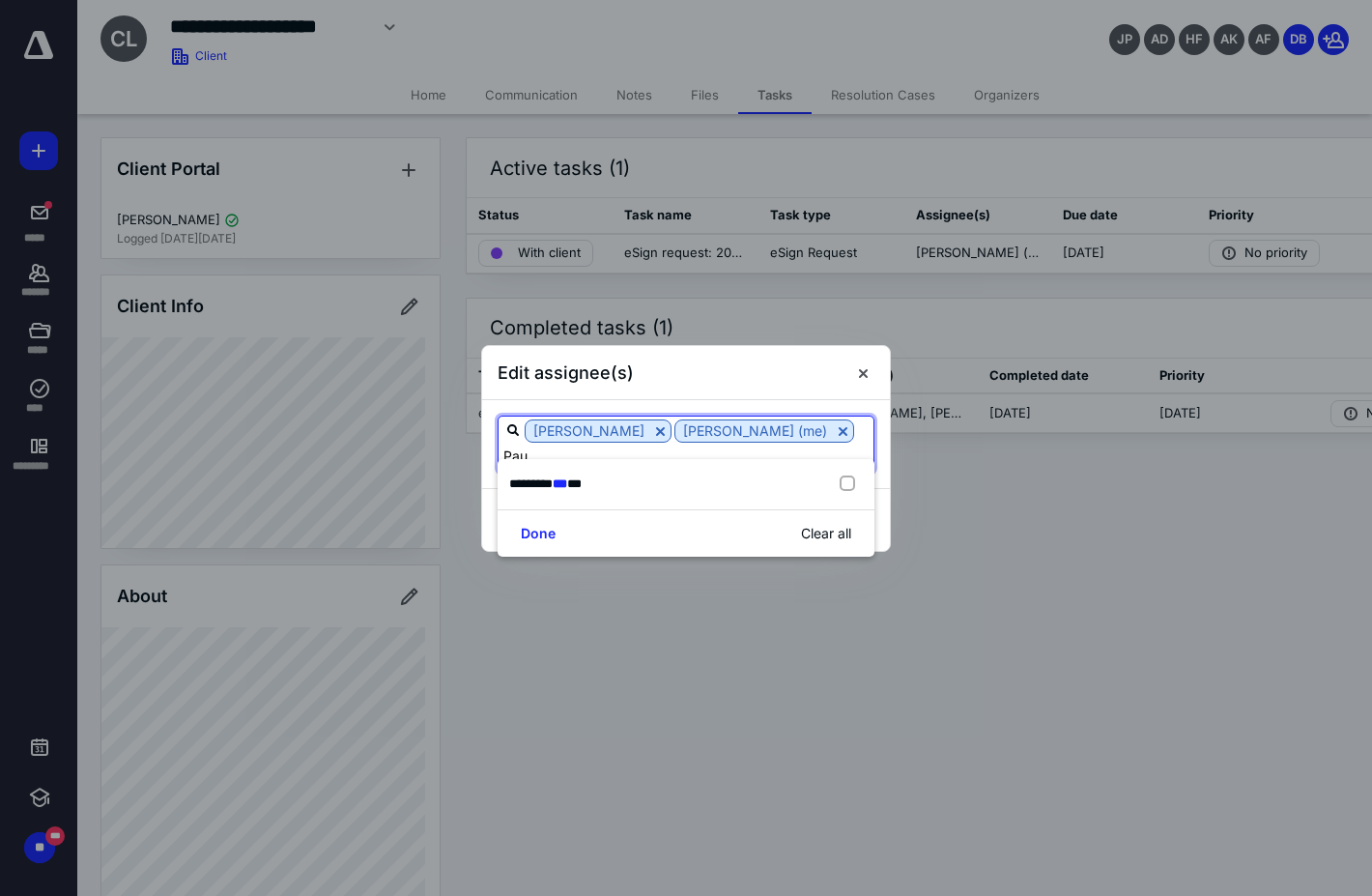 type on "Paul" 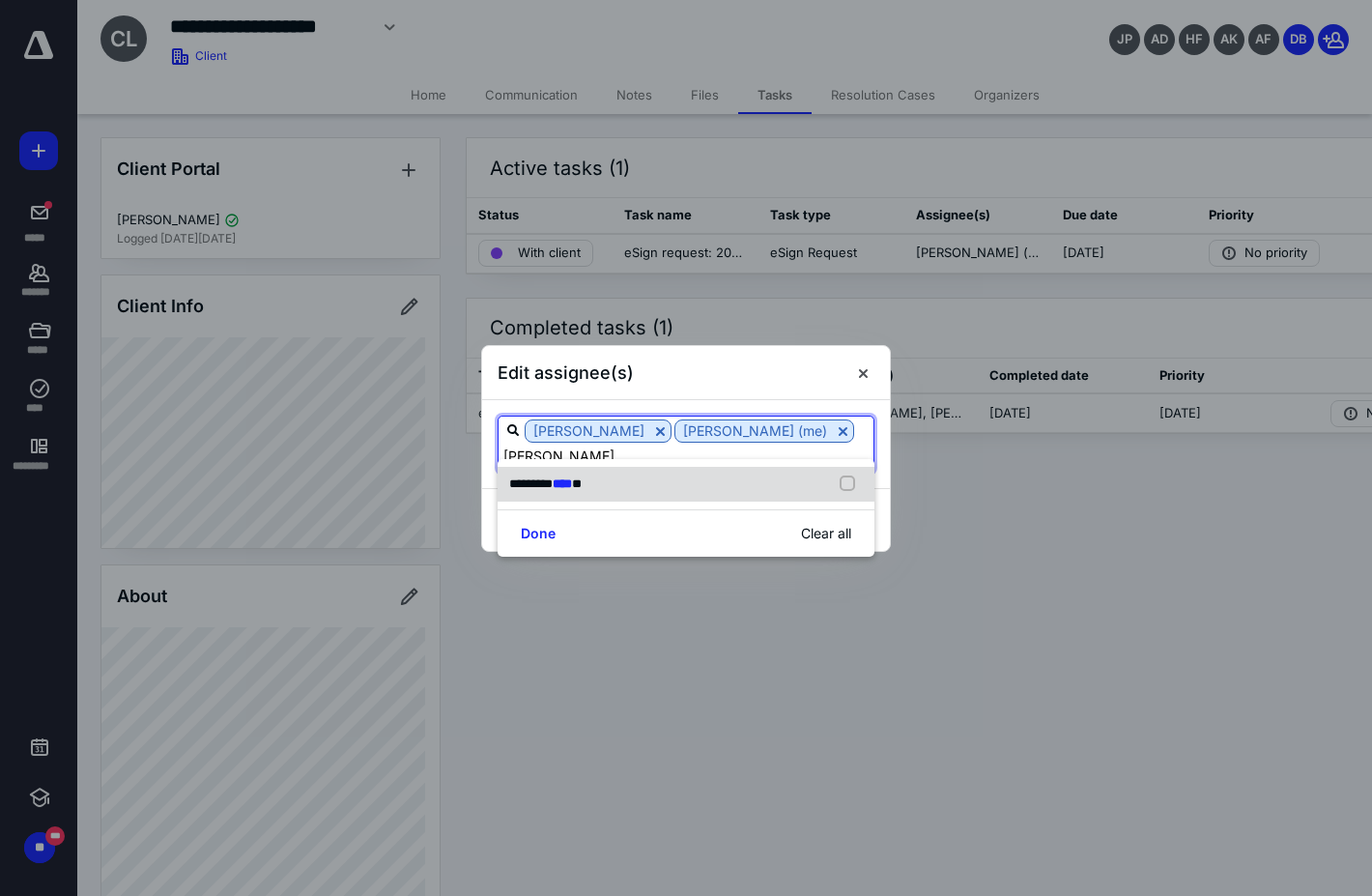 click at bounding box center [851, 484] 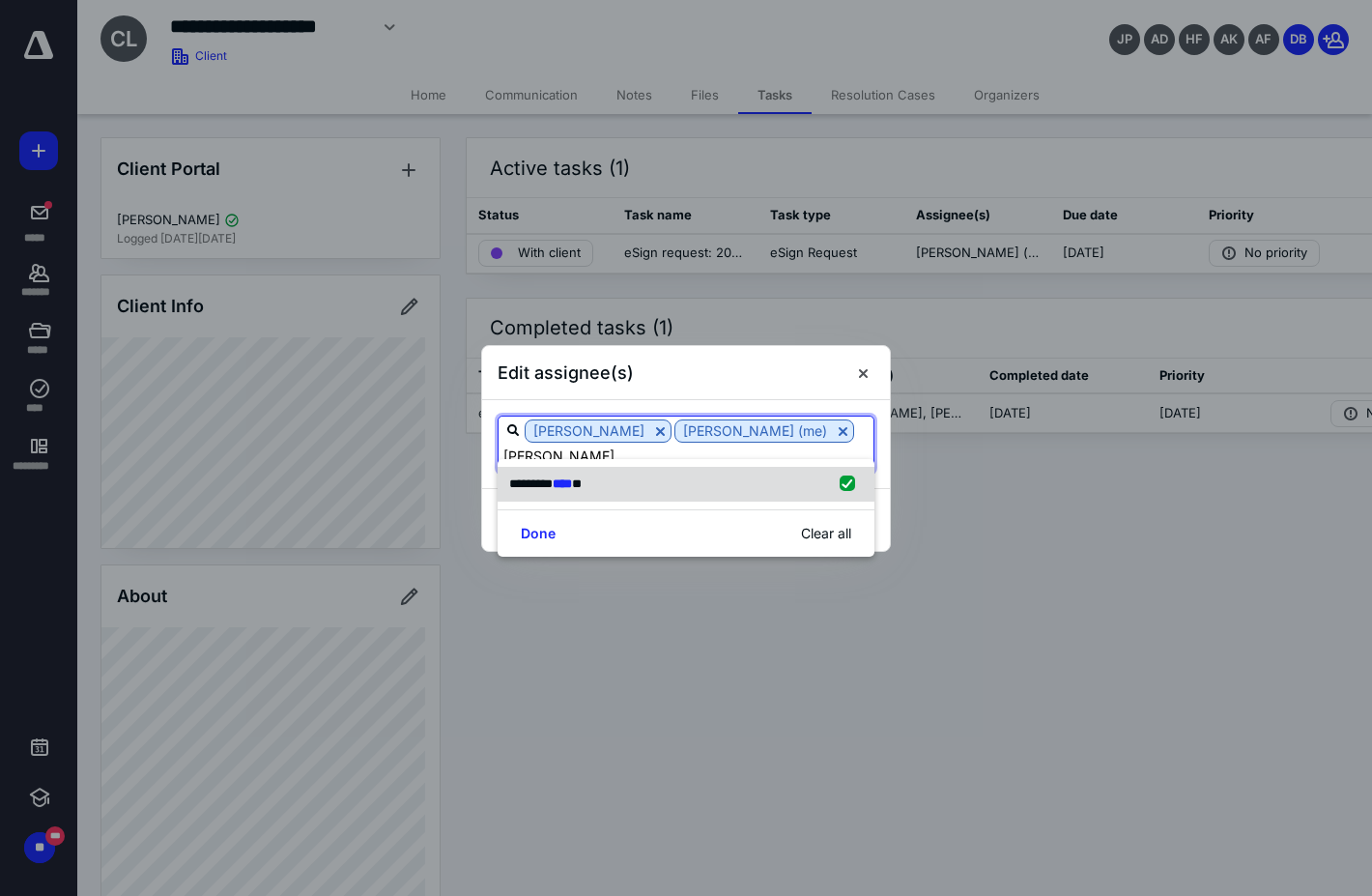 checkbox on "true" 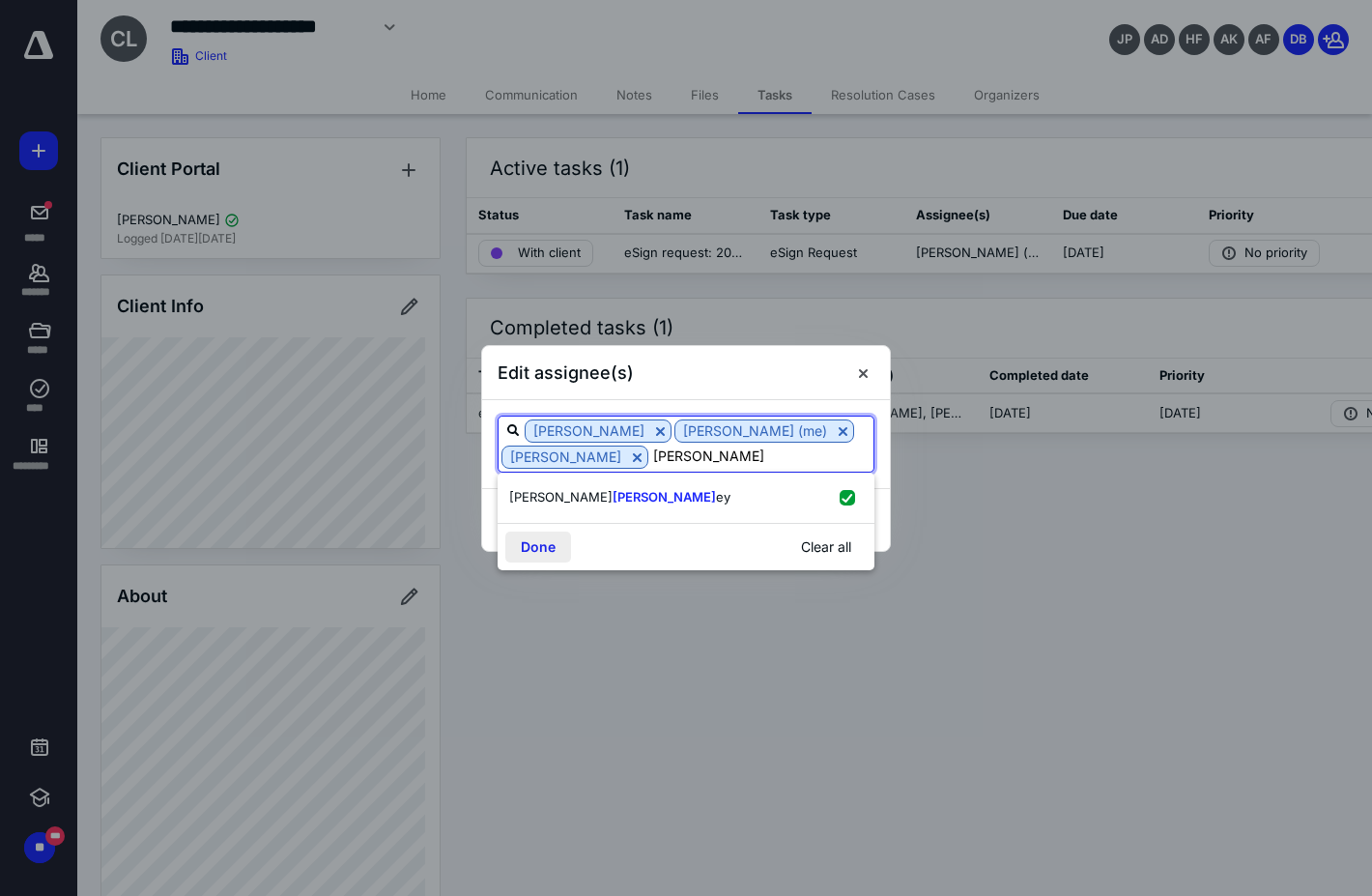 type on "Paul" 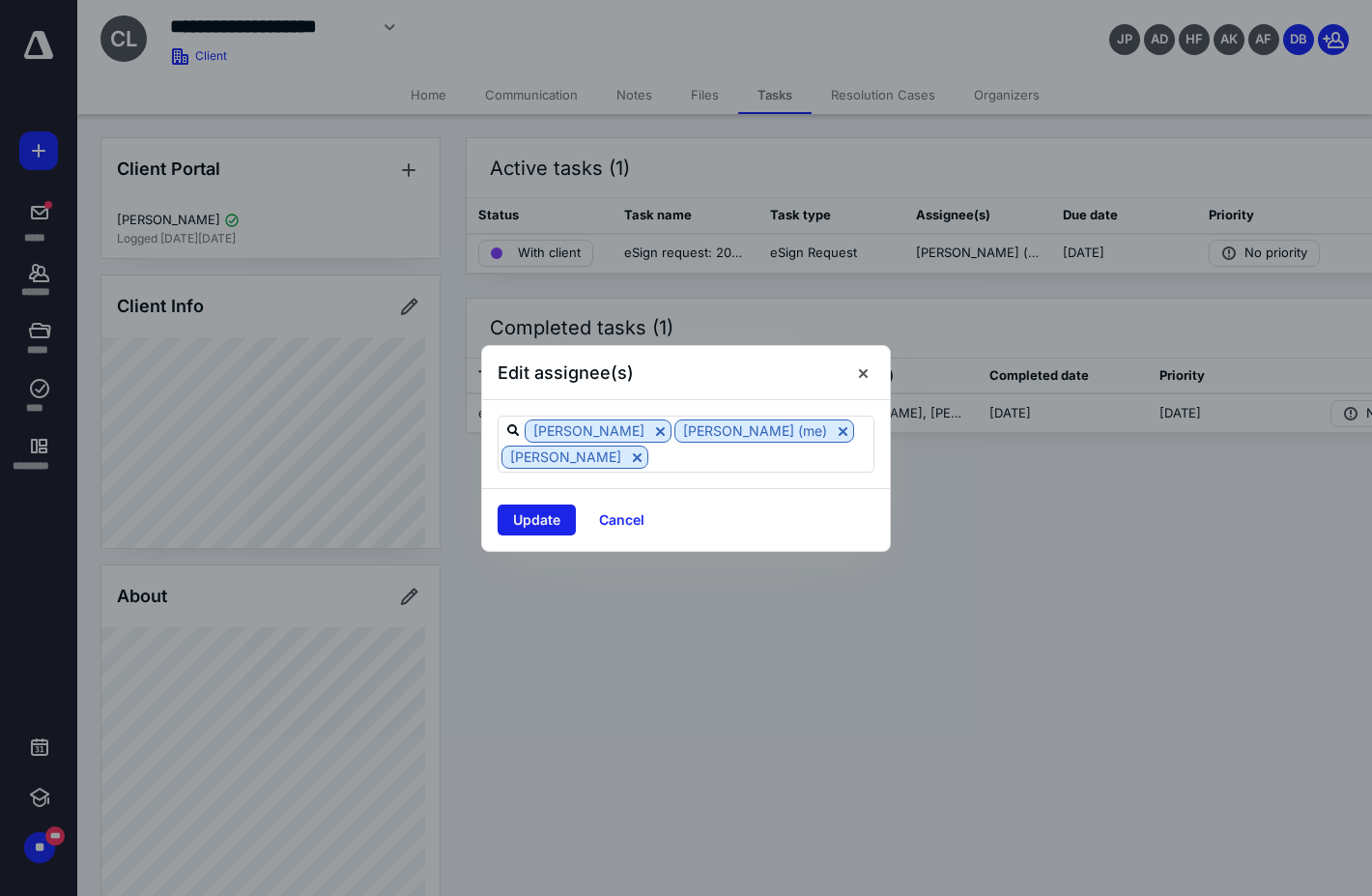 click on "Update" at bounding box center (536, 520) 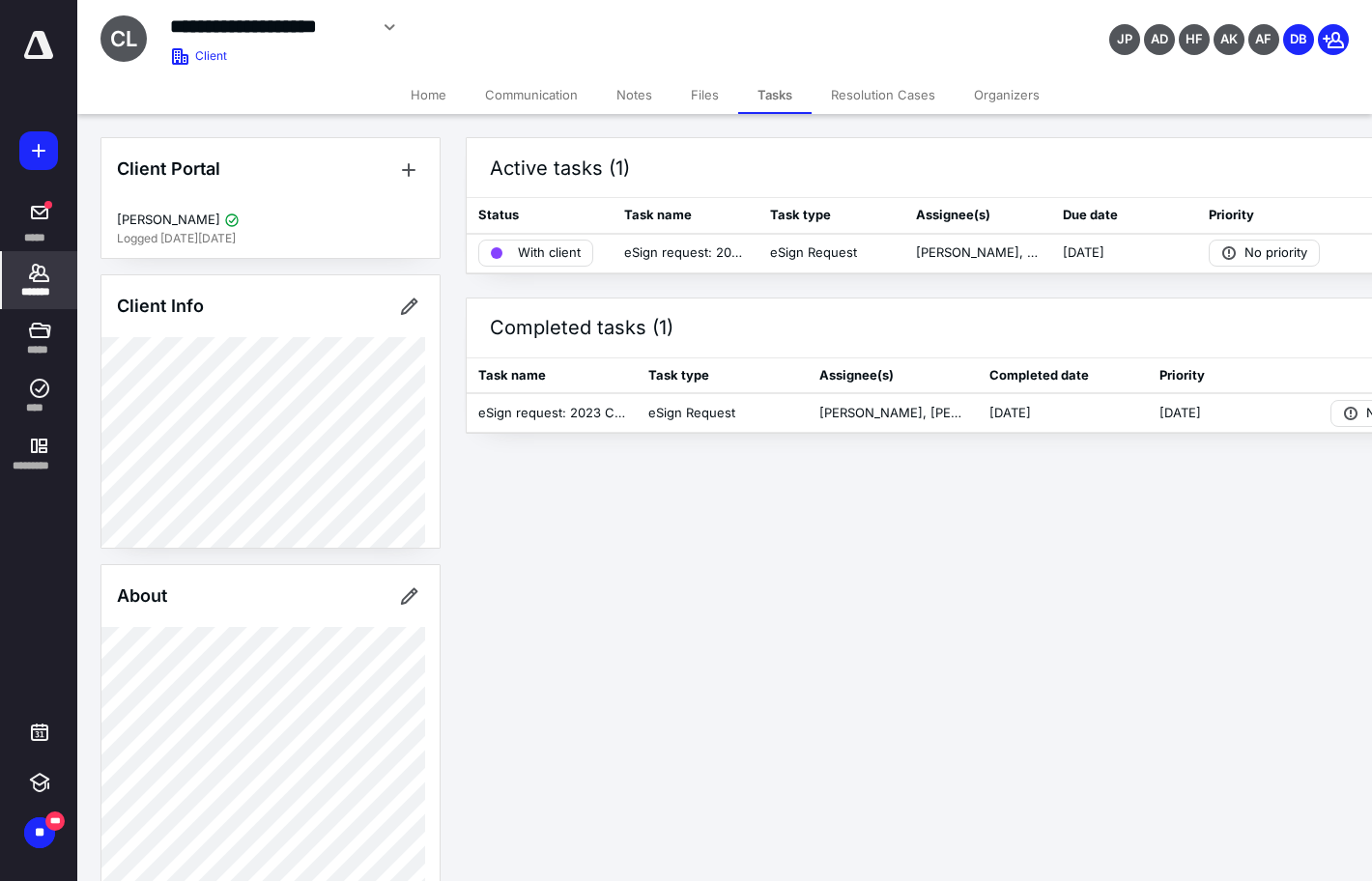 click on "*******" at bounding box center (40, 292) 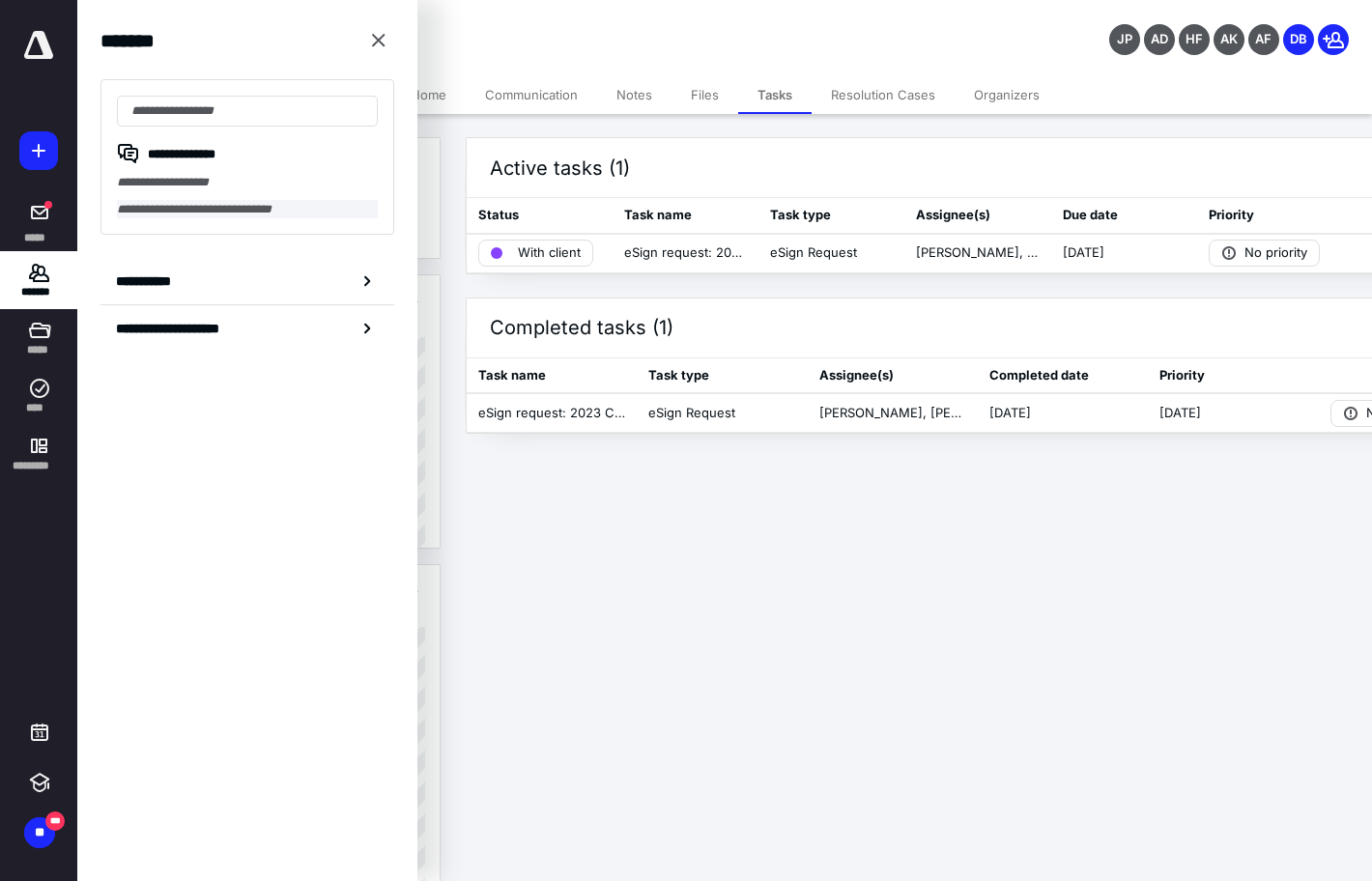 click on "**********" at bounding box center [247, 210] 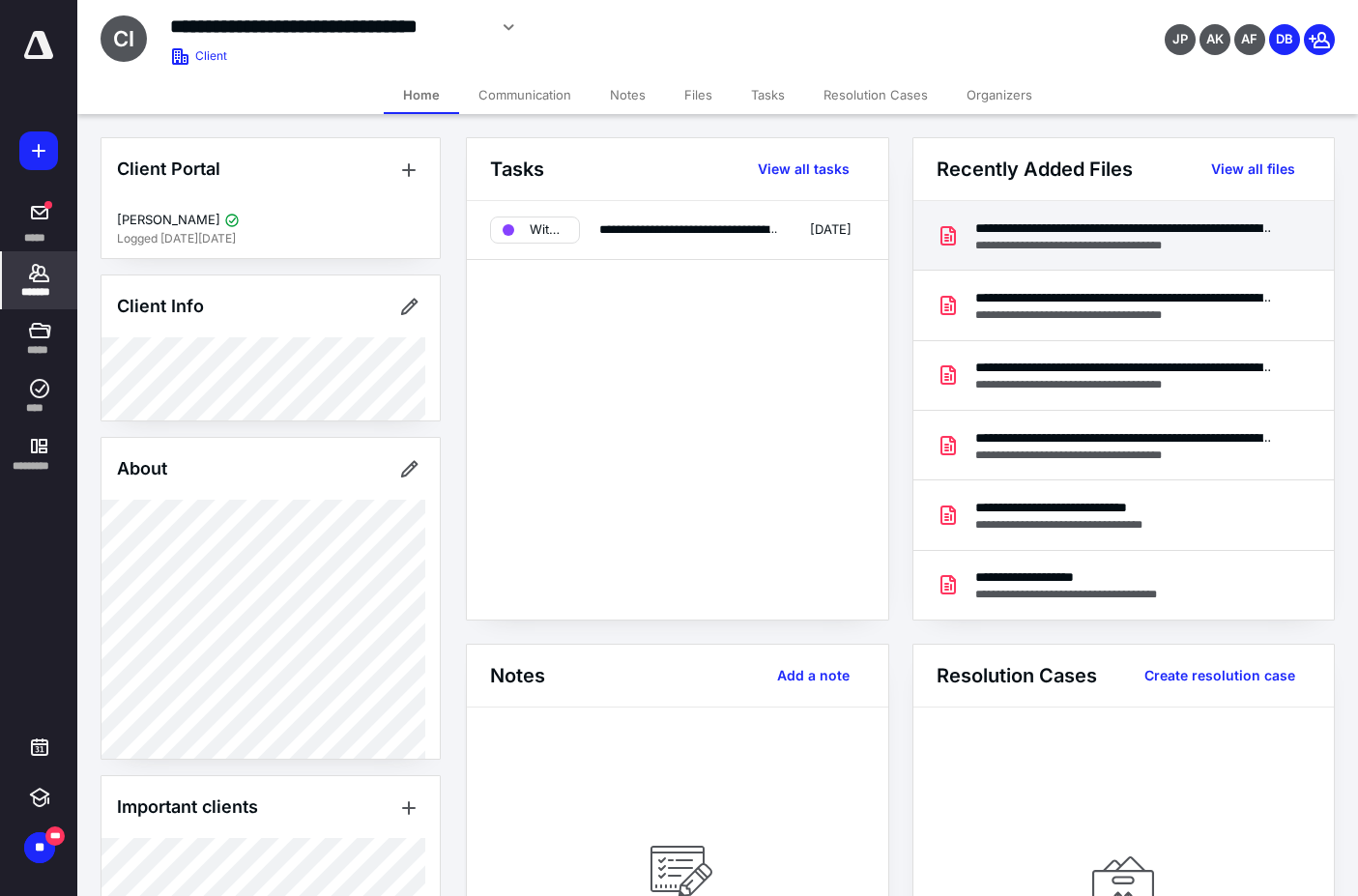 click on "**********" at bounding box center (1125, 228) 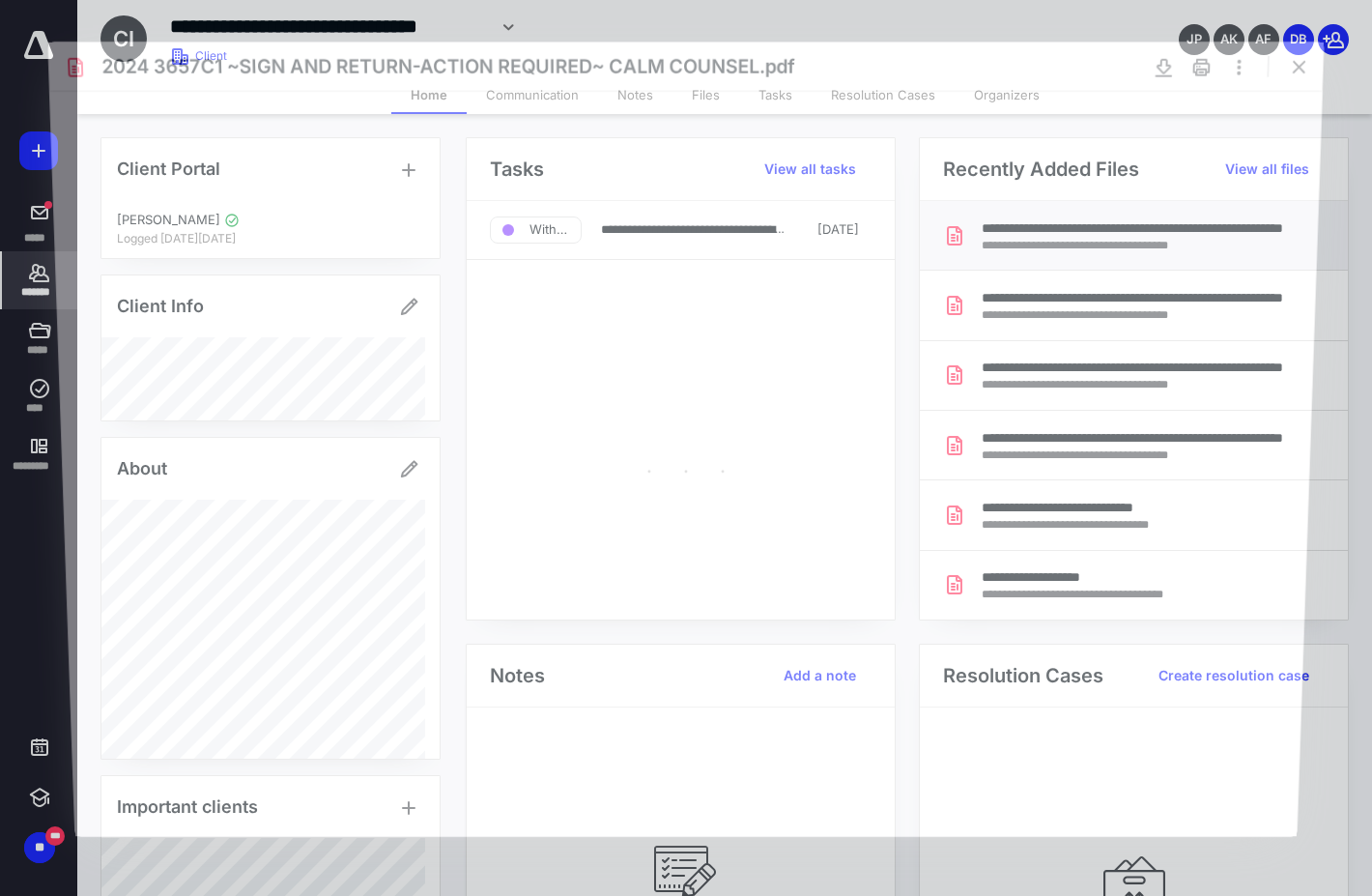 click at bounding box center [686, 464] 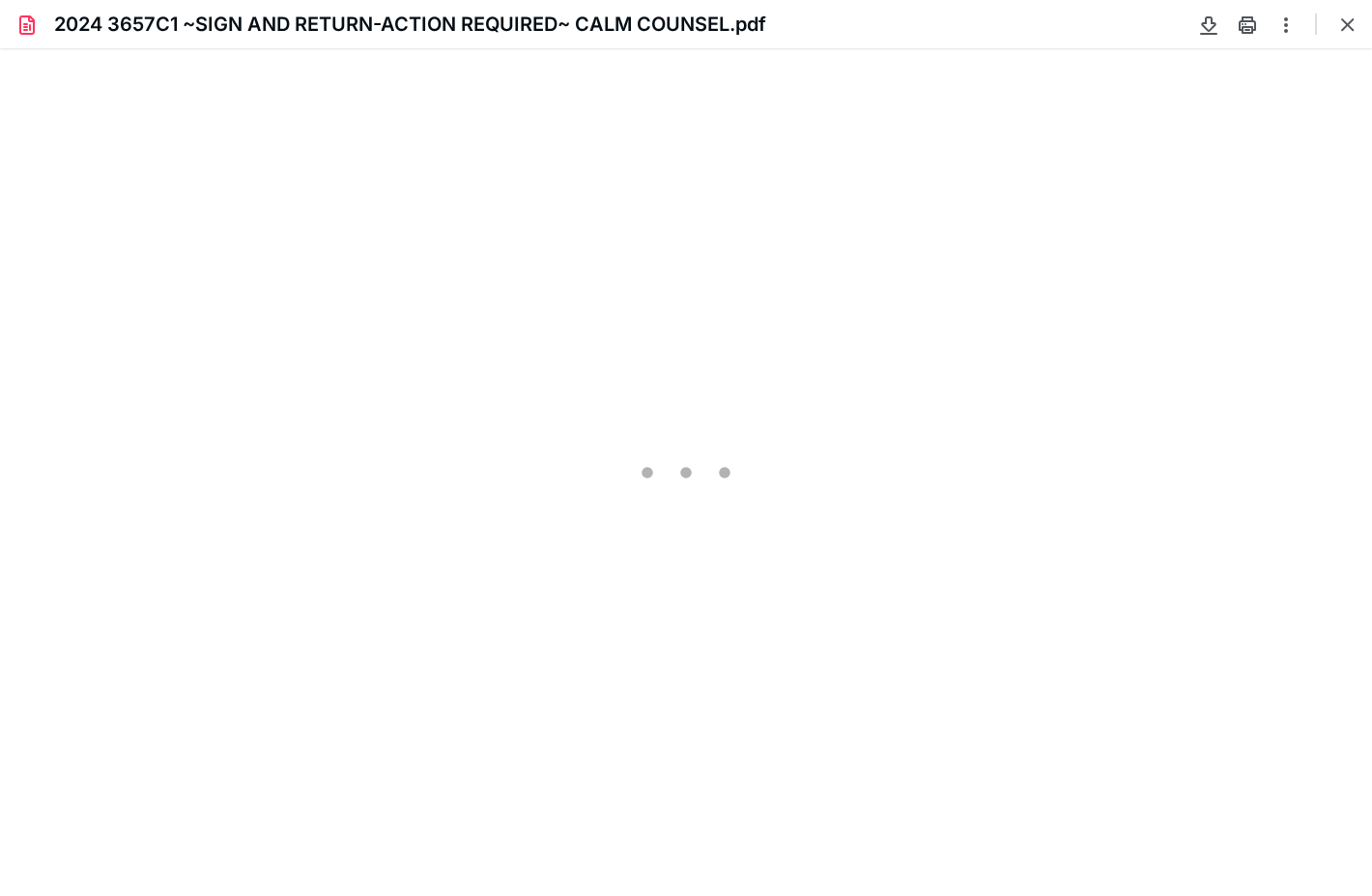 scroll, scrollTop: 0, scrollLeft: 0, axis: both 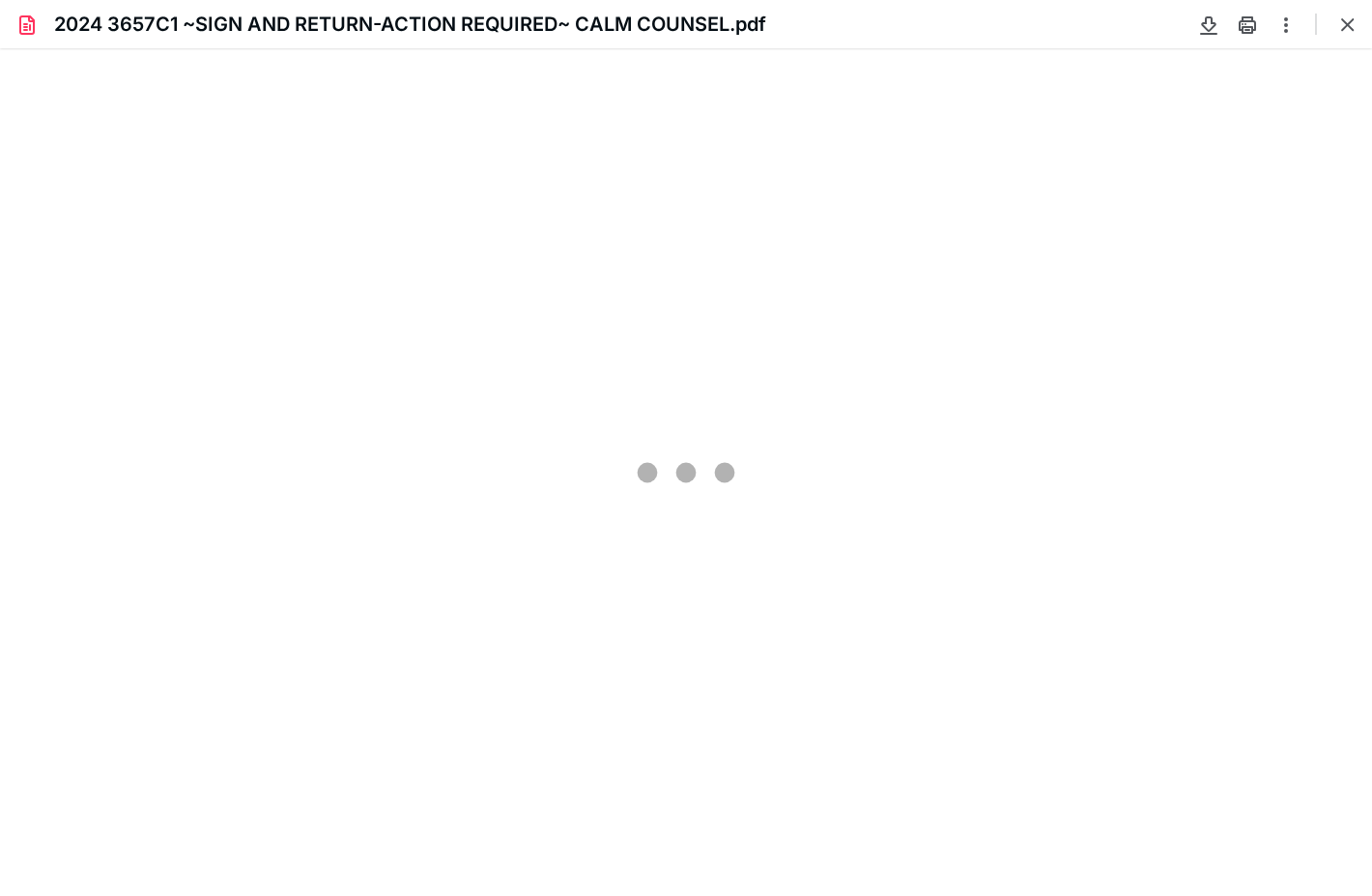 type on "106" 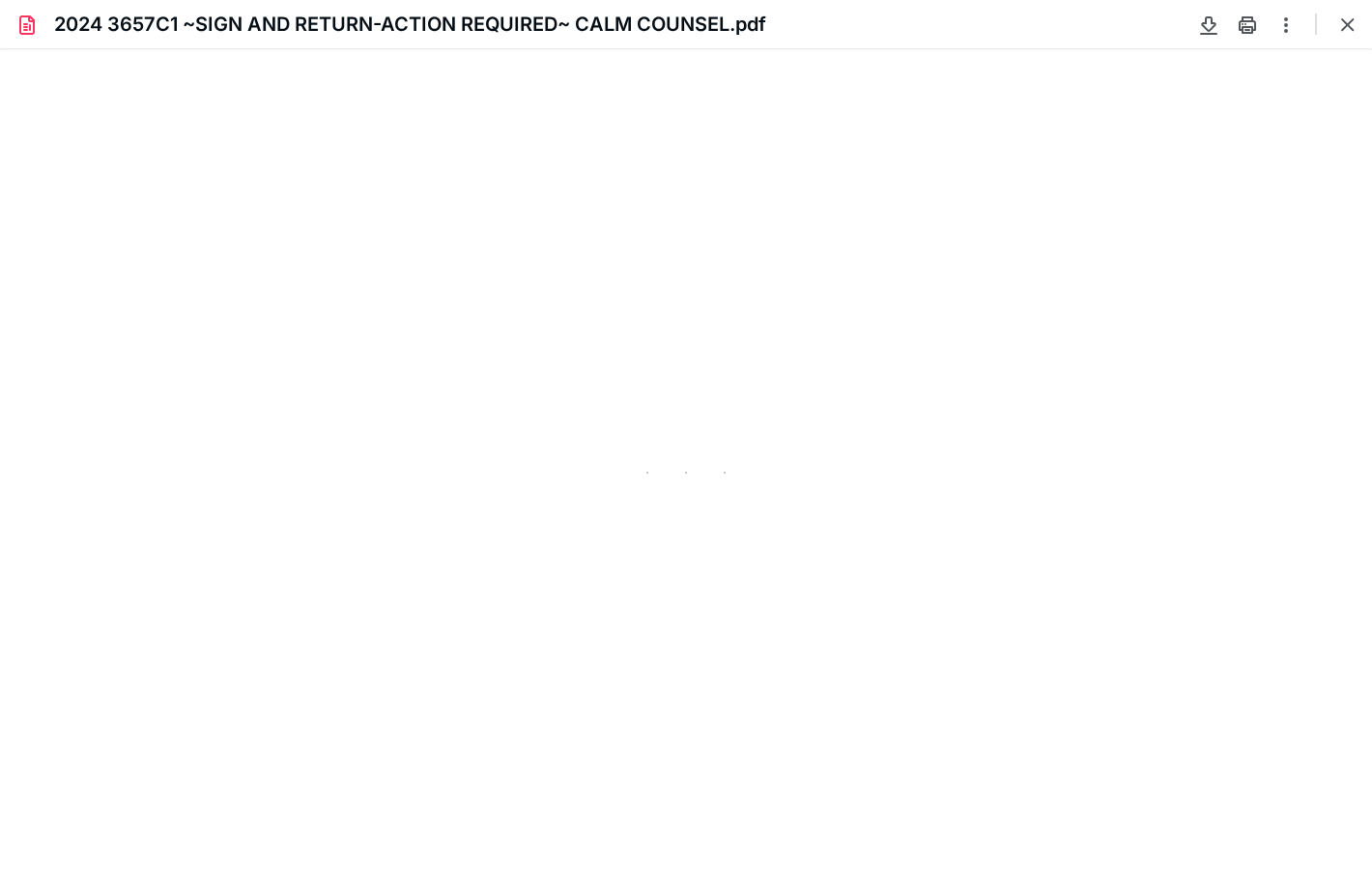 scroll, scrollTop: 39, scrollLeft: 0, axis: vertical 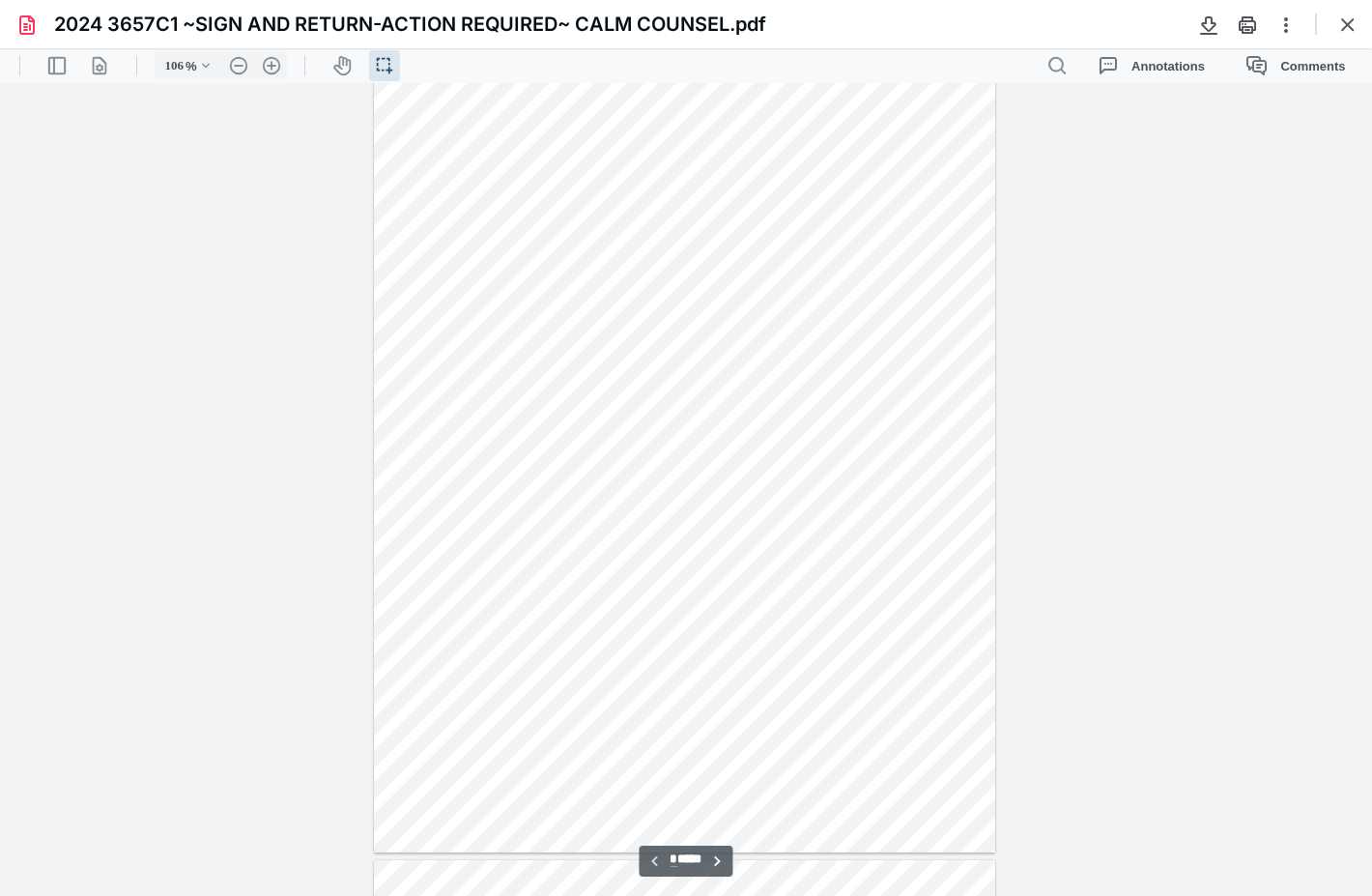 type on "*" 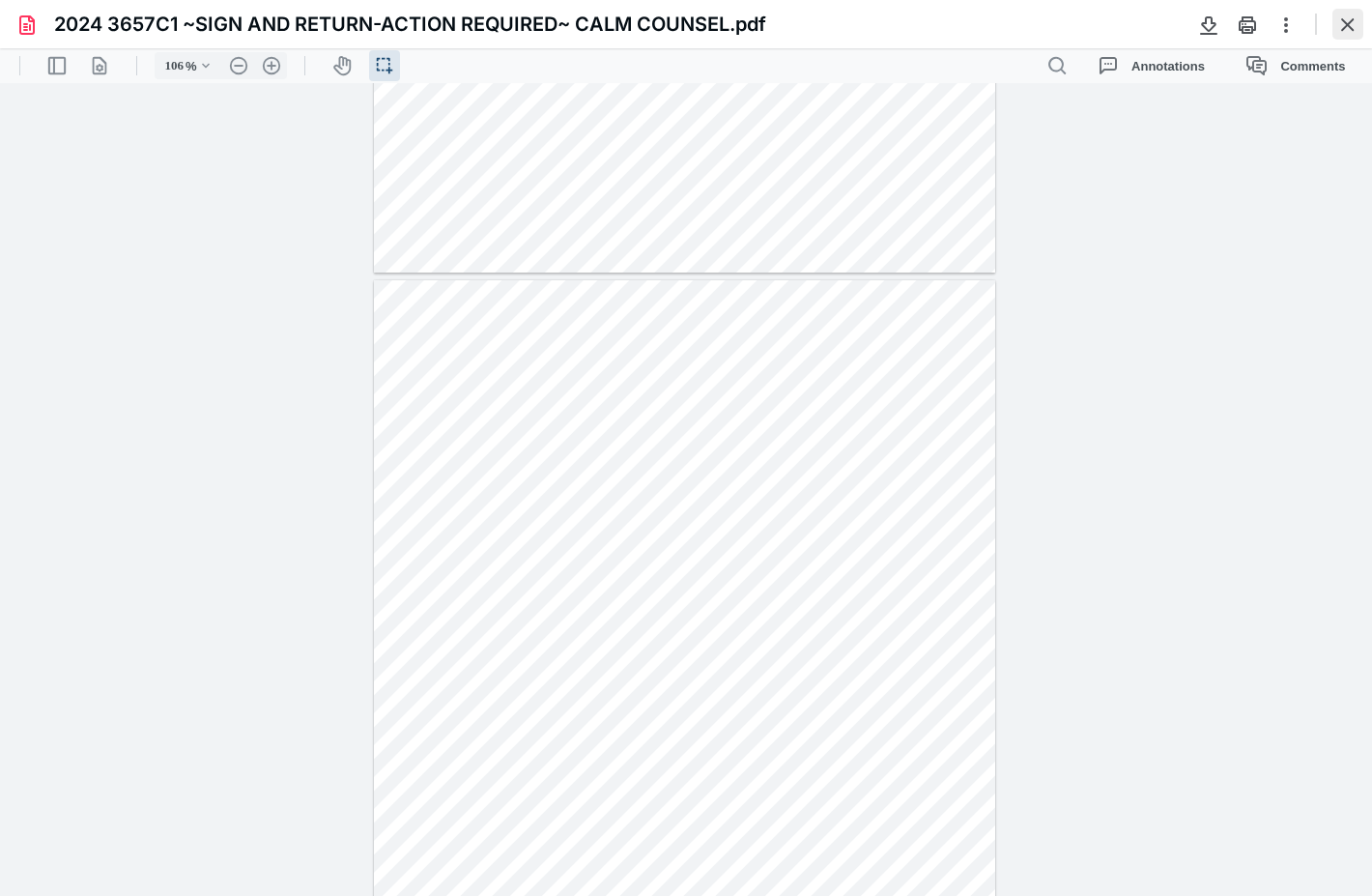 click at bounding box center [1348, 24] 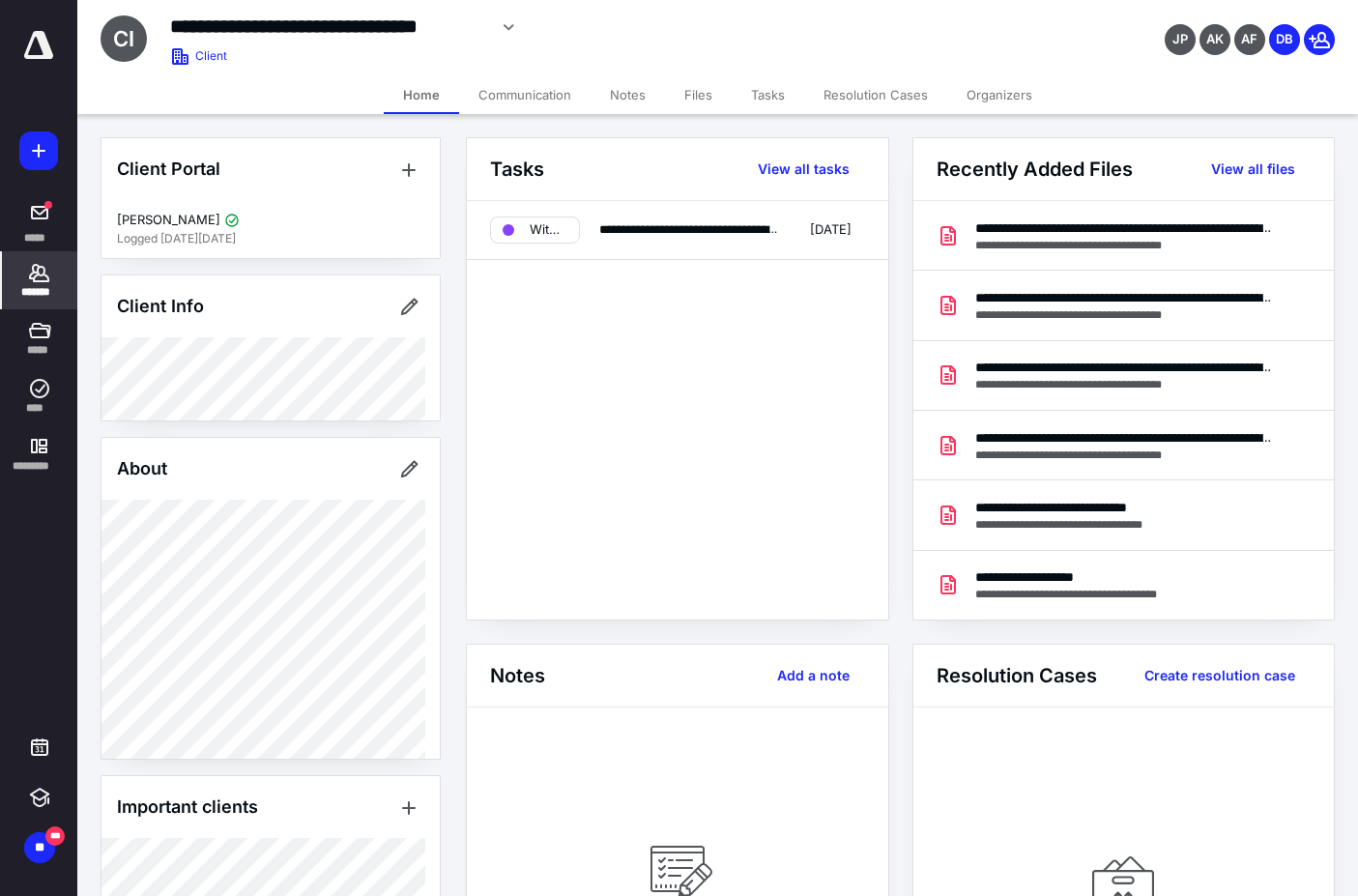 click 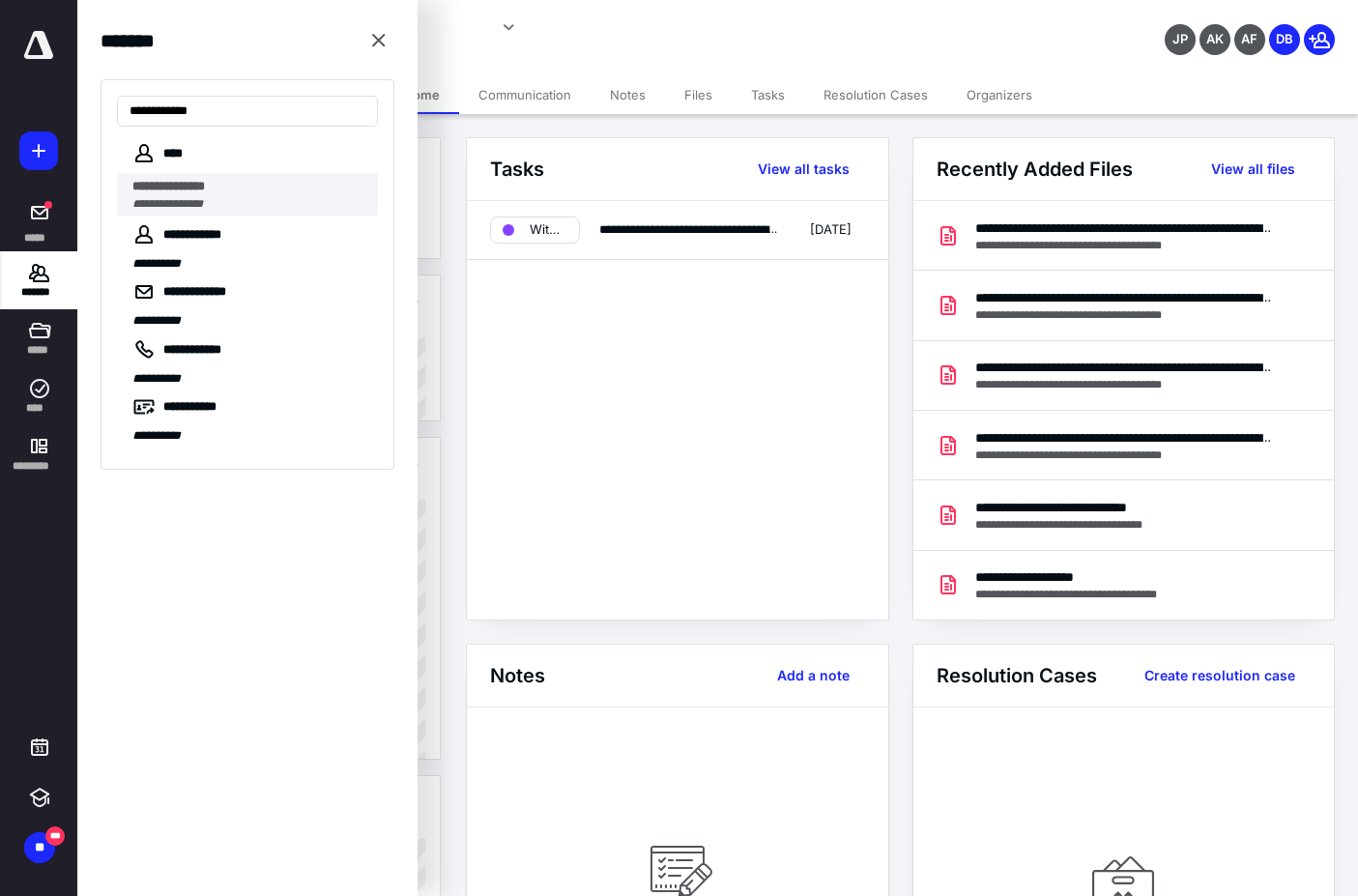 type on "**********" 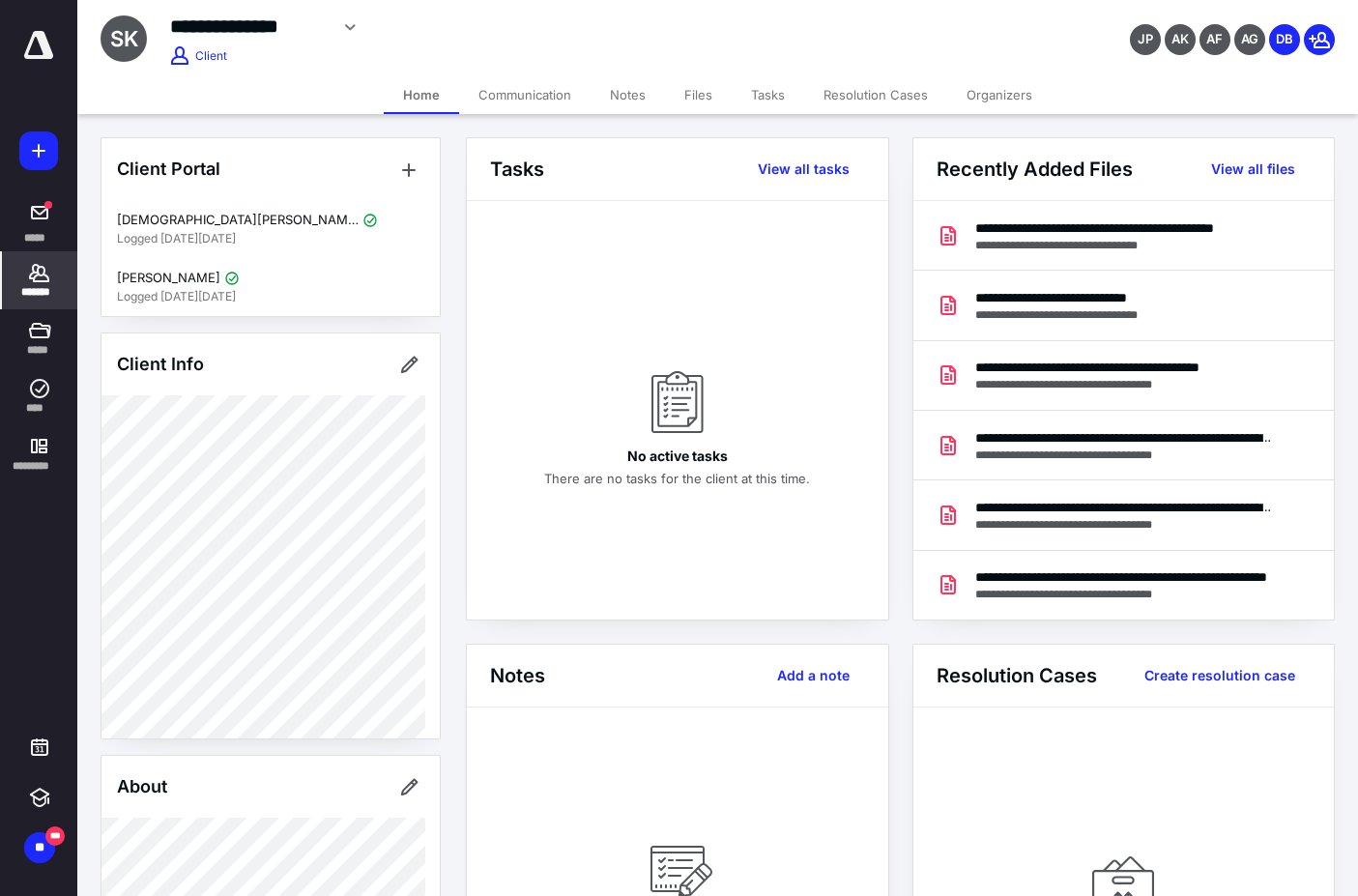 click on "Files" at bounding box center (698, 95) 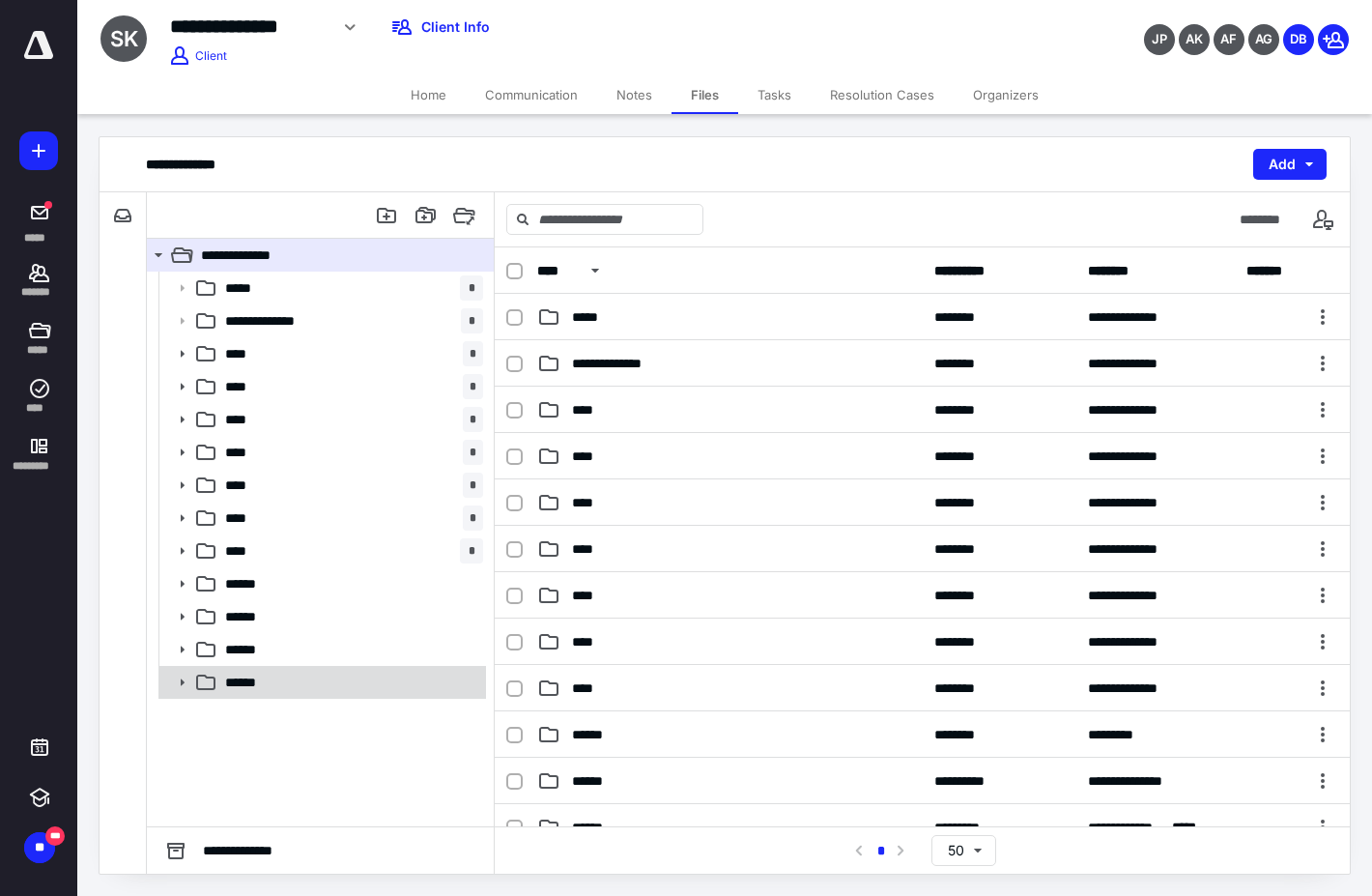 click 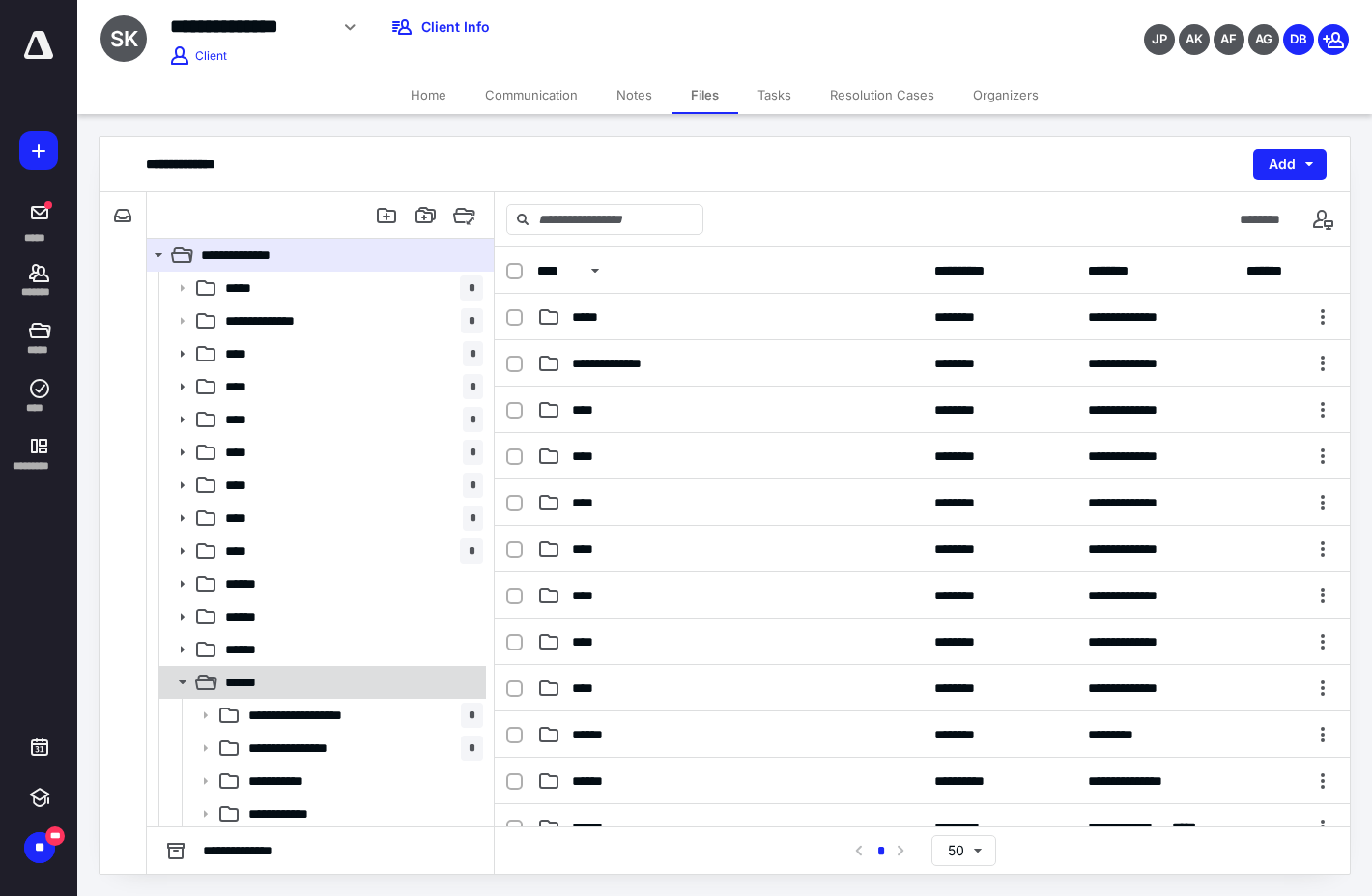 scroll, scrollTop: 37, scrollLeft: 0, axis: vertical 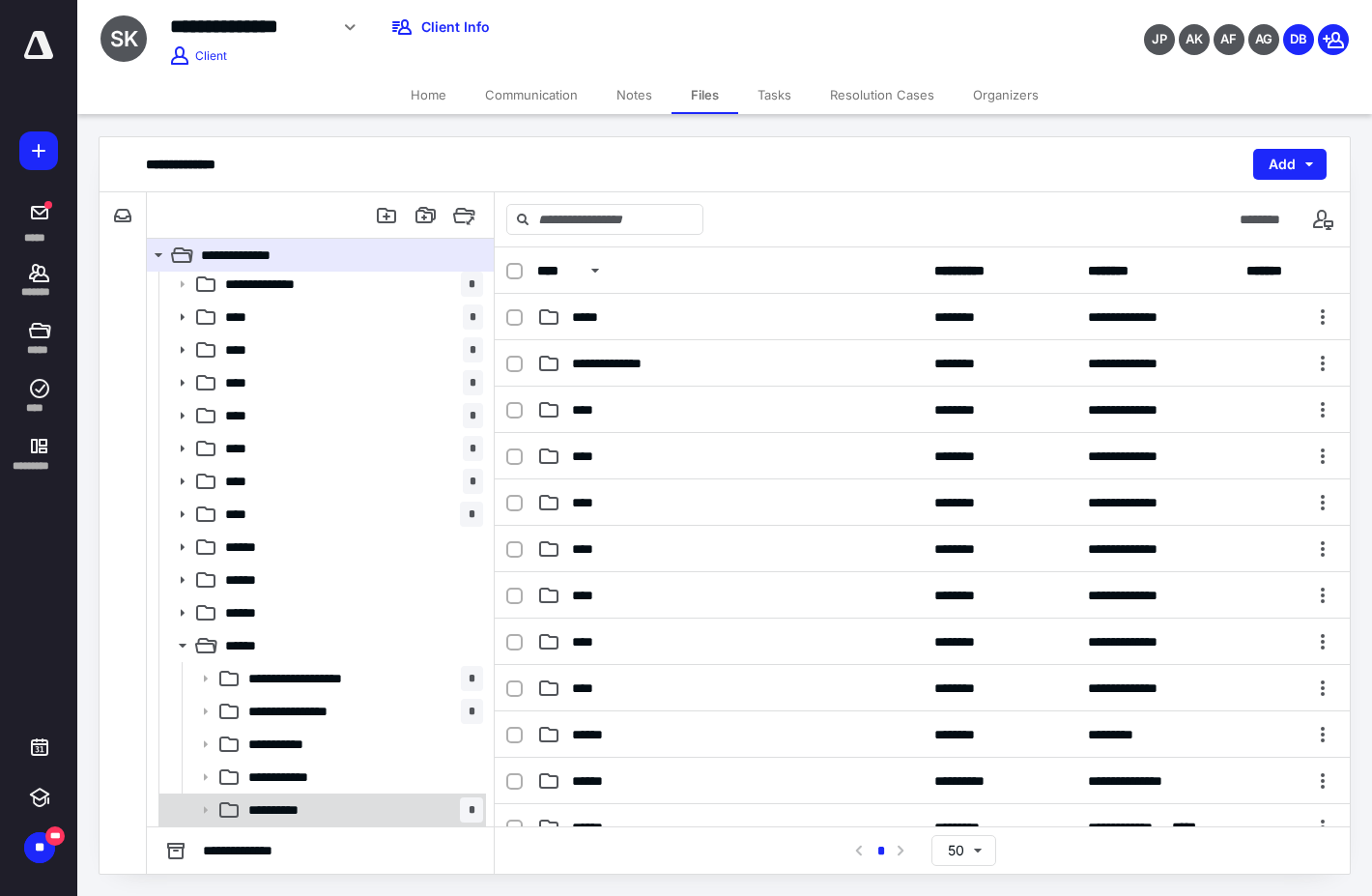 click 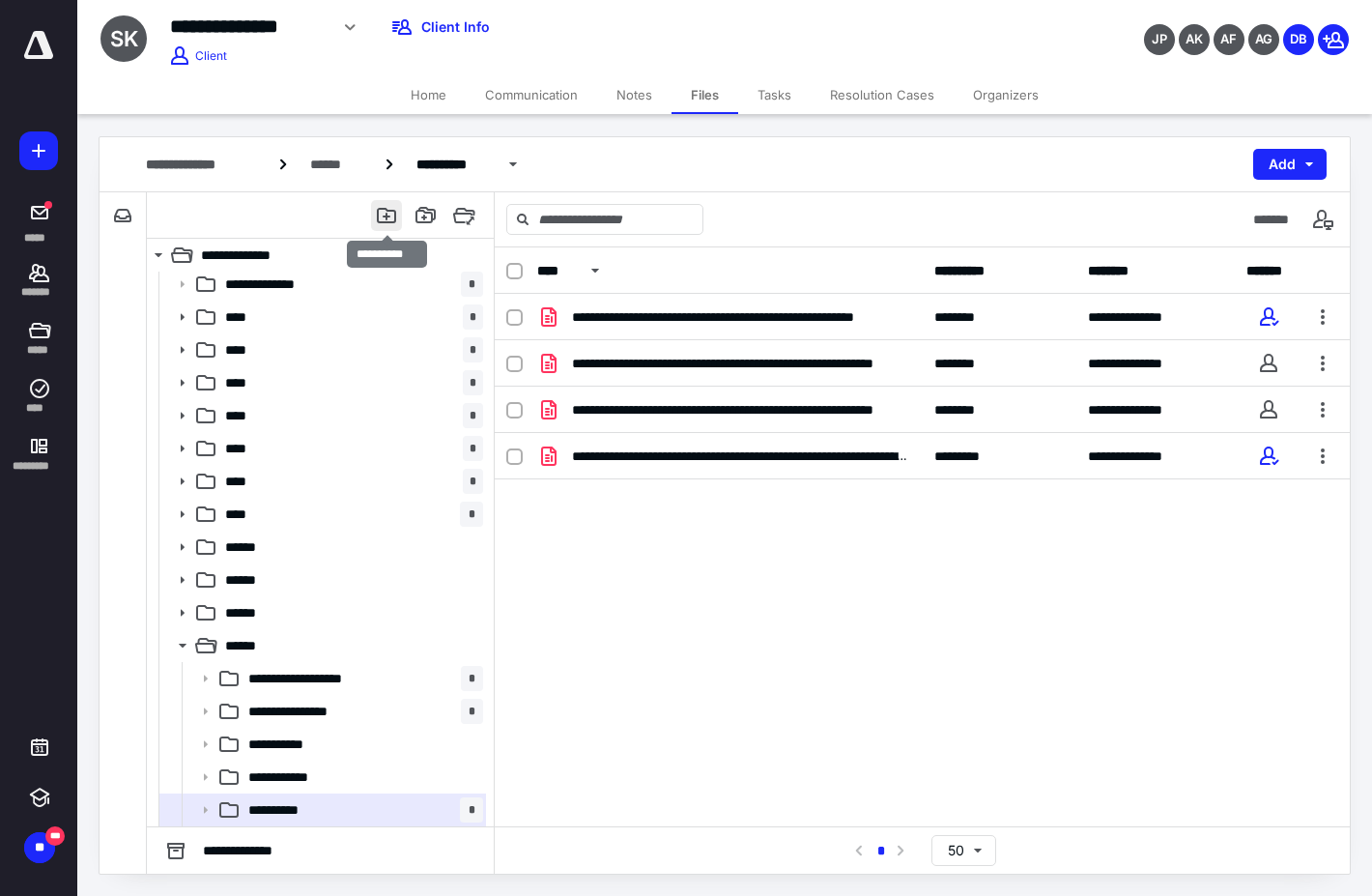 click at bounding box center [386, 216] 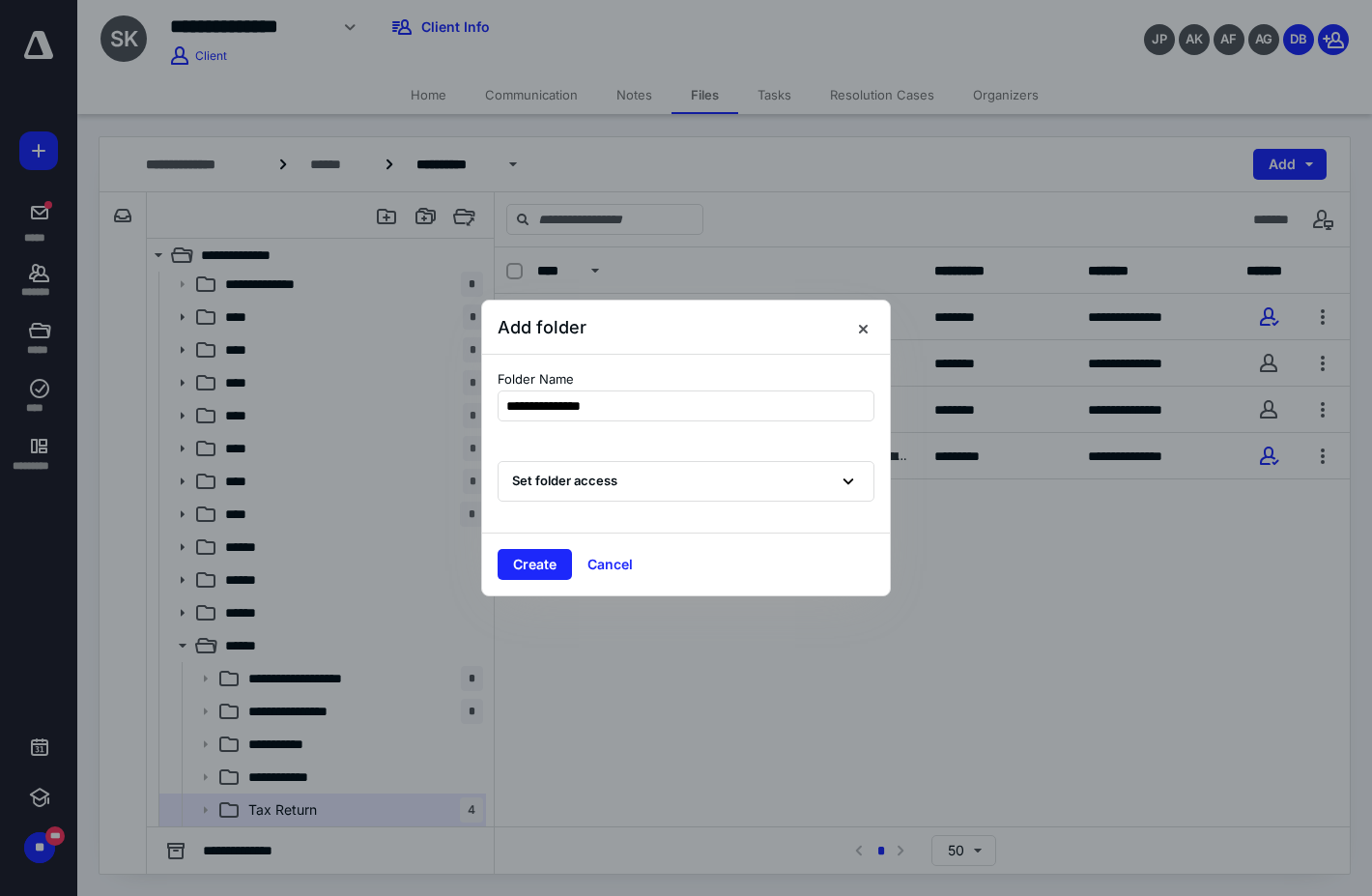 type on "**********" 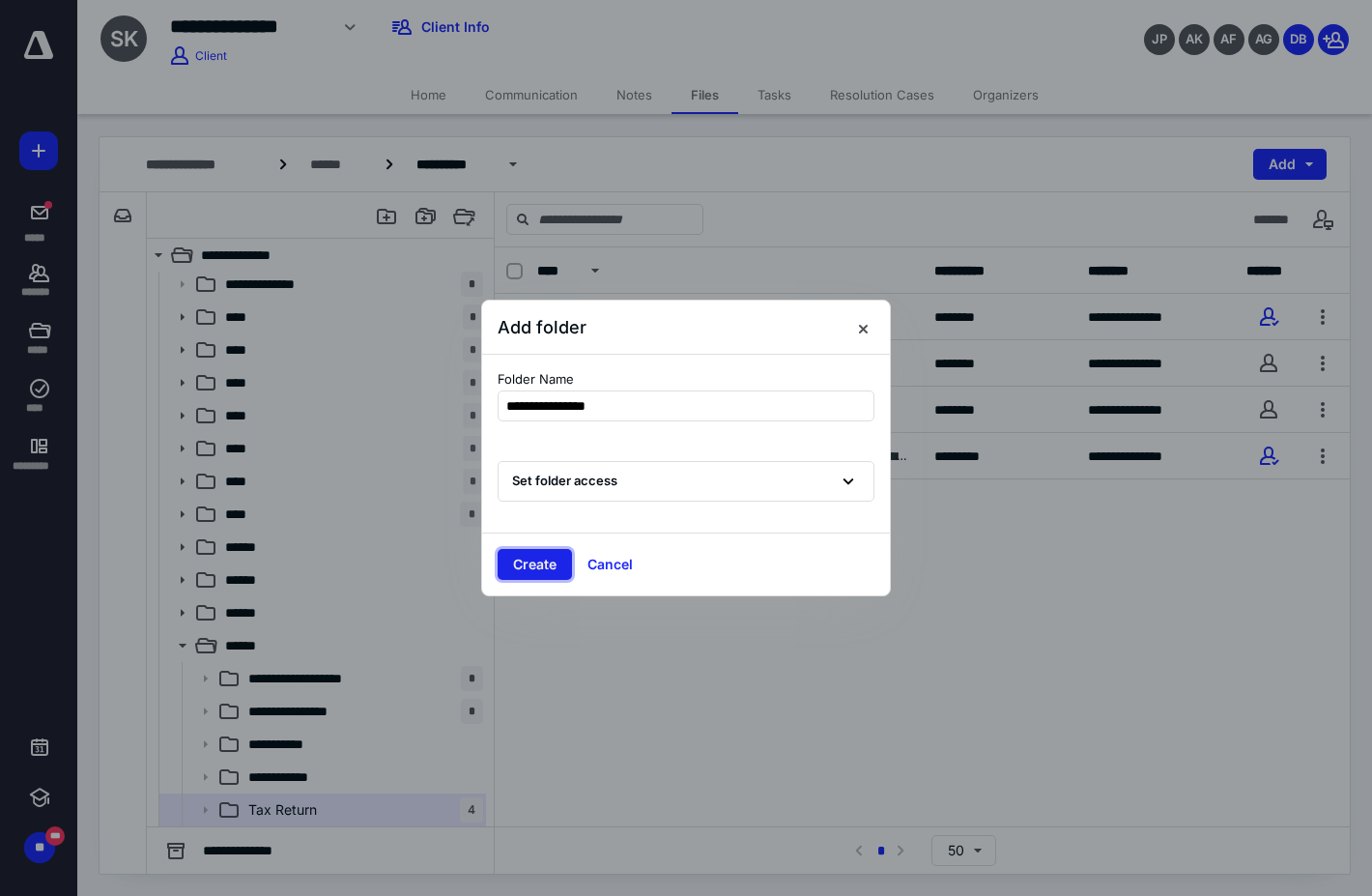click on "Create" at bounding box center [534, 564] 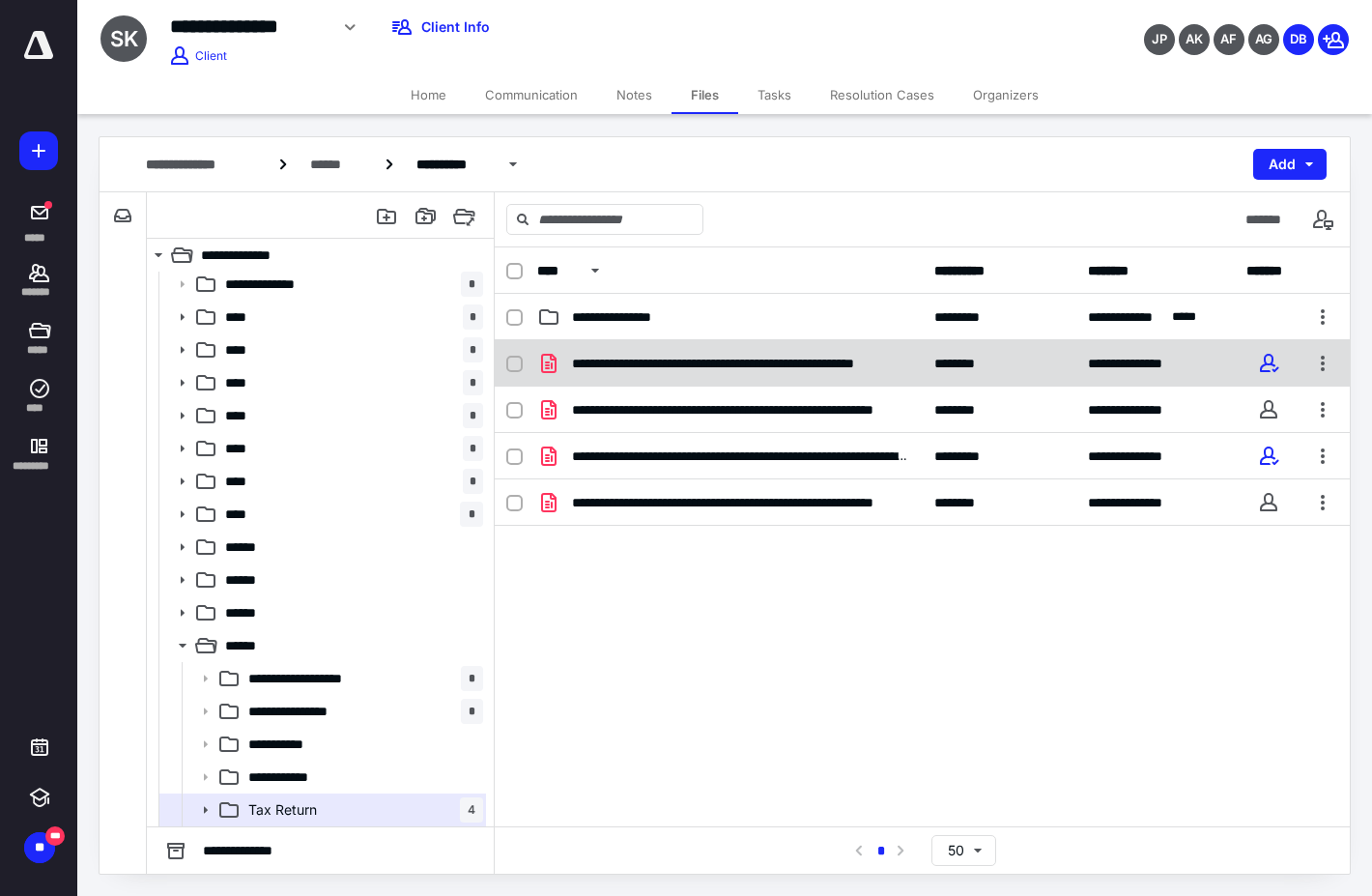 click at bounding box center [514, 364] 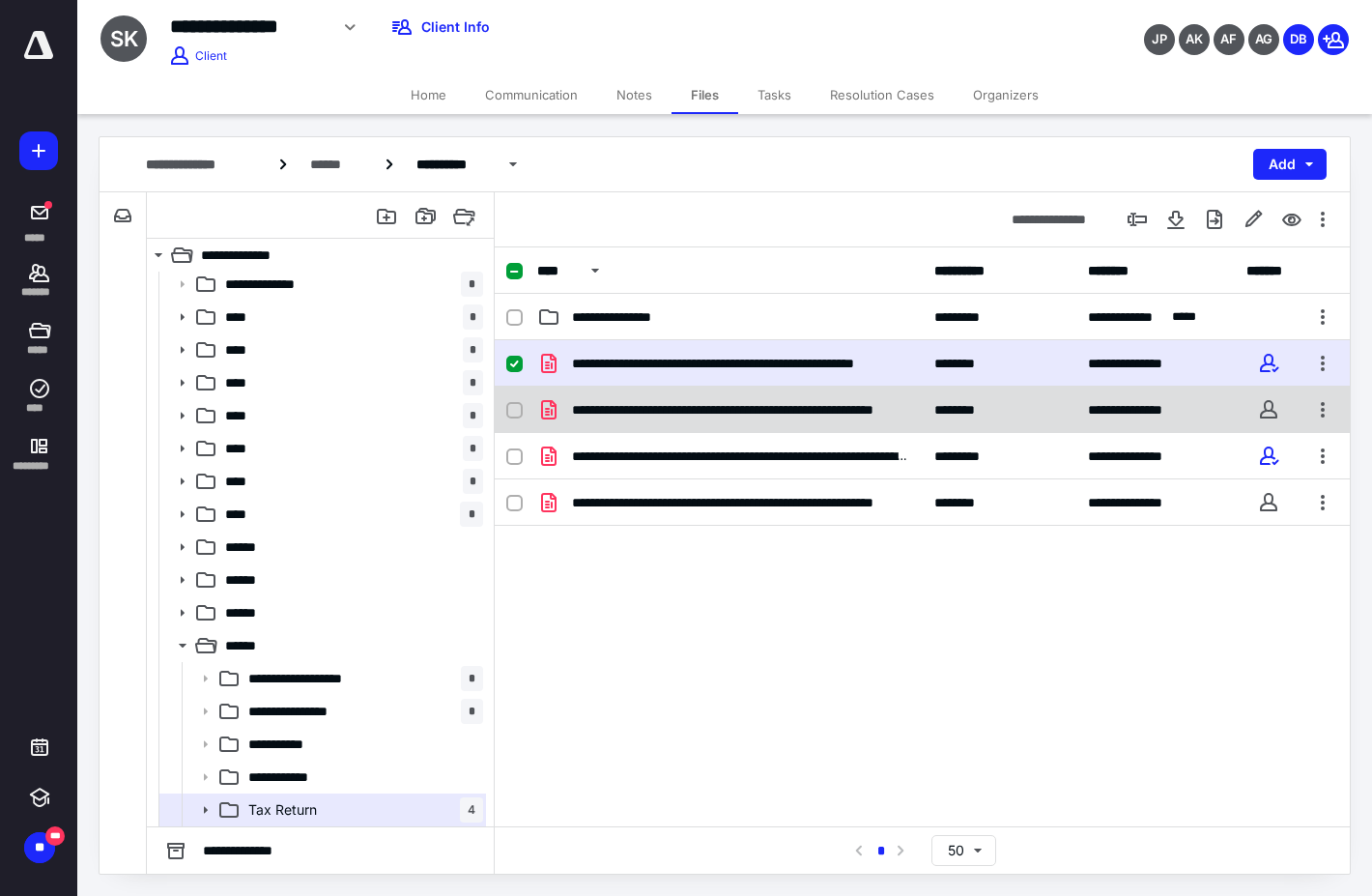 checkbox on "true" 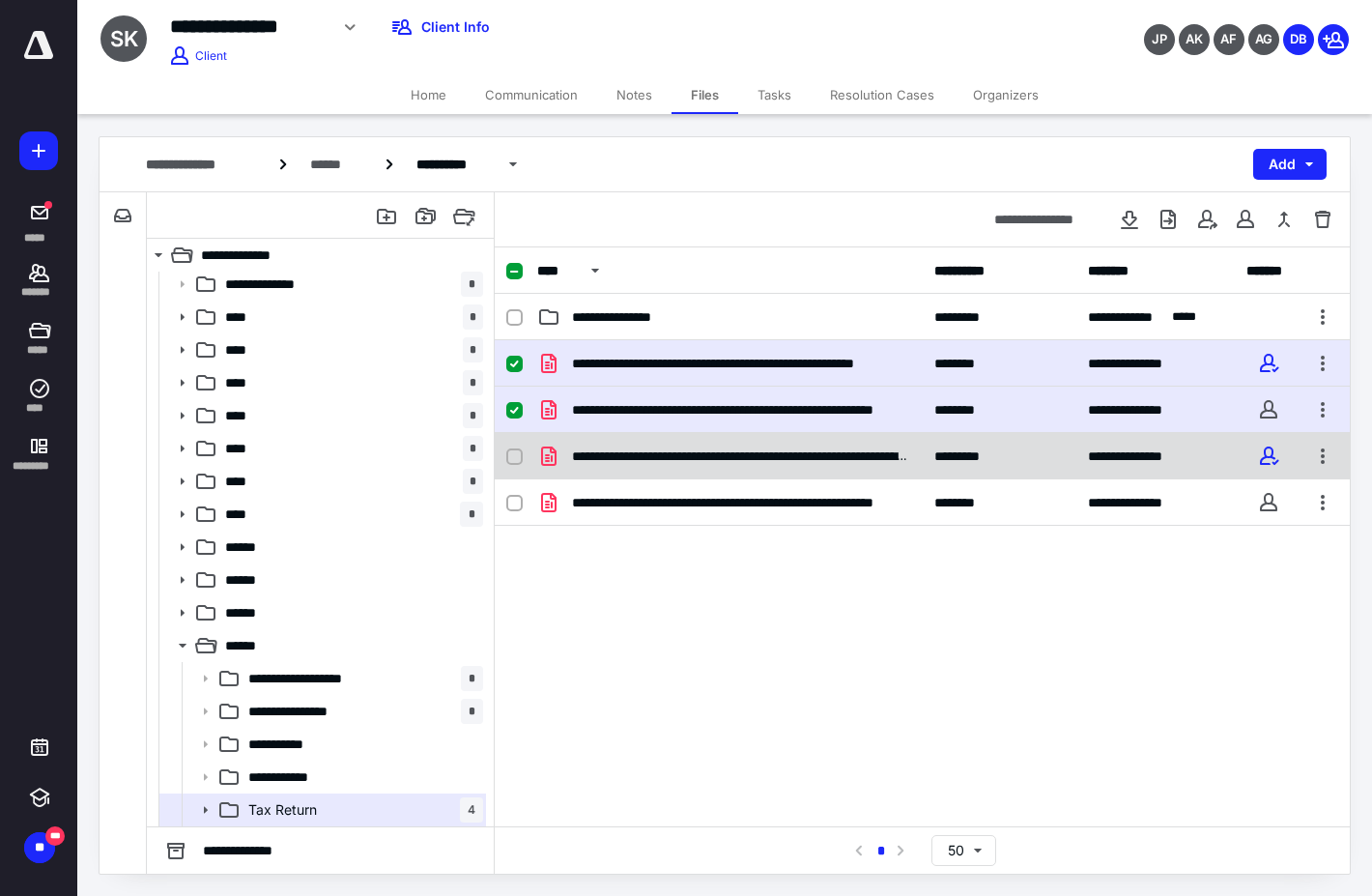 click 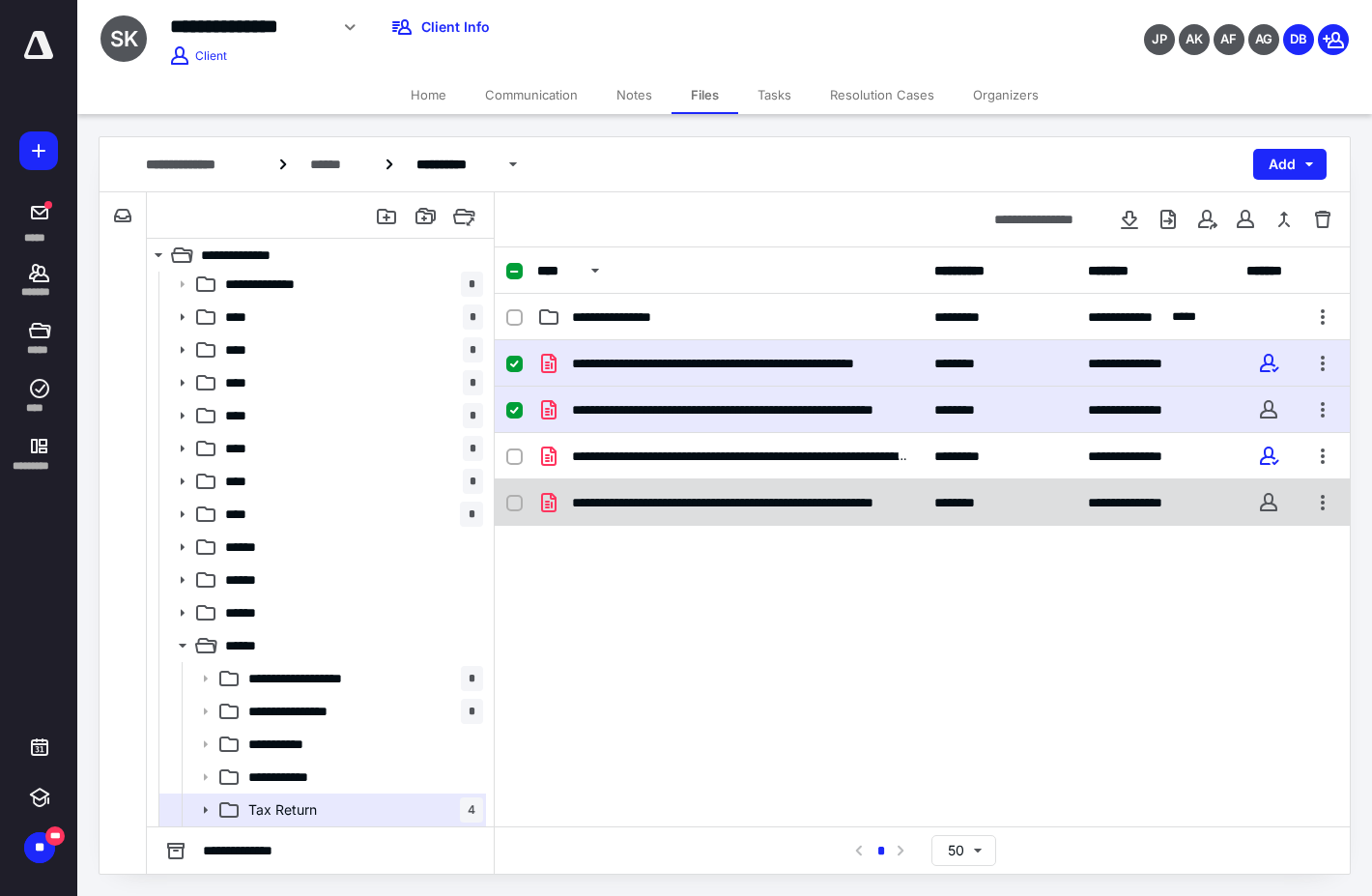 checkbox on "true" 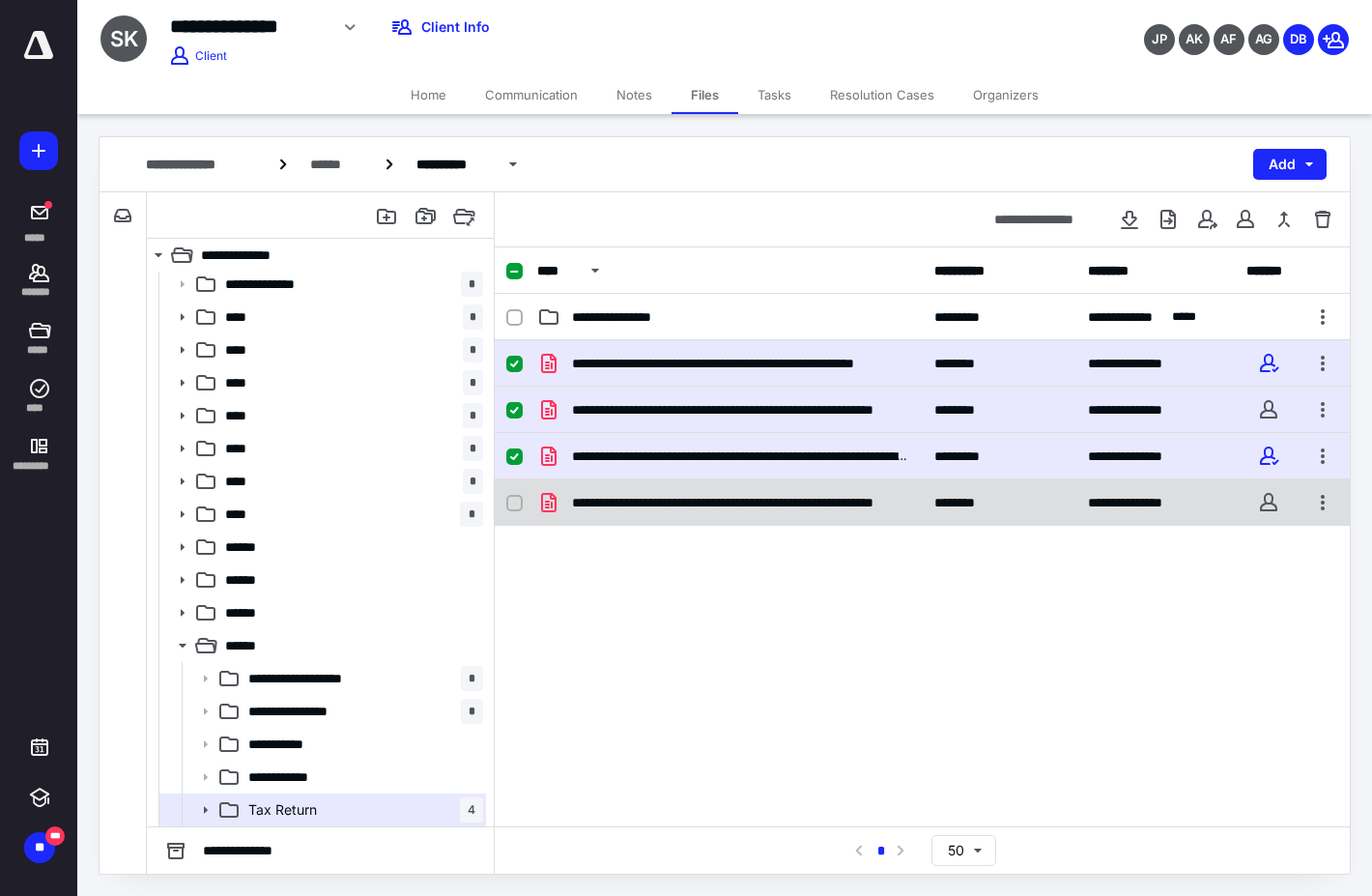 click at bounding box center (522, 503) 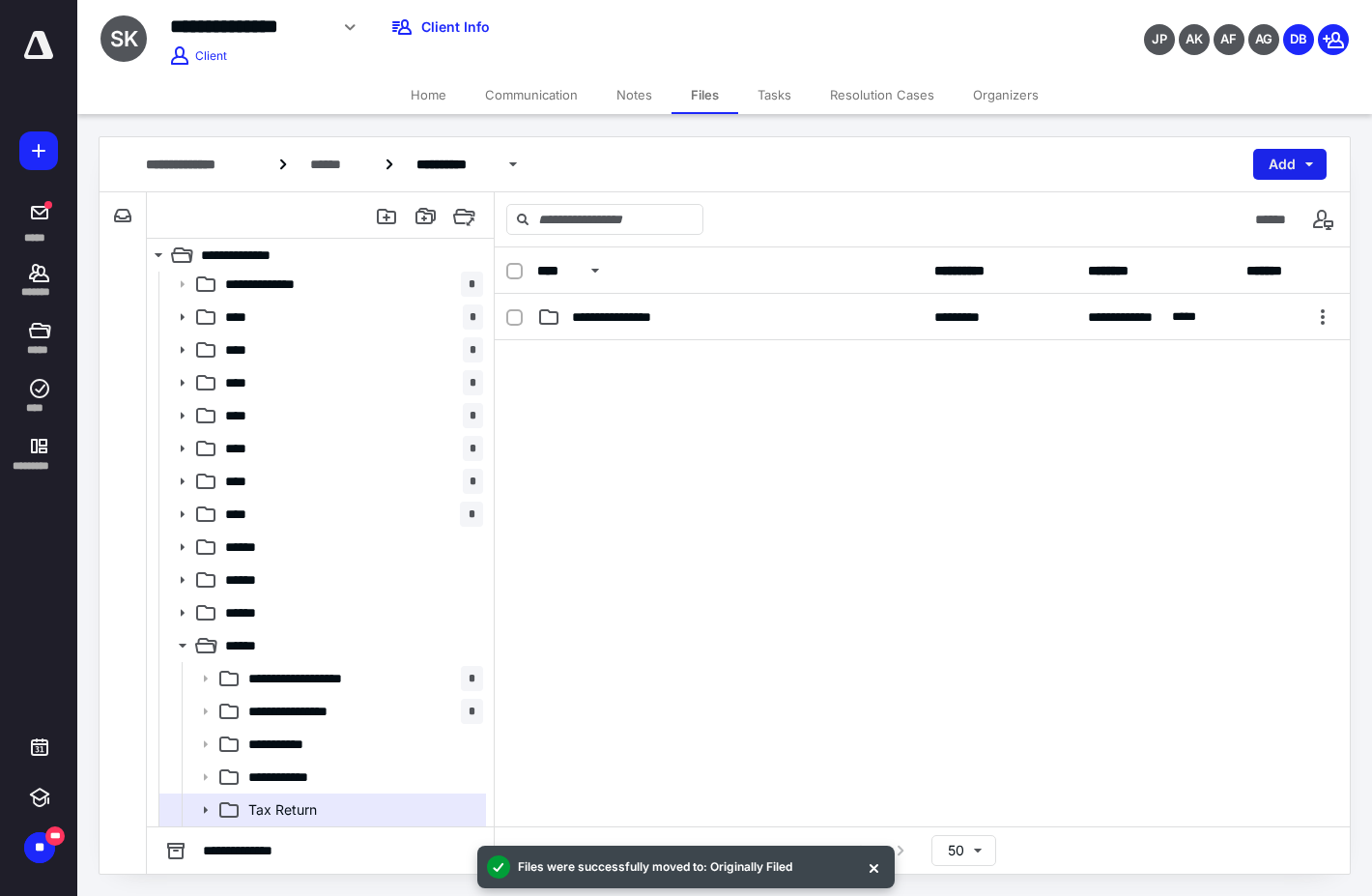 click on "Add" at bounding box center [1290, 164] 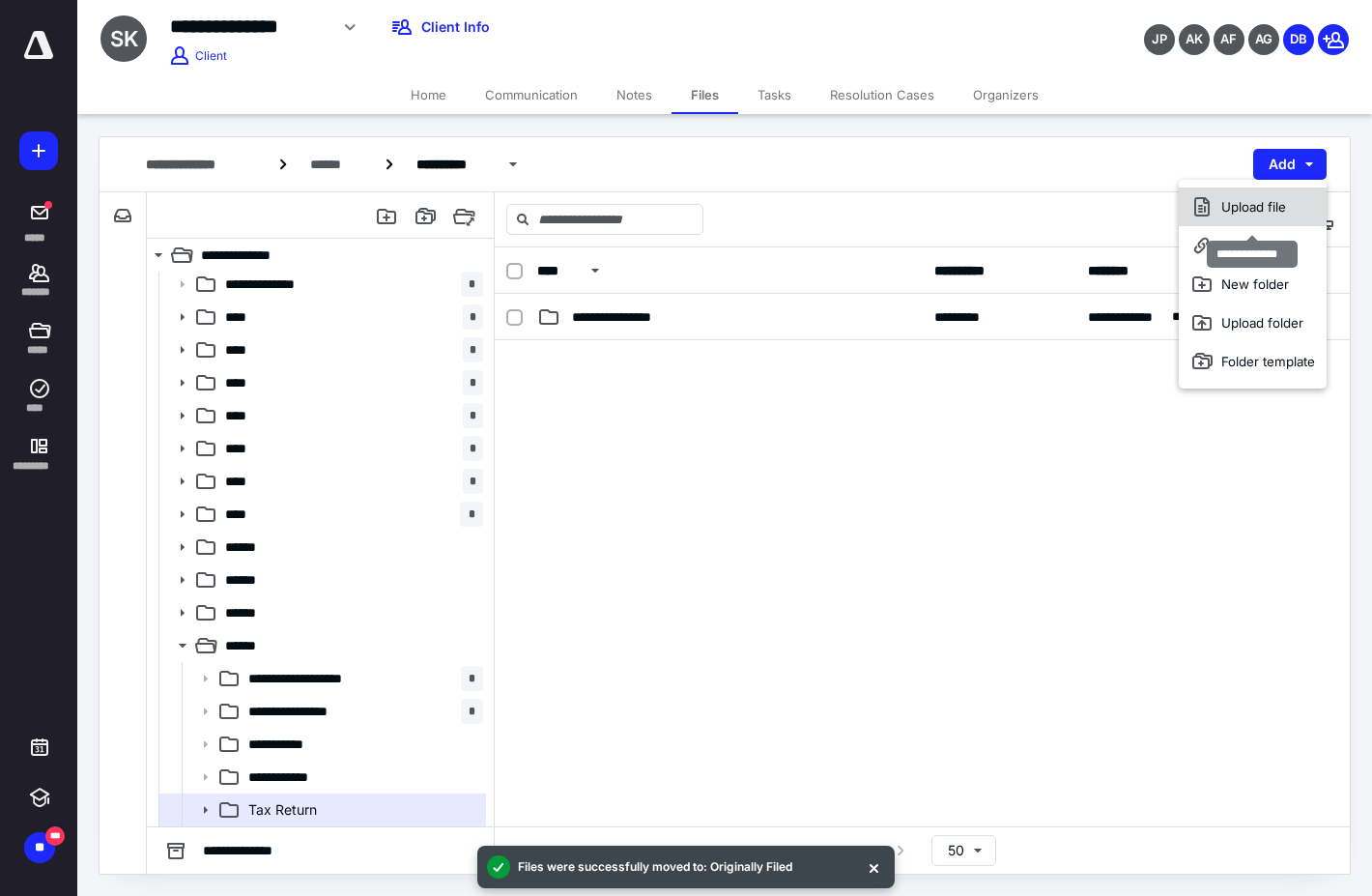 click on "Upload file" at bounding box center (1252, 207) 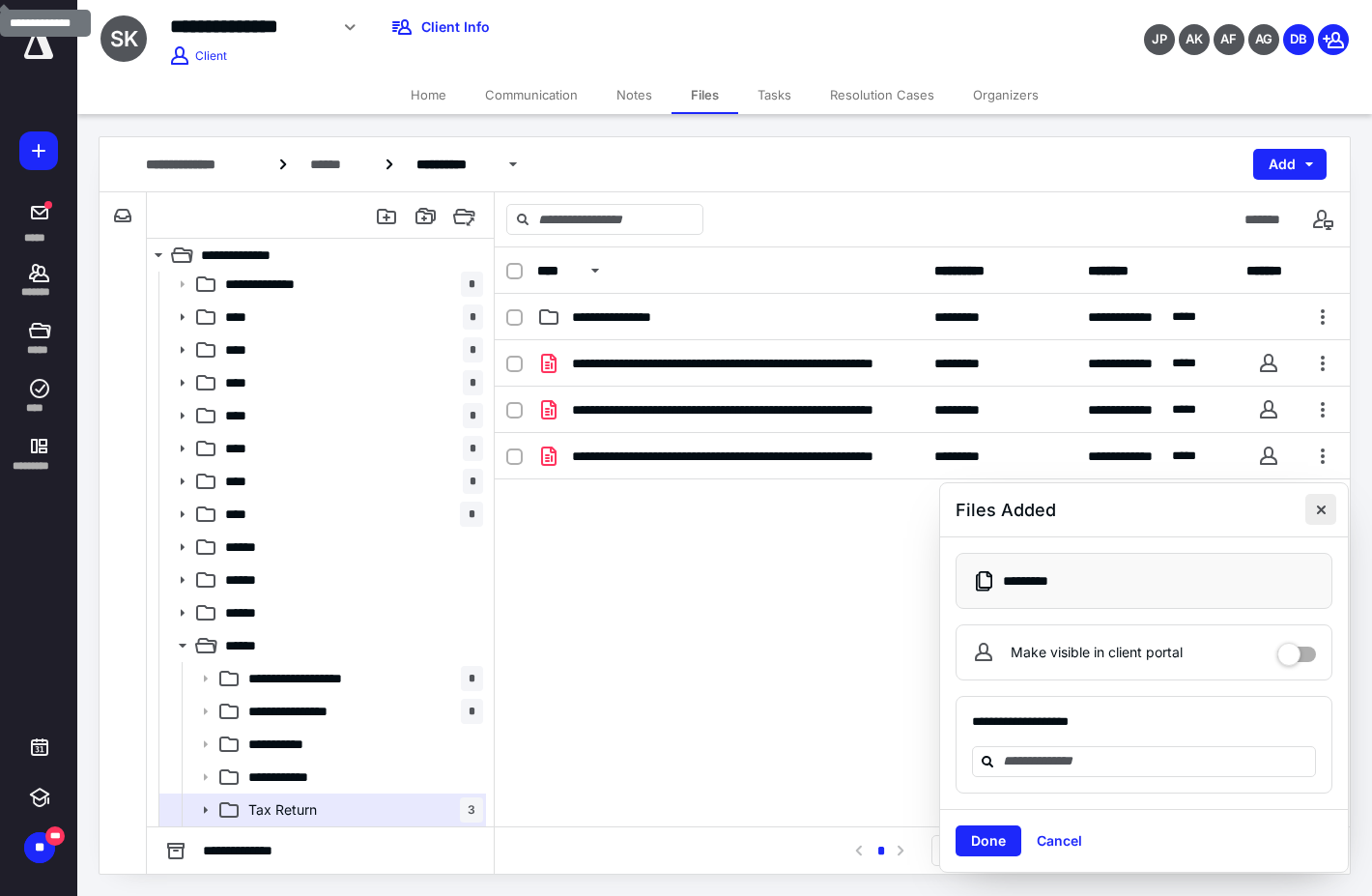 click at bounding box center (1321, 509) 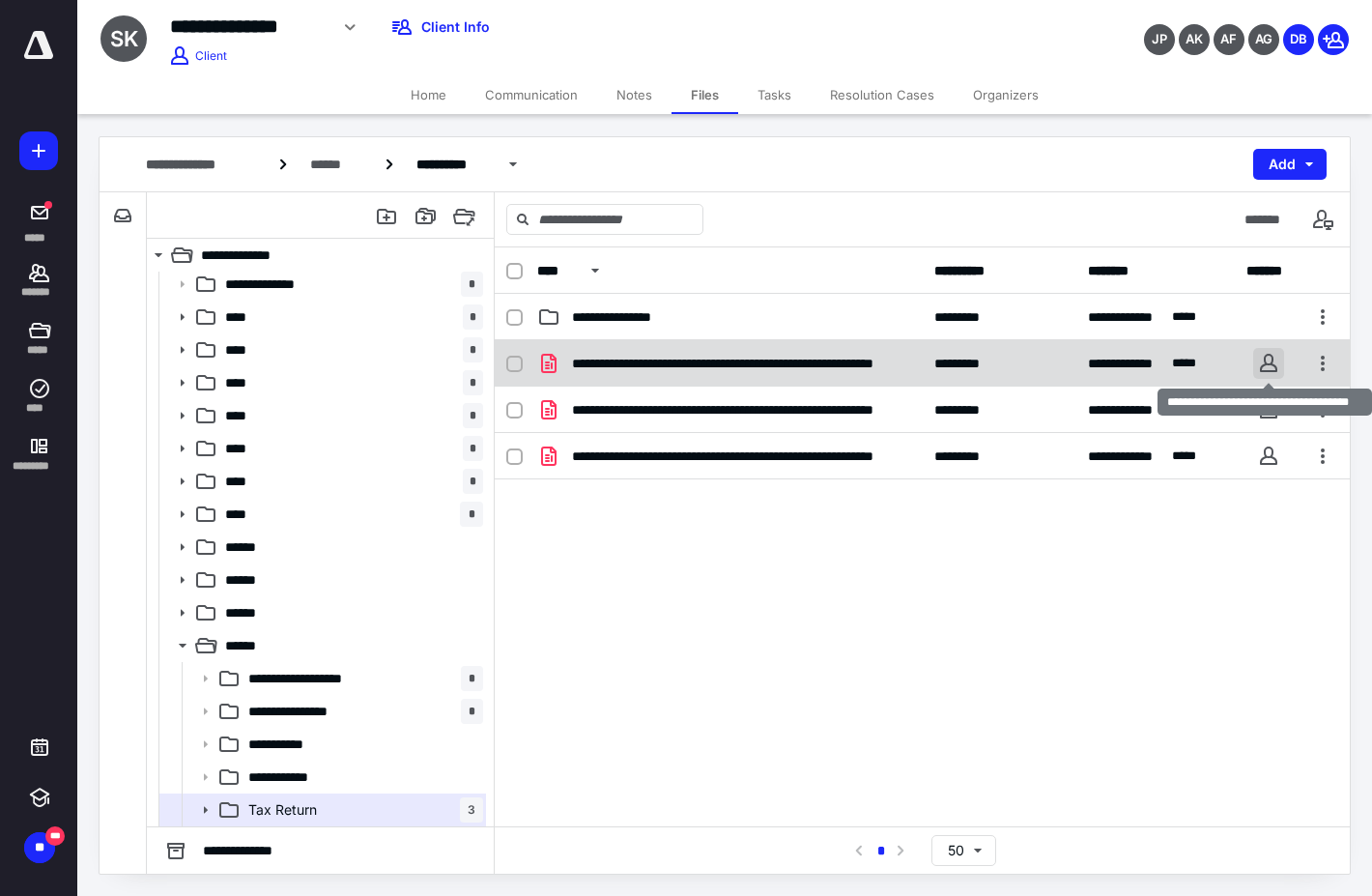 click at bounding box center (1269, 363) 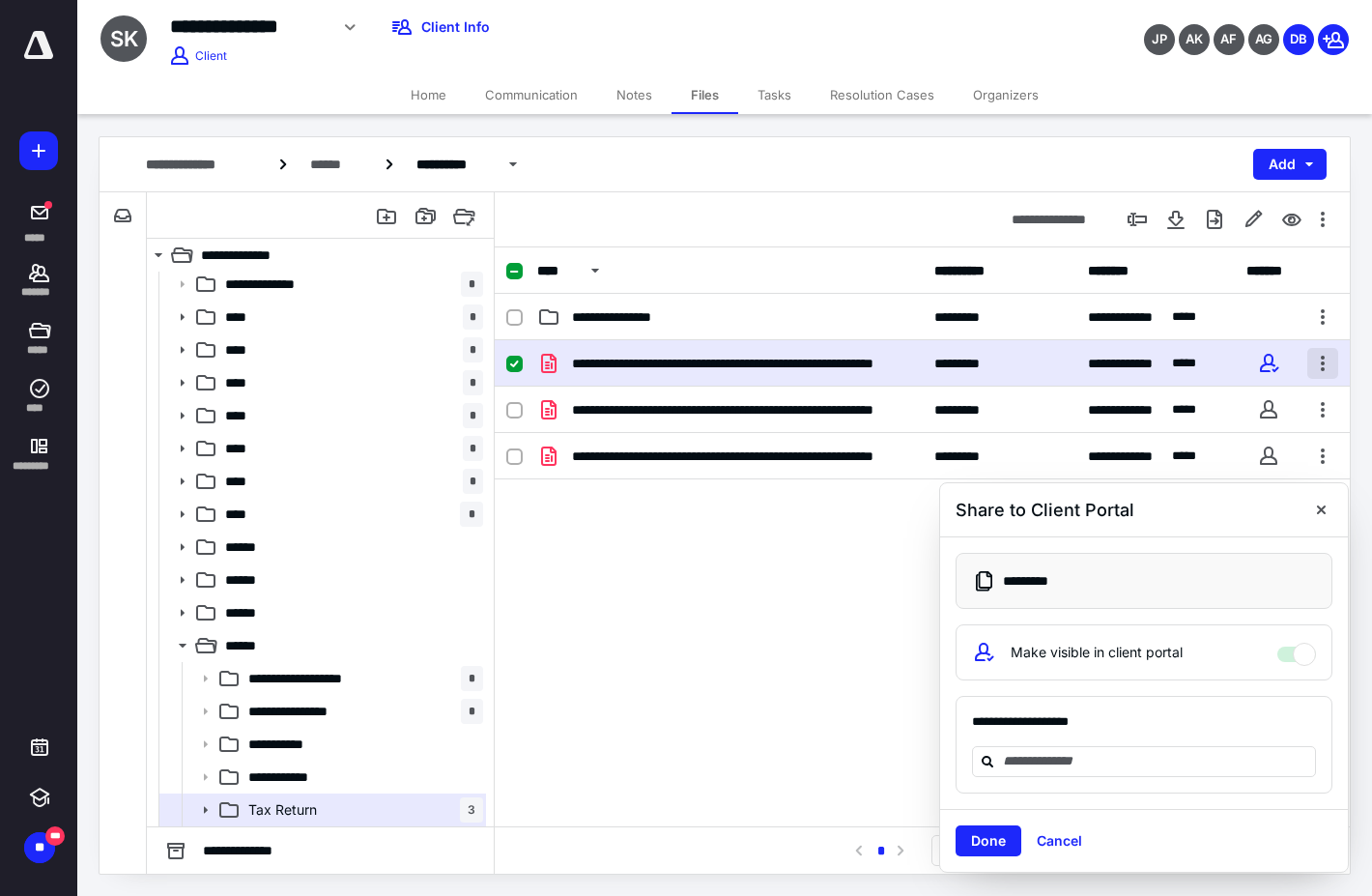 click at bounding box center [1323, 363] 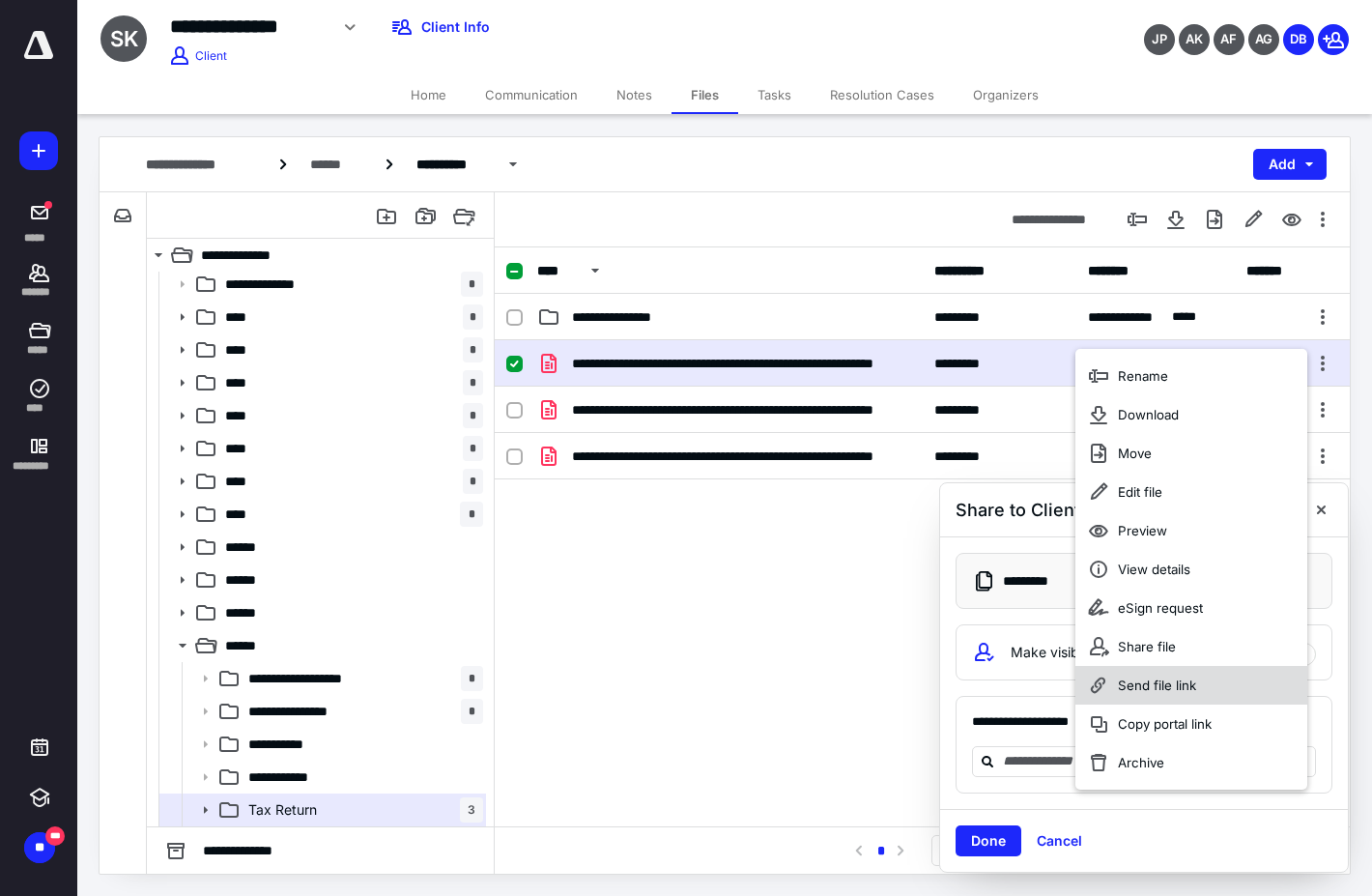 click on "Send file link" at bounding box center (1157, 685) 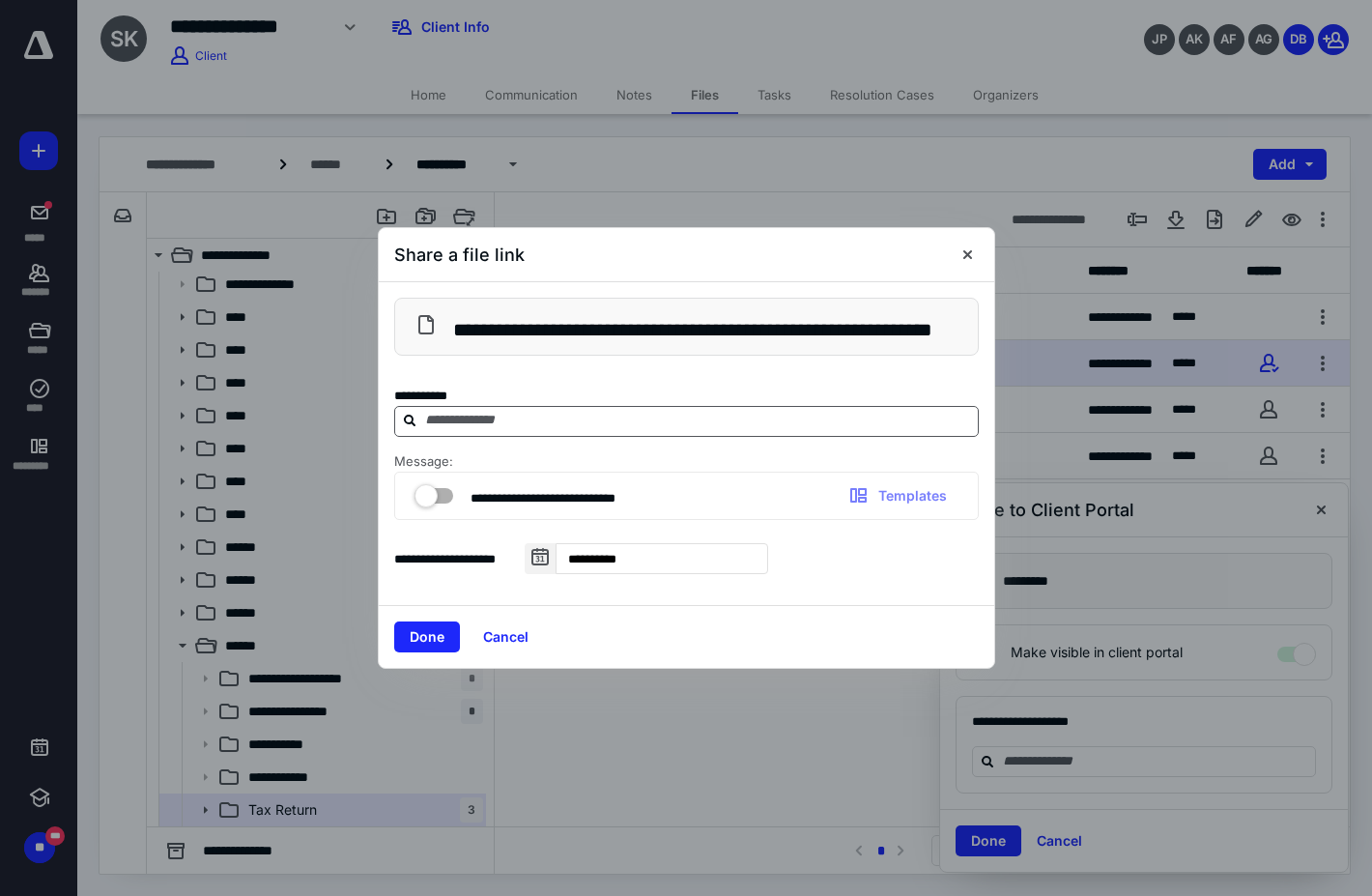 click at bounding box center [698, 420] 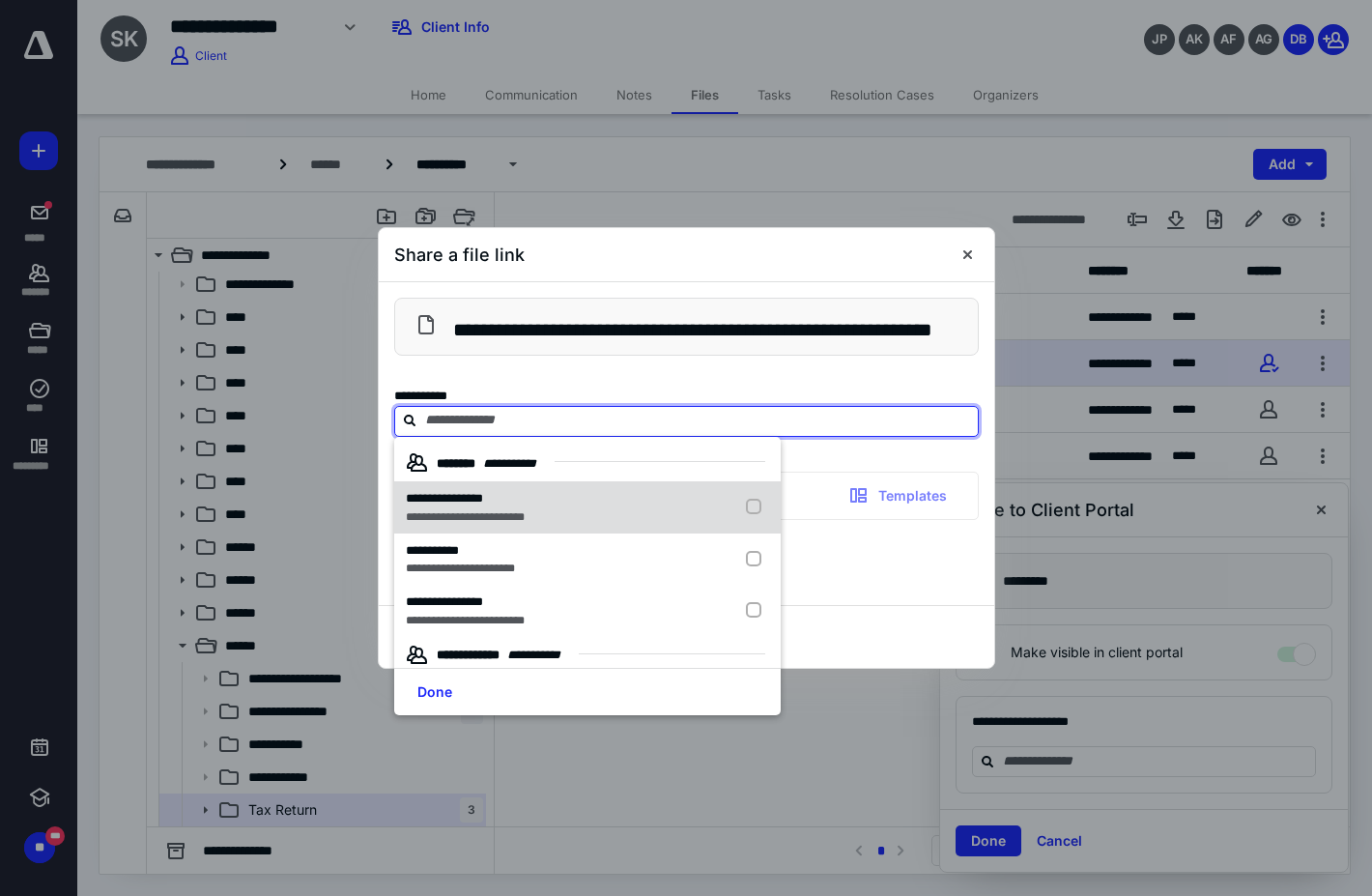 click on "**********" at bounding box center (444, 498) 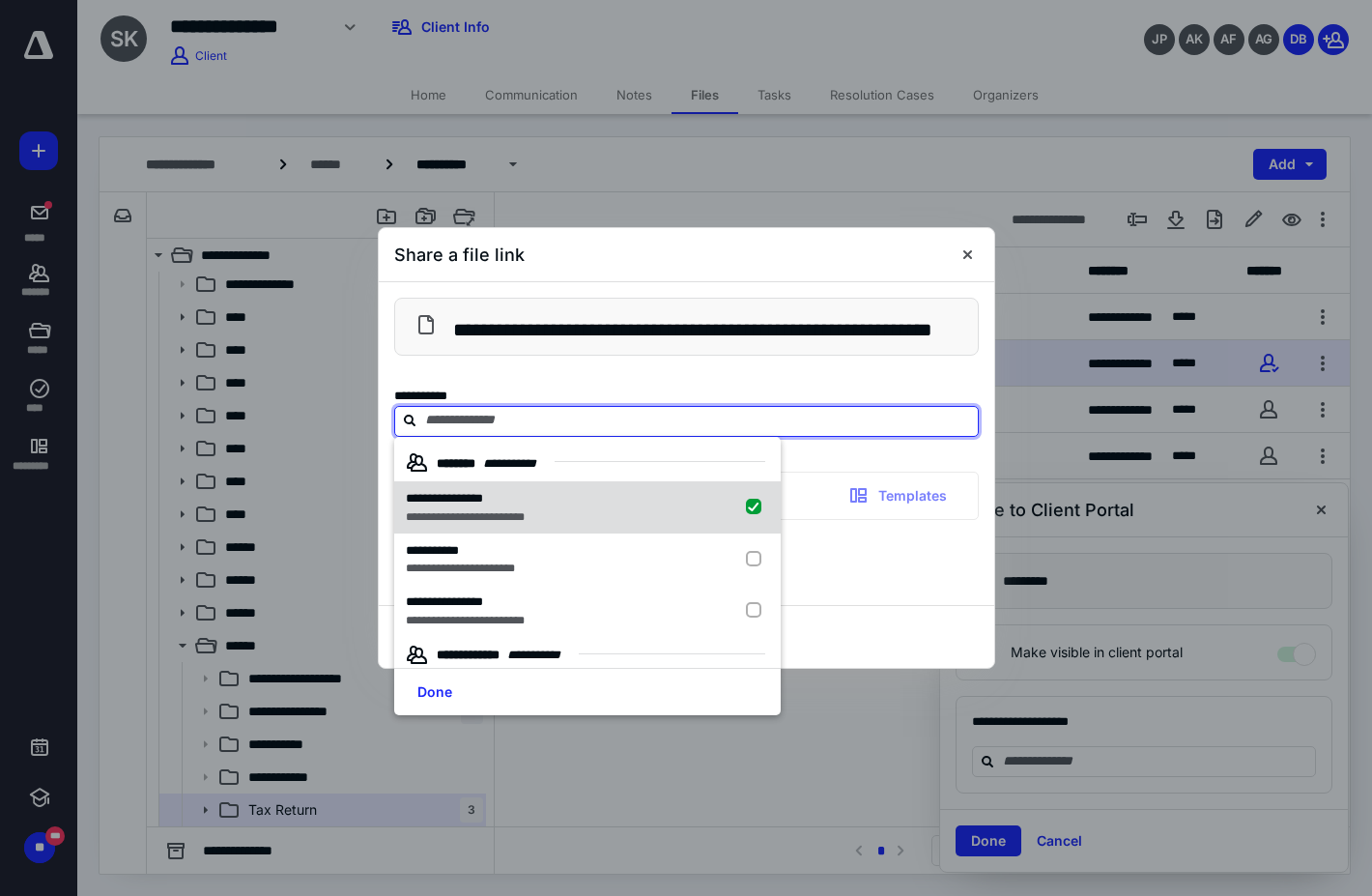 checkbox on "true" 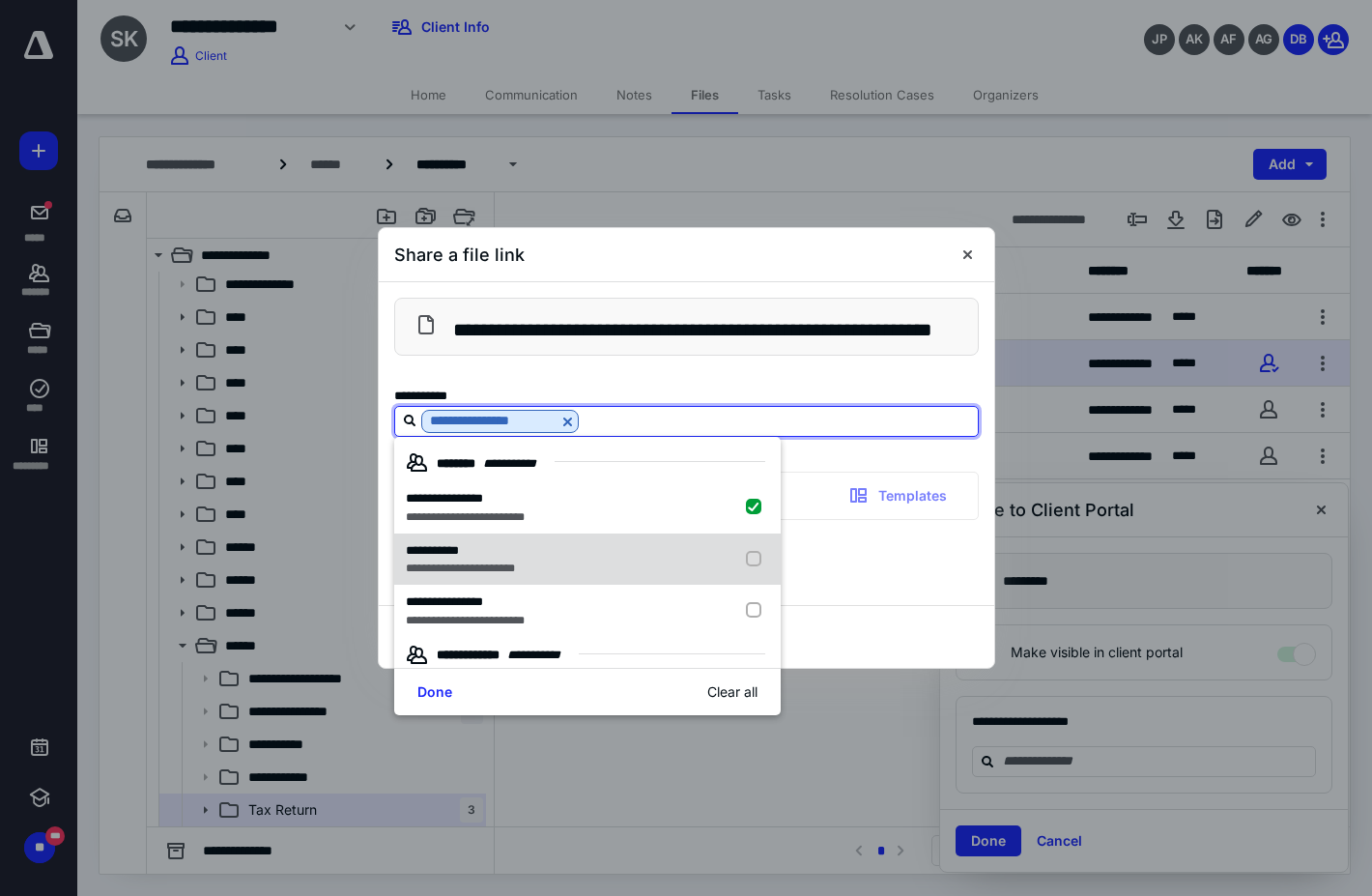 click at bounding box center (757, 560) 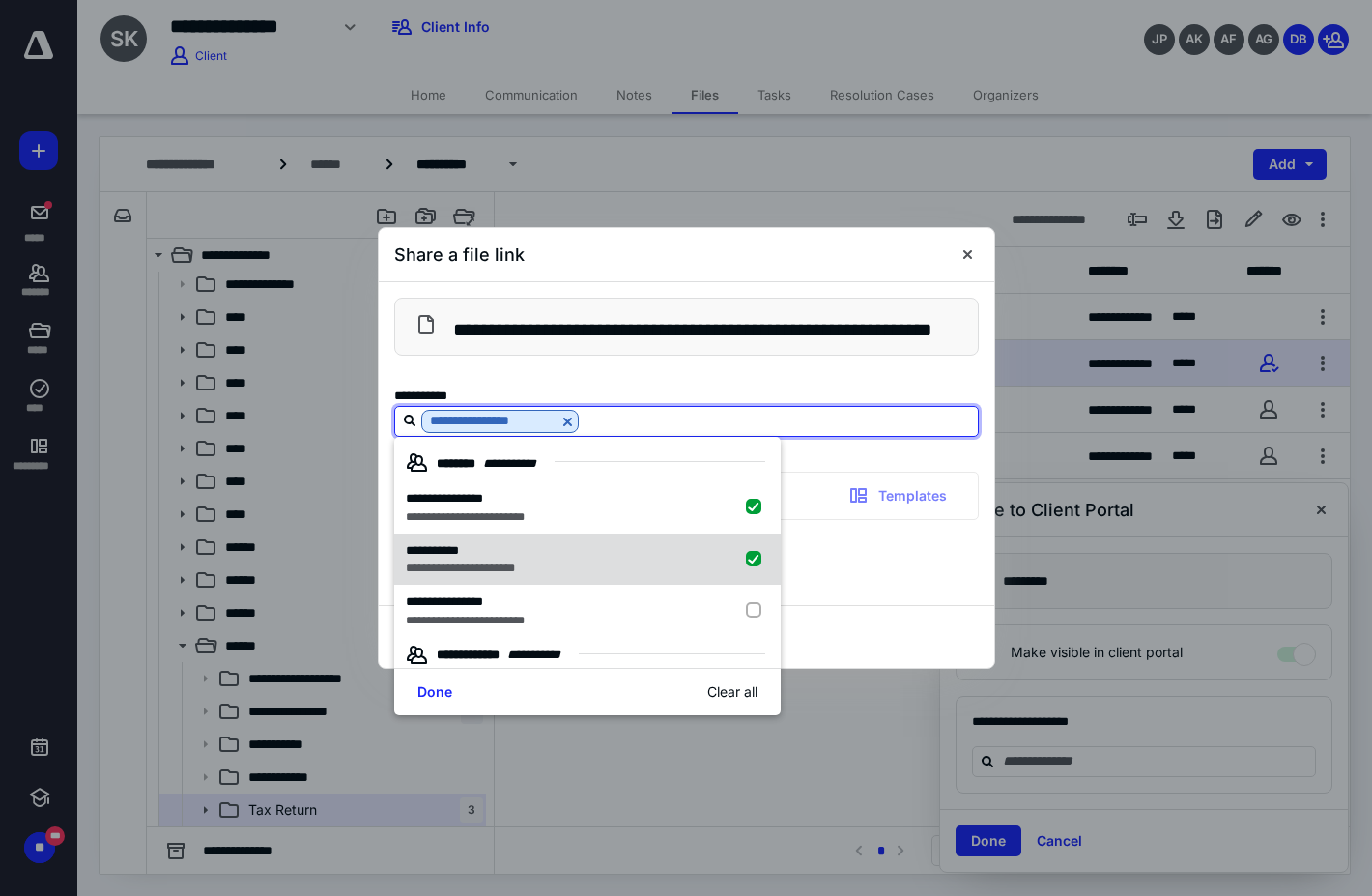 checkbox on "true" 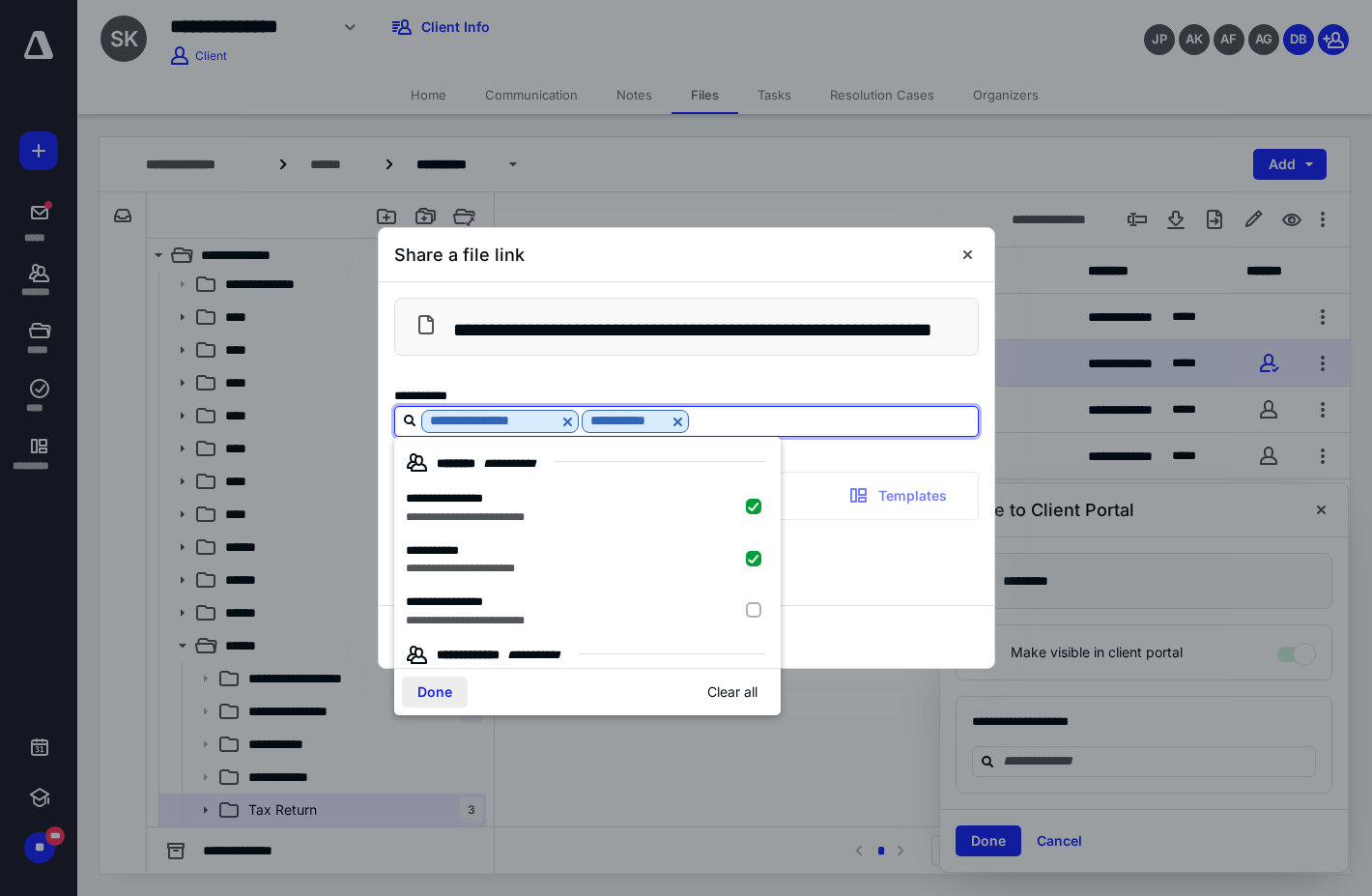 click on "Done" at bounding box center (435, 692) 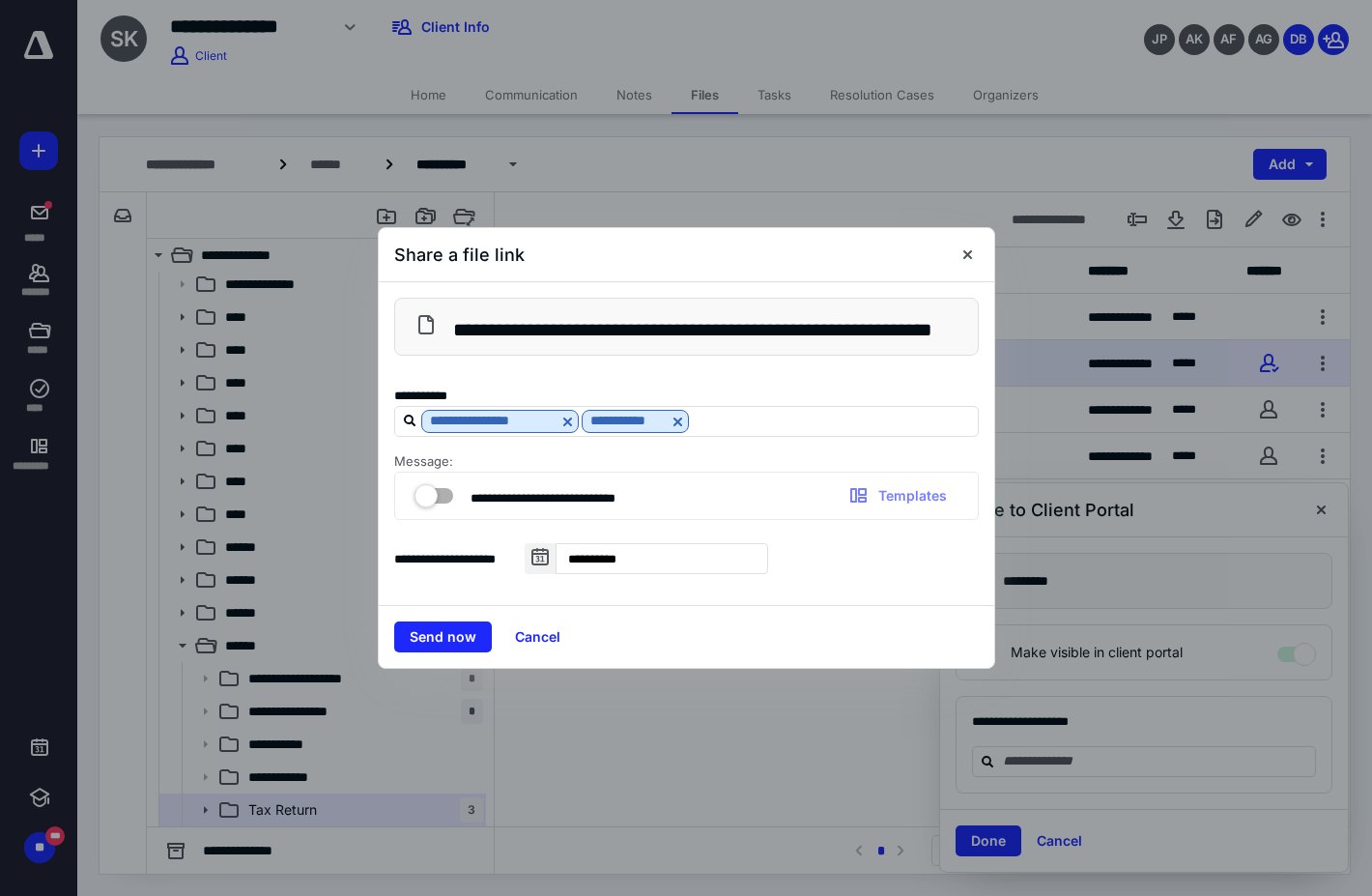click at bounding box center [434, 492] 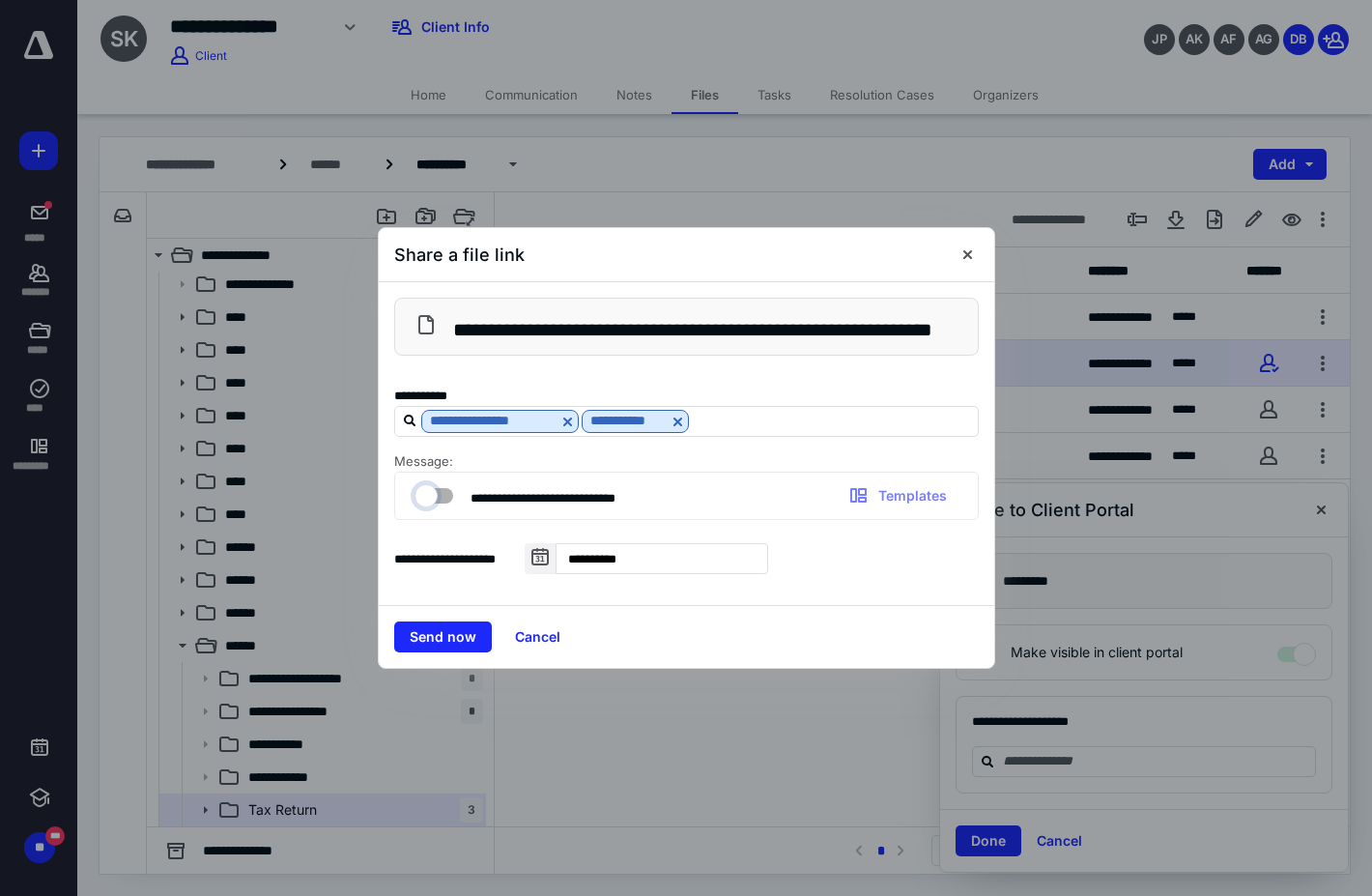 click at bounding box center [424, 493] 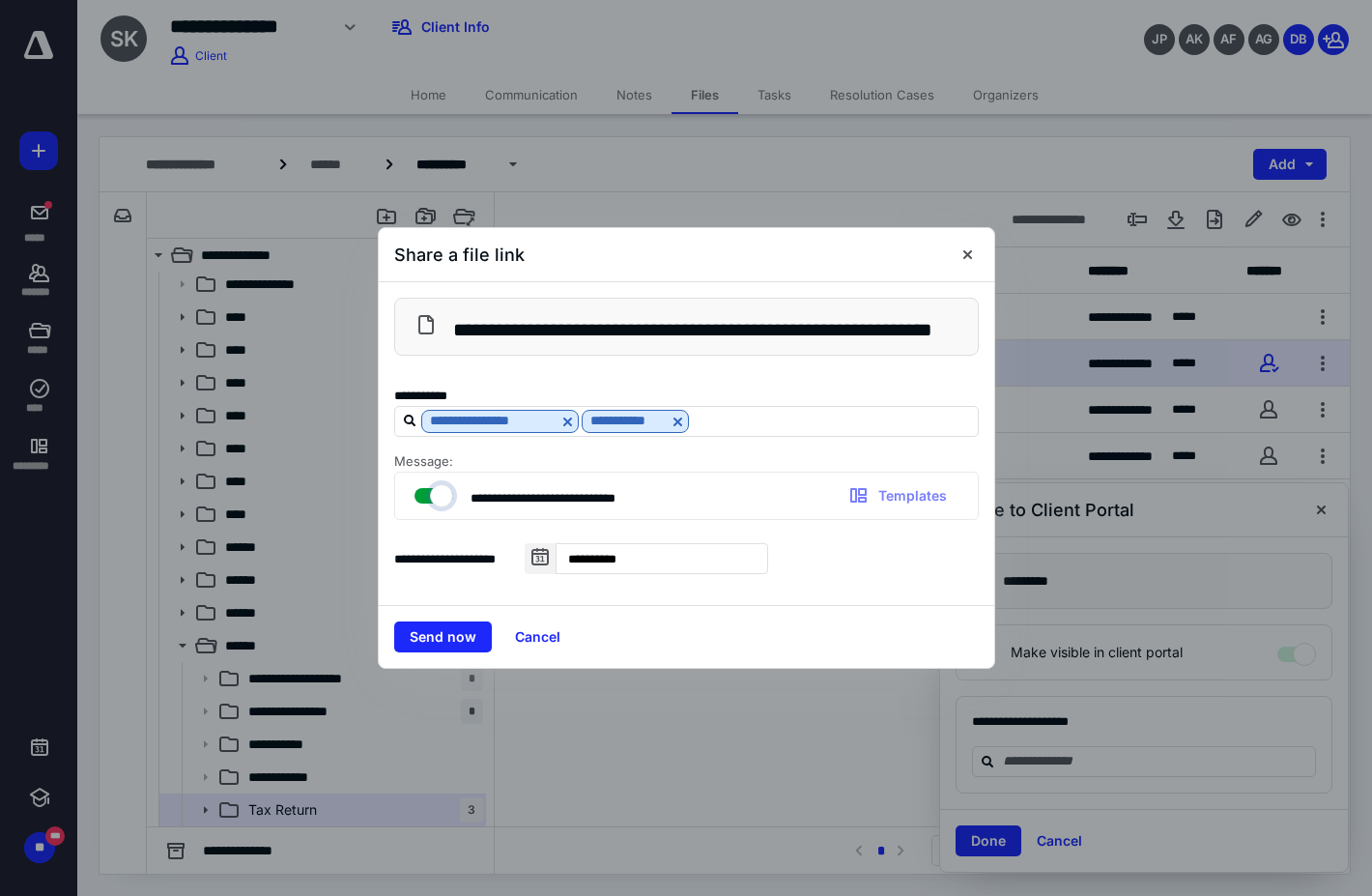 checkbox on "true" 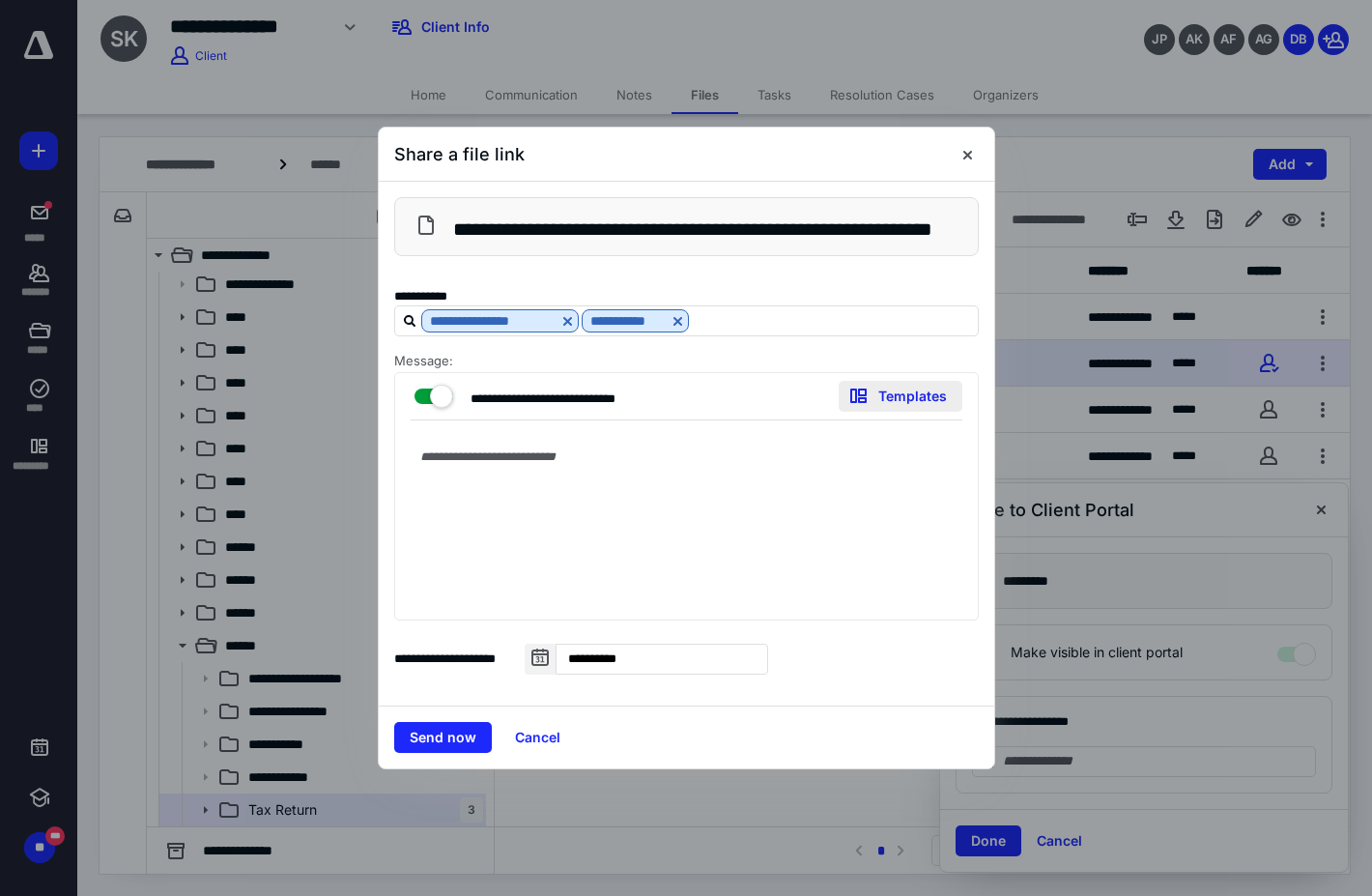 click on "Templates" at bounding box center [900, 396] 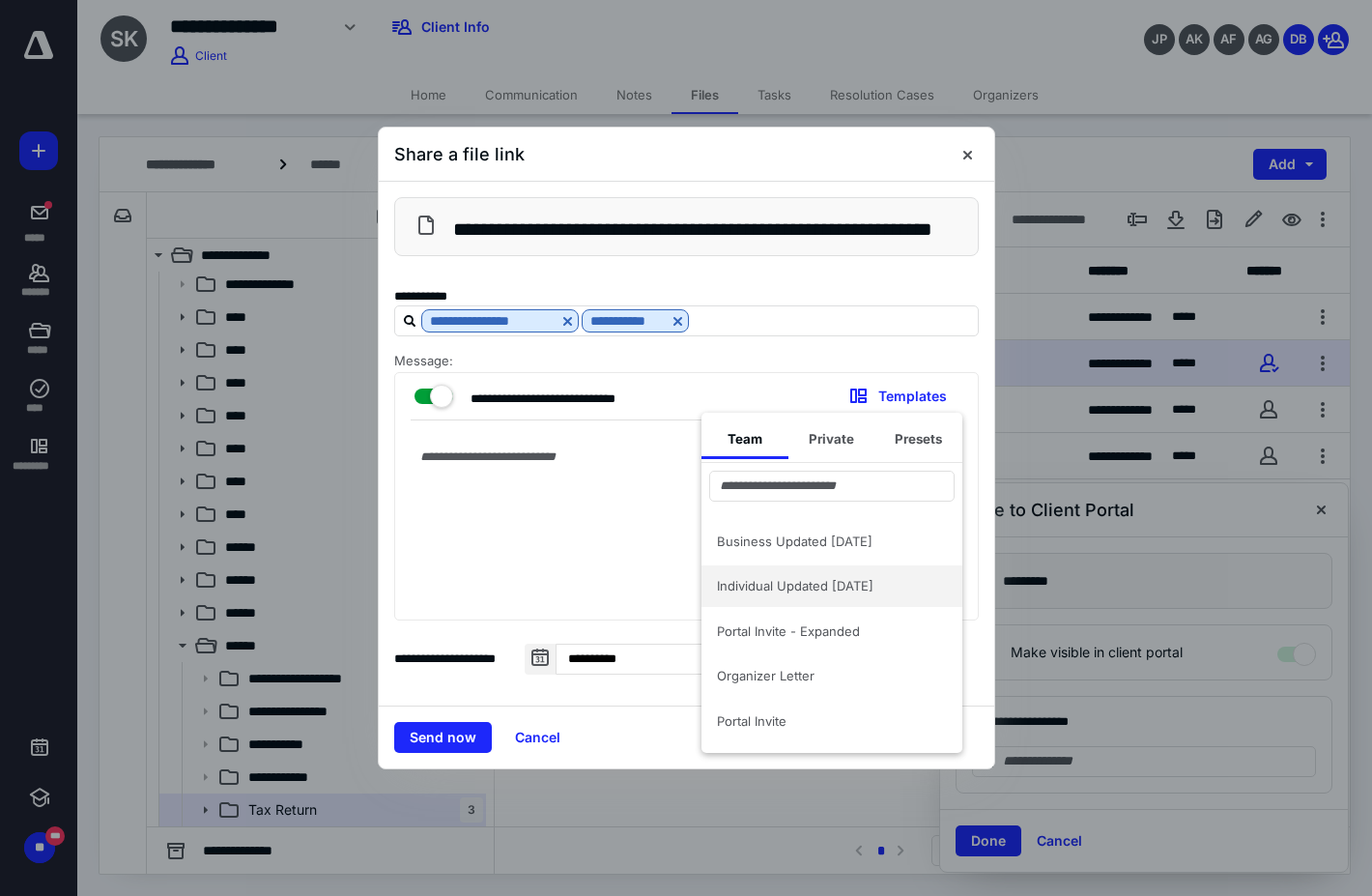 click on "Individual Updated 2-8-24" at bounding box center [820, 586] 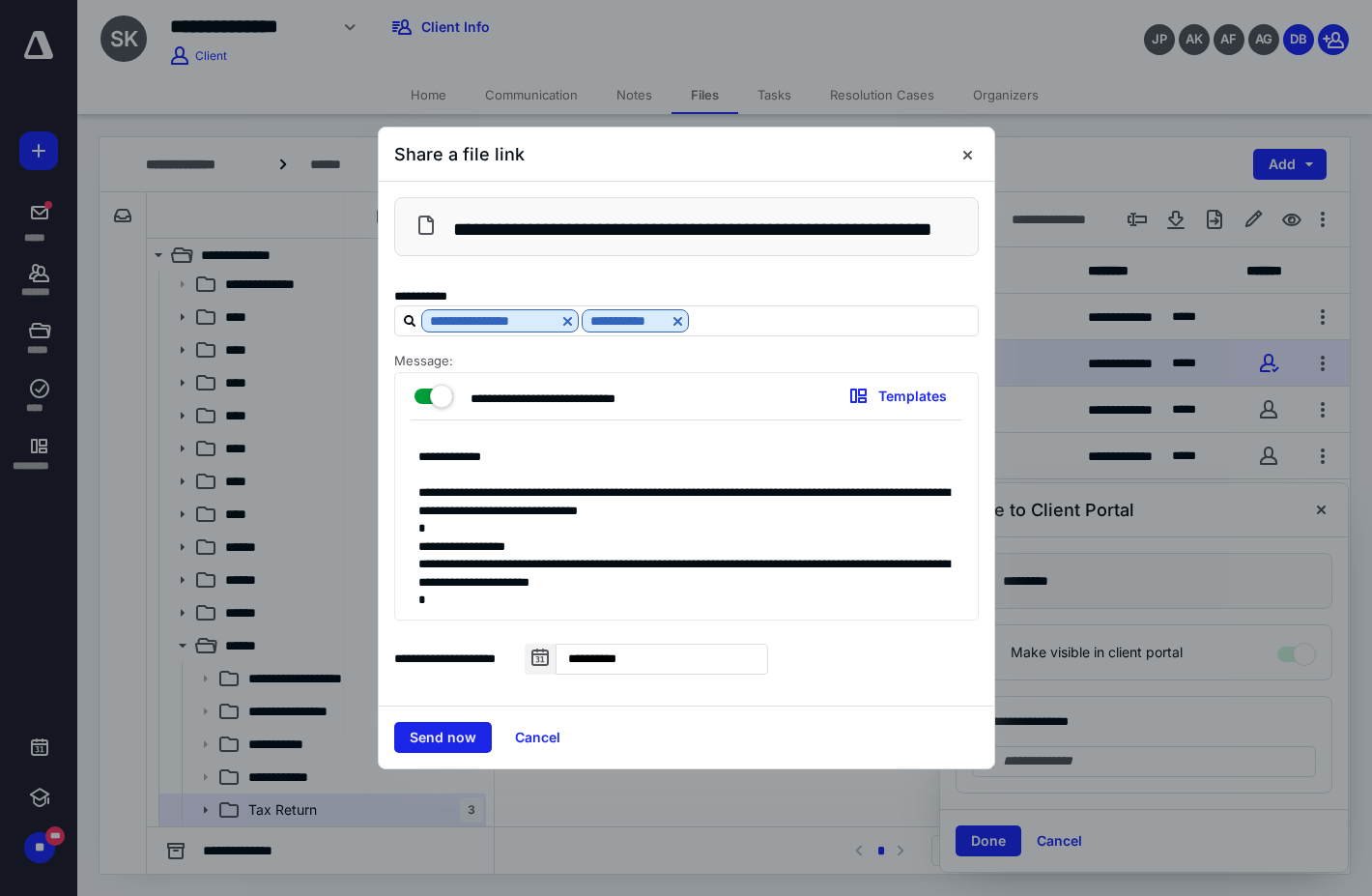 click on "Send now" at bounding box center (443, 737) 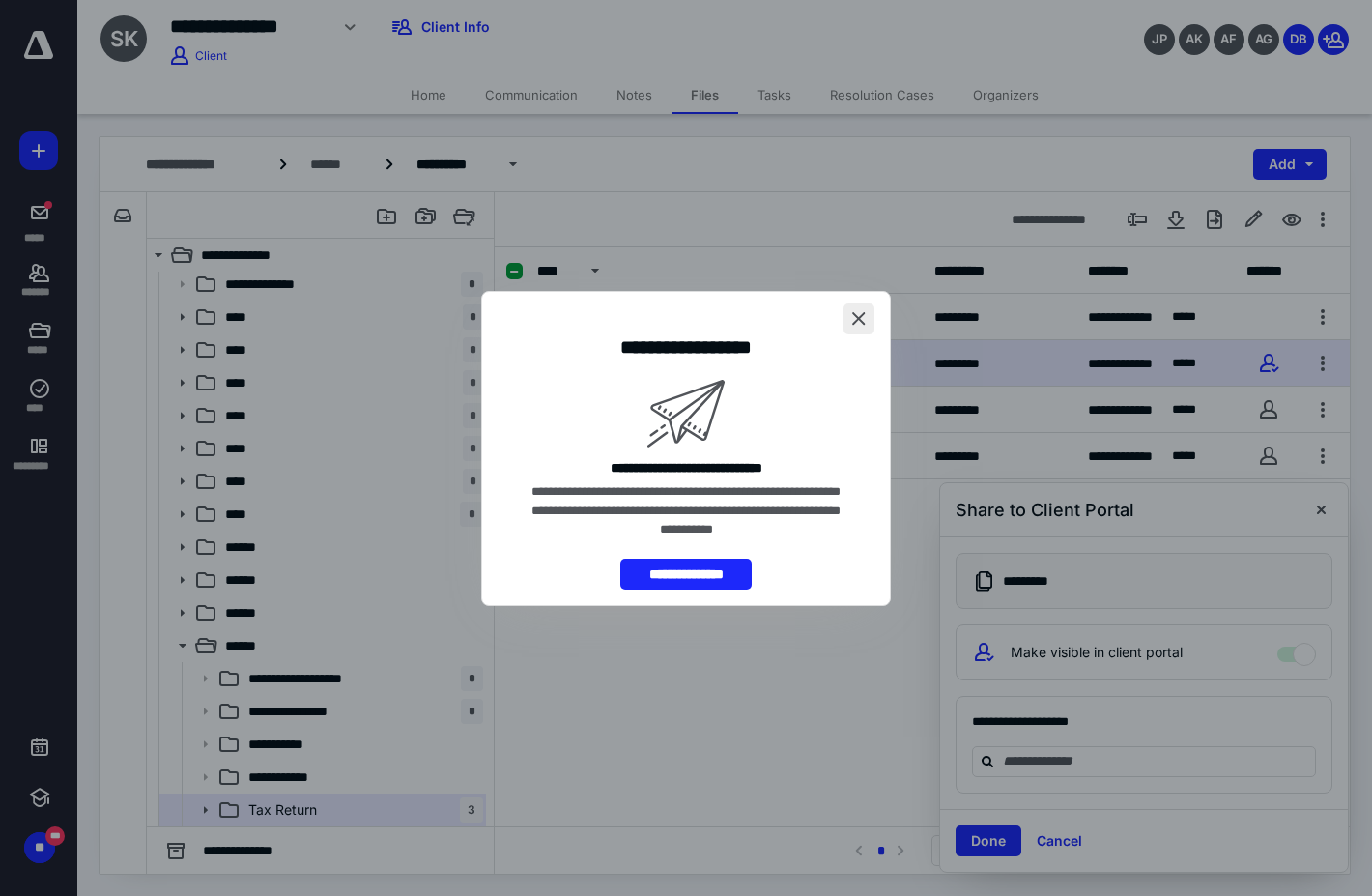 click at bounding box center [859, 319] 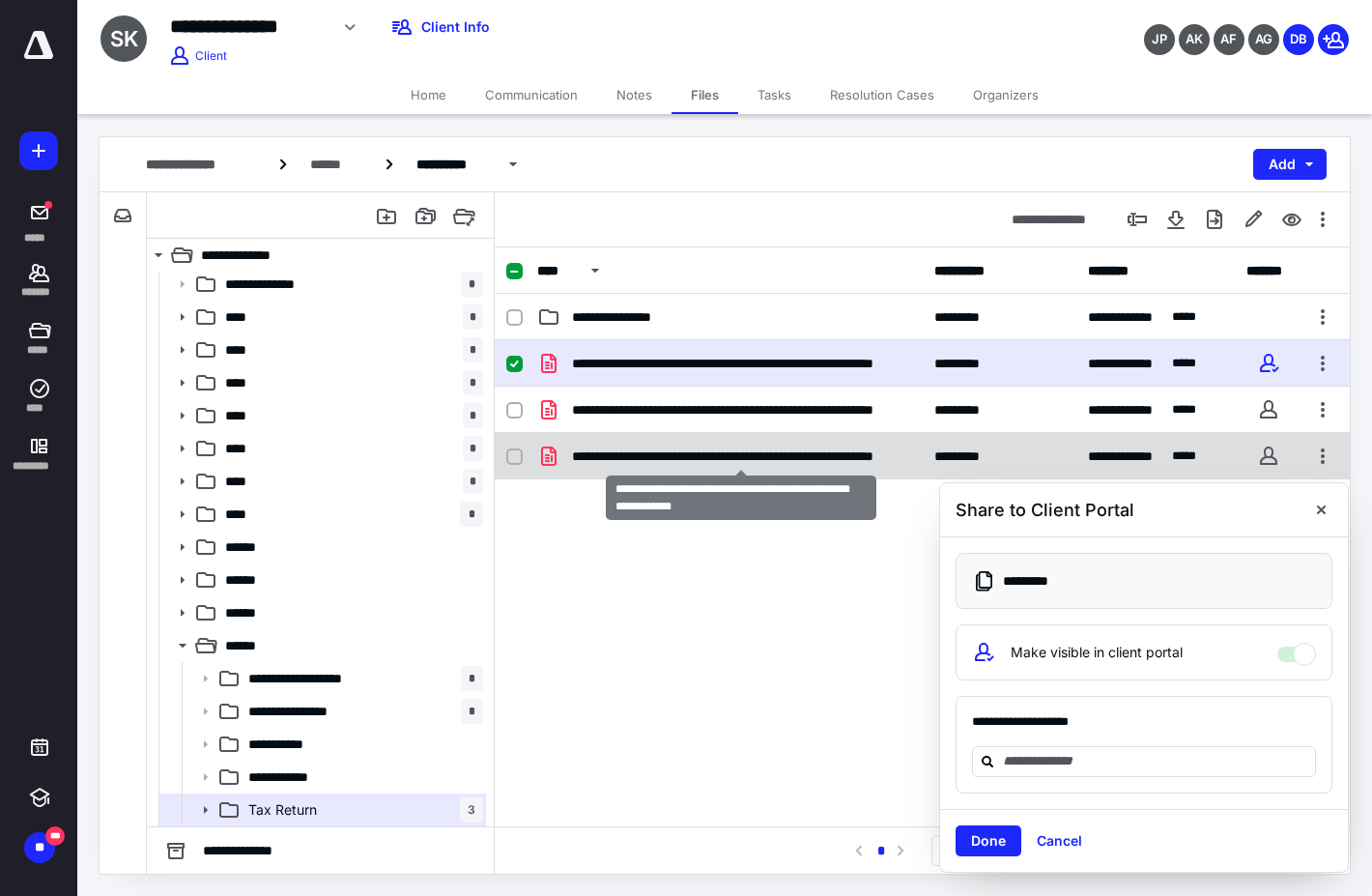 click on "**********" at bounding box center (741, 456) 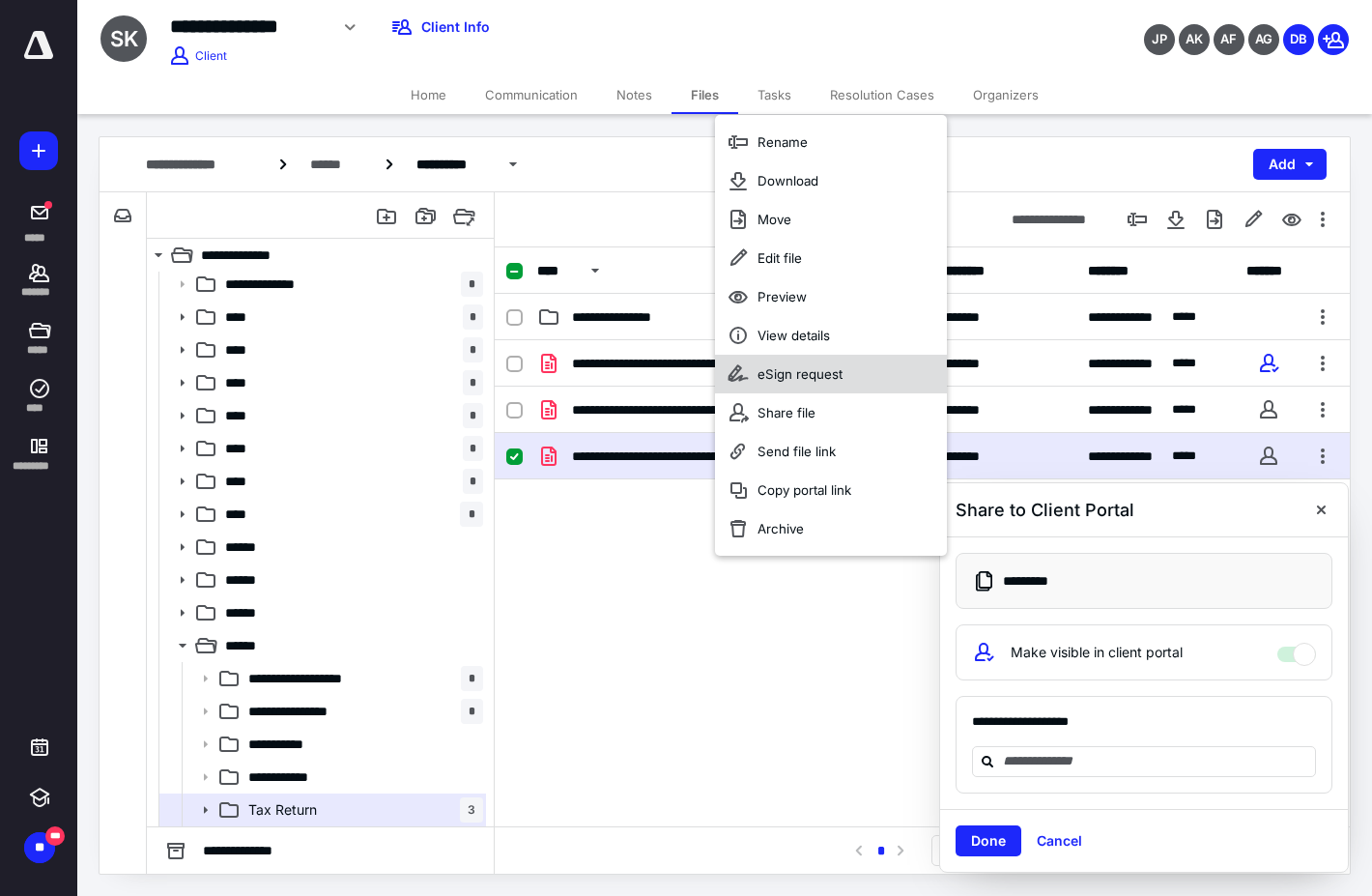 click on "eSign request" at bounding box center (800, 374) 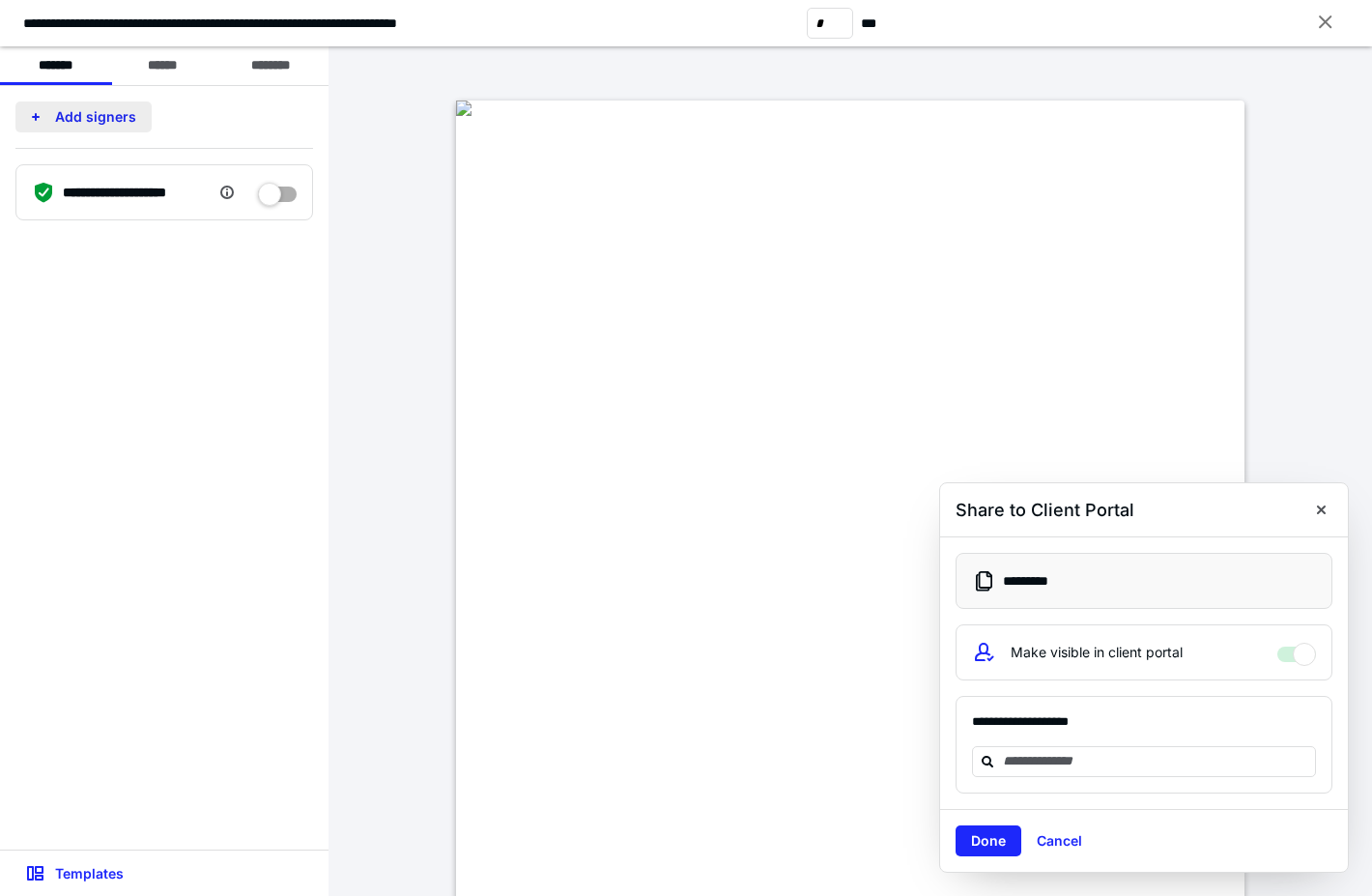 click on "Add signers" at bounding box center [83, 117] 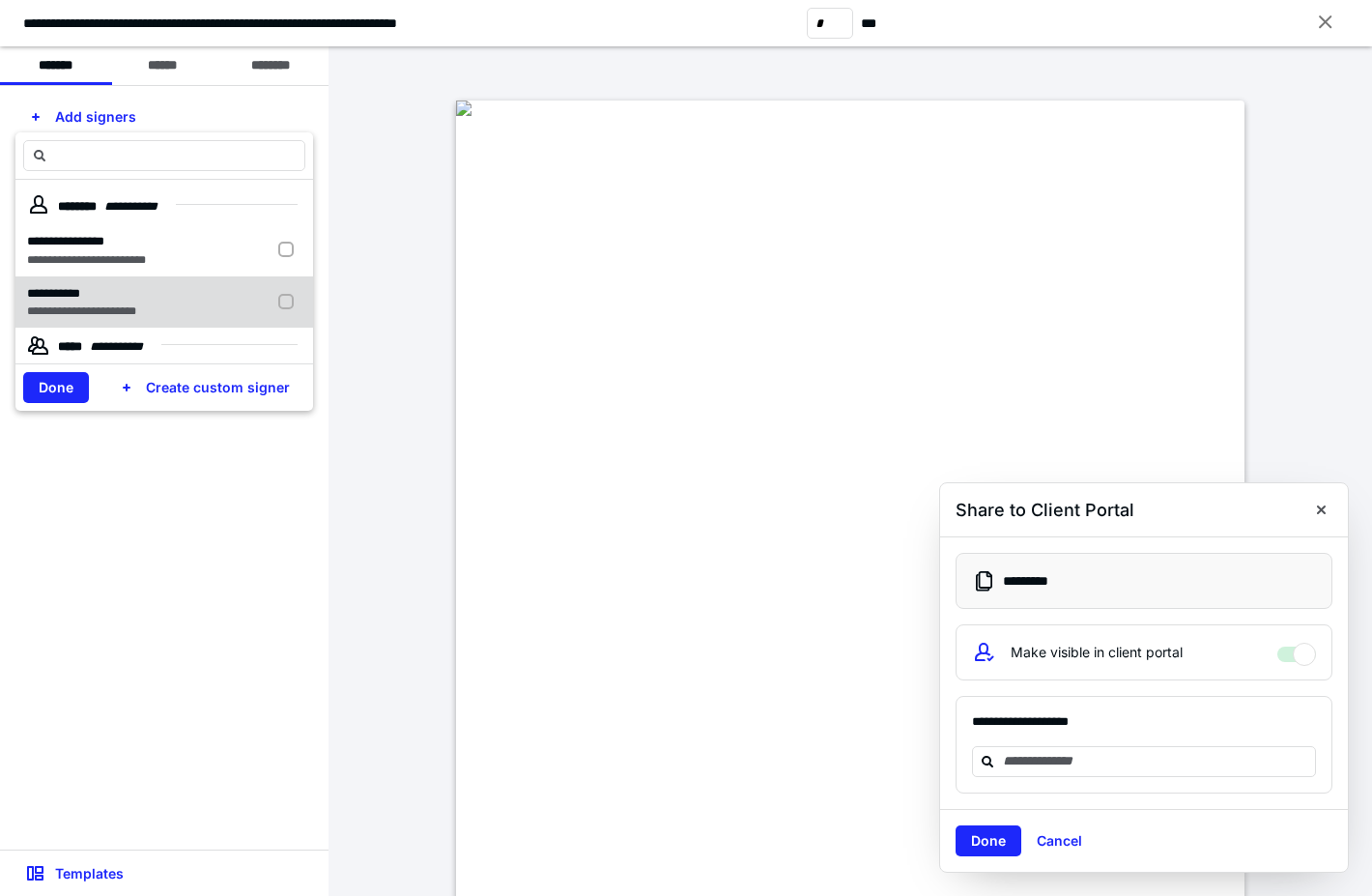 click at bounding box center [290, 303] 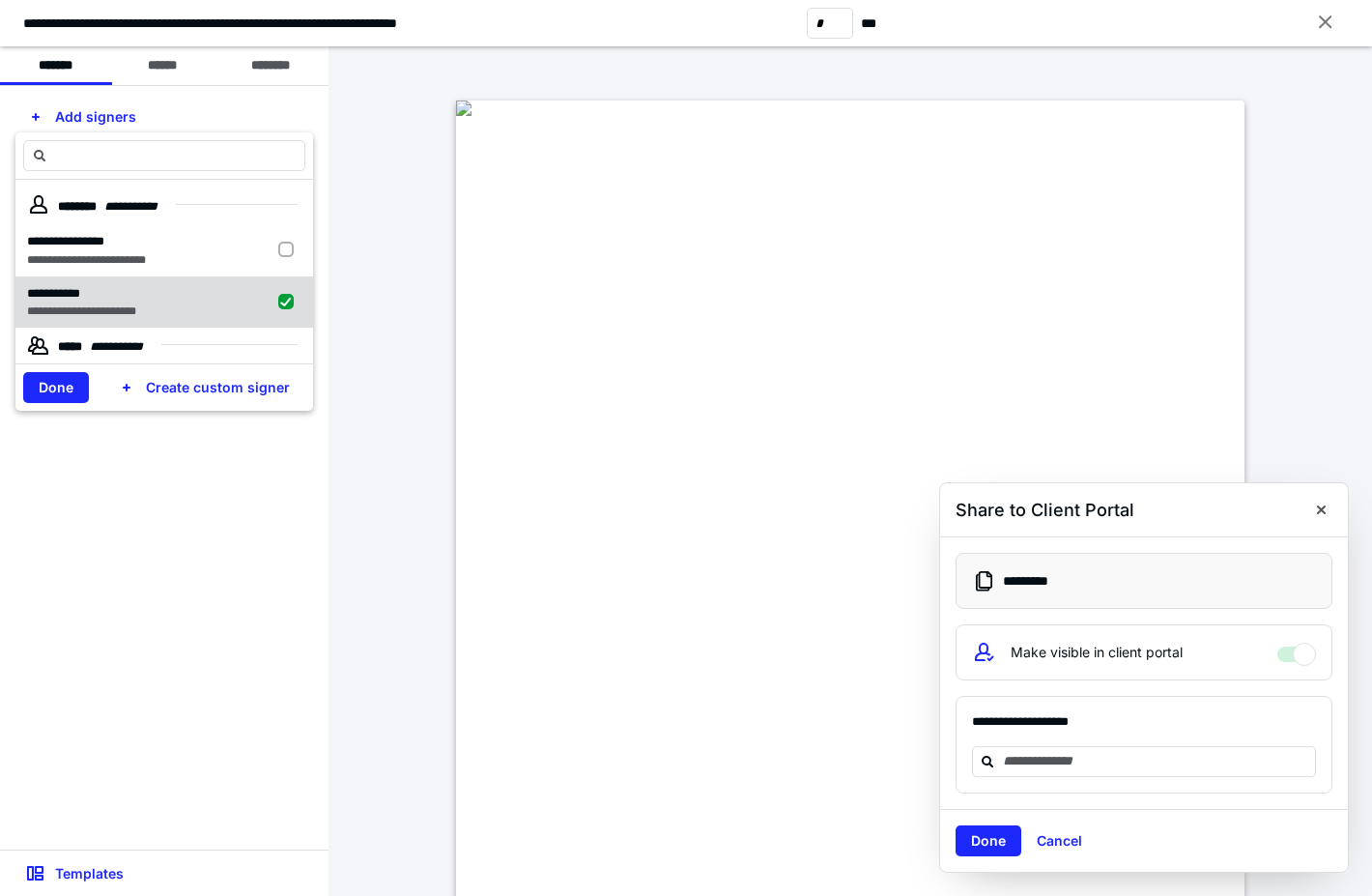 checkbox on "true" 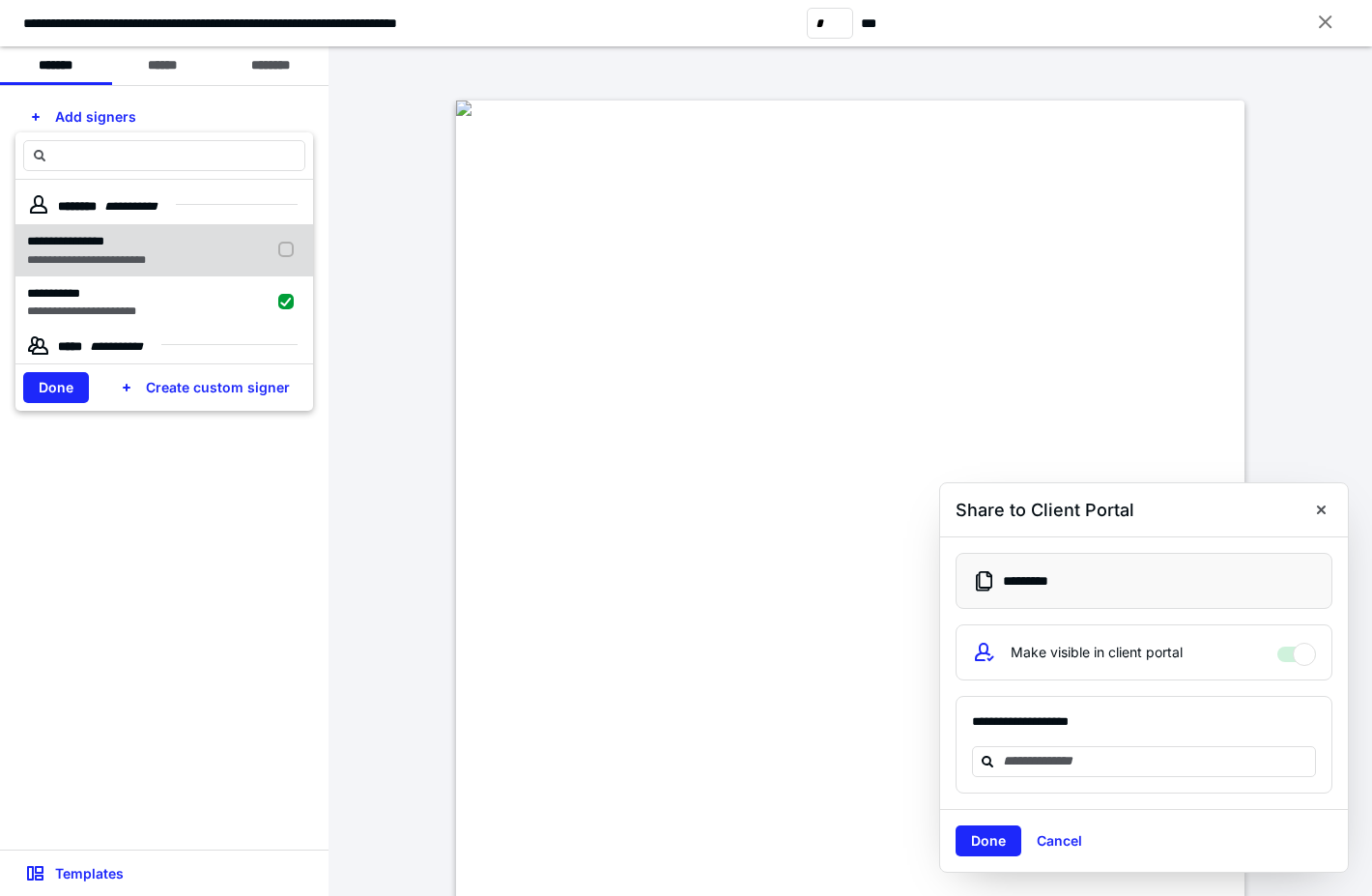 click at bounding box center [290, 250] 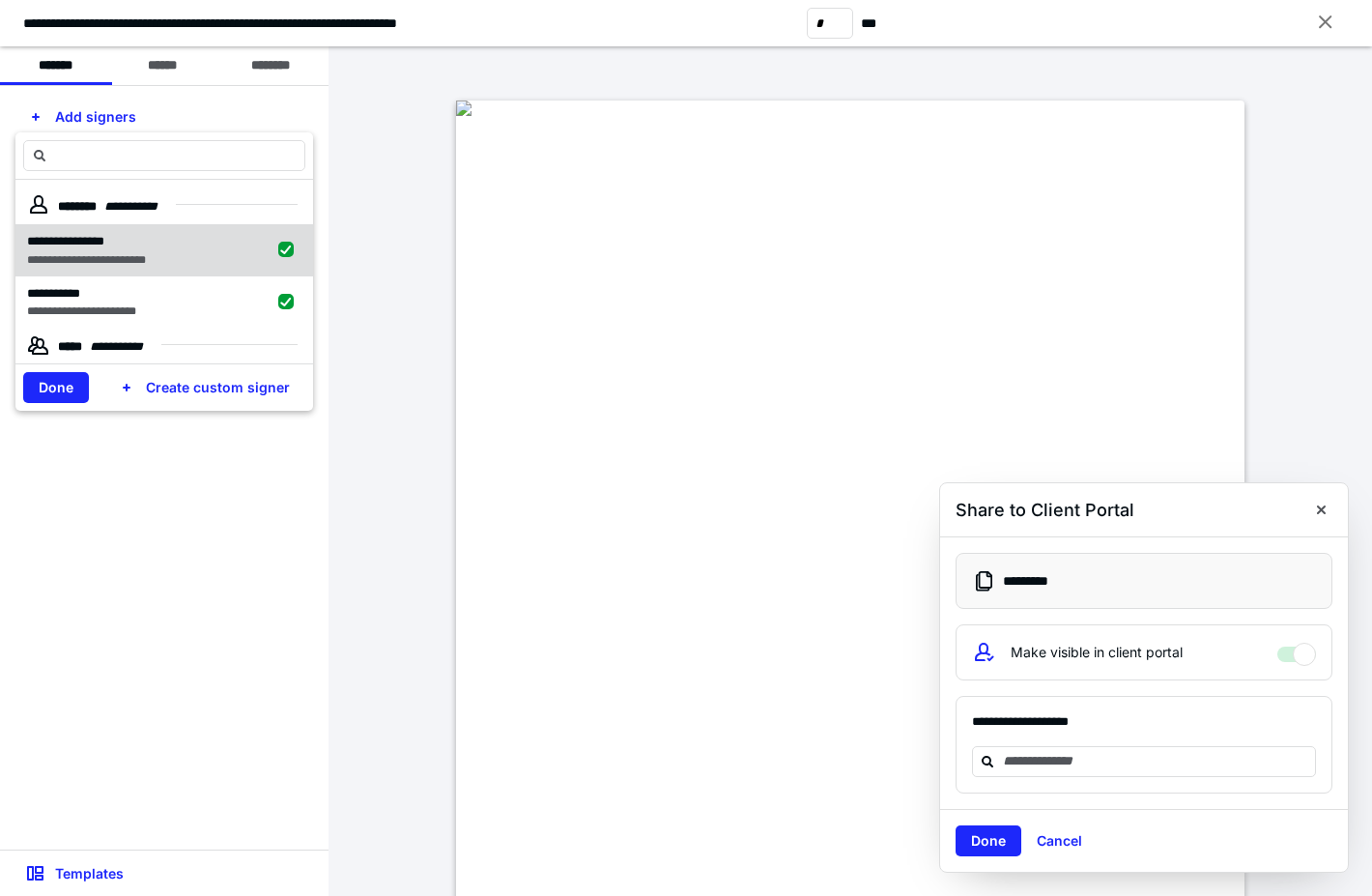 checkbox on "true" 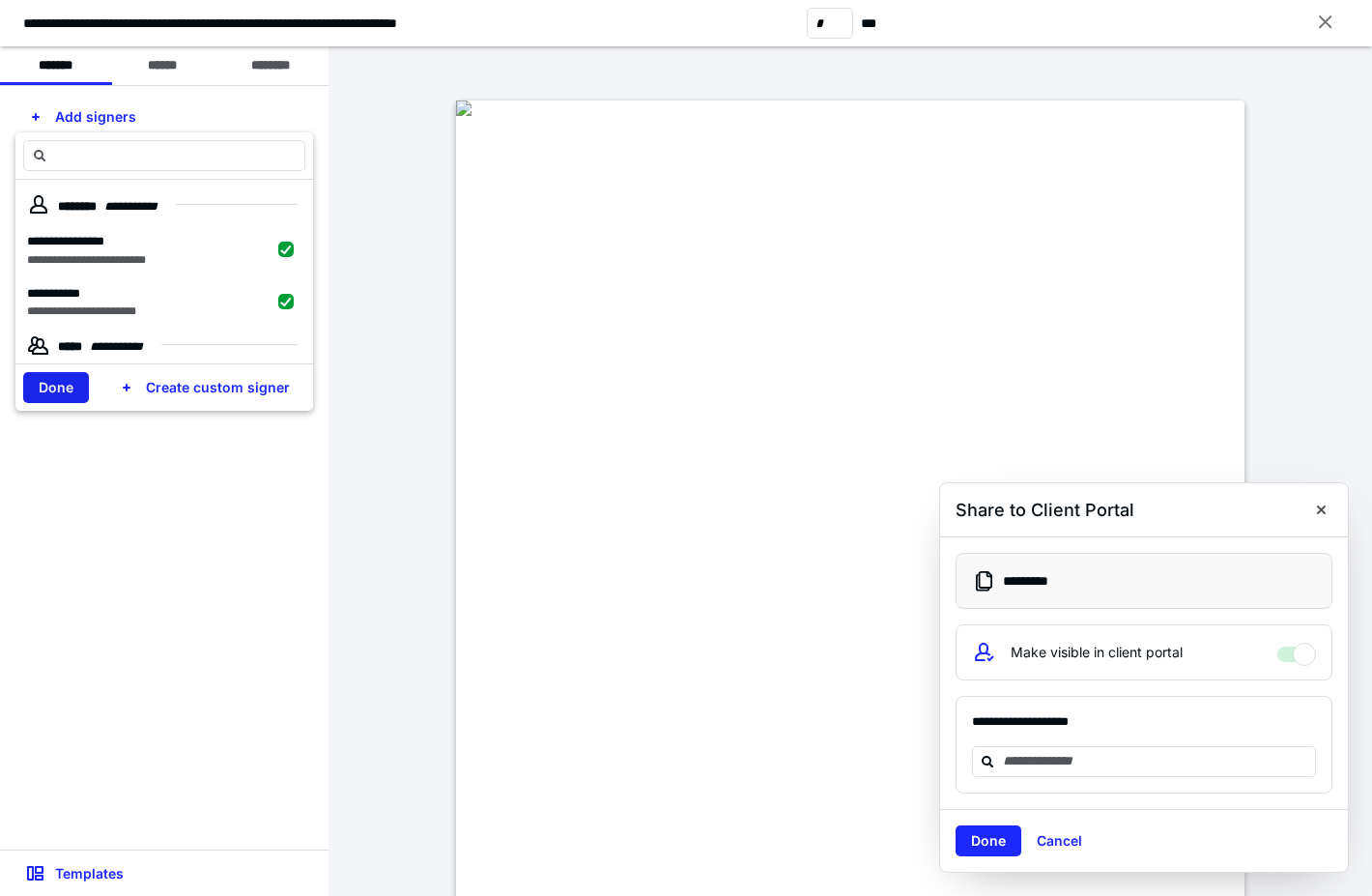 click on "Done" at bounding box center (56, 388) 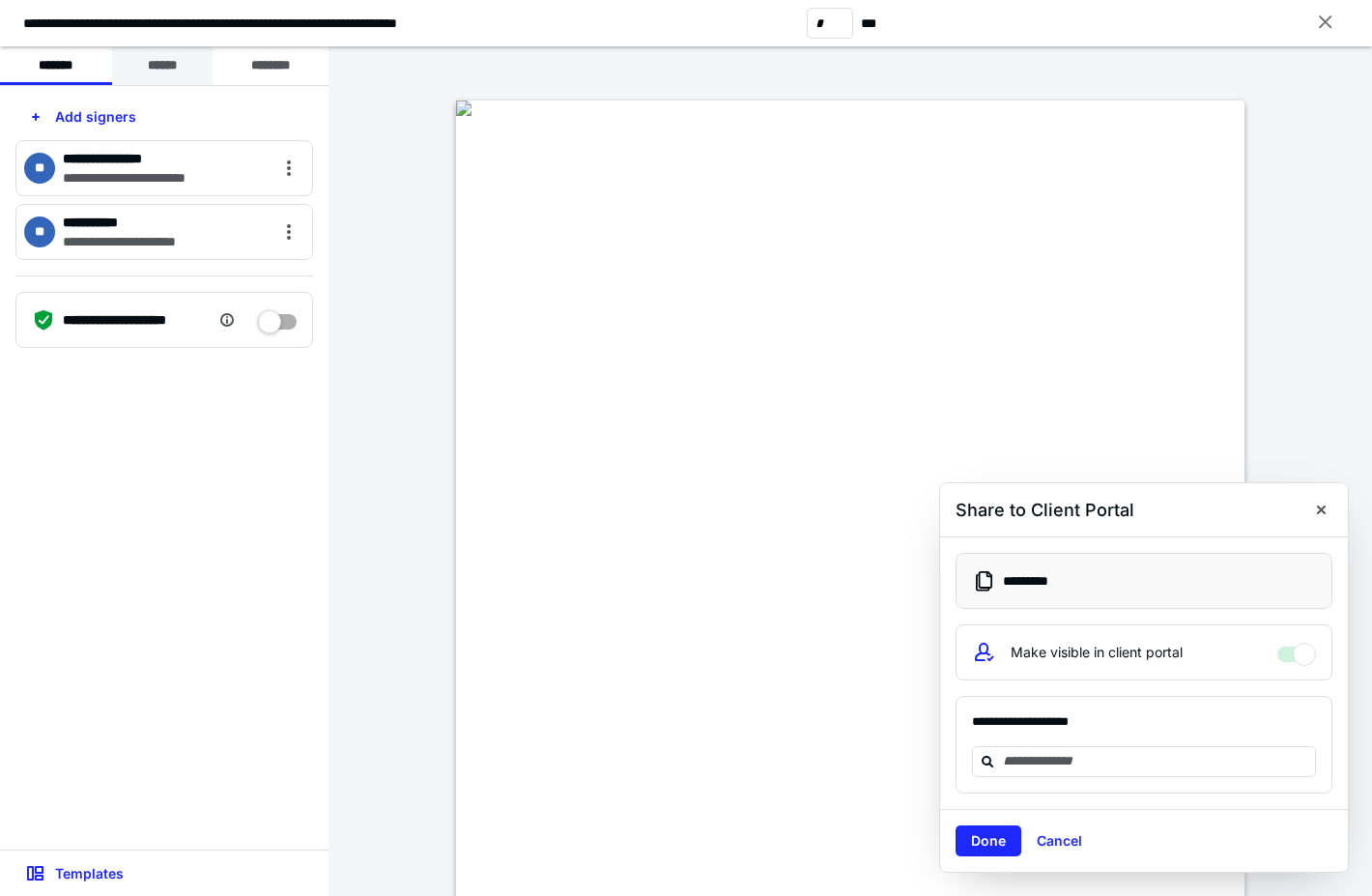 click on "******" at bounding box center [162, 66] 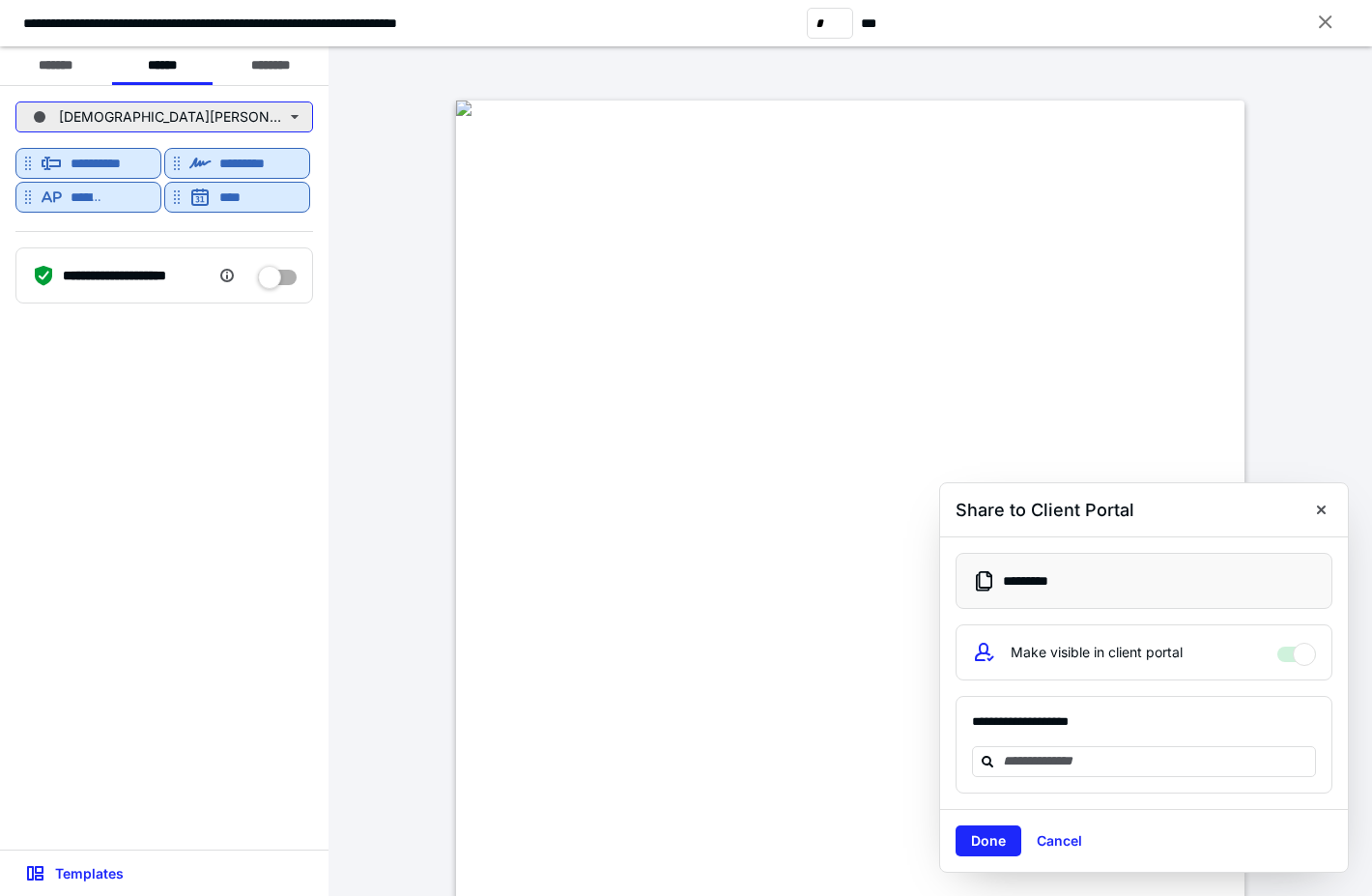 click on "CHRISTEN E KLEIN" at bounding box center [164, 117] 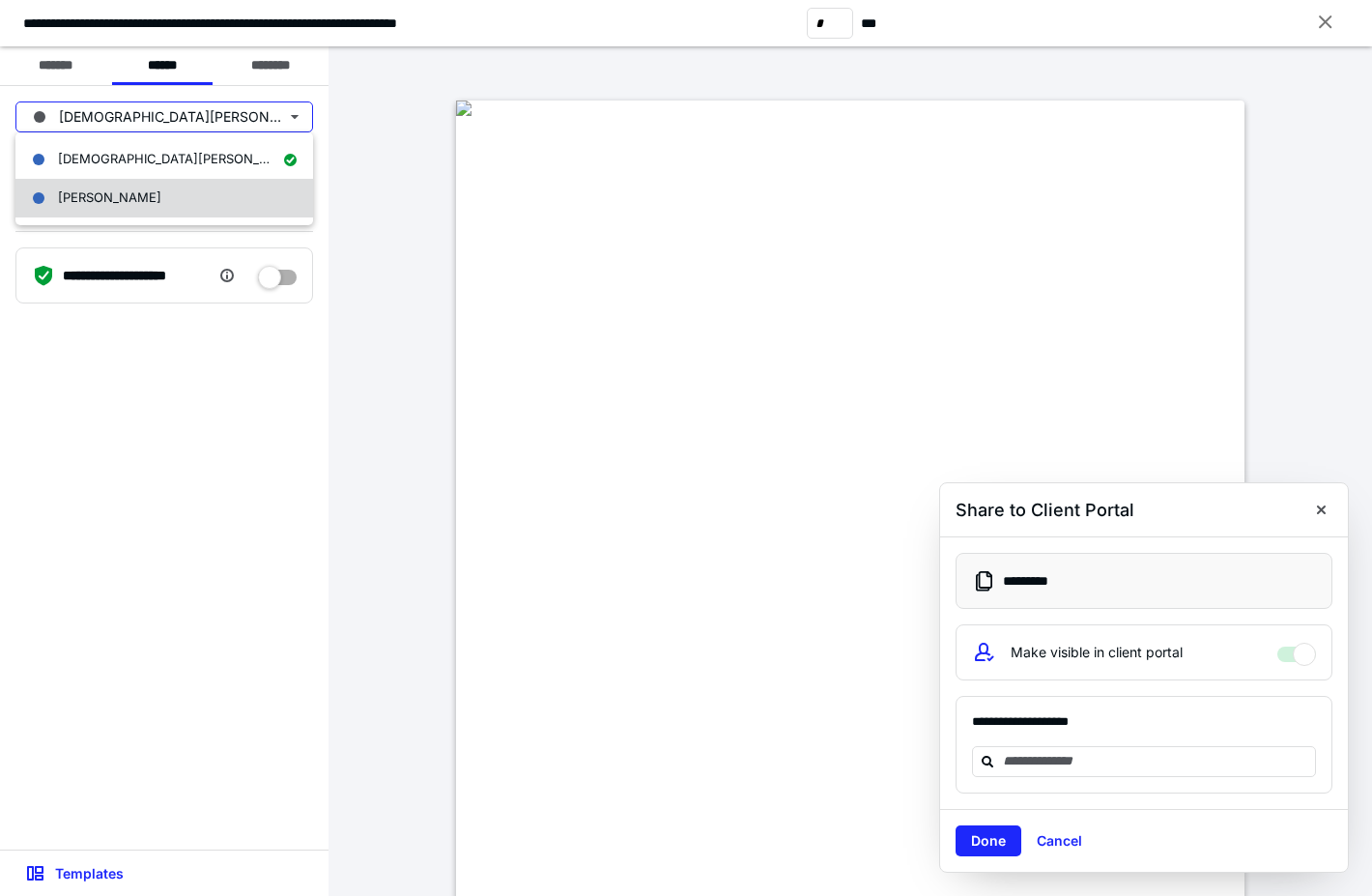click on "Steve Klein" at bounding box center [109, 197] 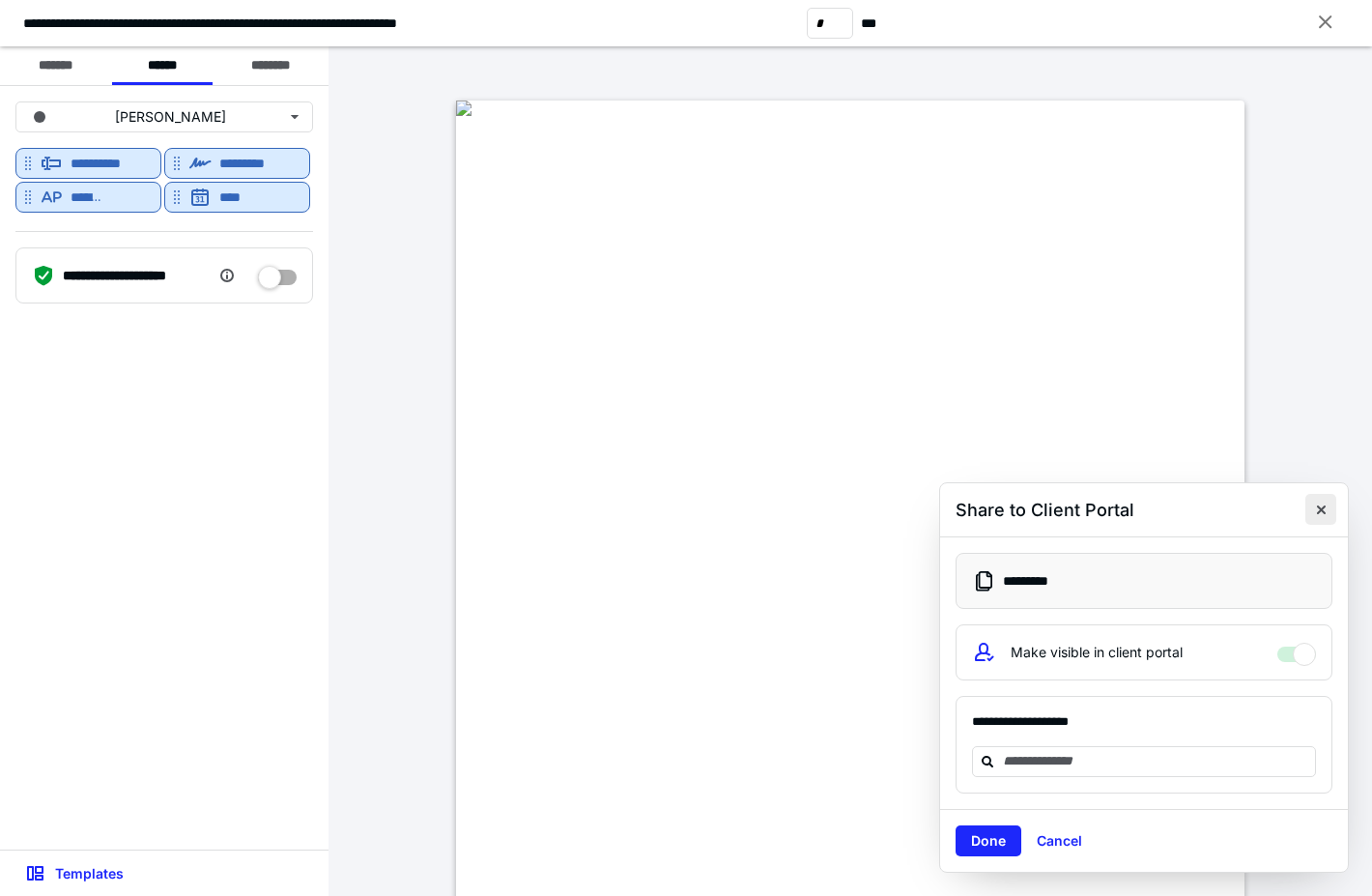 click at bounding box center [1321, 509] 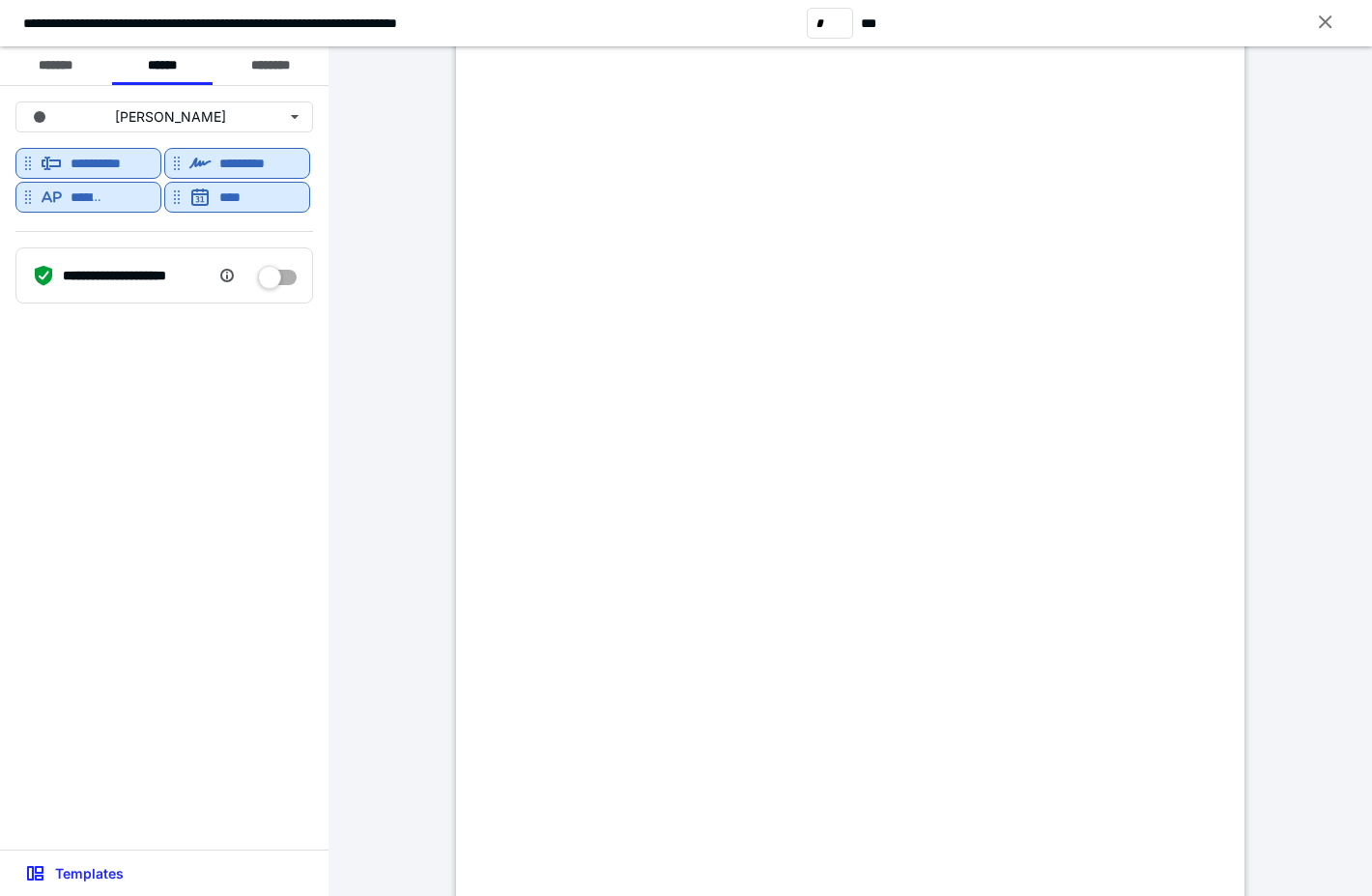 scroll, scrollTop: 3310, scrollLeft: 0, axis: vertical 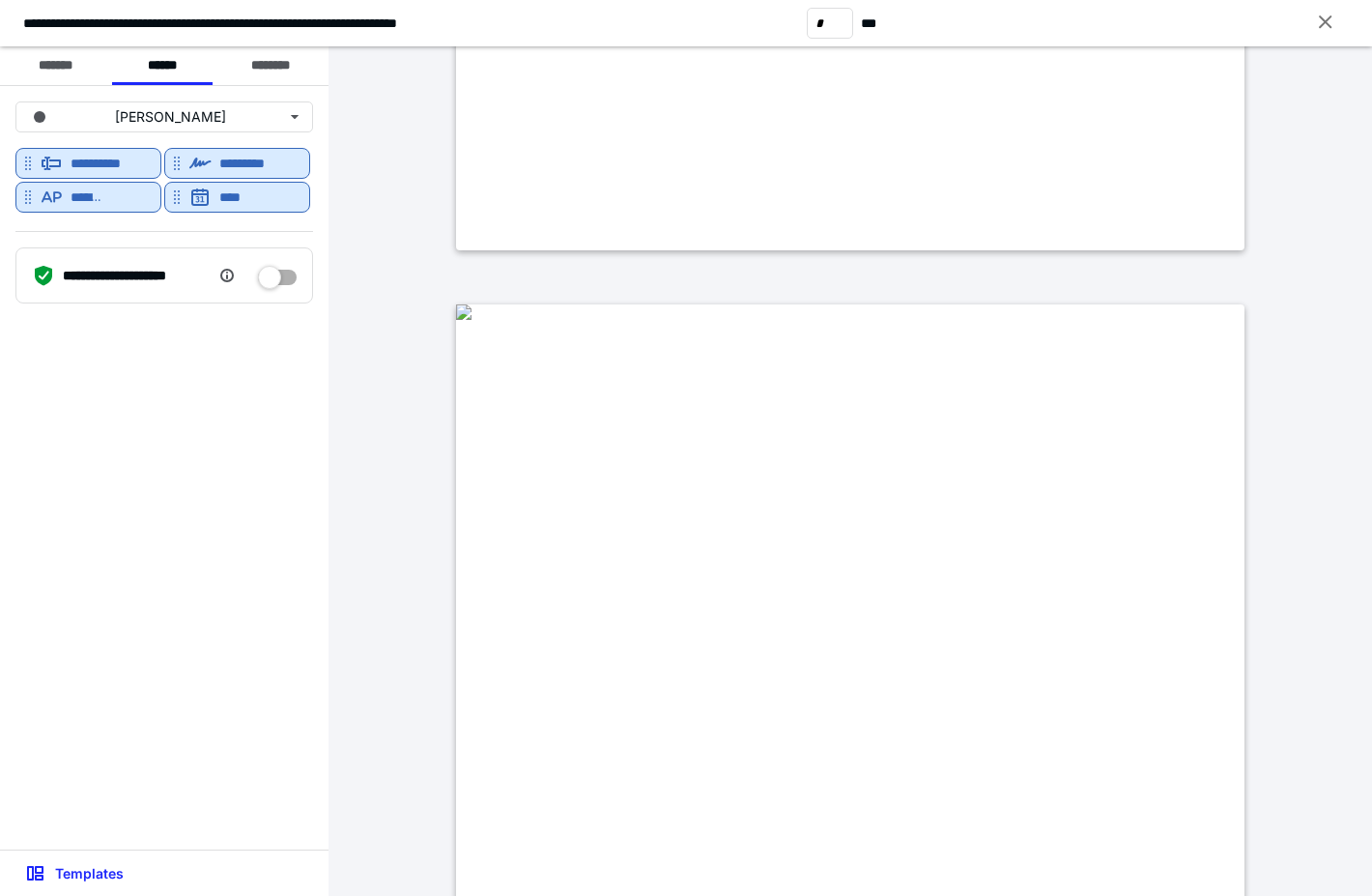 type on "*" 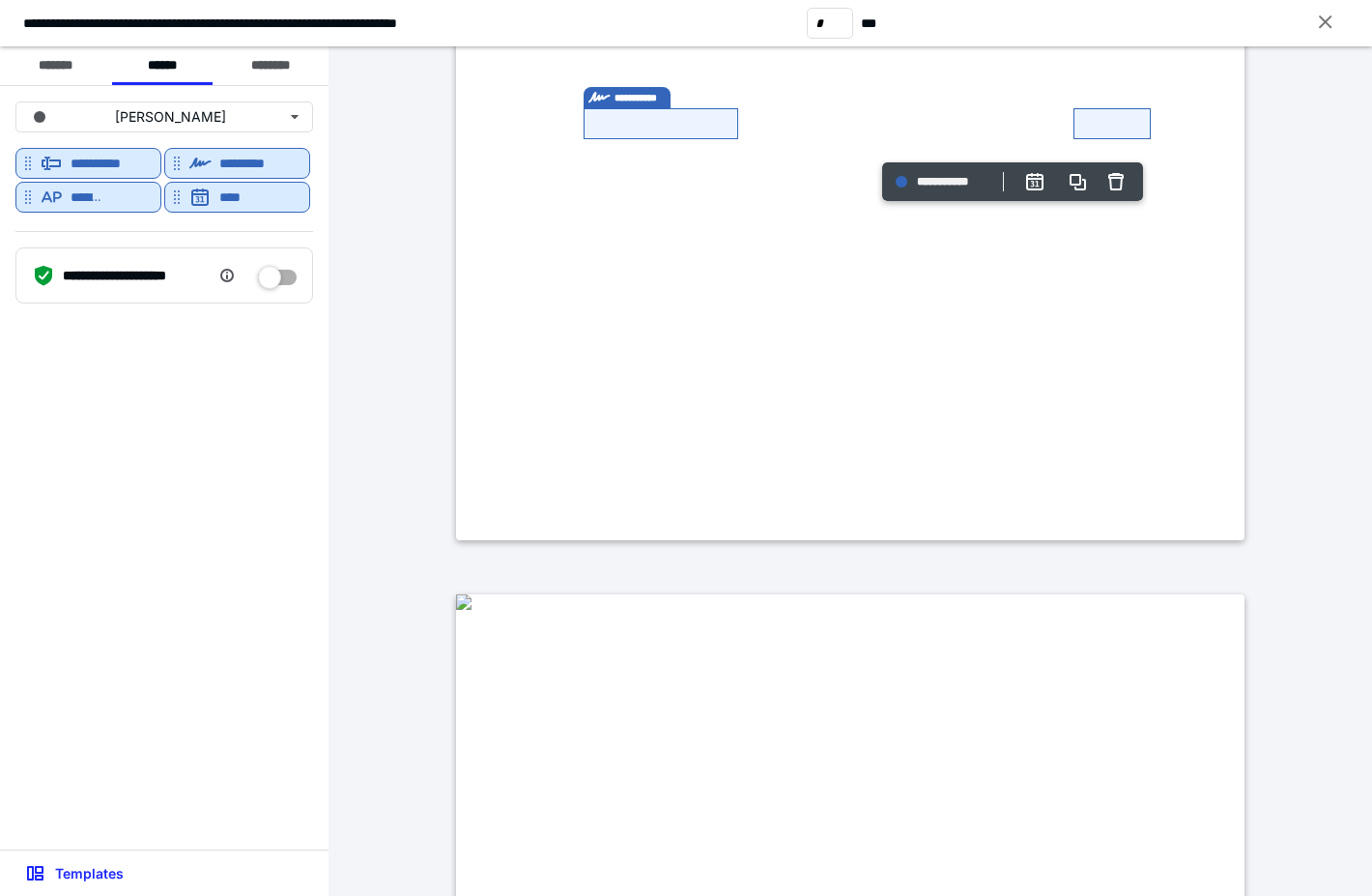 scroll, scrollTop: 2537, scrollLeft: 0, axis: vertical 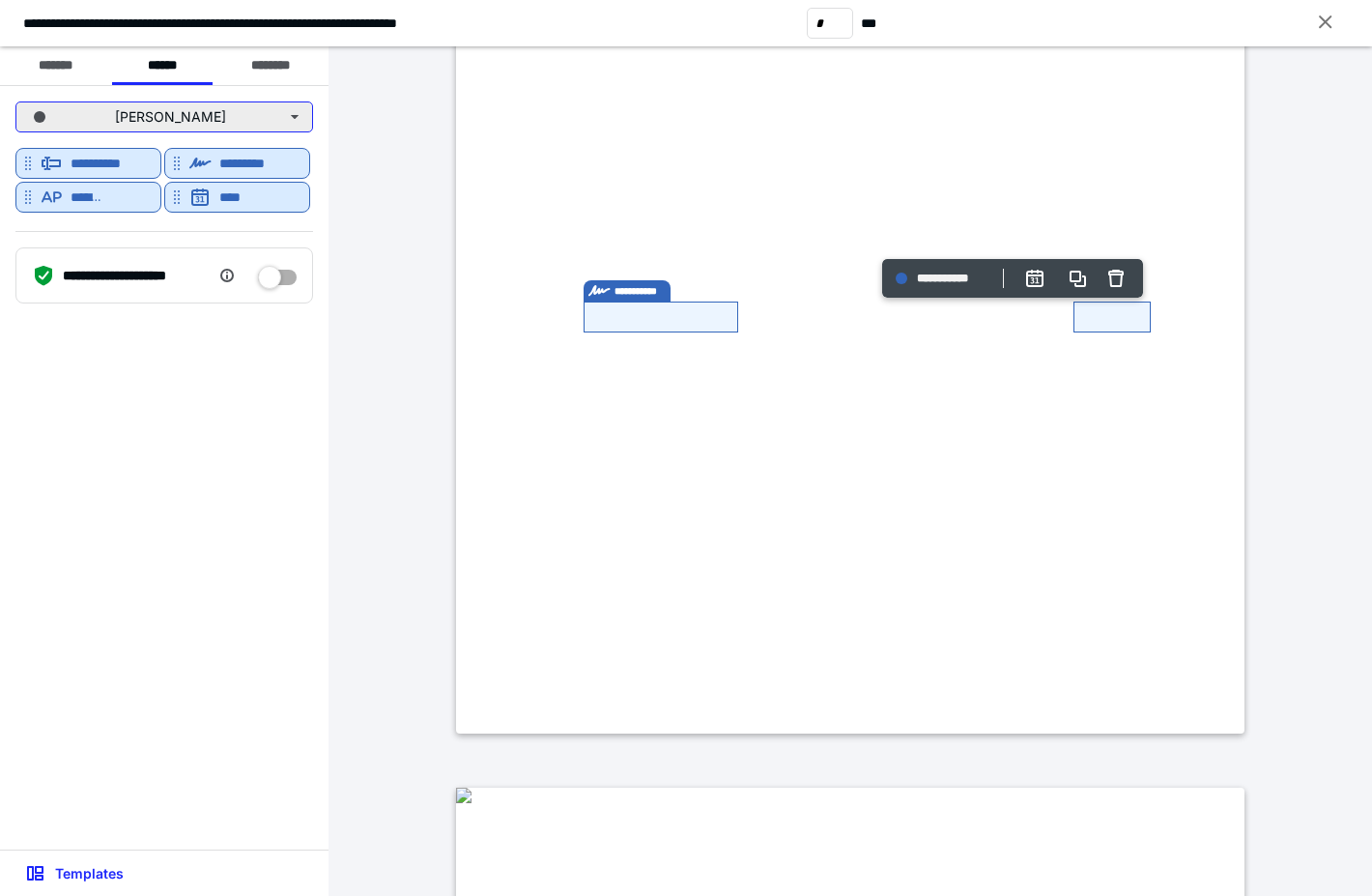 click on "Steve Klein" at bounding box center [164, 117] 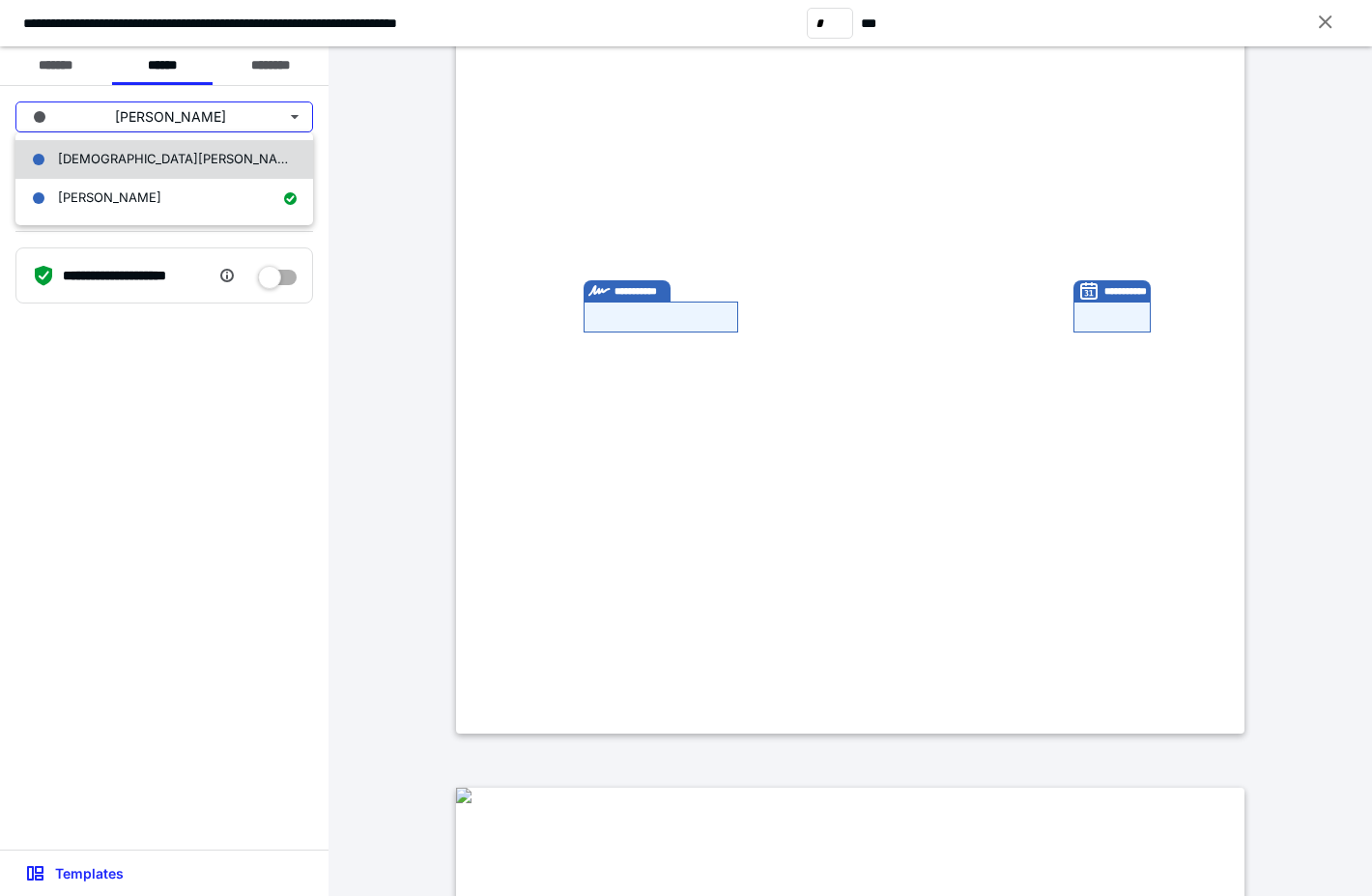 click on "CHRISTEN E KLEIN" at bounding box center [180, 159] 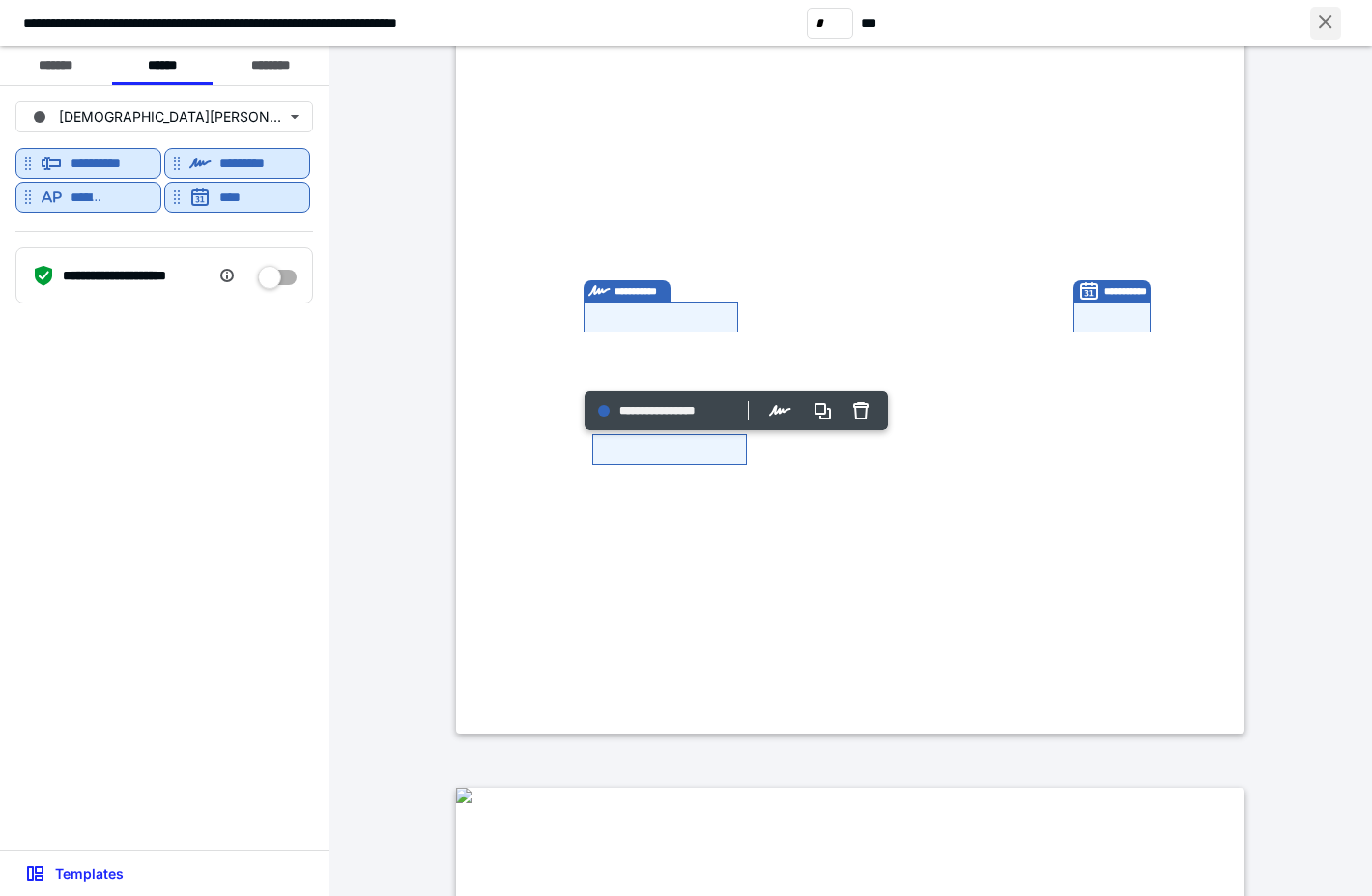 click at bounding box center (1326, 23) 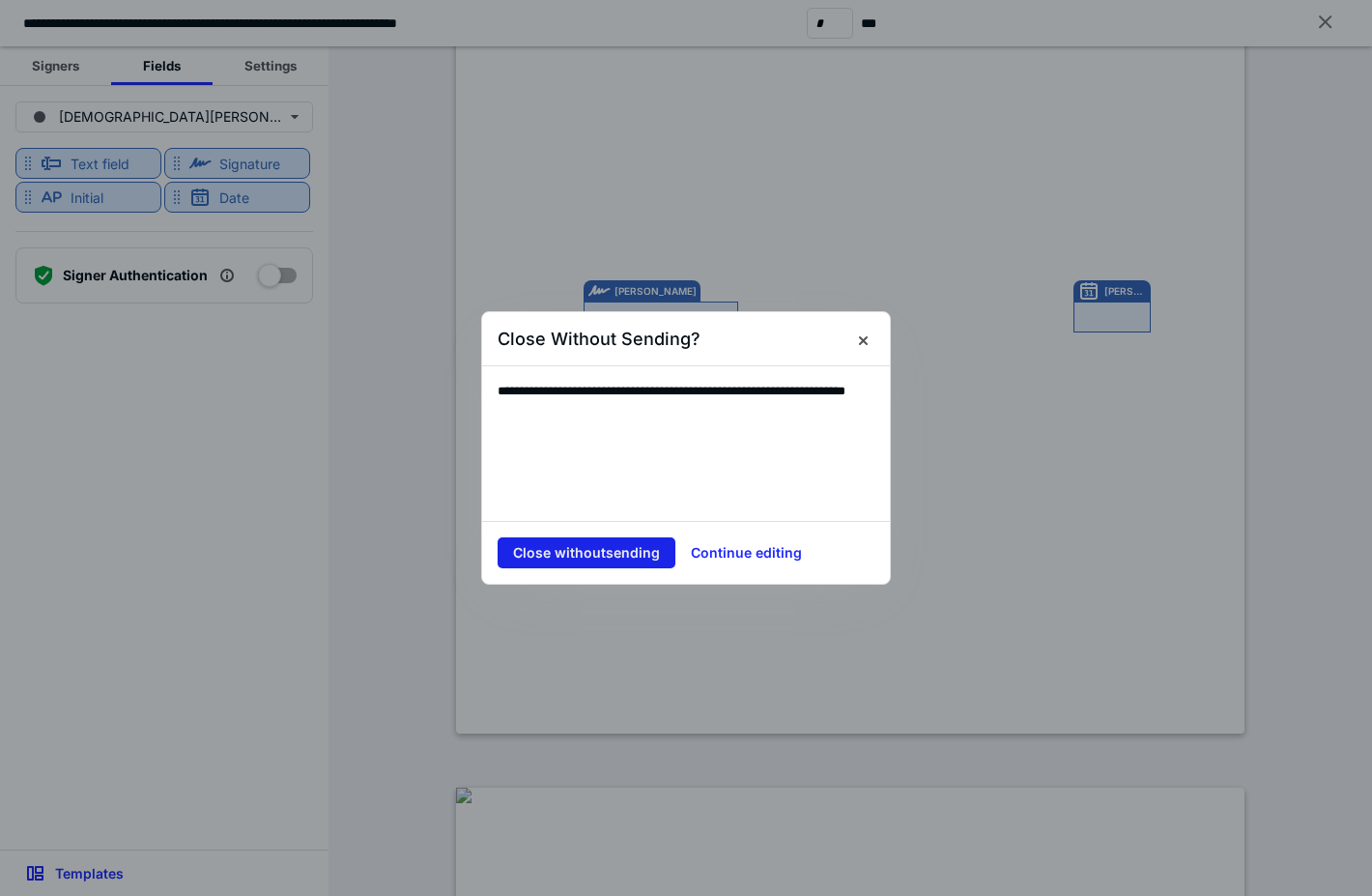 click on "Close without  sending" at bounding box center (586, 553) 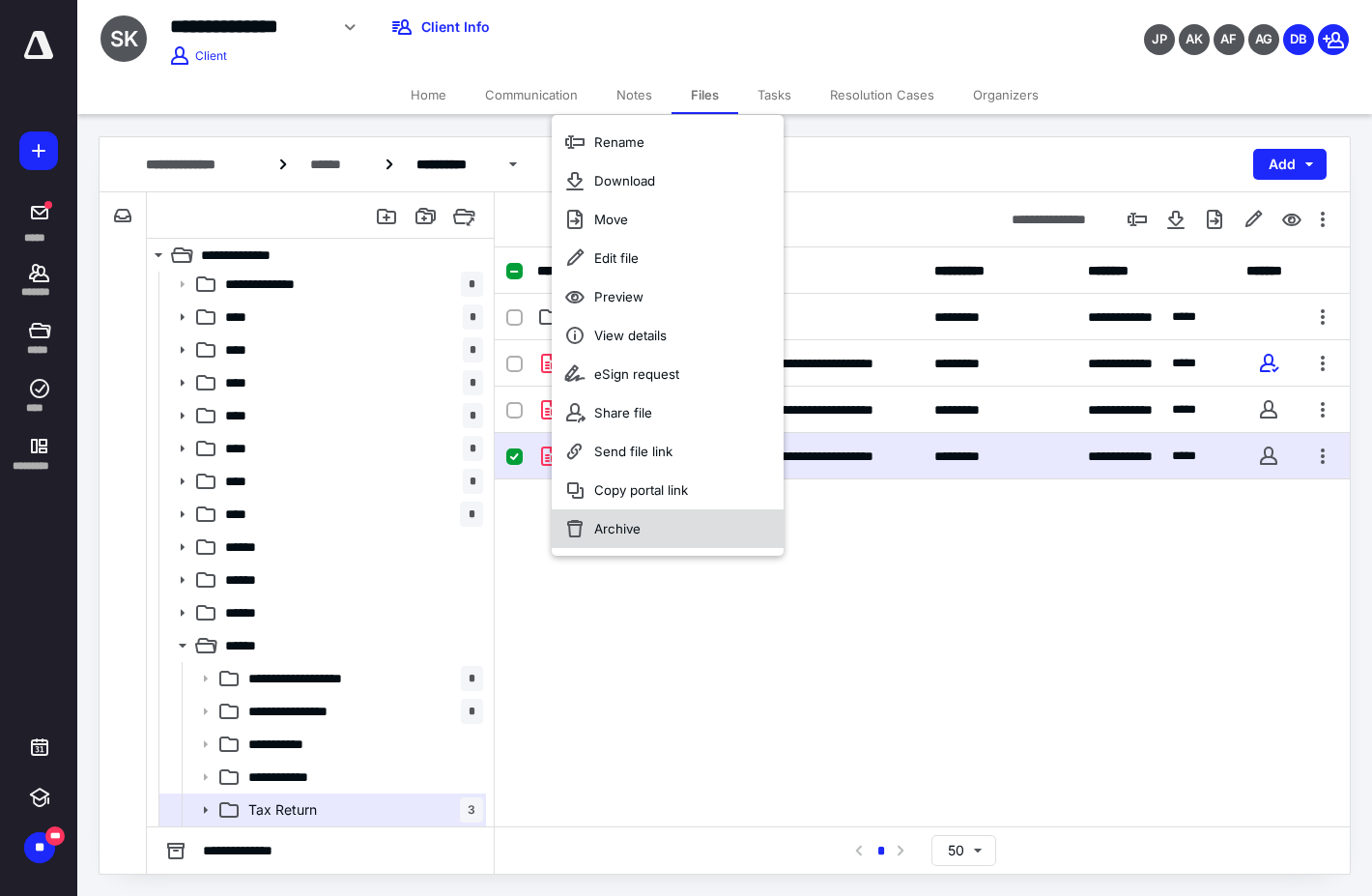 click on "Archive" at bounding box center (668, 529) 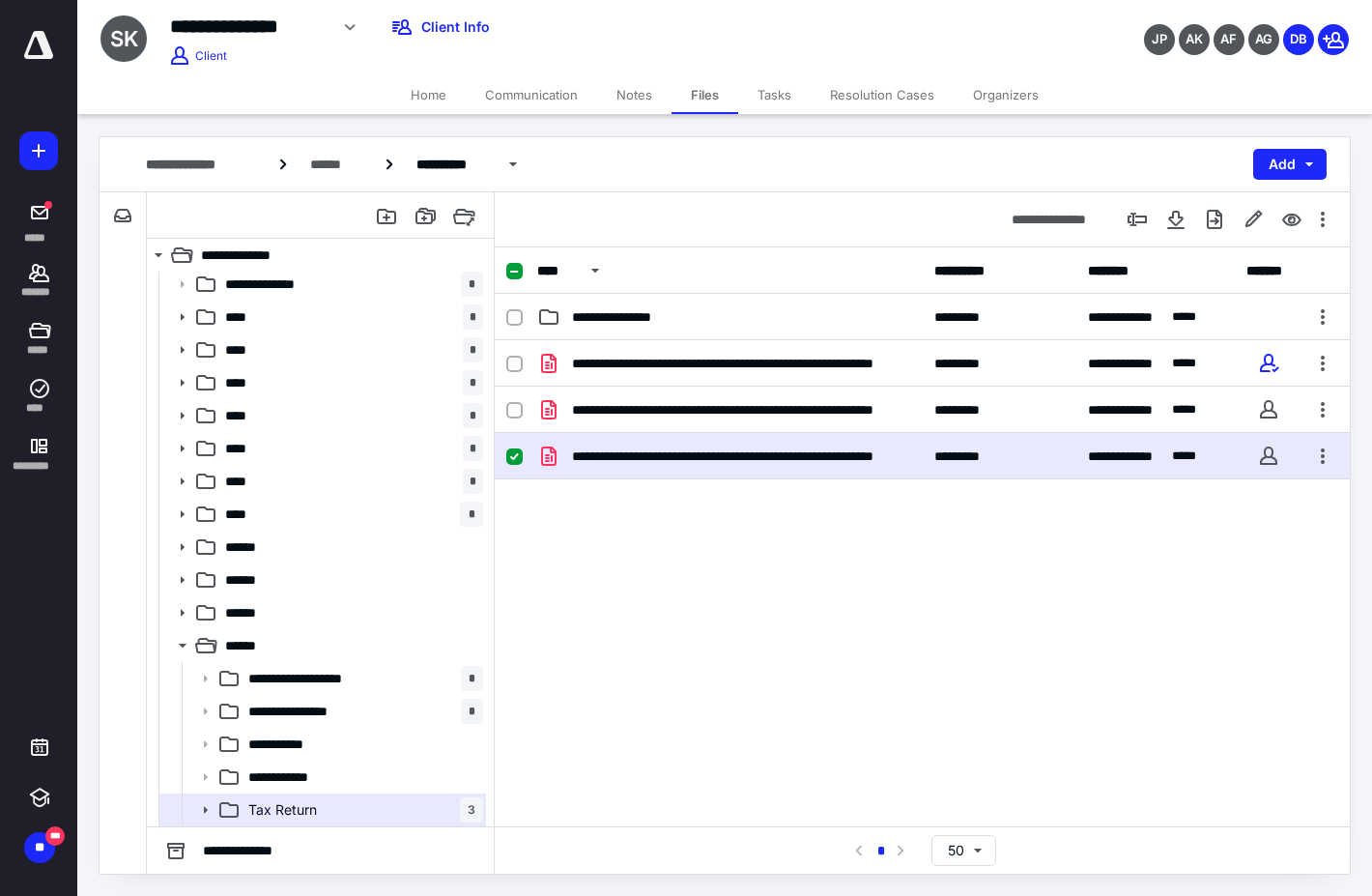 checkbox on "false" 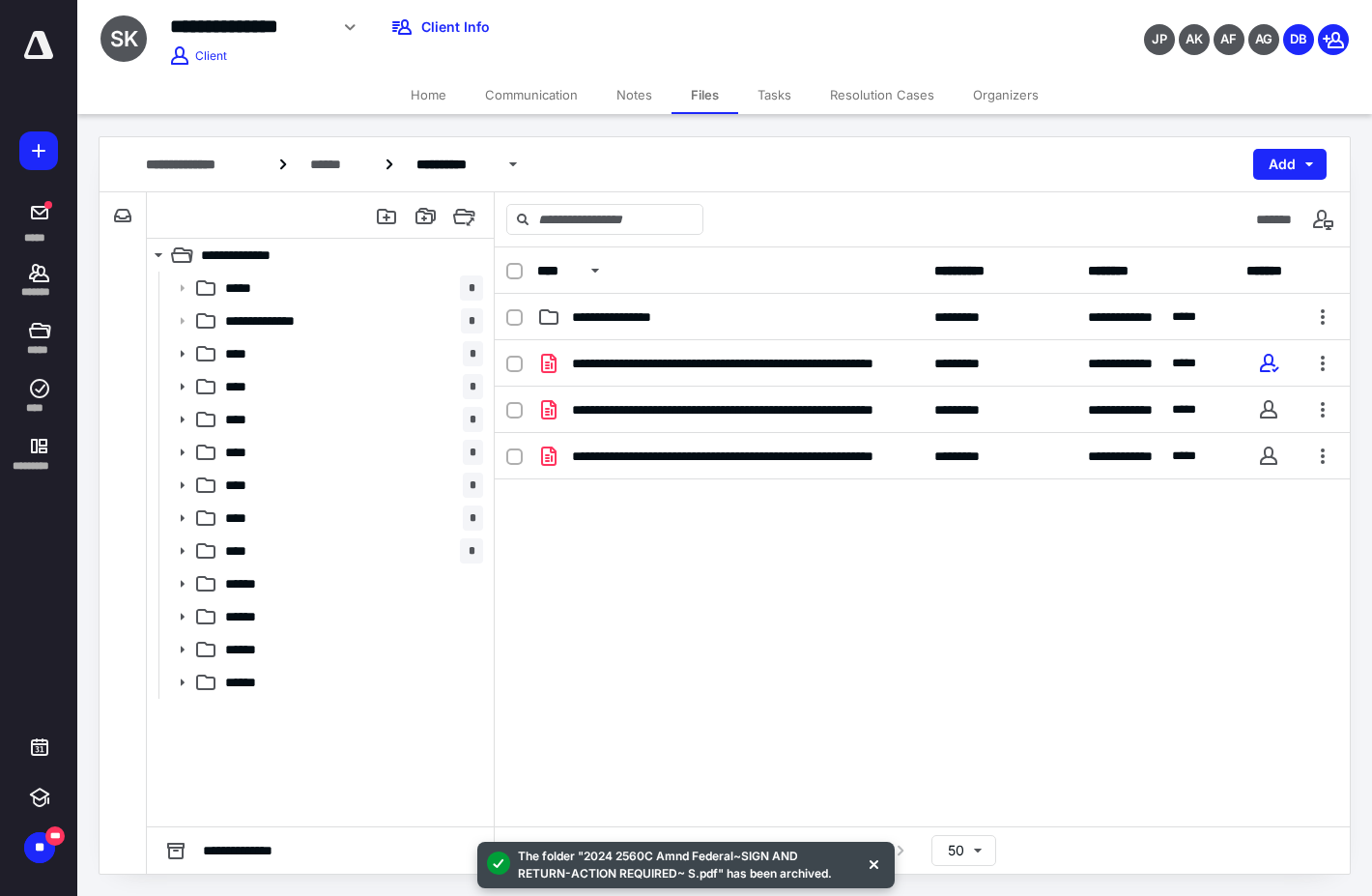 scroll, scrollTop: 0, scrollLeft: 0, axis: both 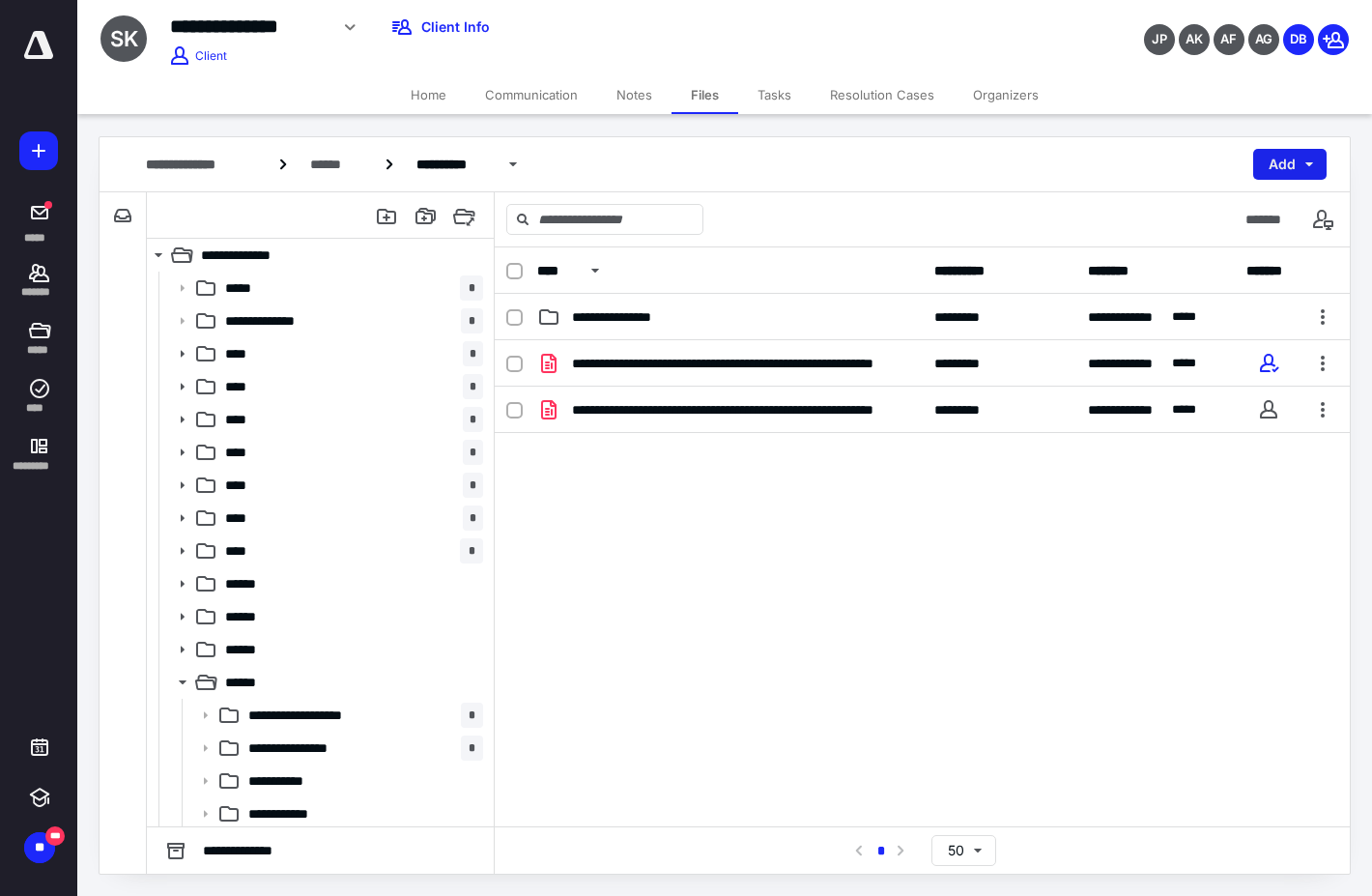 click on "Add" at bounding box center [1290, 164] 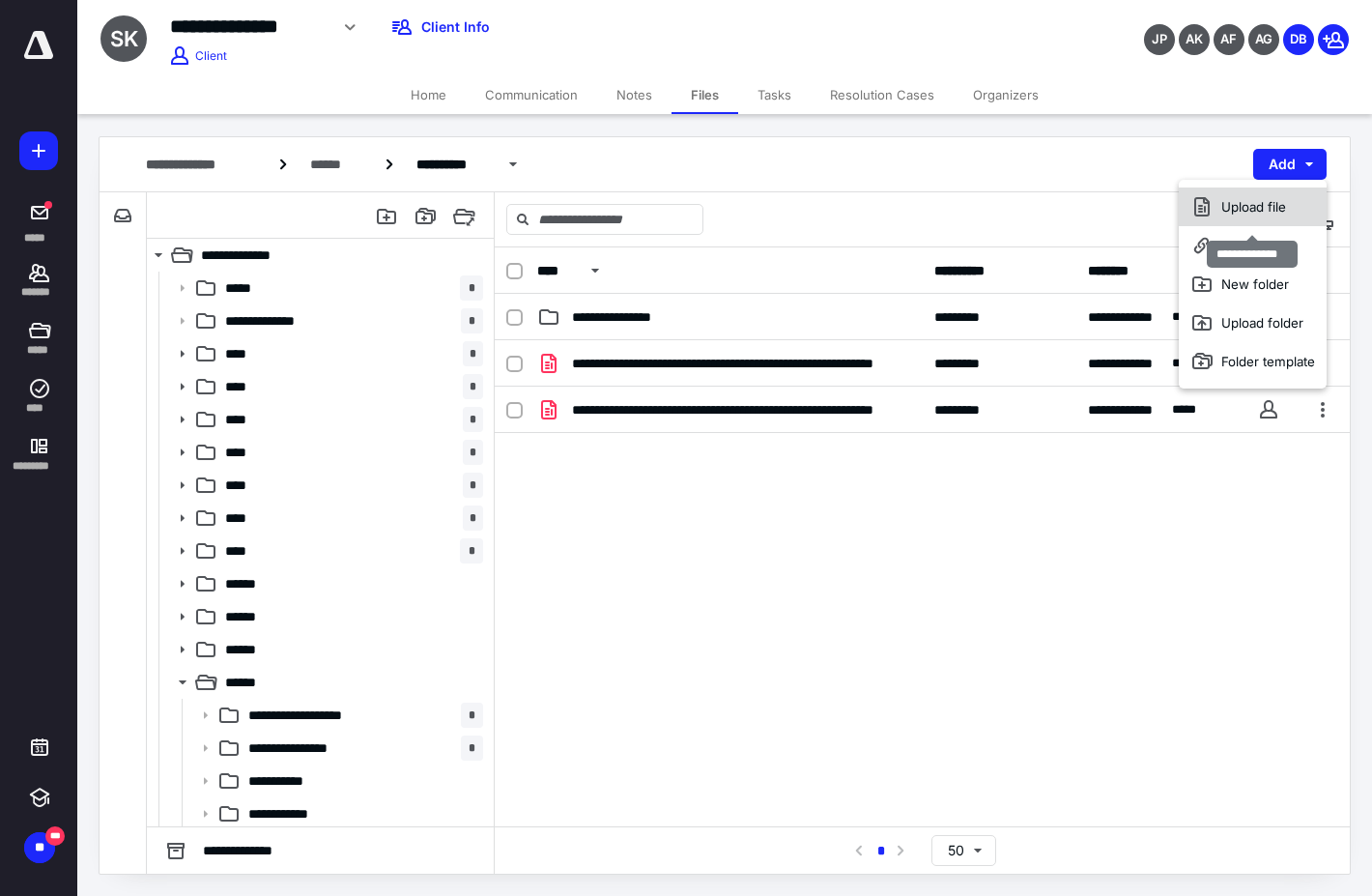 click 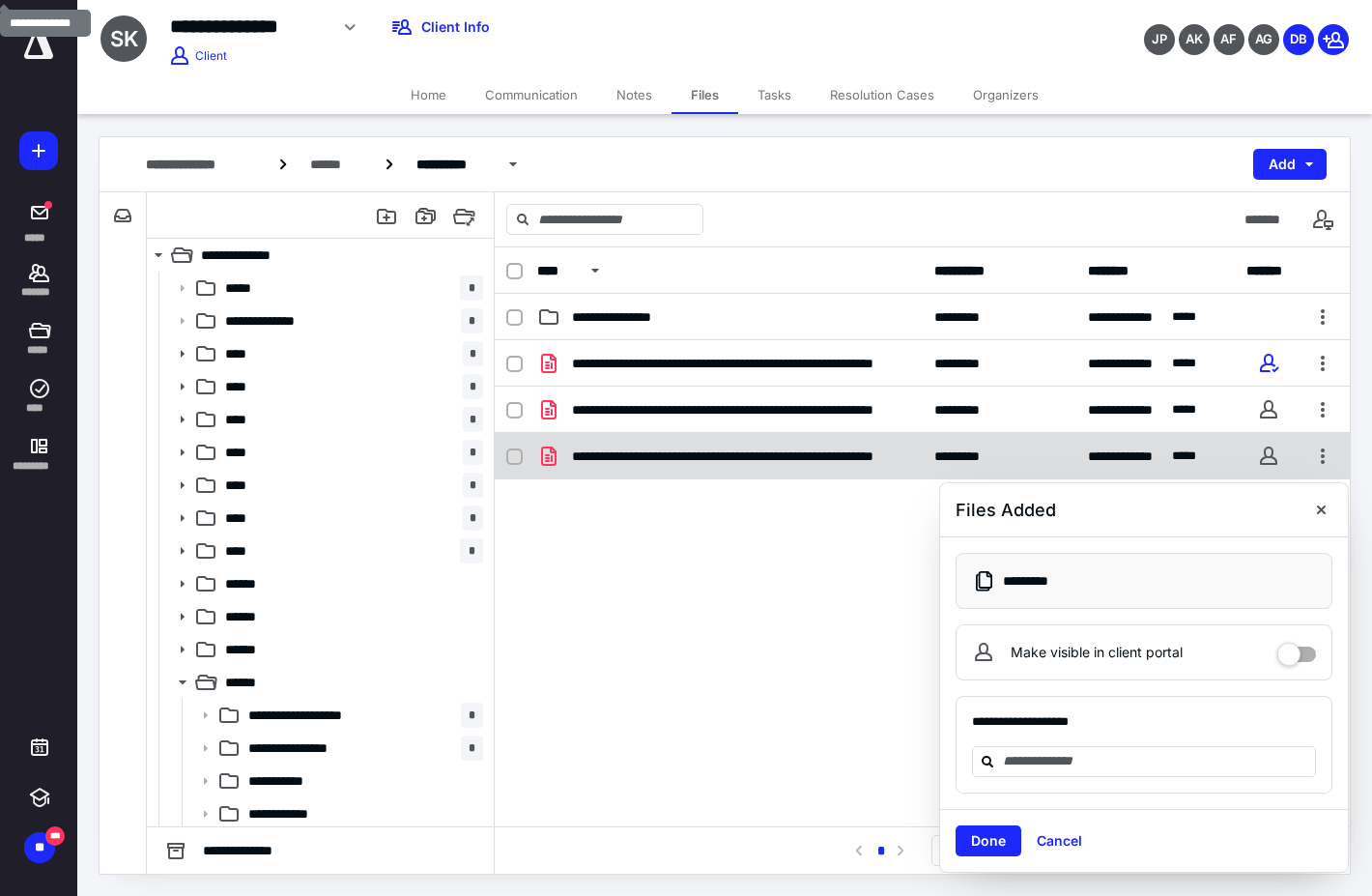 checkbox on "true" 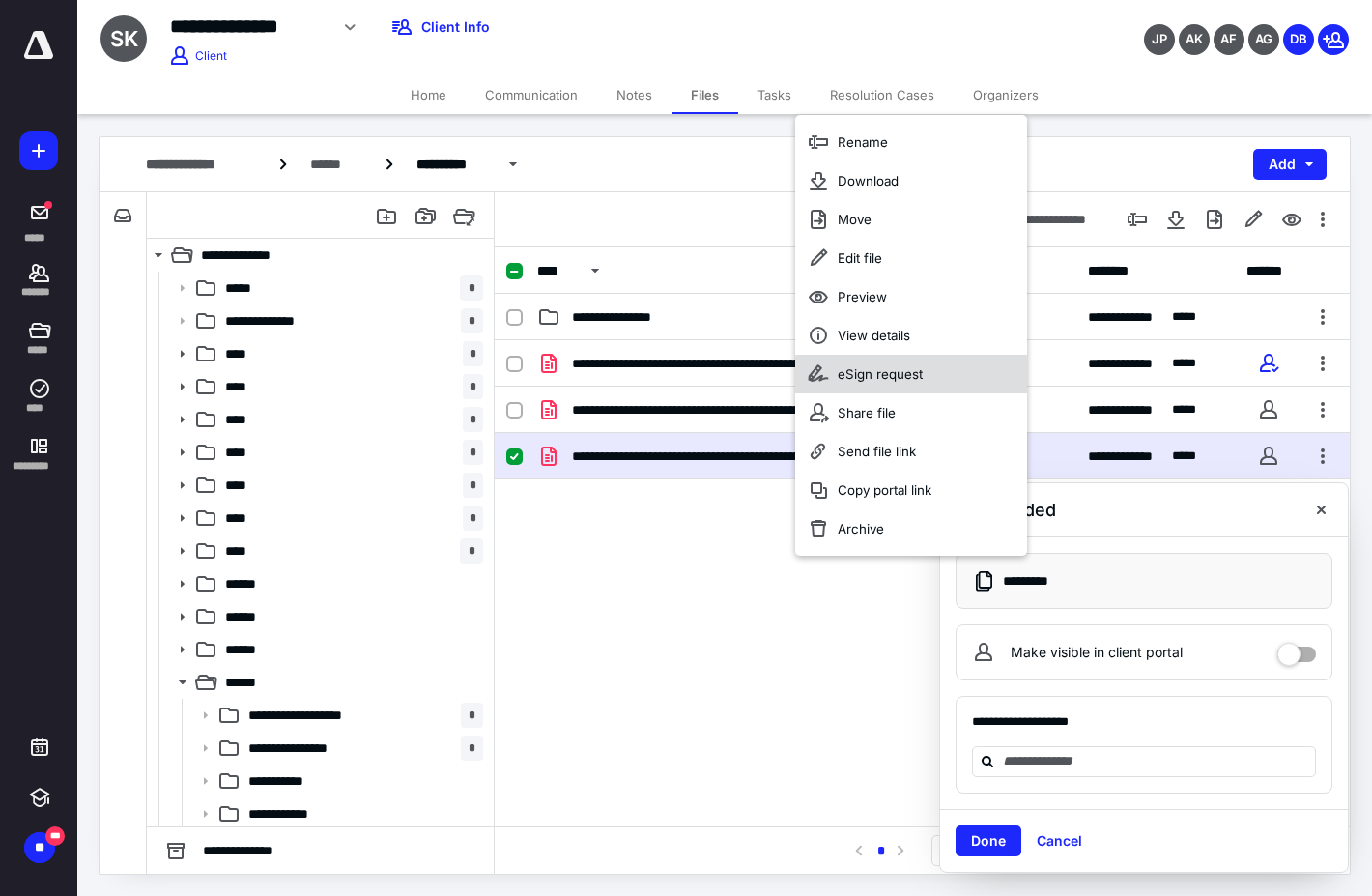 click on "eSign request" at bounding box center [880, 374] 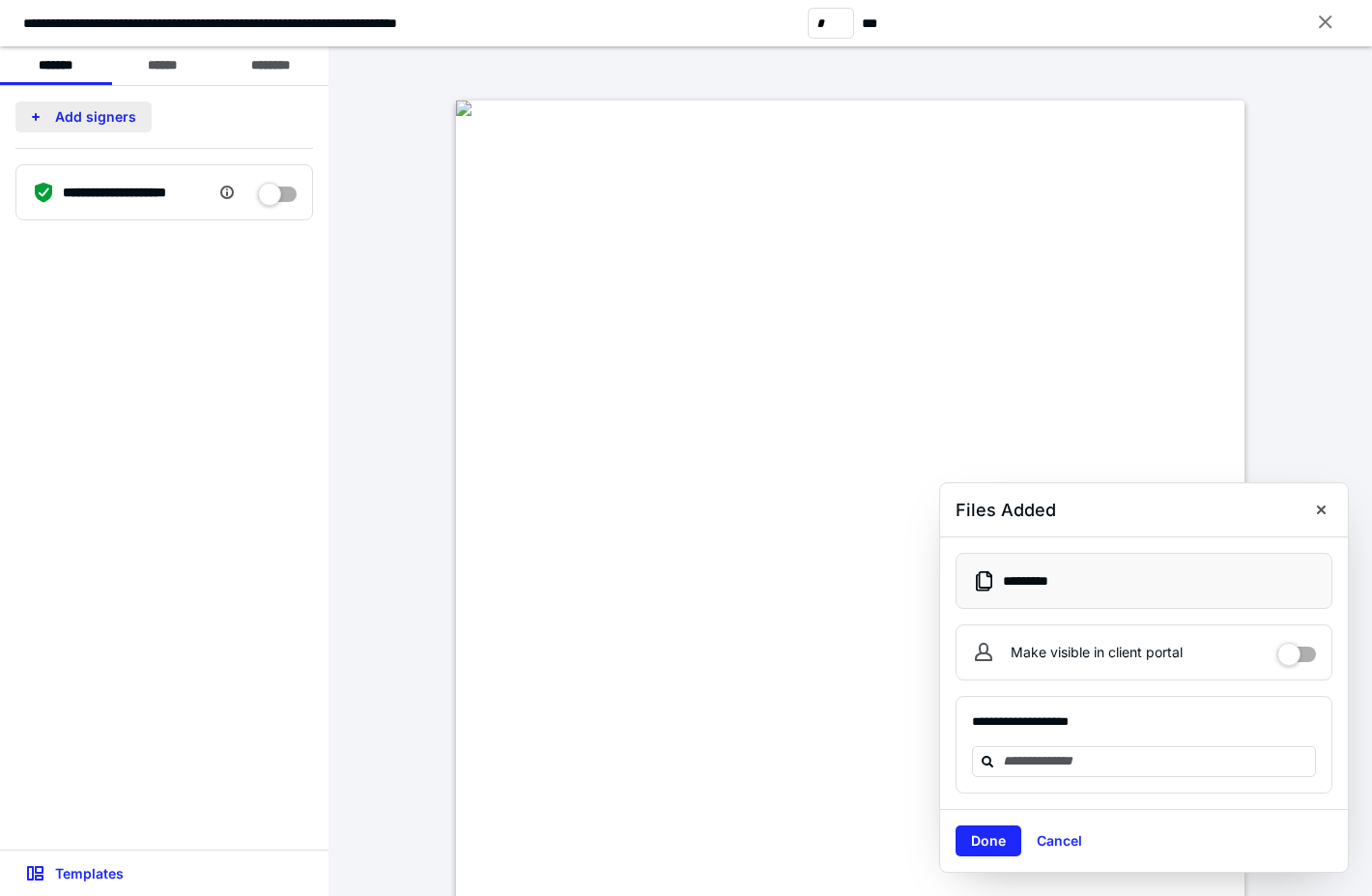 click on "Add signers" at bounding box center [83, 117] 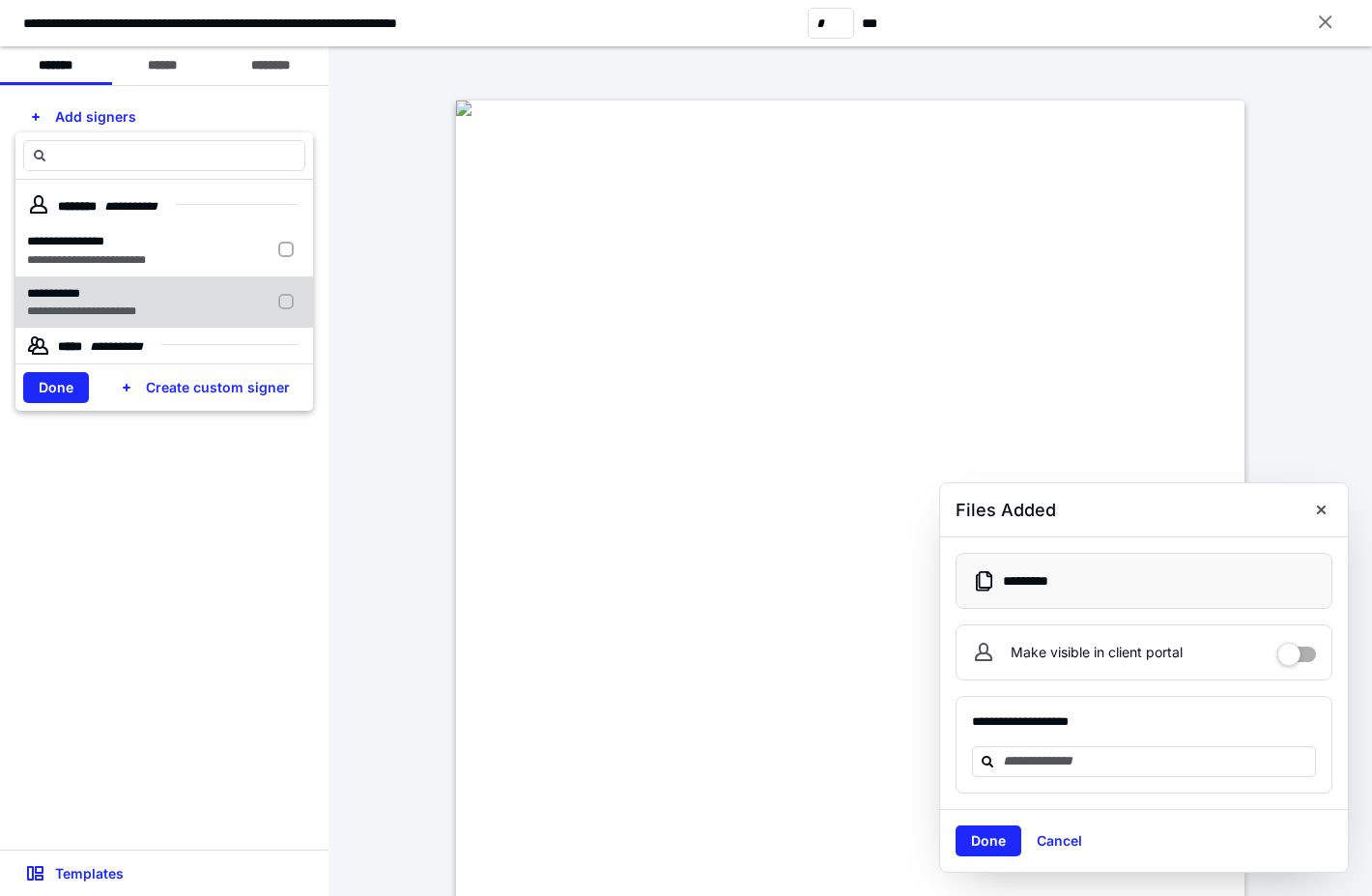 click at bounding box center [290, 303] 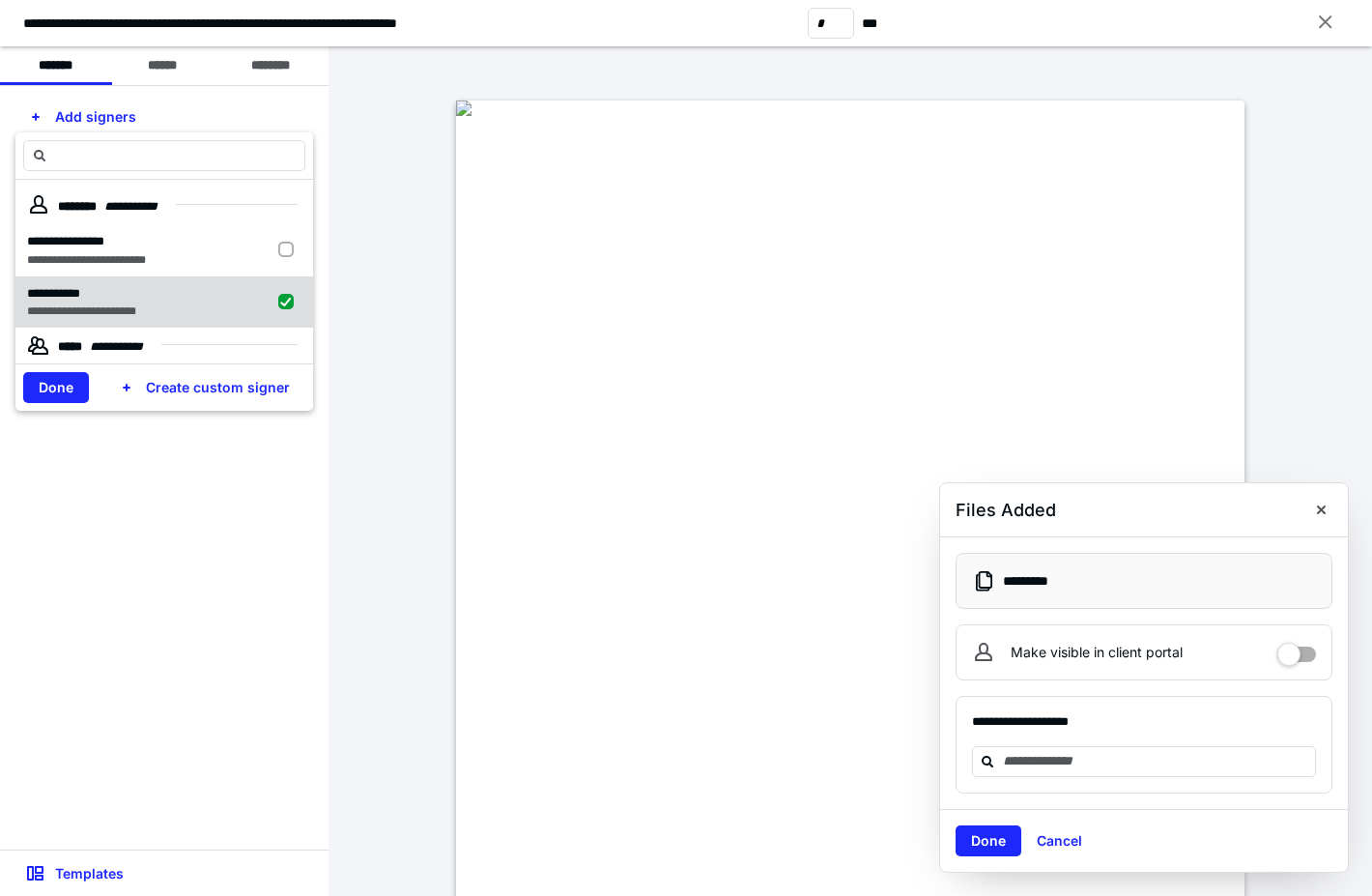 checkbox on "true" 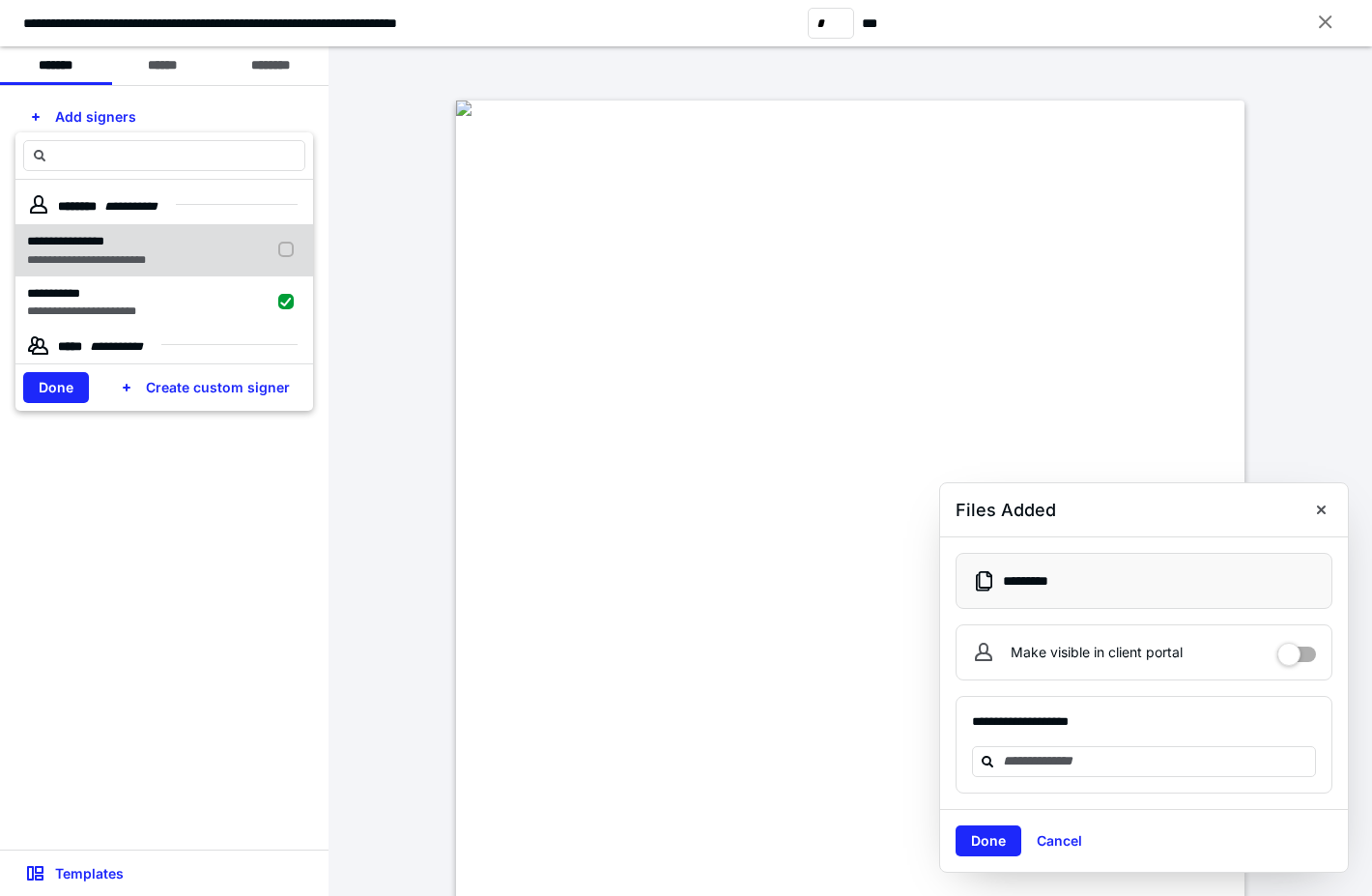 click at bounding box center (290, 250) 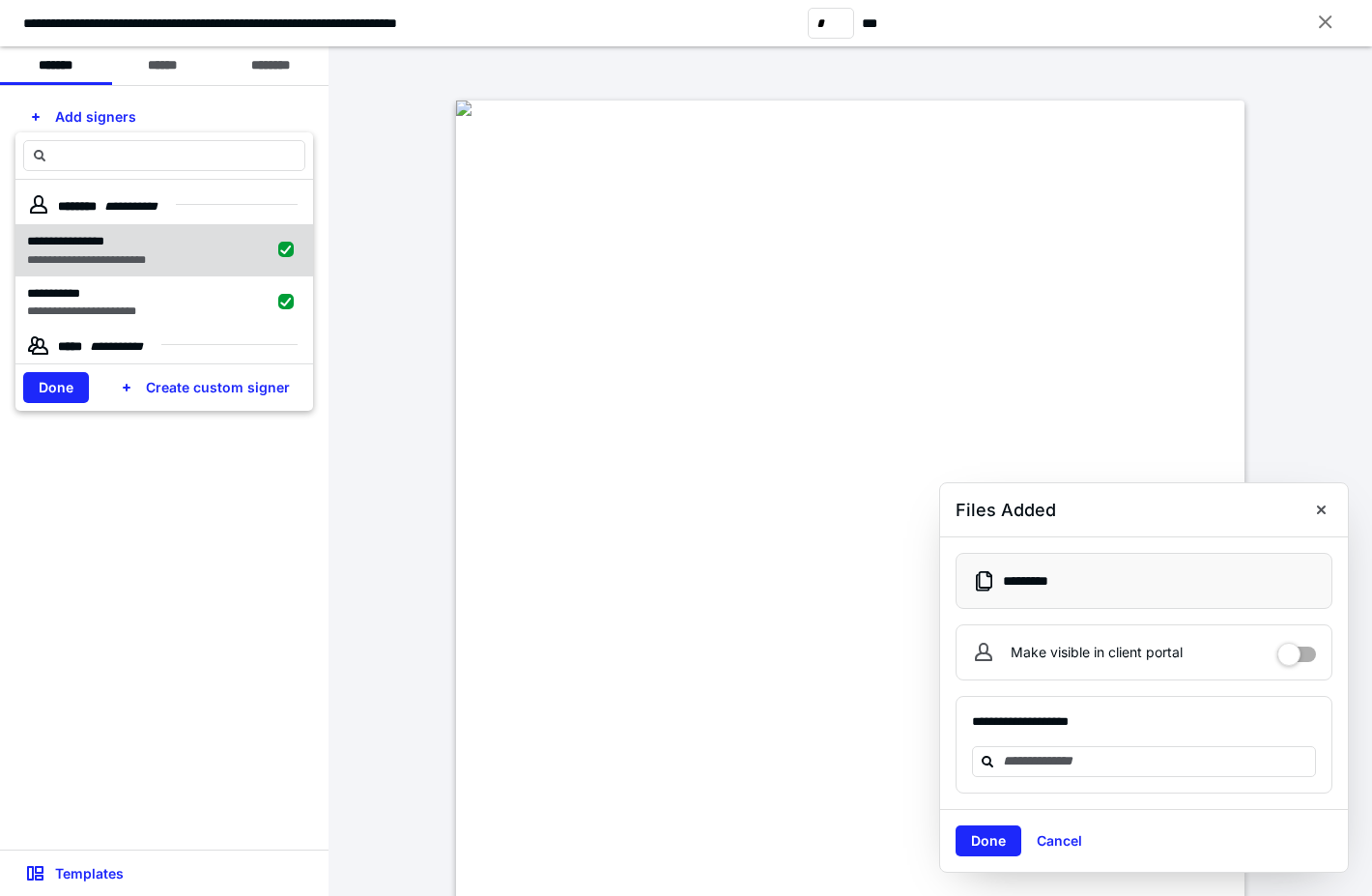 checkbox on "true" 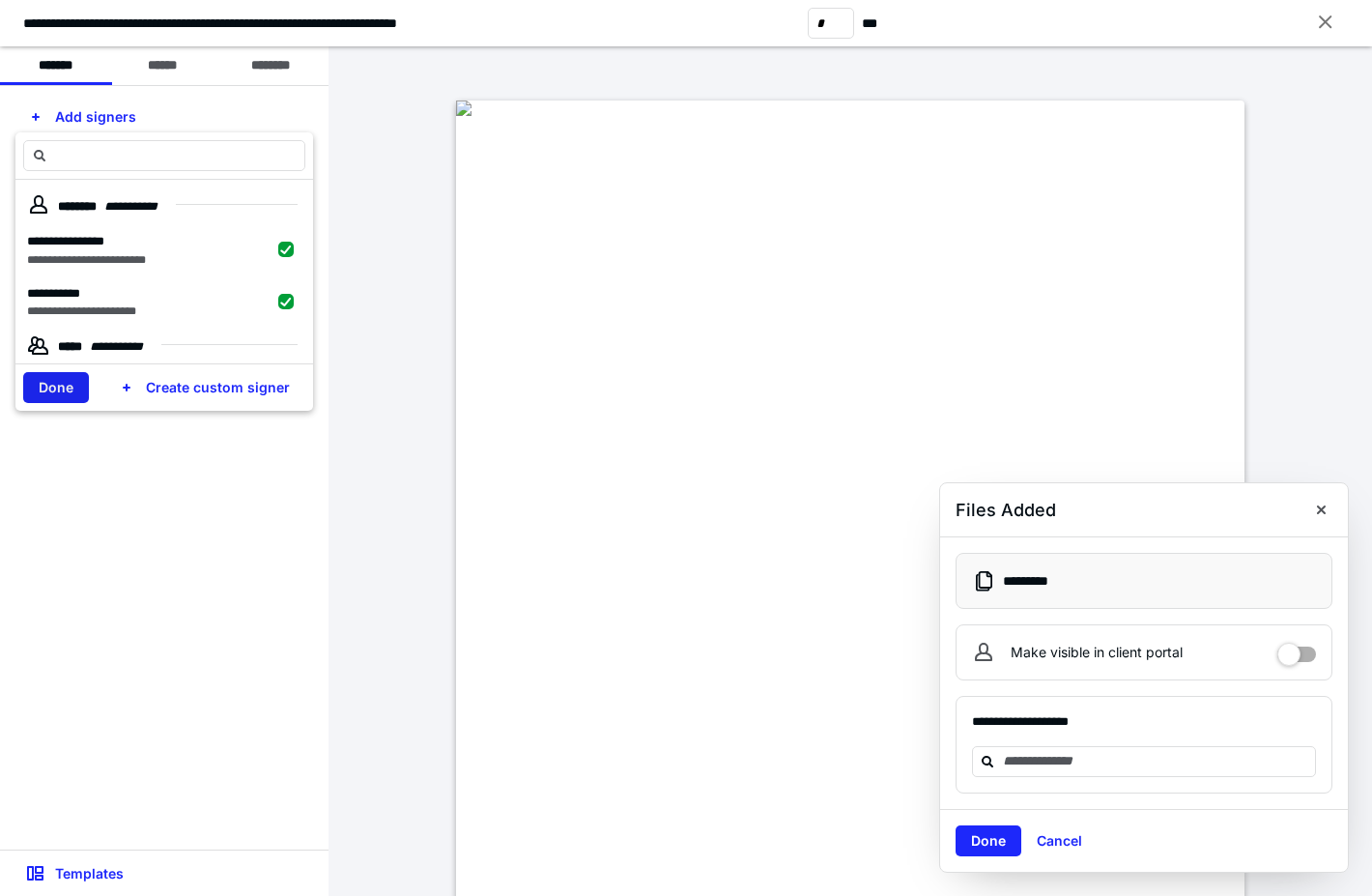 click on "Done" at bounding box center [56, 388] 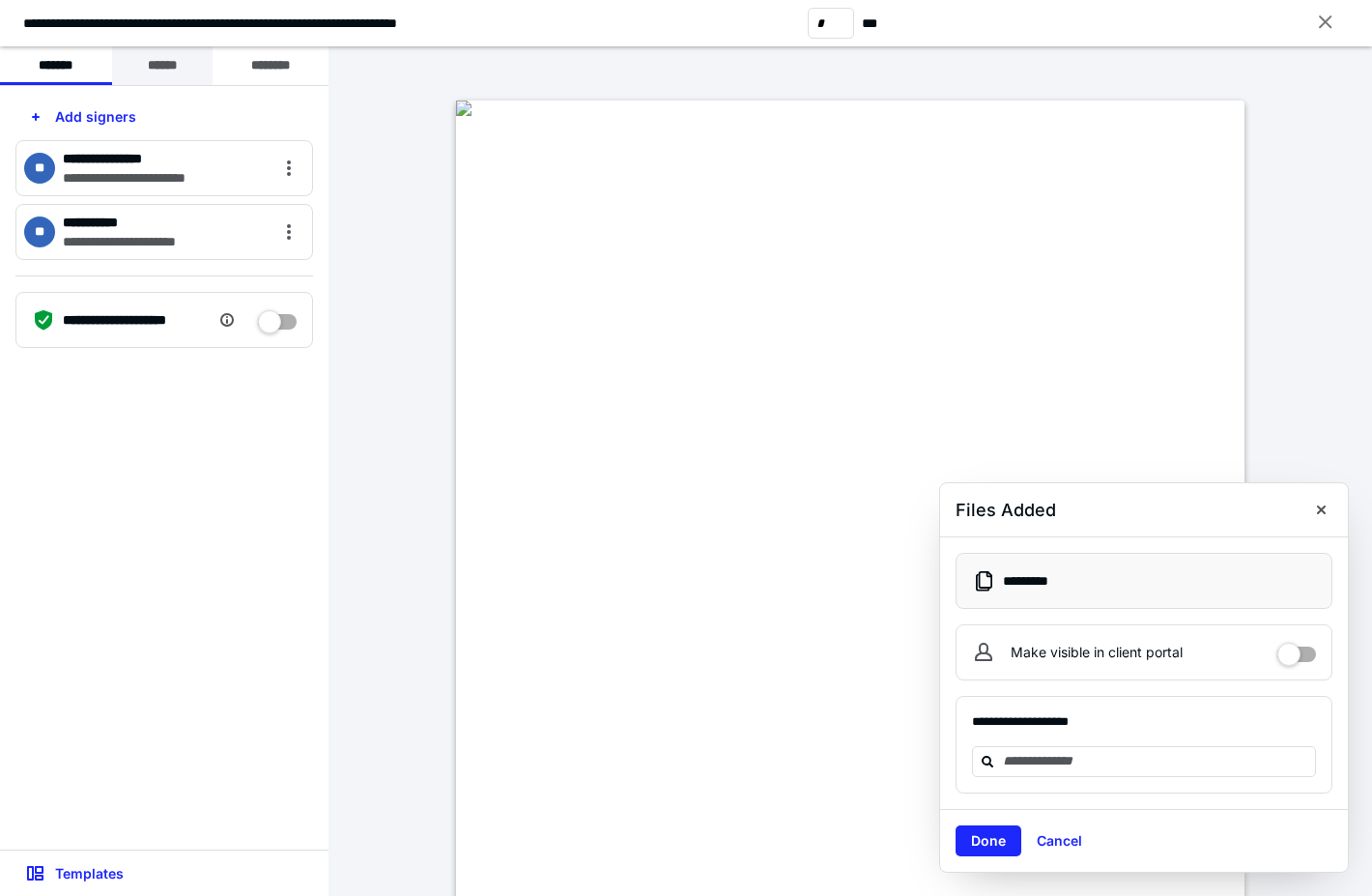 click on "******" at bounding box center (162, 66) 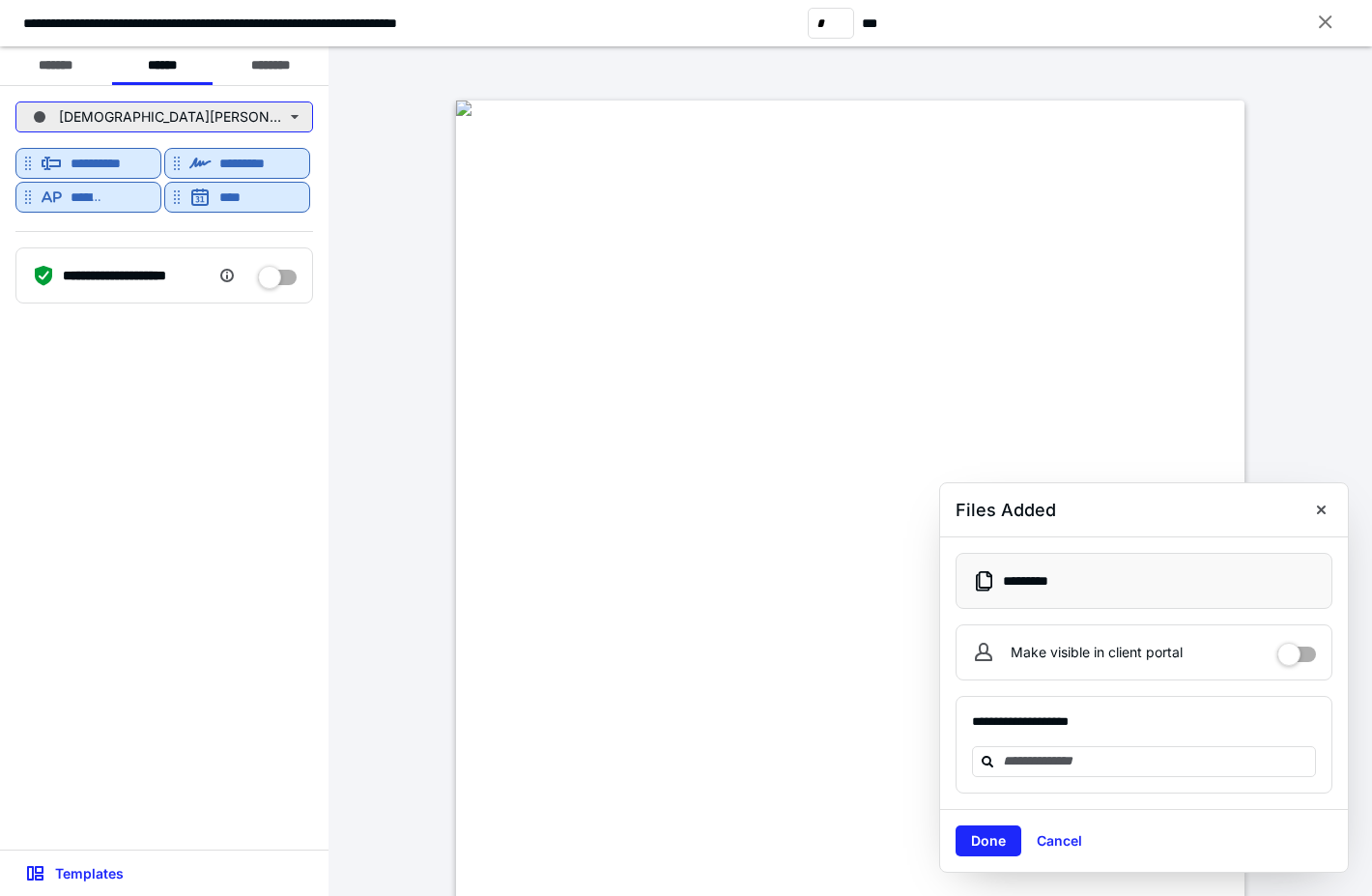 click on "CHRISTEN E KLEIN" at bounding box center (164, 117) 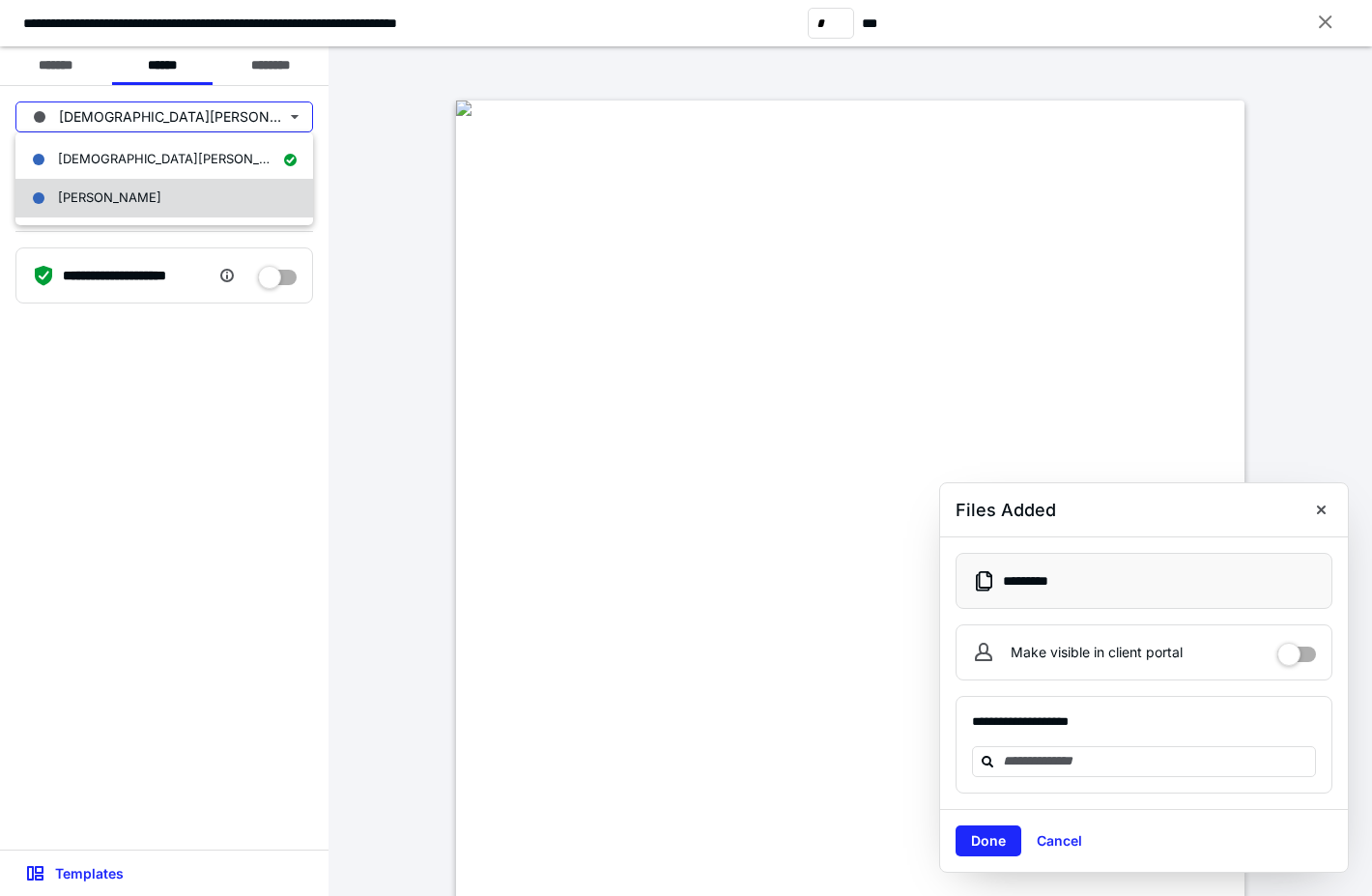 click on "Steve Klein" at bounding box center [94, 198] 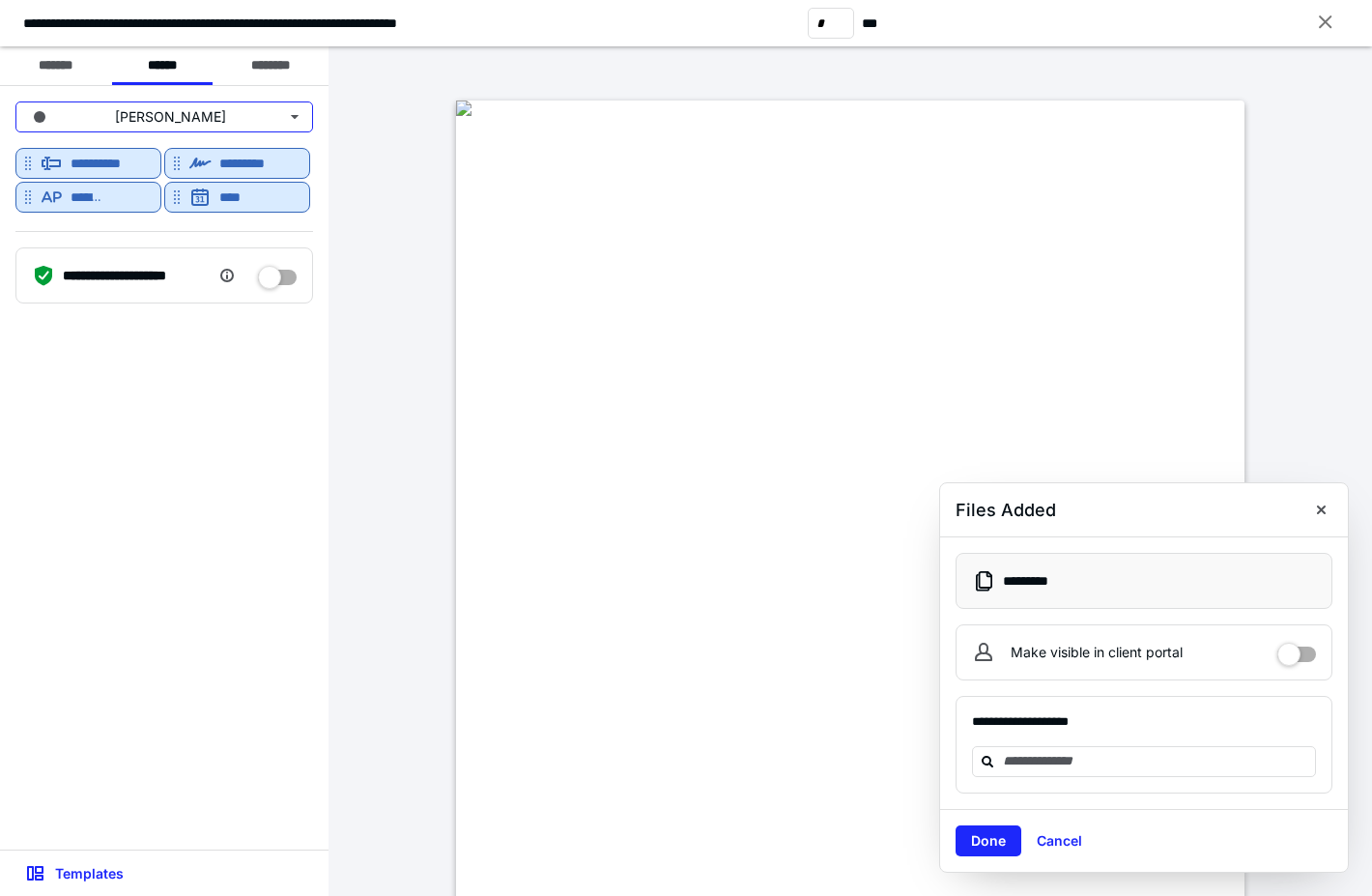 scroll, scrollTop: 387, scrollLeft: 0, axis: vertical 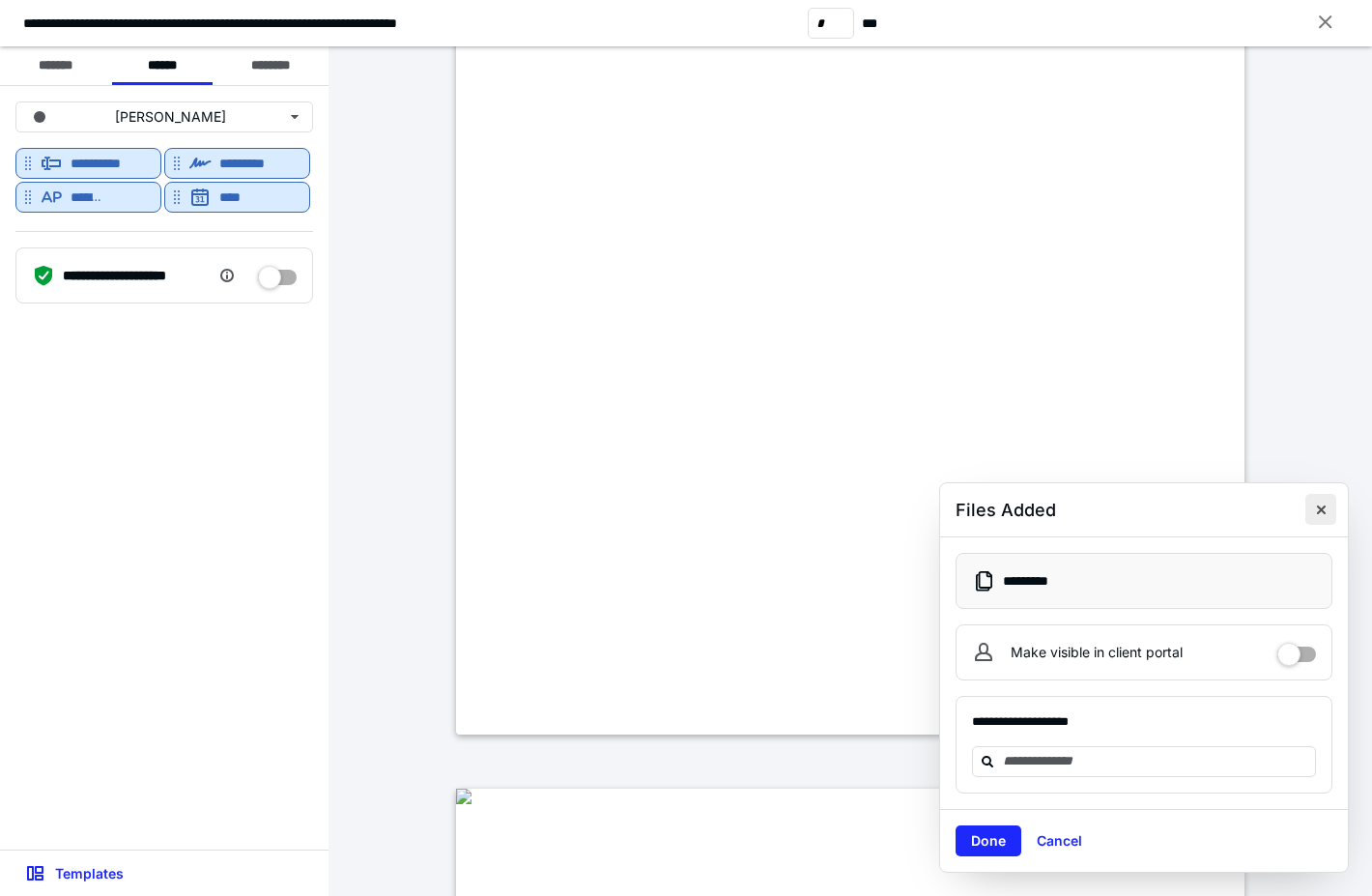 click at bounding box center [1321, 509] 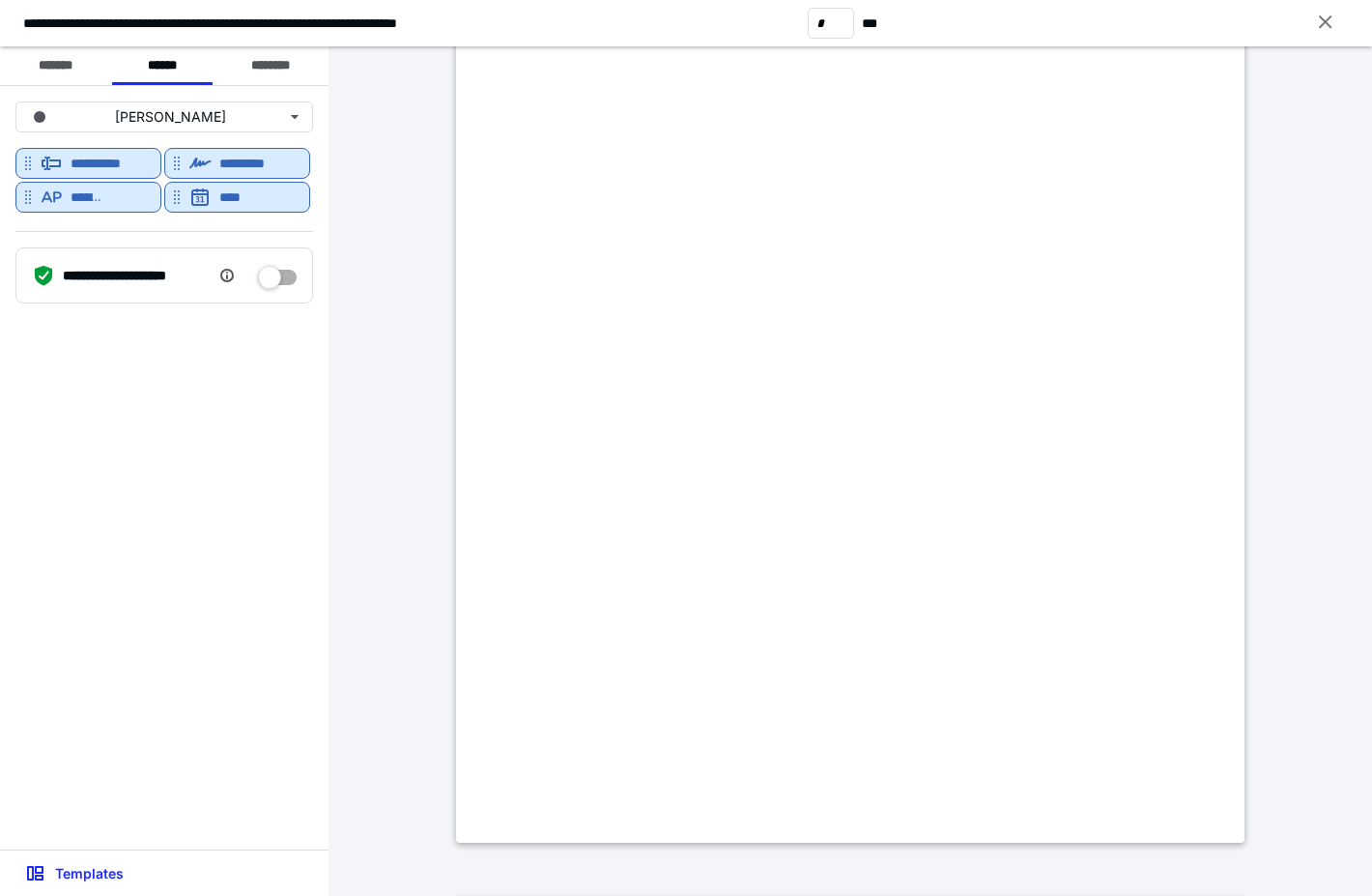 type on "*" 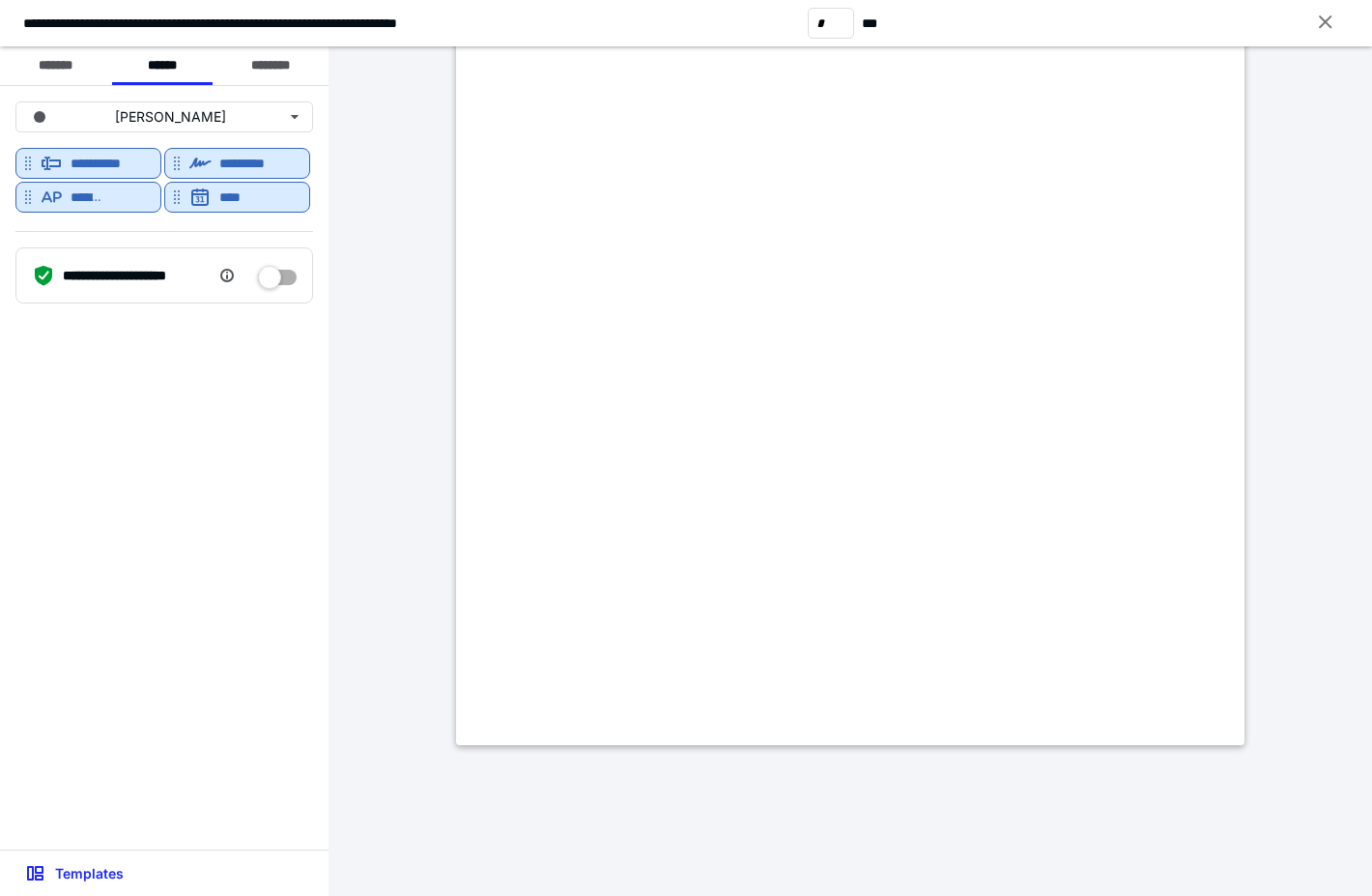 scroll, scrollTop: 2429, scrollLeft: 0, axis: vertical 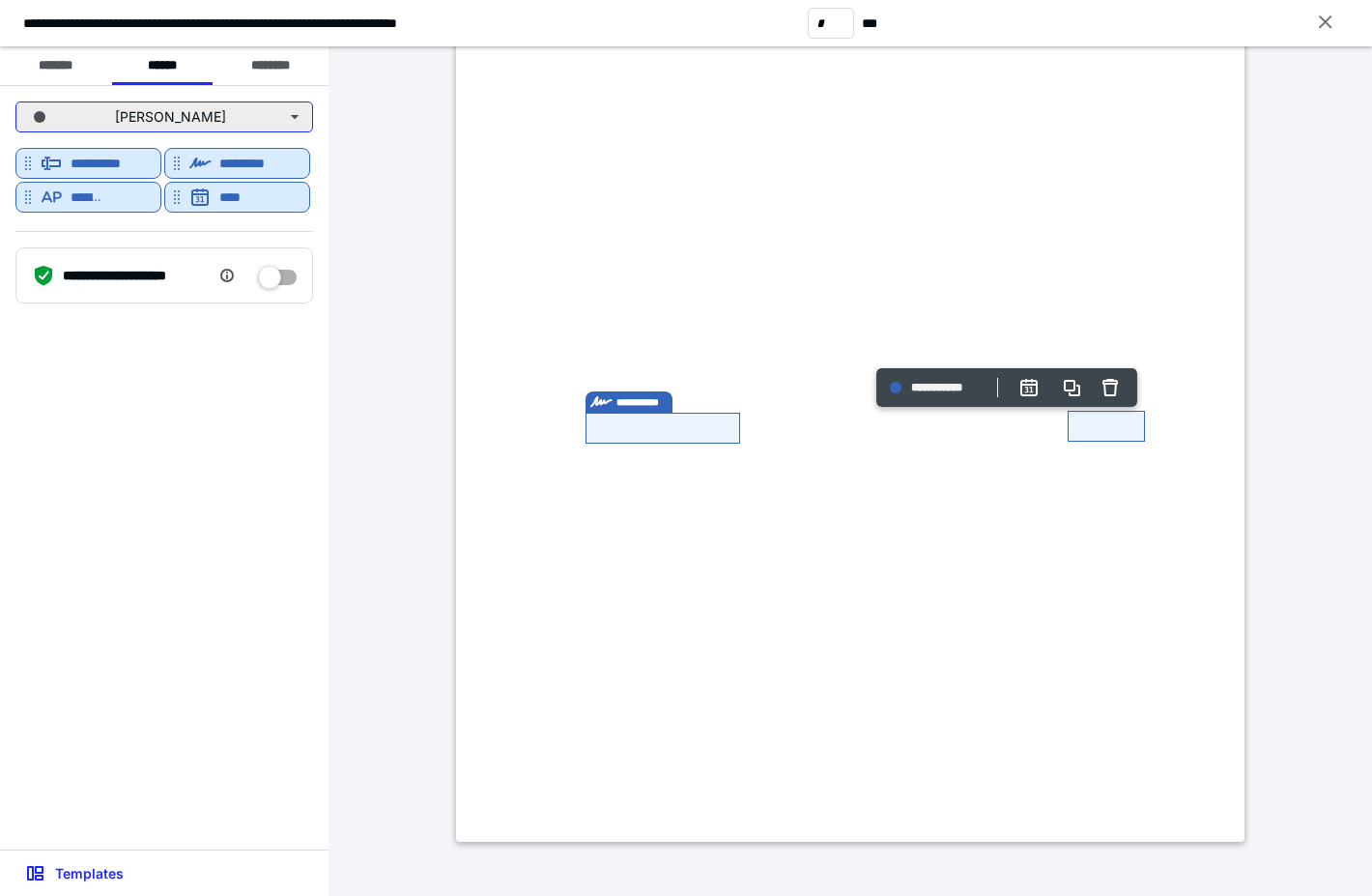 click on "Steve Klein" at bounding box center [164, 117] 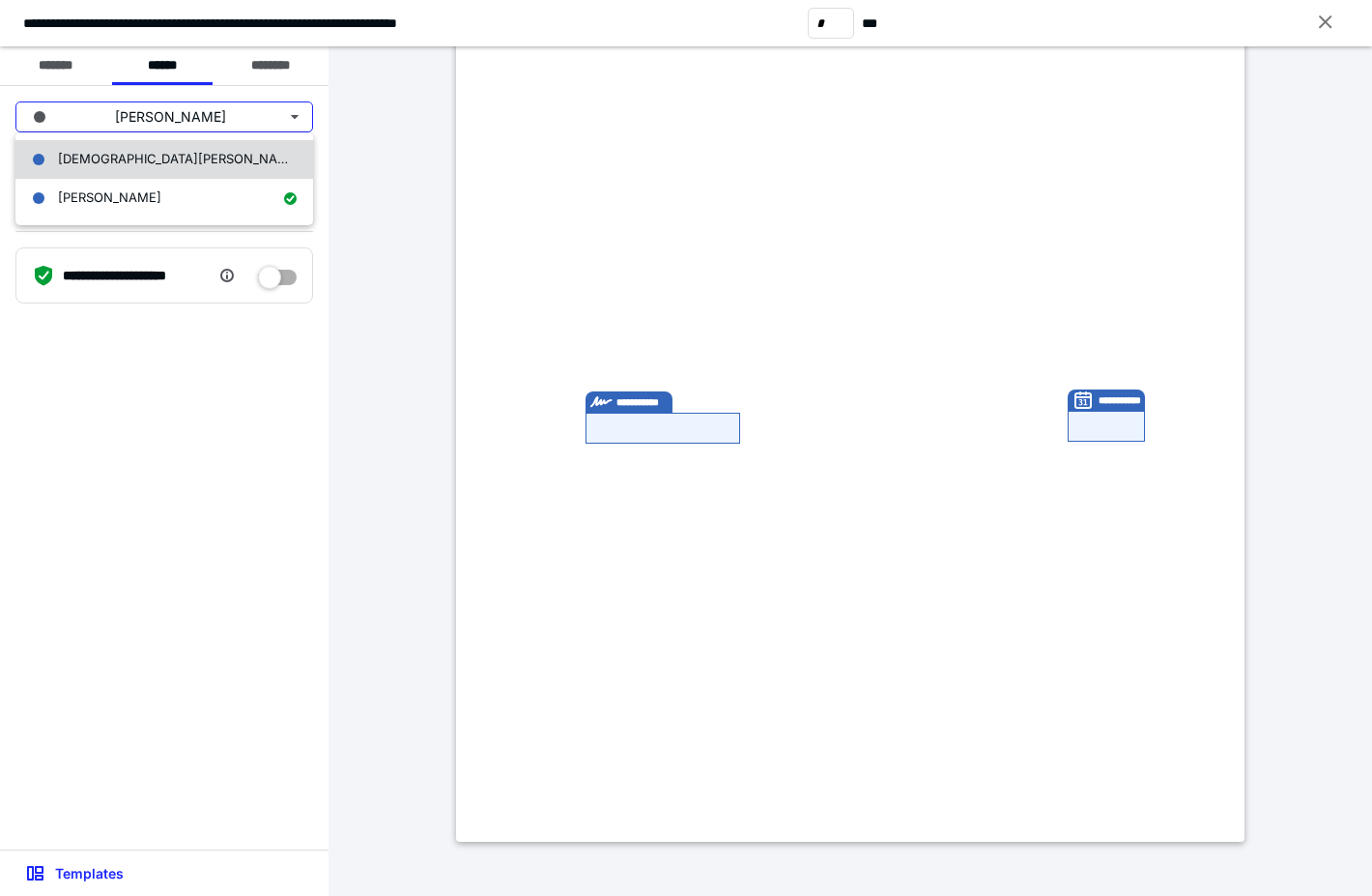 click on "CHRISTEN E KLEIN" at bounding box center [176, 159] 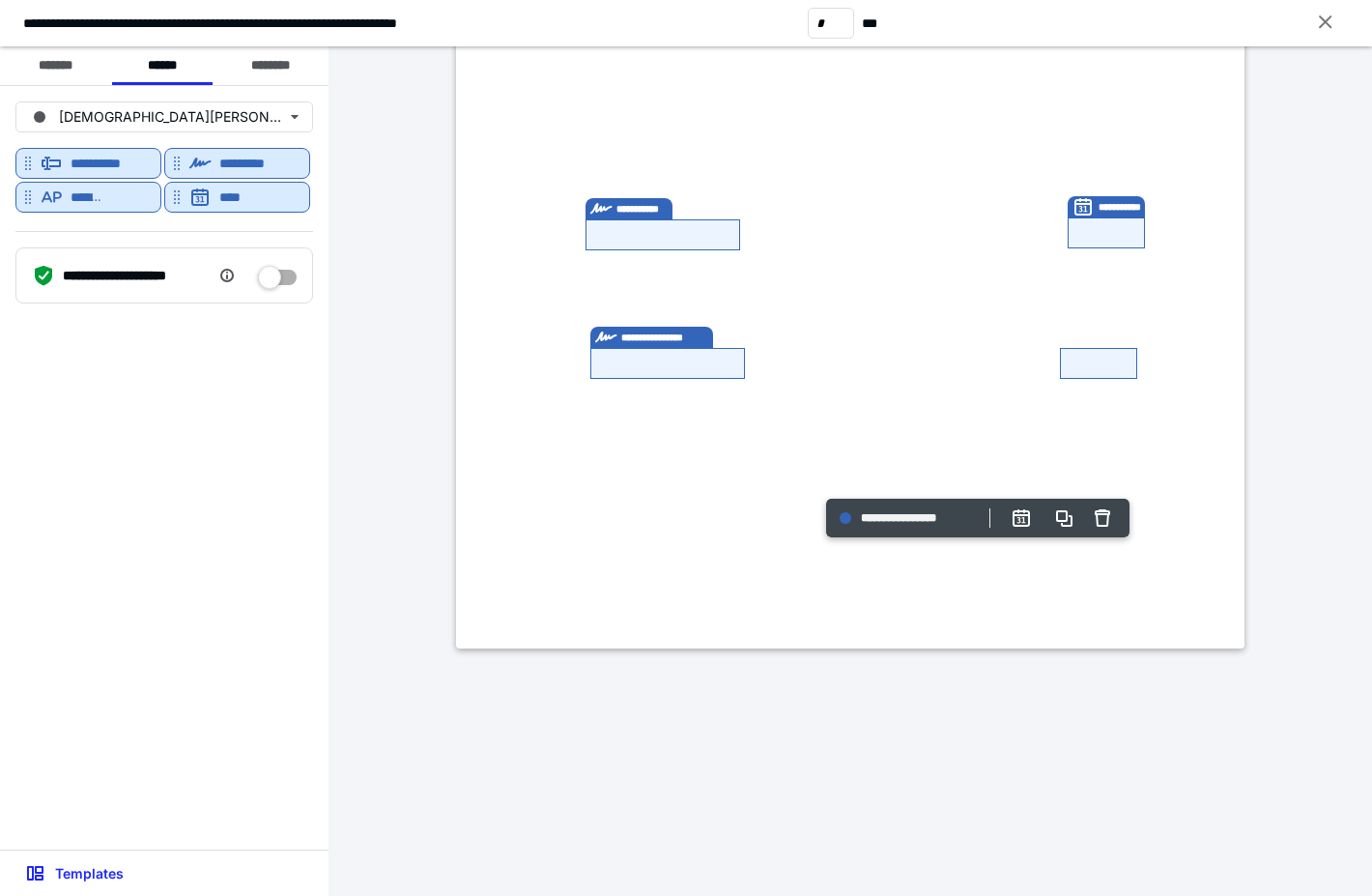 scroll, scrollTop: 2332, scrollLeft: 0, axis: vertical 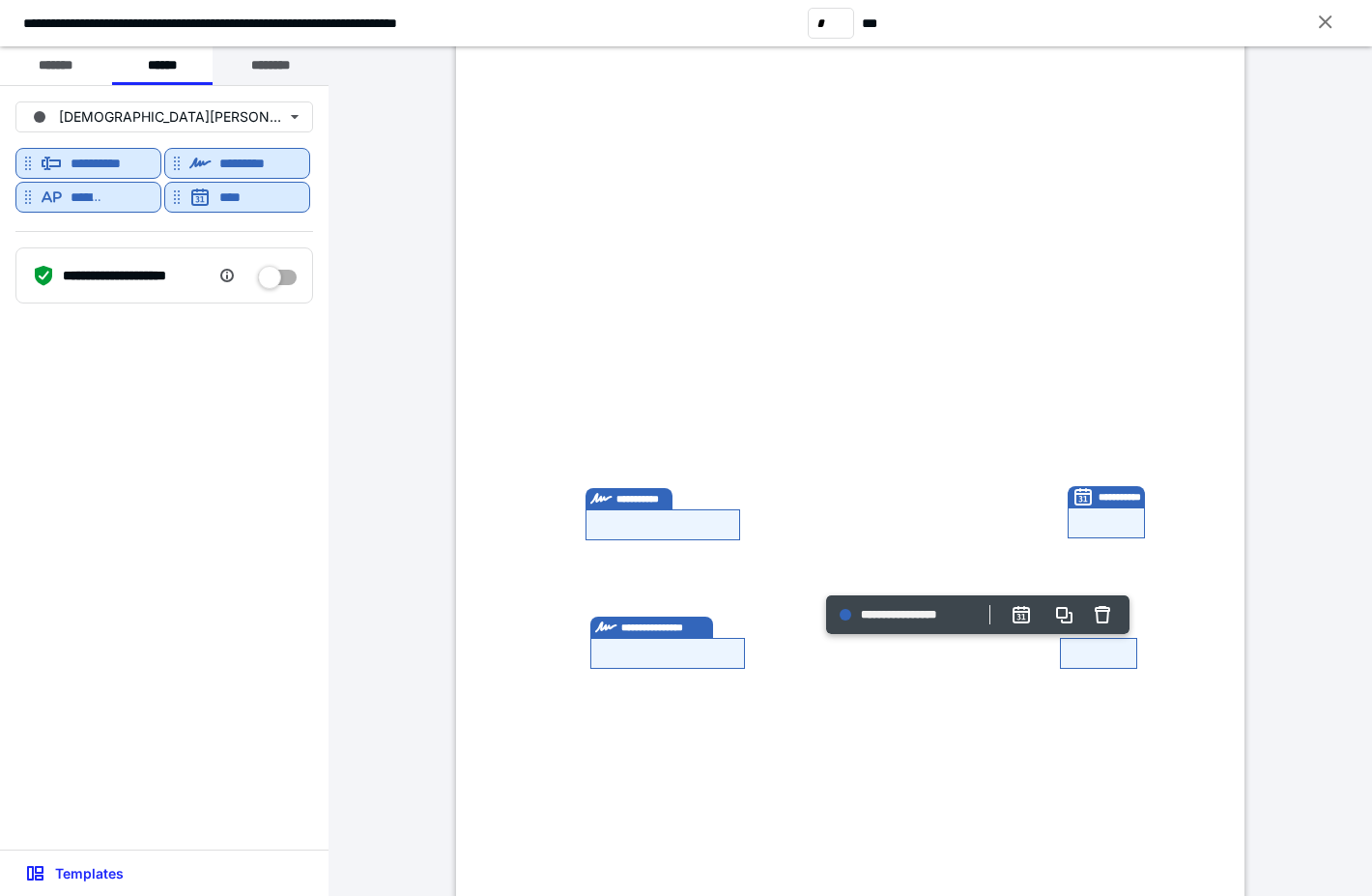 click on "********" at bounding box center [271, 66] 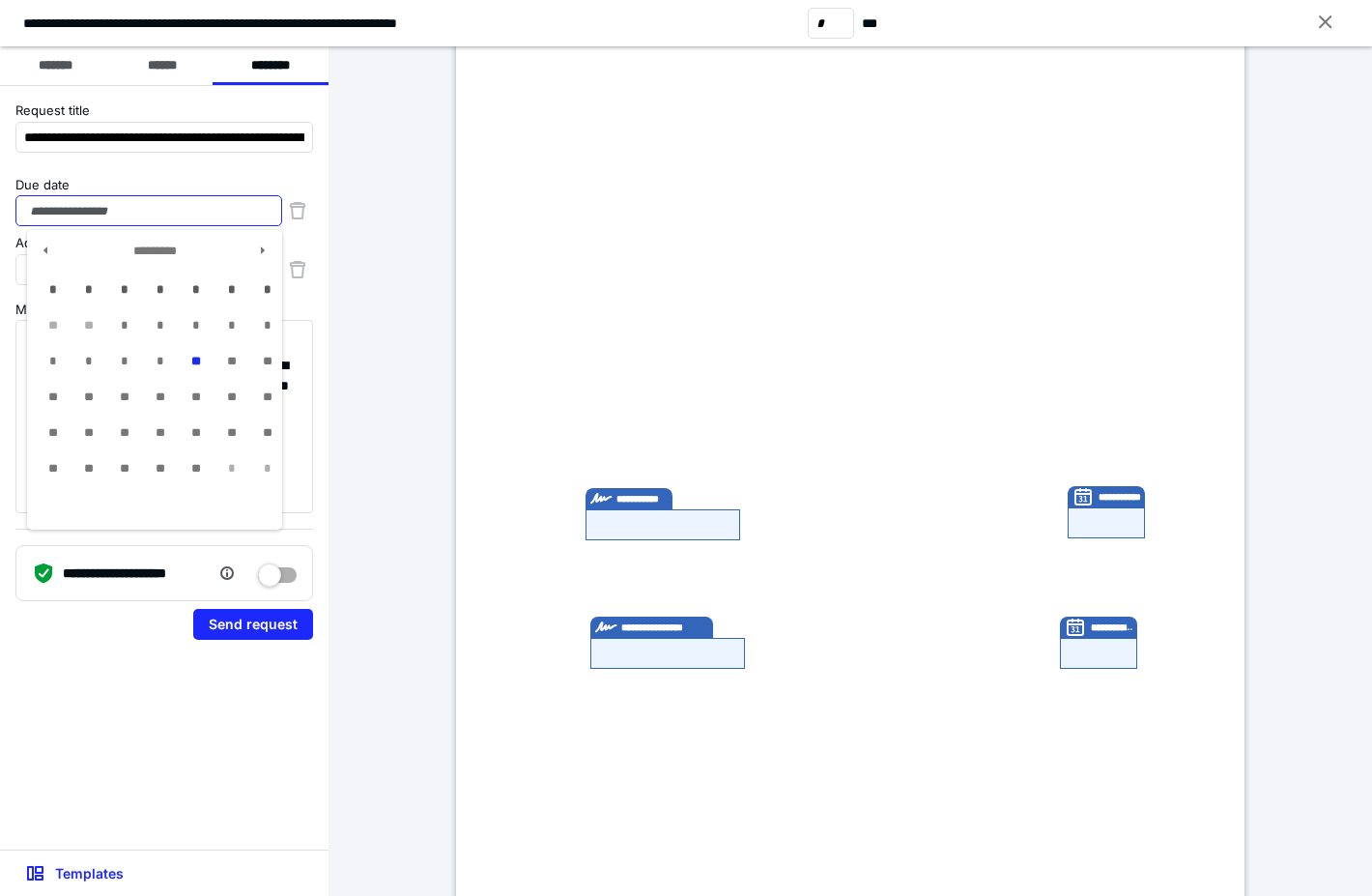 click on "Due date" at bounding box center (149, 211) 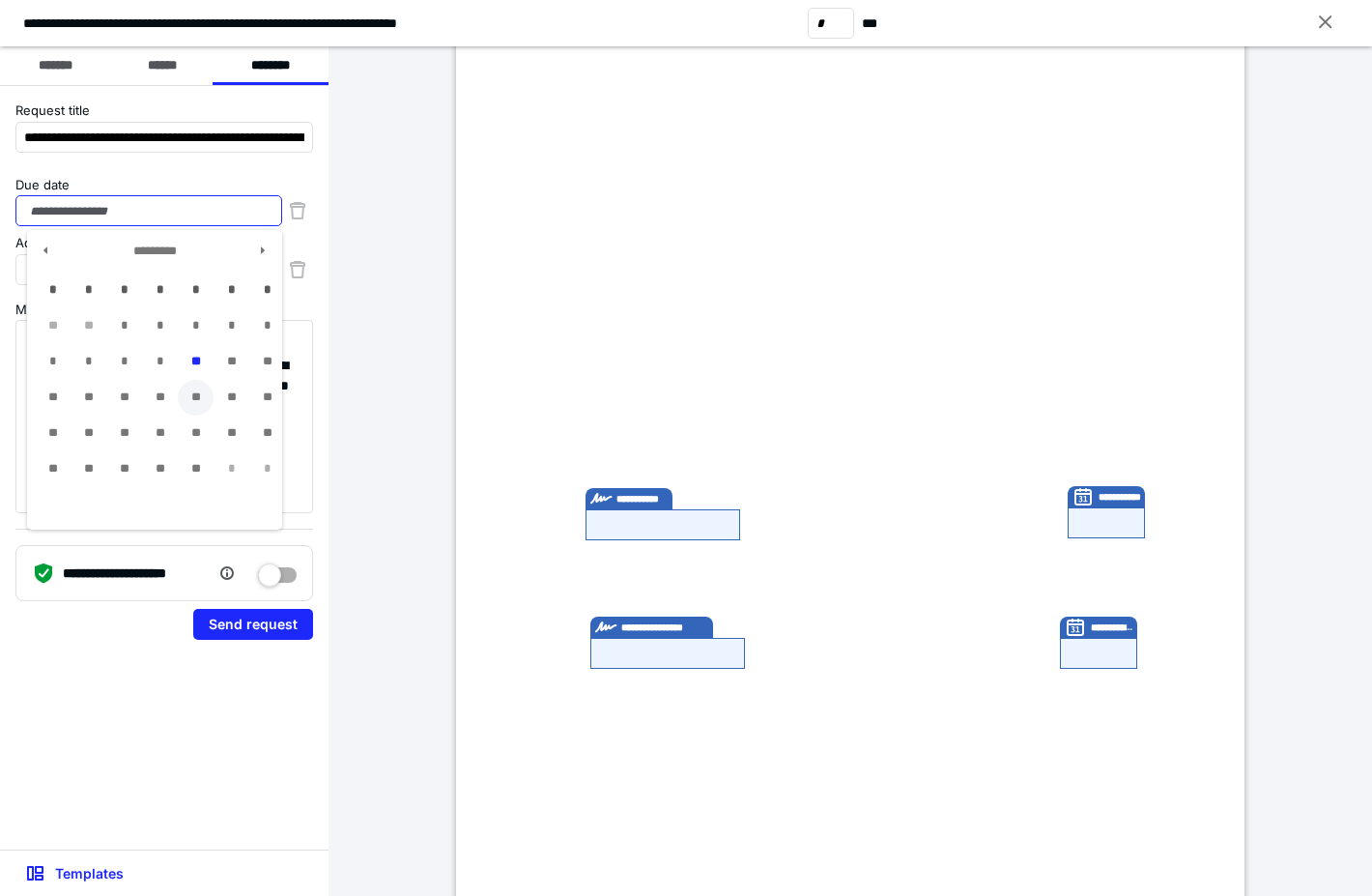 click on "**" at bounding box center (195, 397) 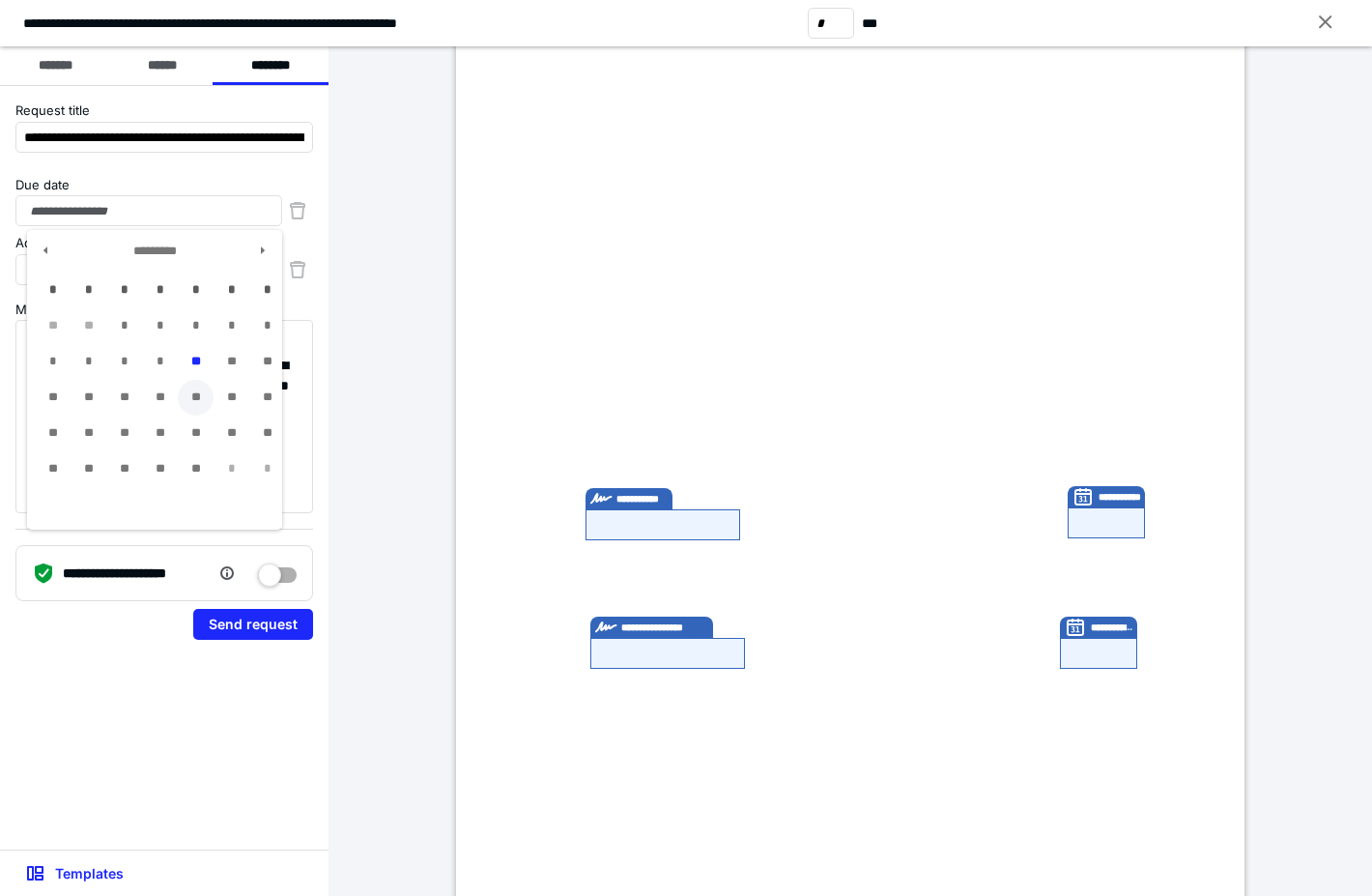 type on "**********" 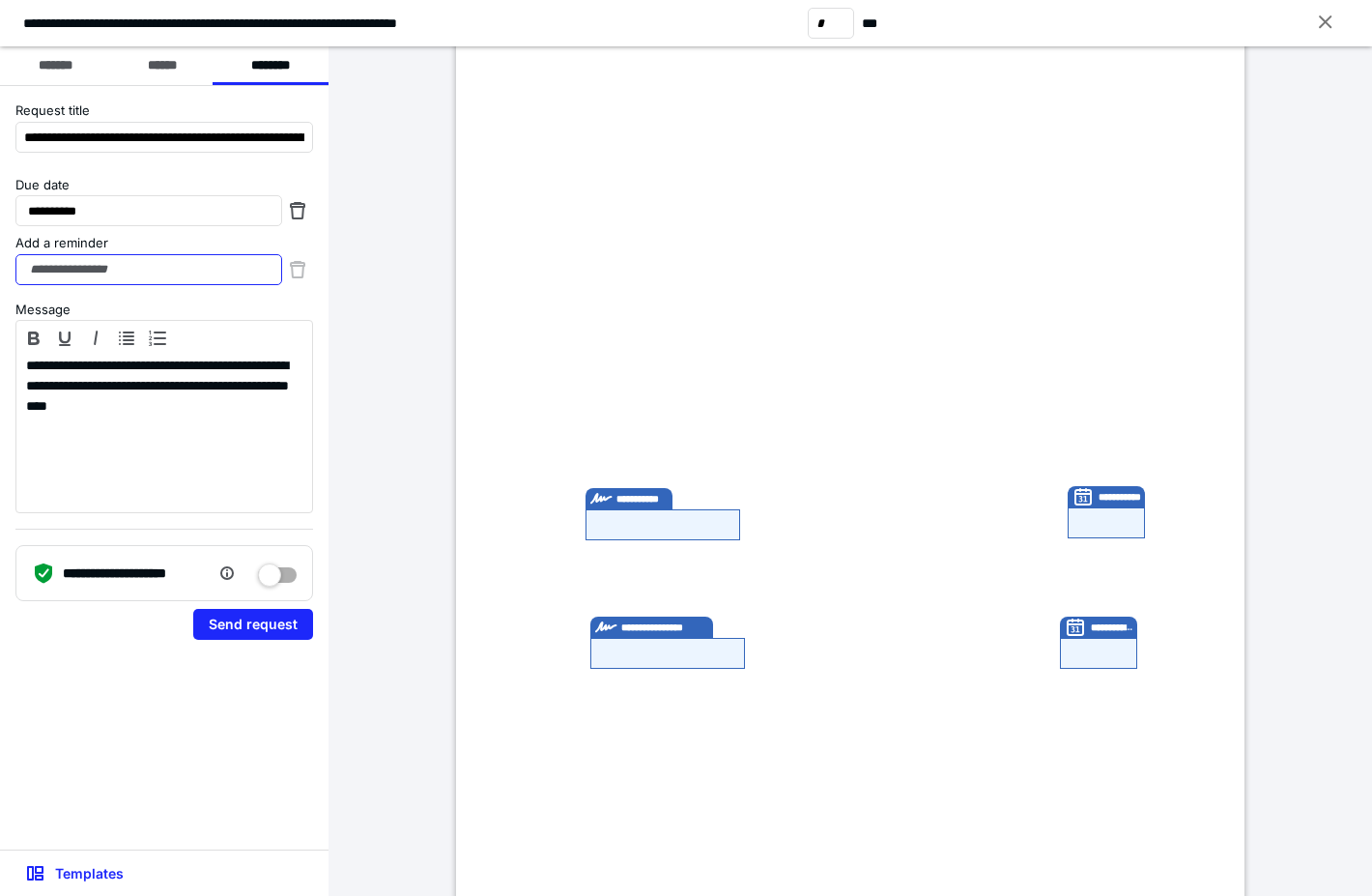 click on "Add a reminder" at bounding box center [149, 270] 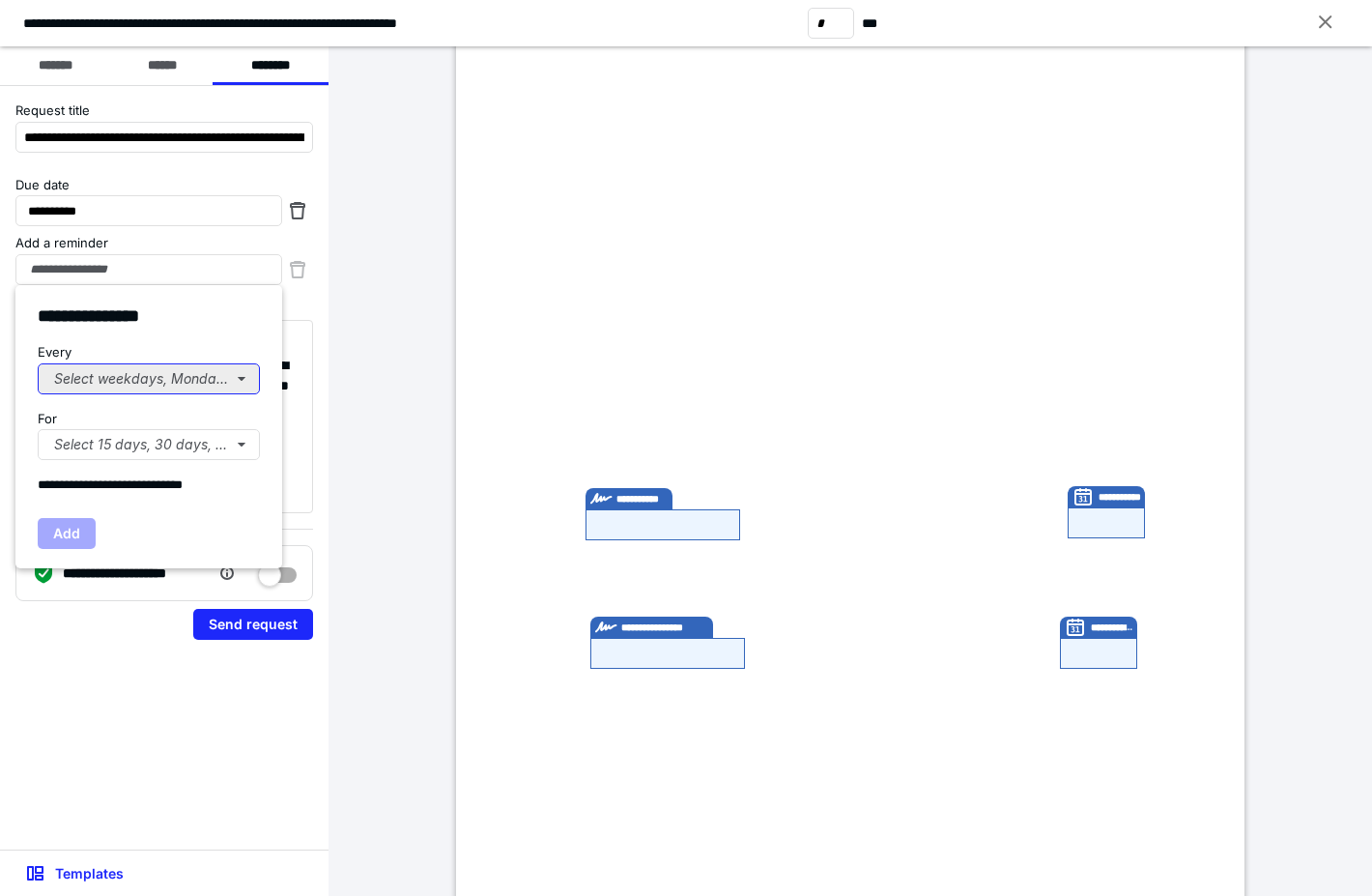 click on "Select weekdays, Mondays, or Tues..." at bounding box center (149, 379) 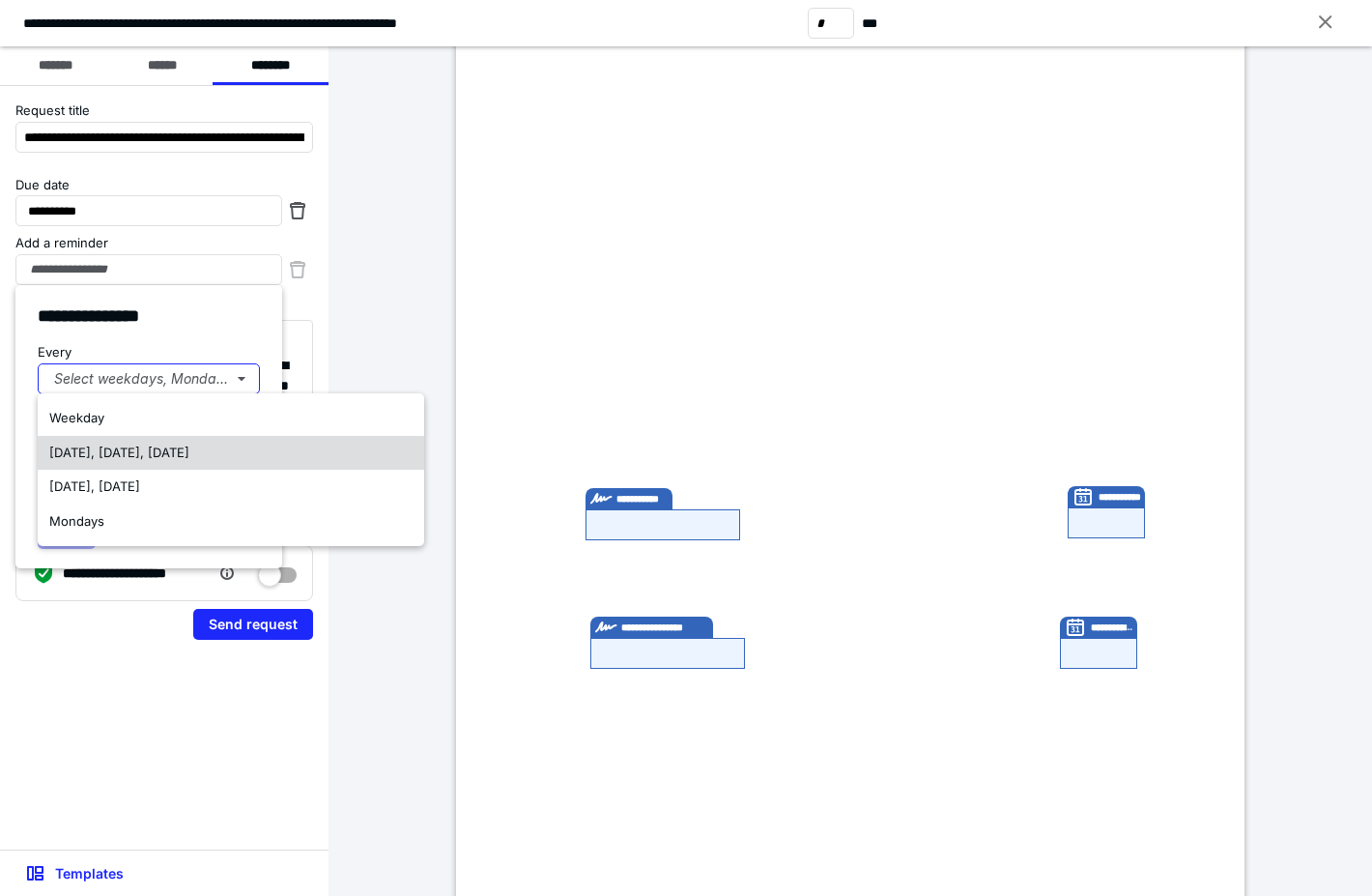 click on "Monday, Wednesday, Friday" at bounding box center [119, 452] 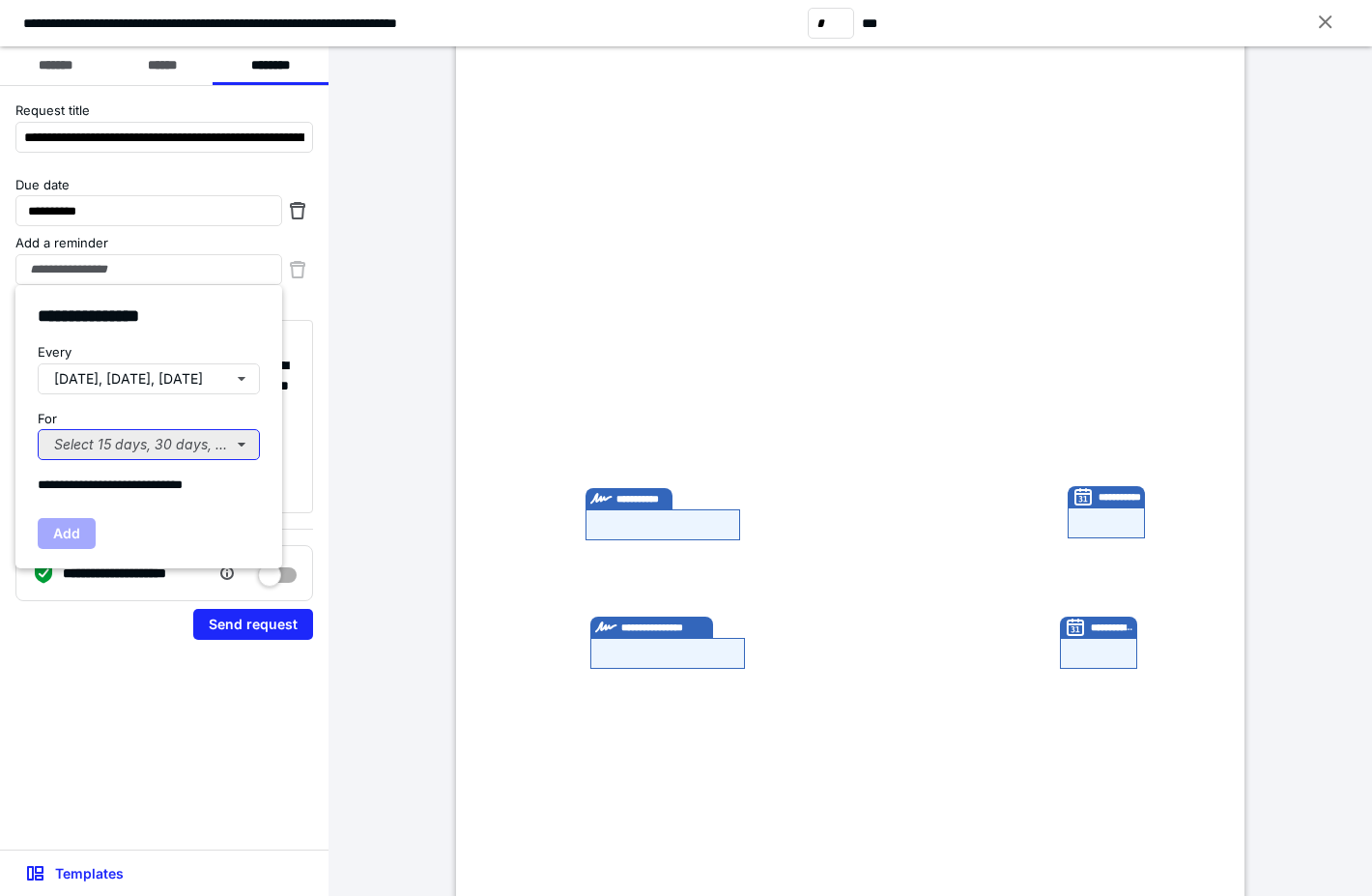 click on "Select 15 days, 30 days, or 45 days..." at bounding box center (149, 445) 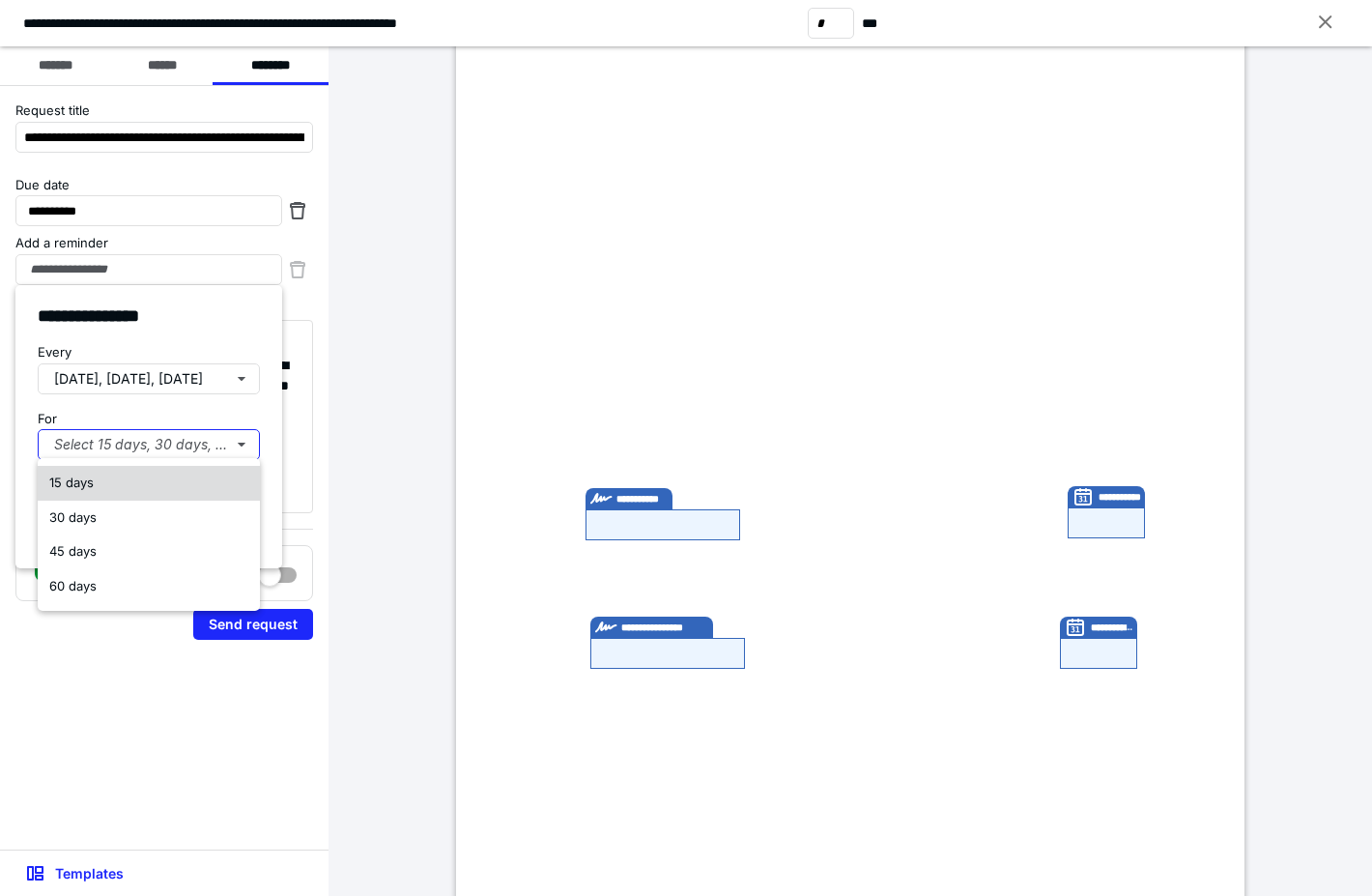 click on "15 days" at bounding box center [71, 482] 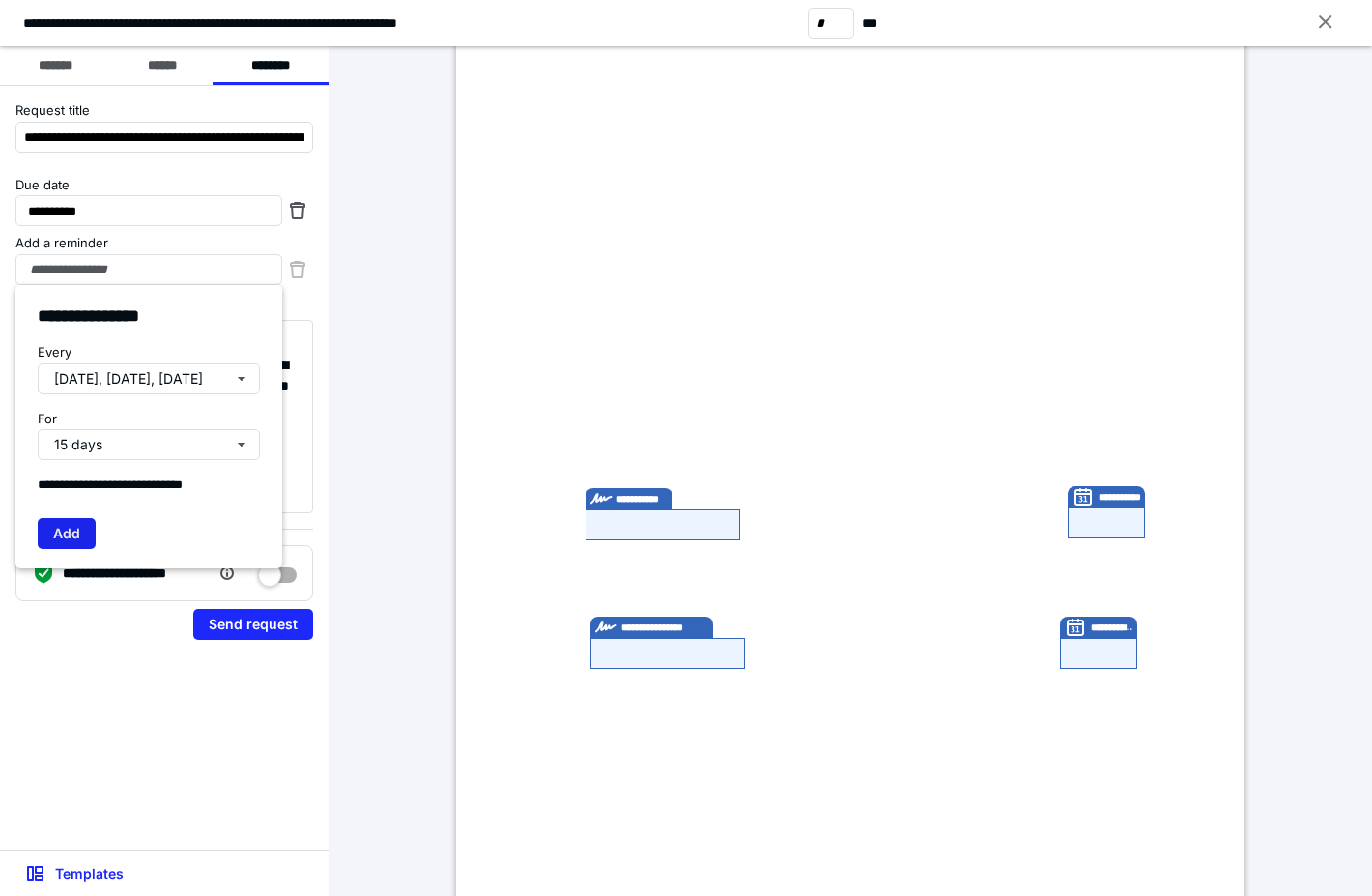 click on "Add" at bounding box center (67, 534) 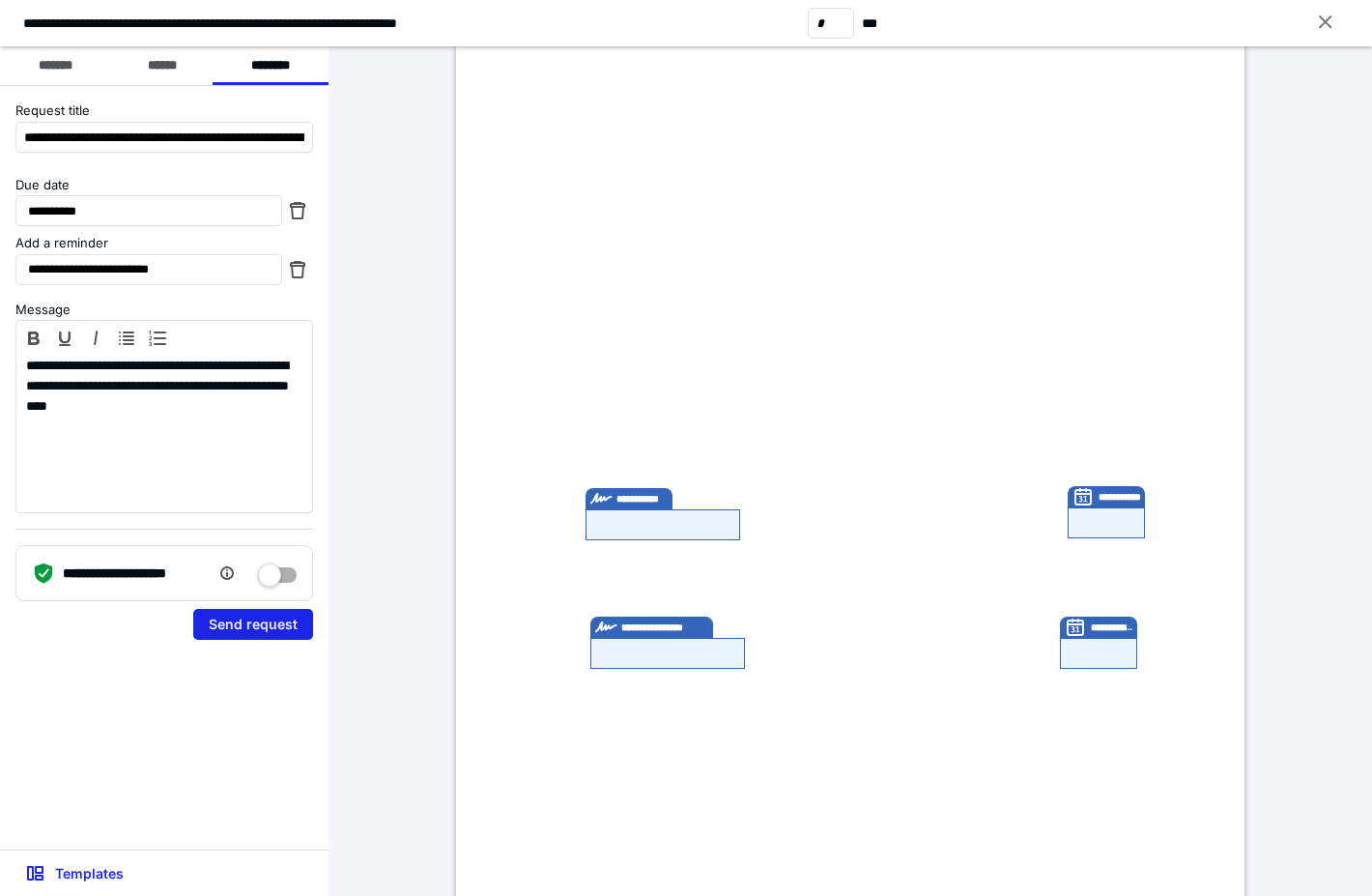 click on "Send request" at bounding box center (253, 624) 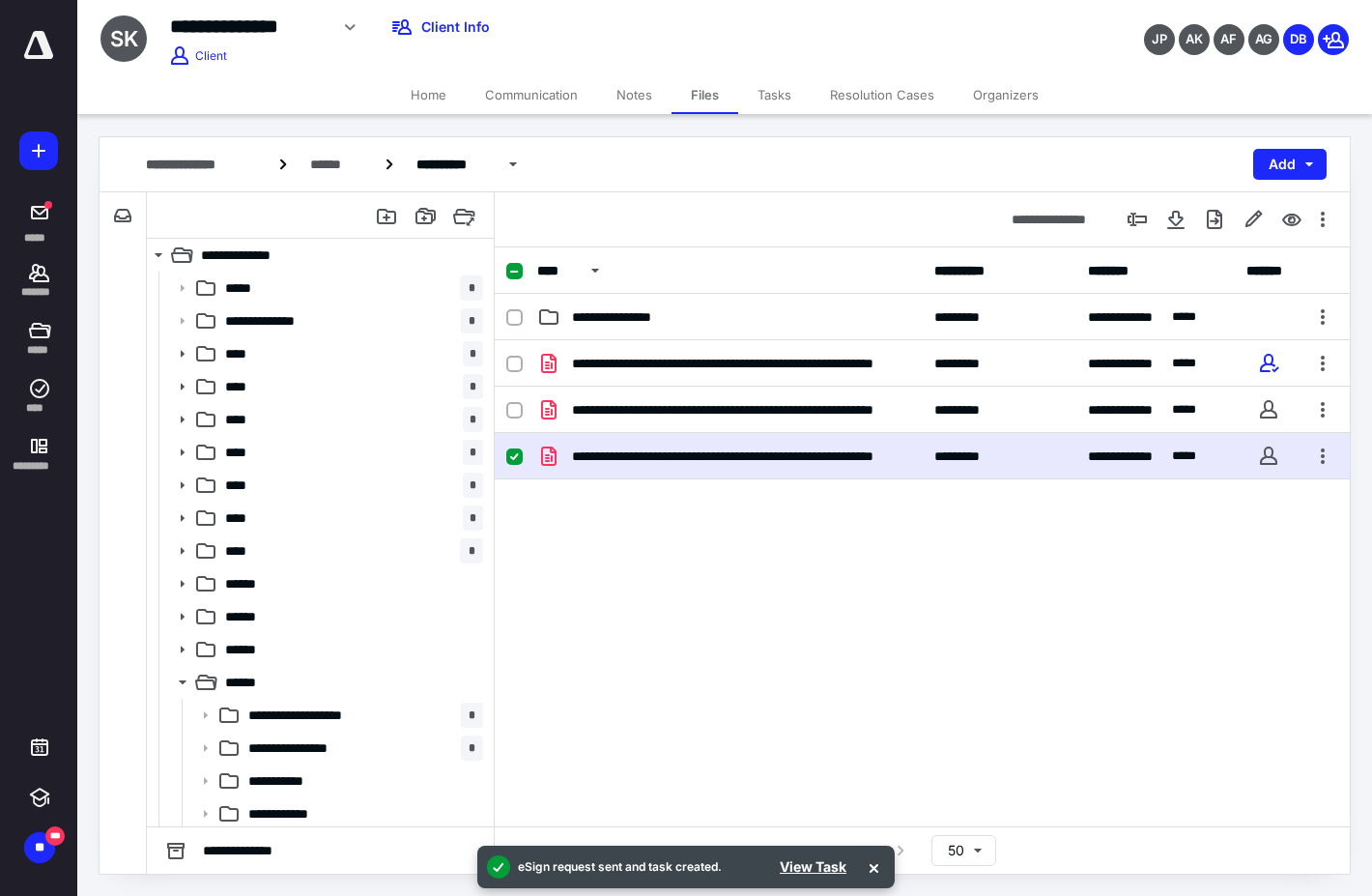 click on "Tasks" at bounding box center (774, 95) 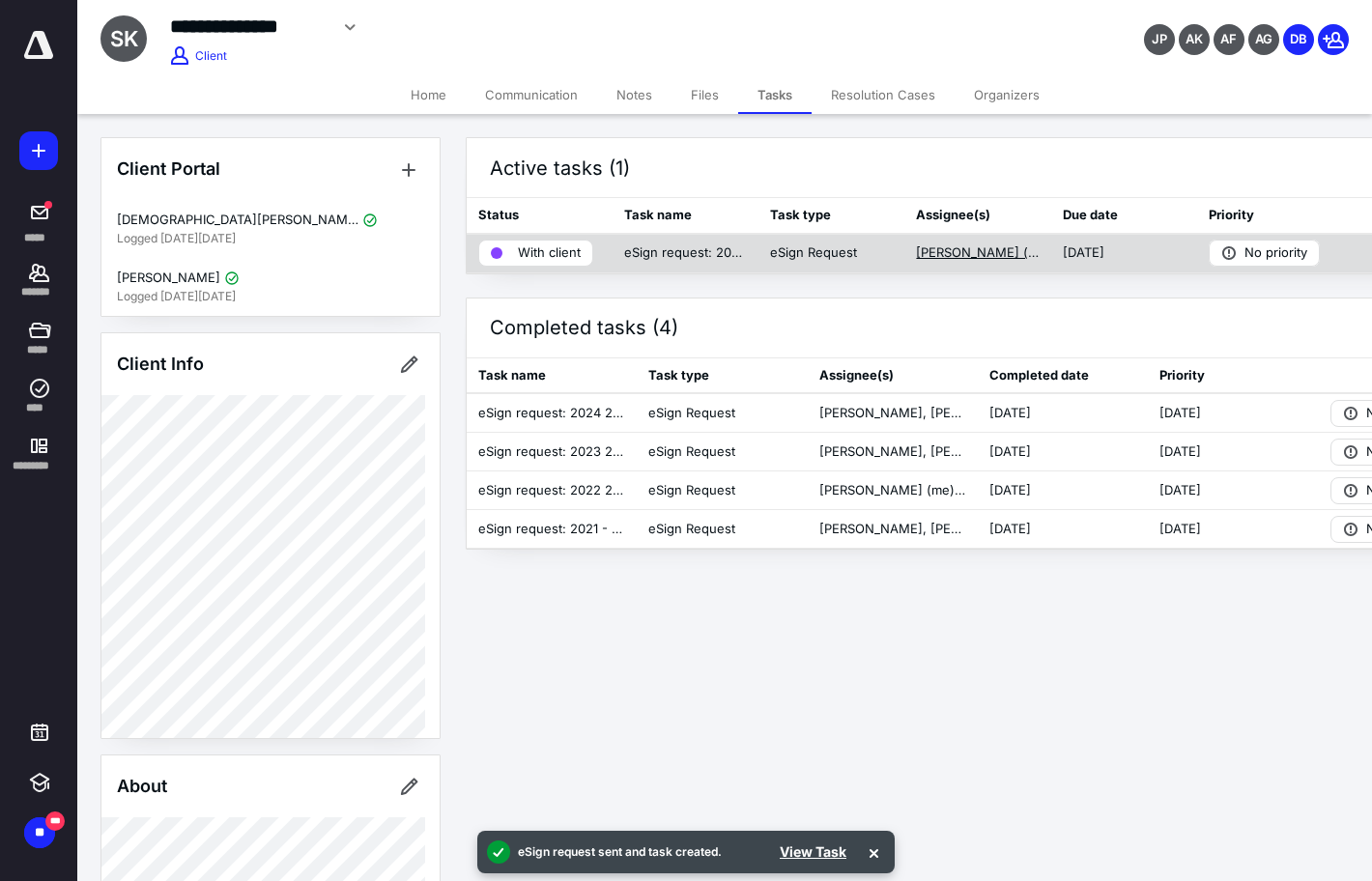 click on "Debra Britton (me)" at bounding box center [977, 253] 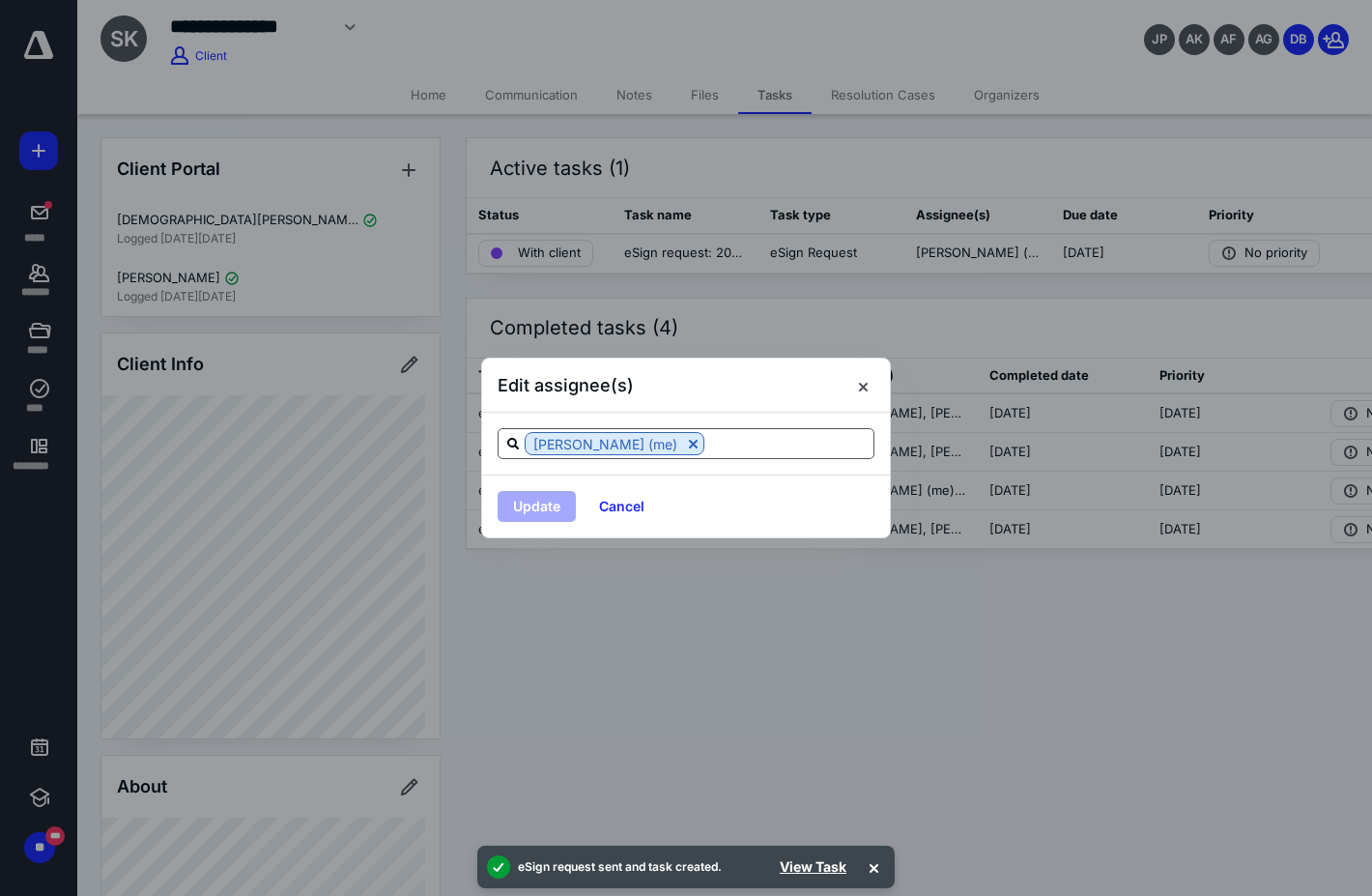 click at bounding box center [788, 443] 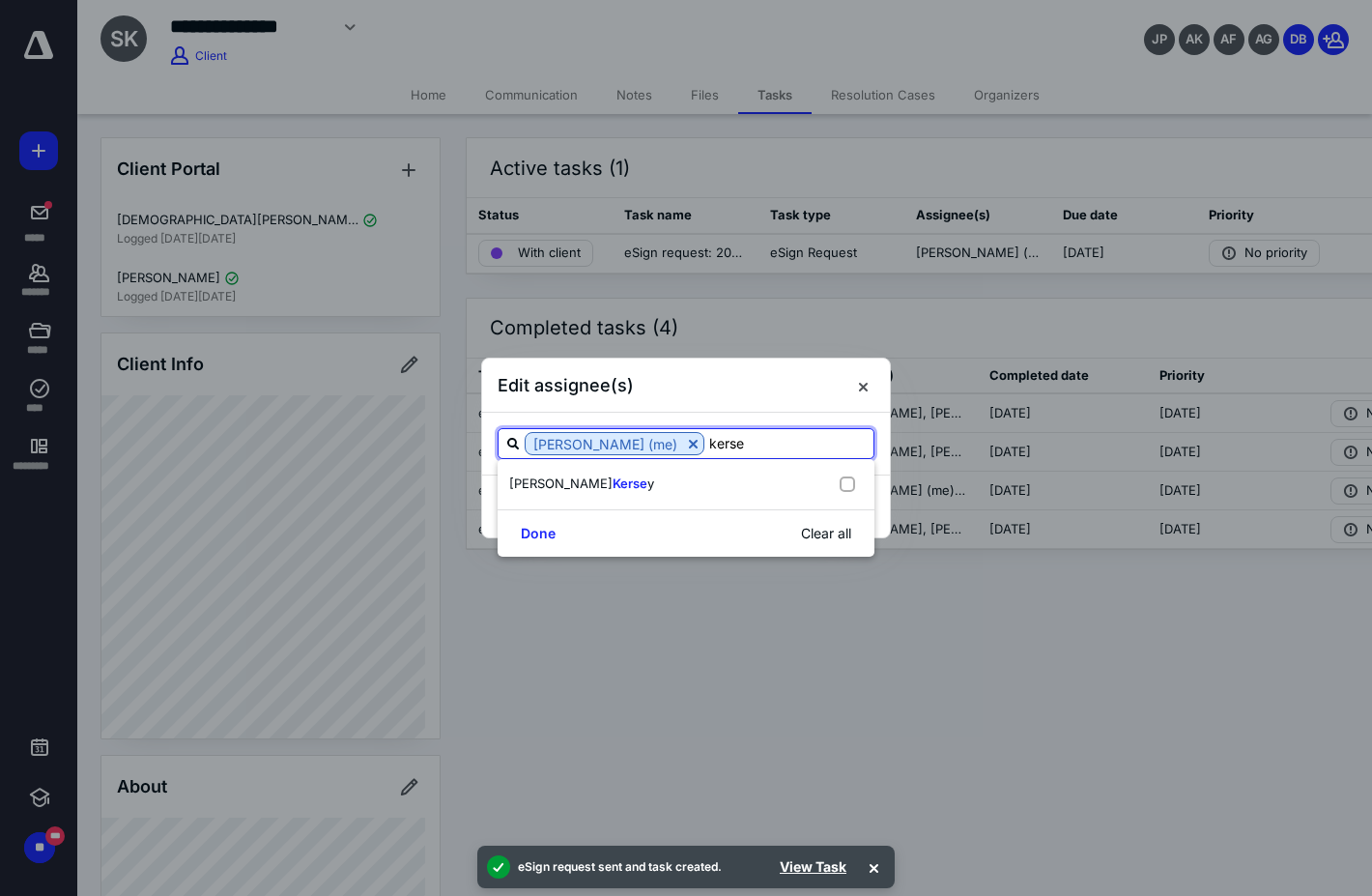 type on "kersey" 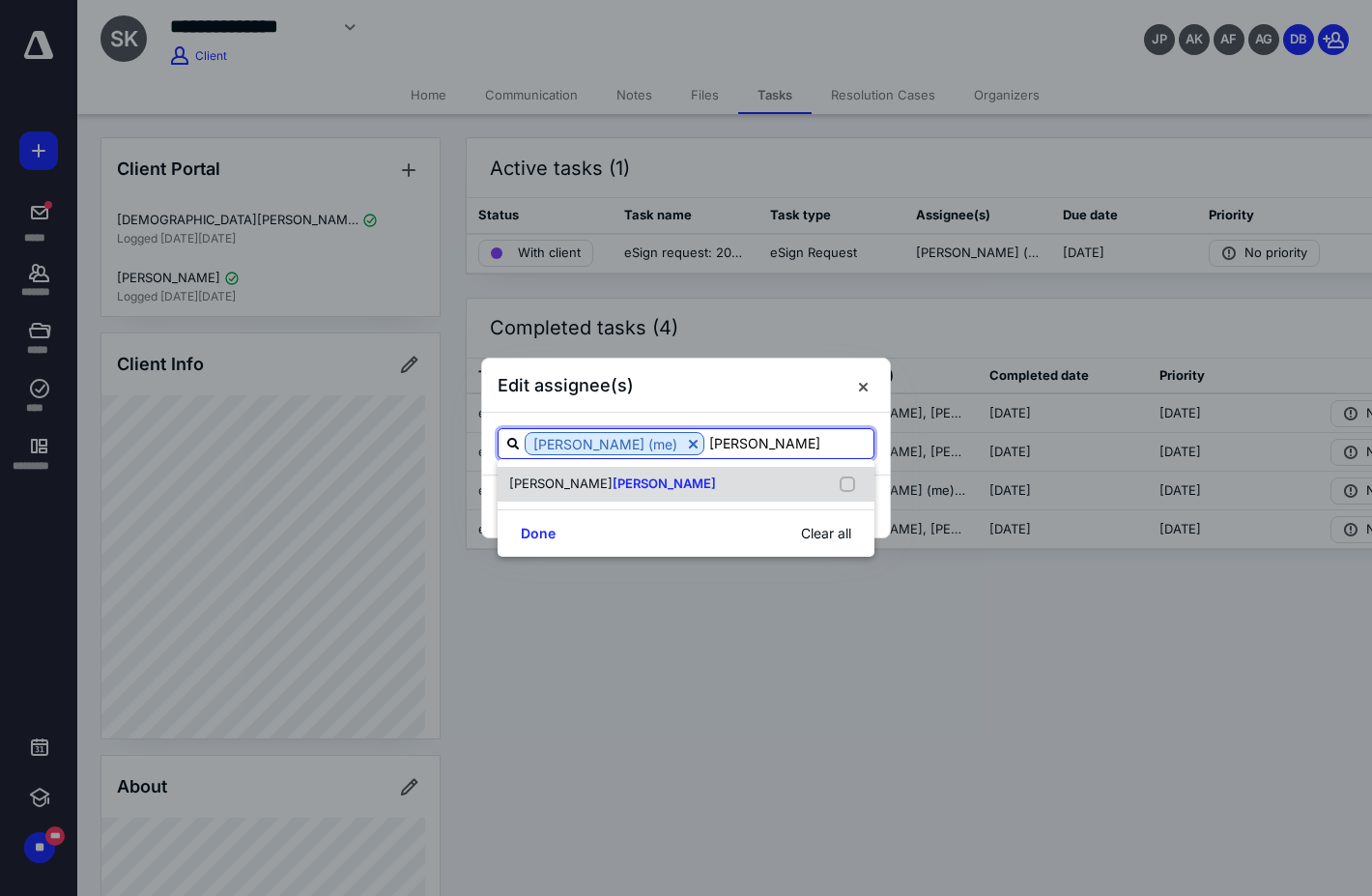 click at bounding box center (851, 484) 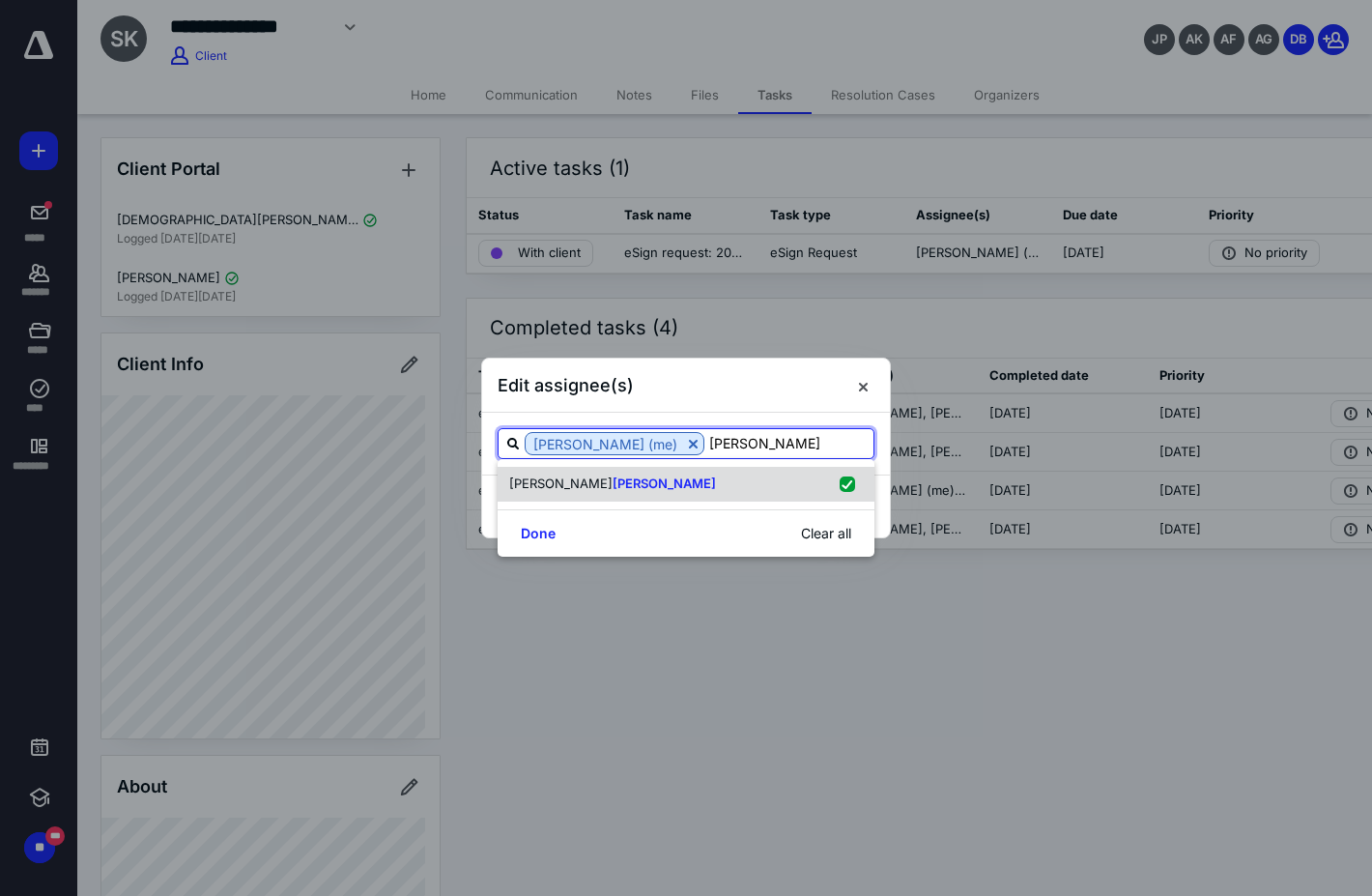 checkbox on "true" 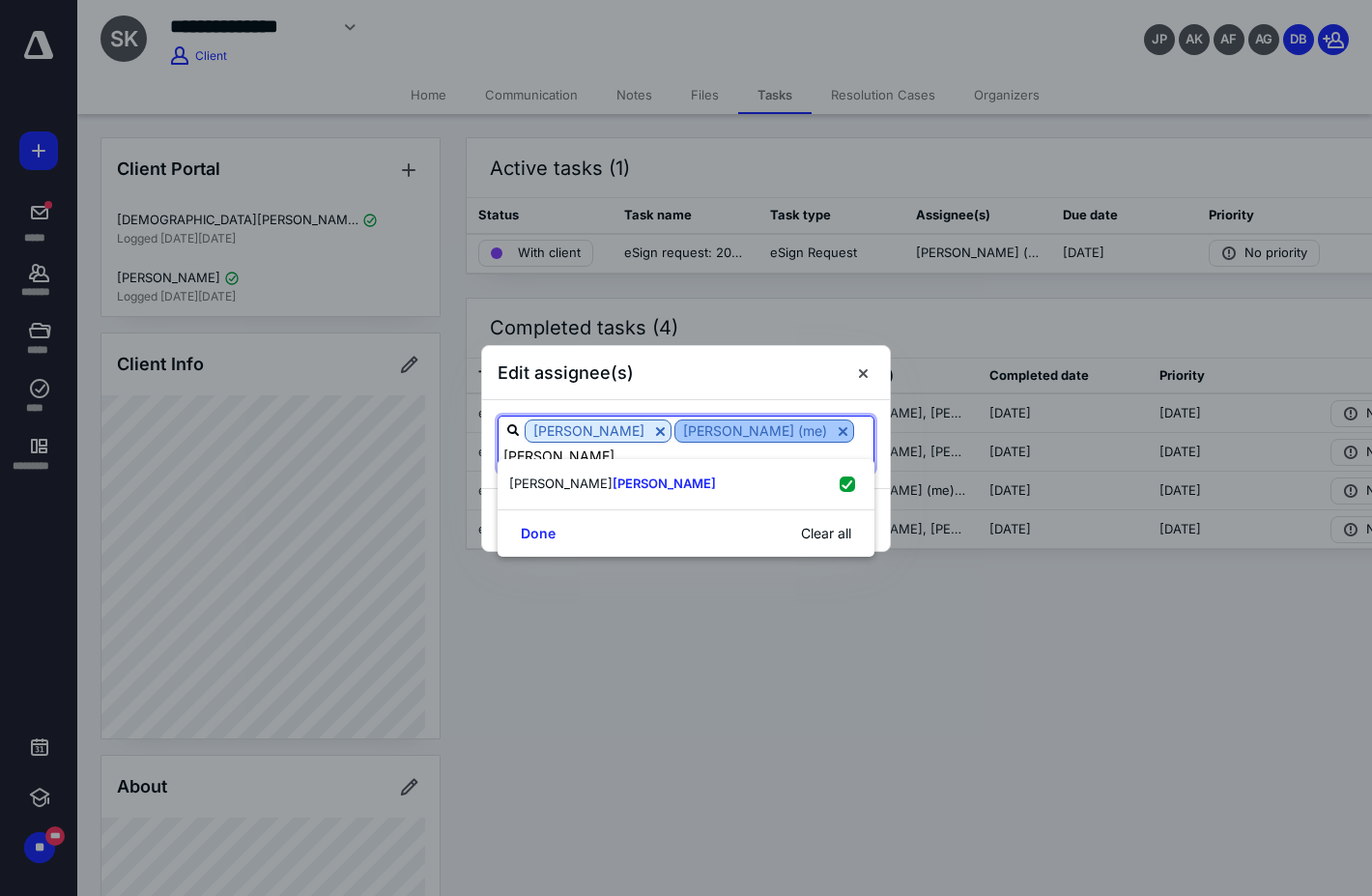 drag, startPoint x: 859, startPoint y: 439, endPoint x: 795, endPoint y: 442, distance: 64.070274 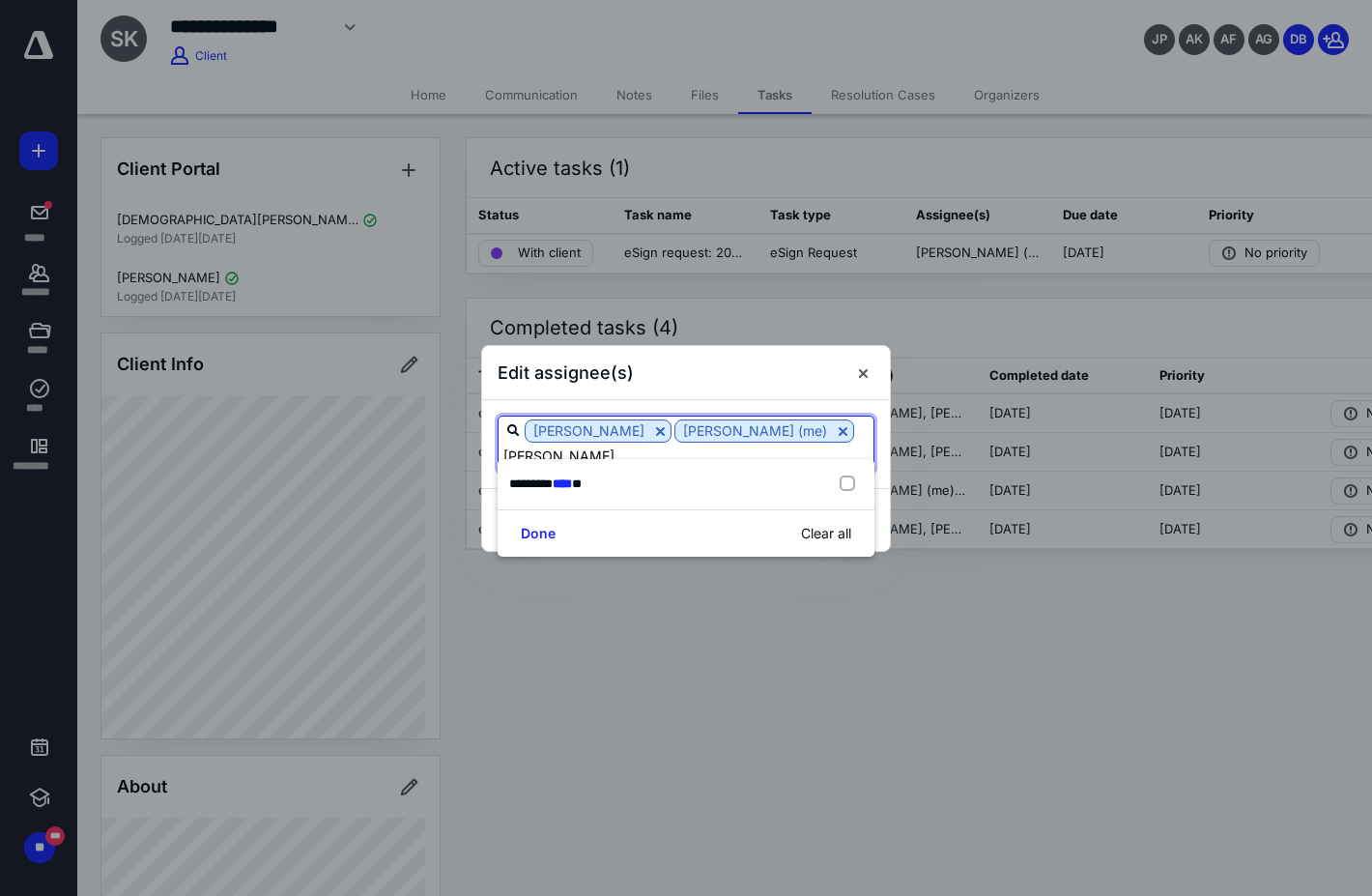 type on "paule" 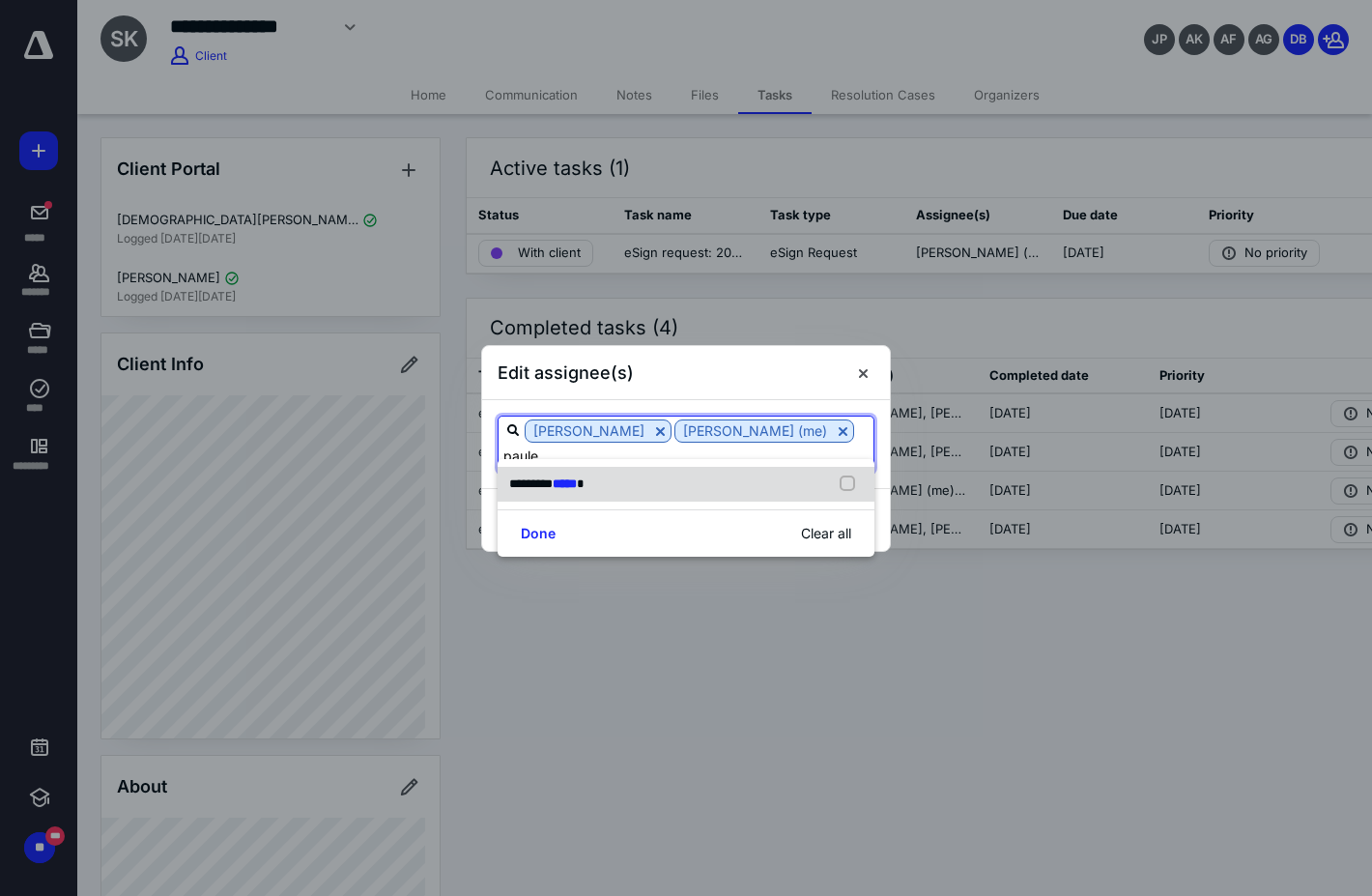 click at bounding box center (851, 484) 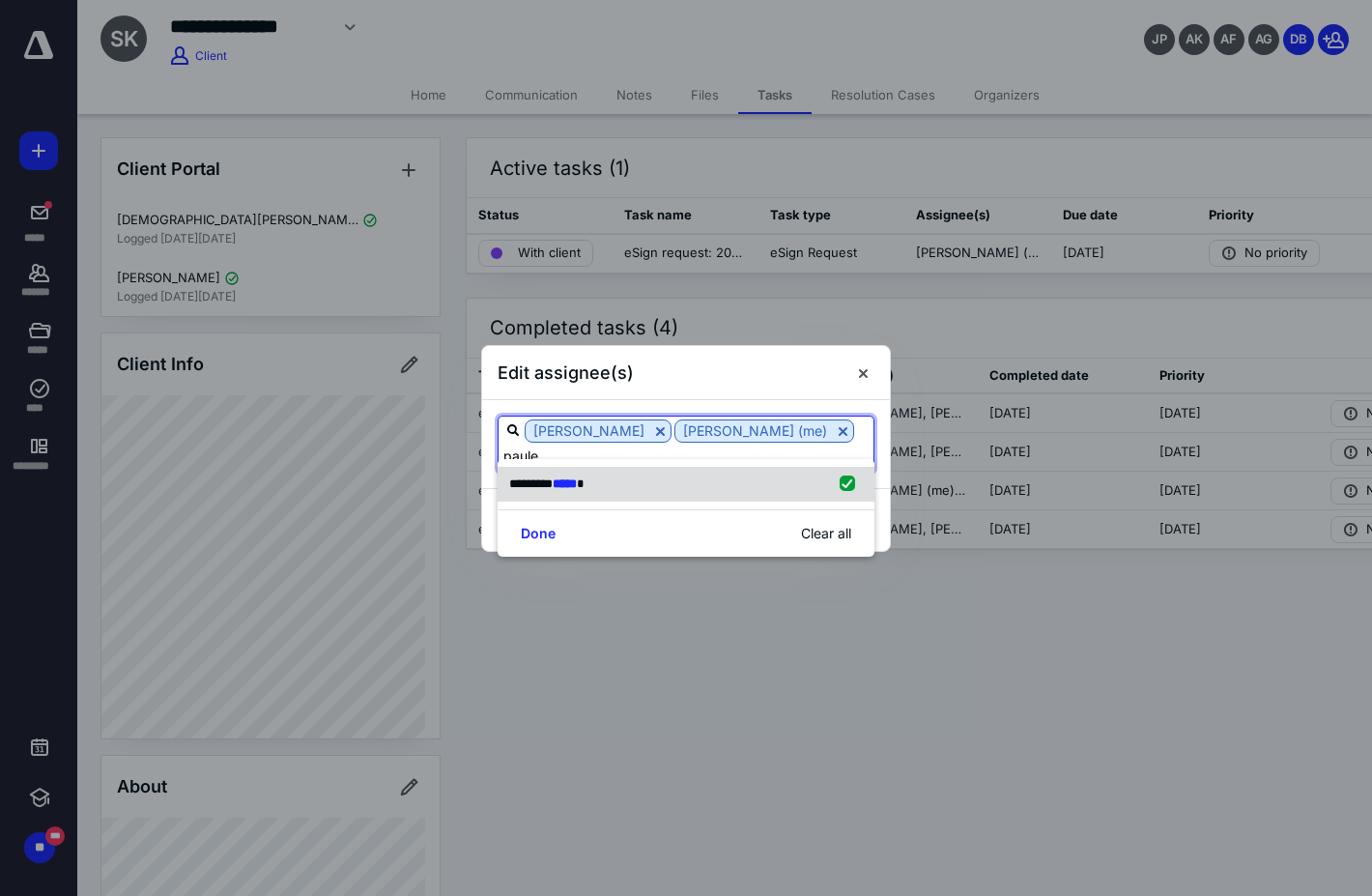 checkbox on "true" 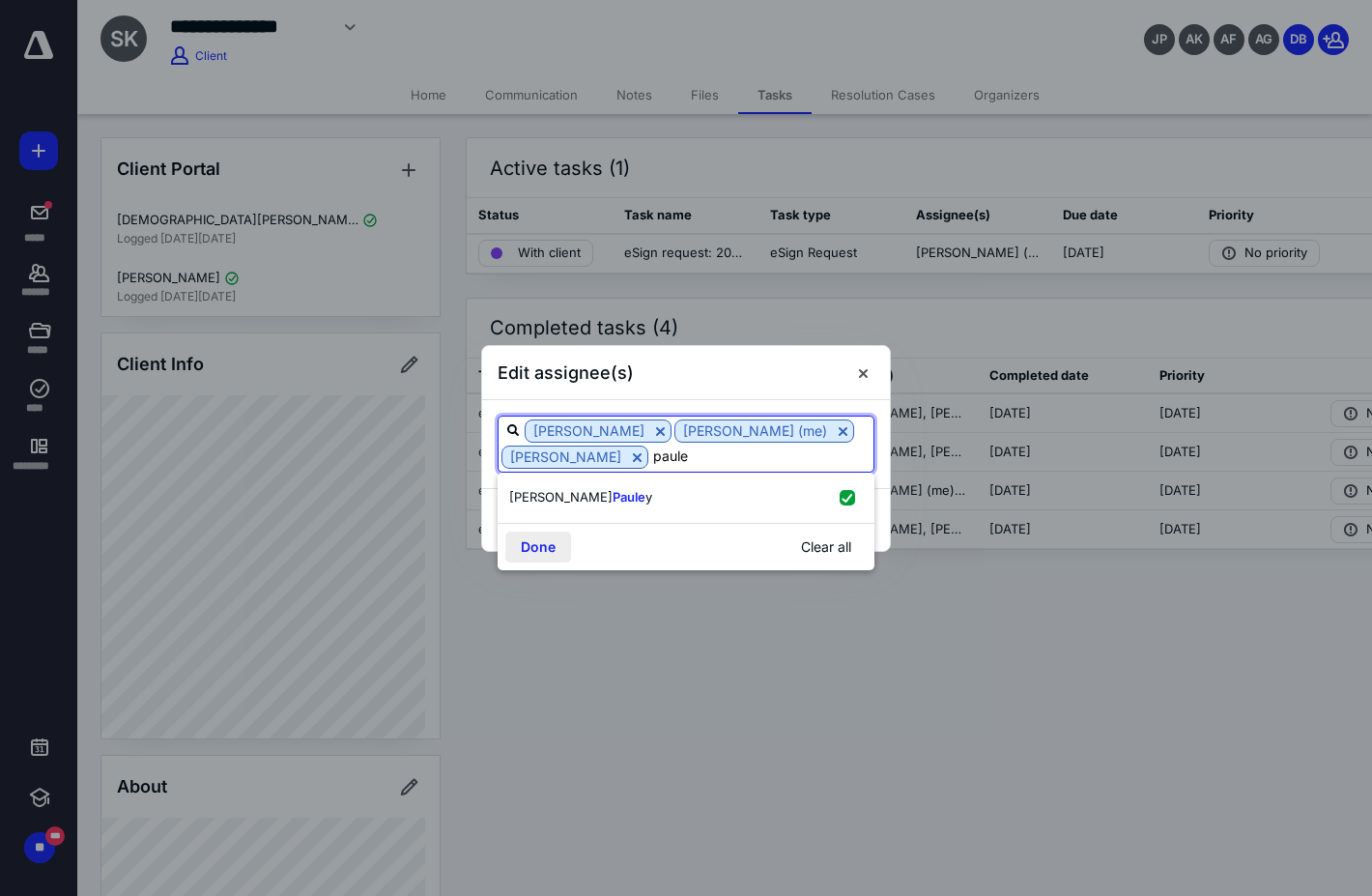 type on "paule" 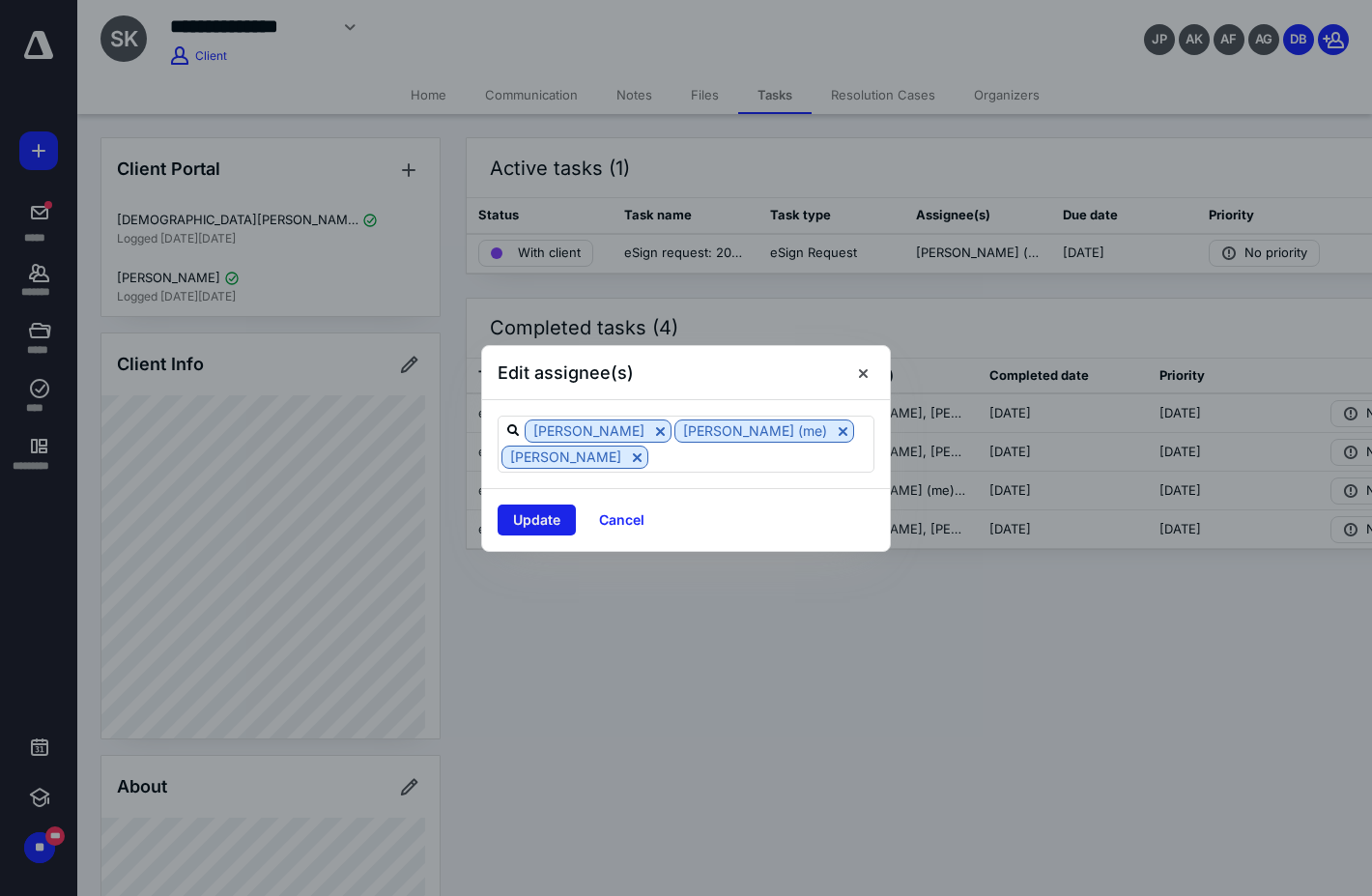 click on "Update" at bounding box center (536, 520) 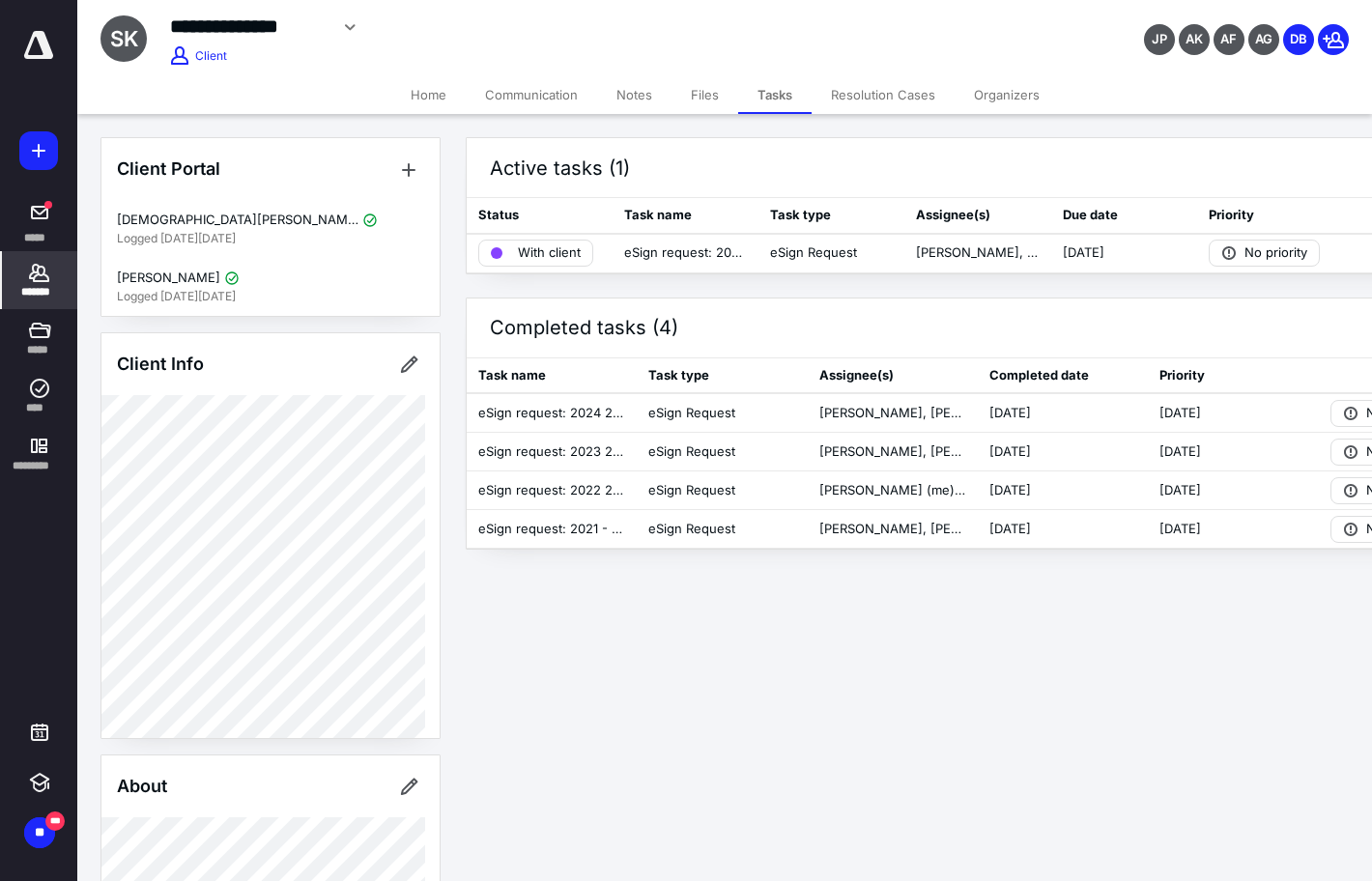 click on "*******" at bounding box center (40, 292) 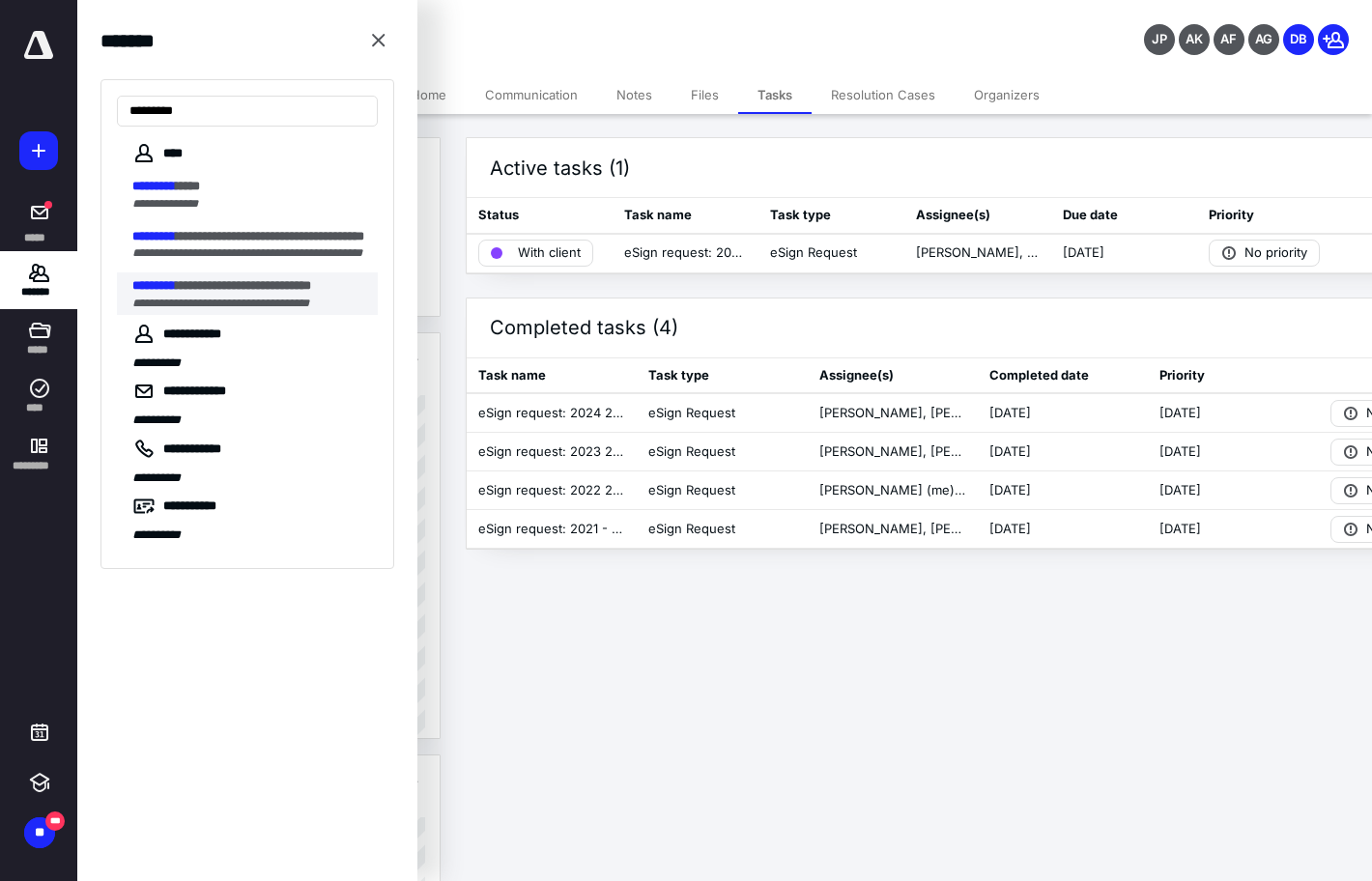 type on "*********" 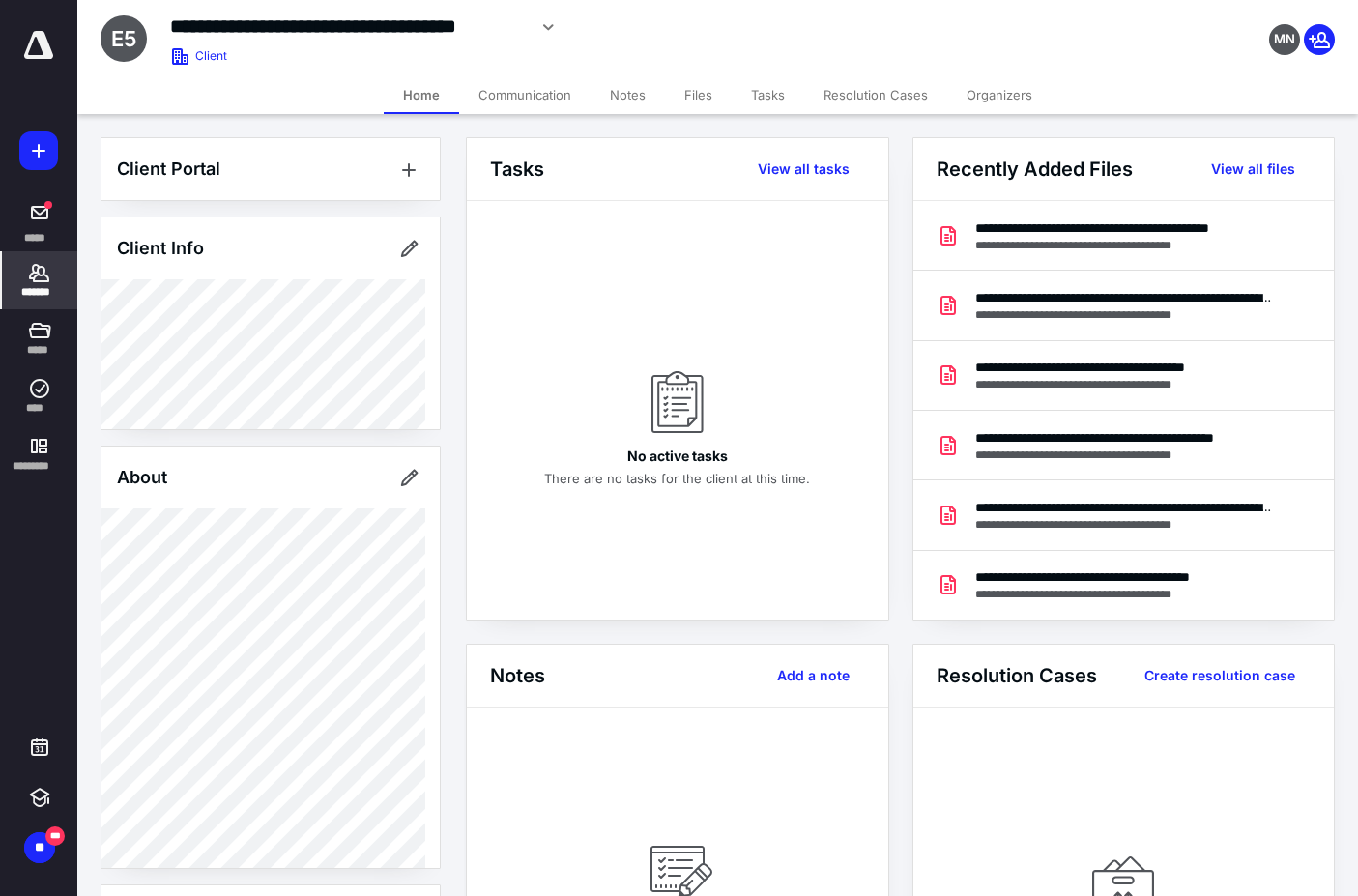 click on "Files" at bounding box center [698, 95] 